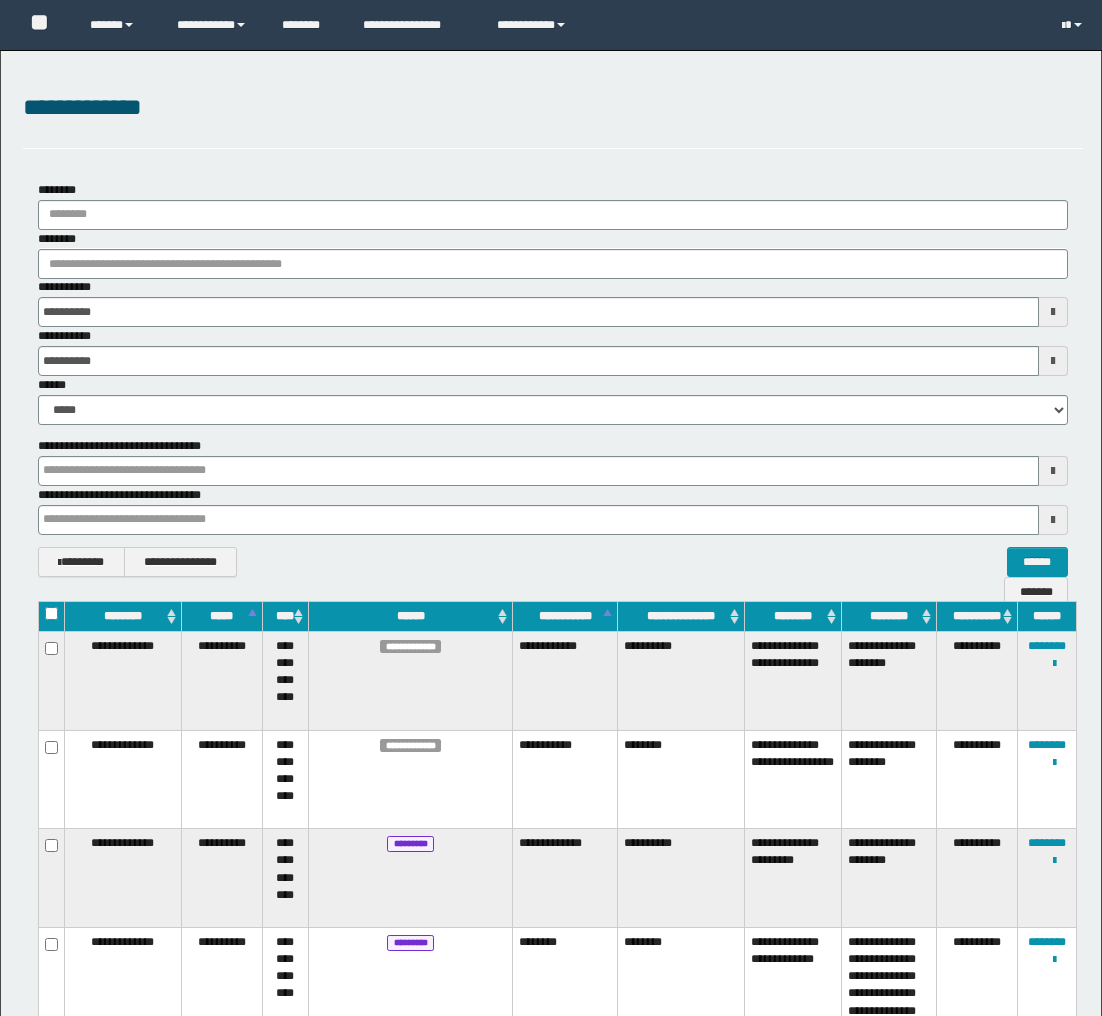 scroll, scrollTop: 0, scrollLeft: 0, axis: both 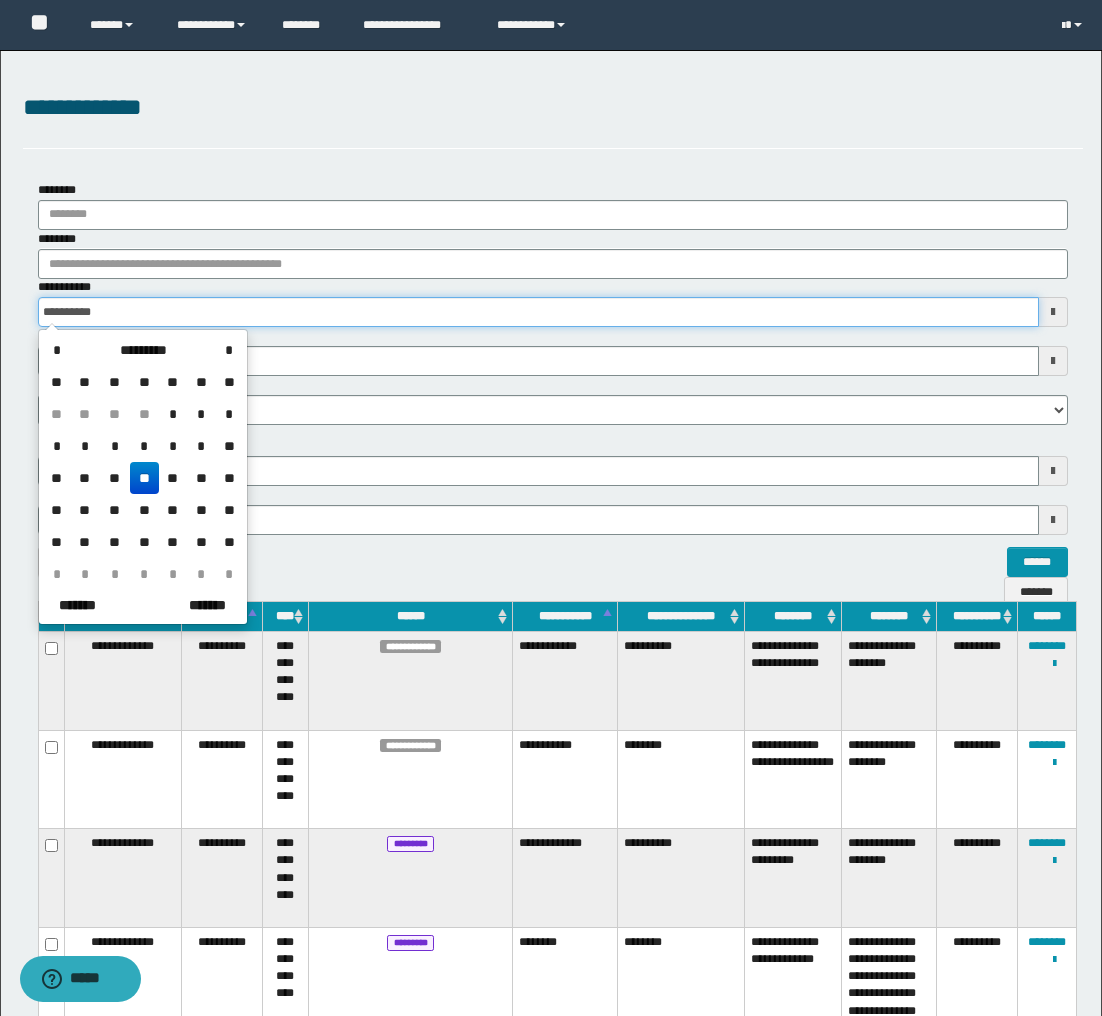 click on "**********" at bounding box center [538, 312] 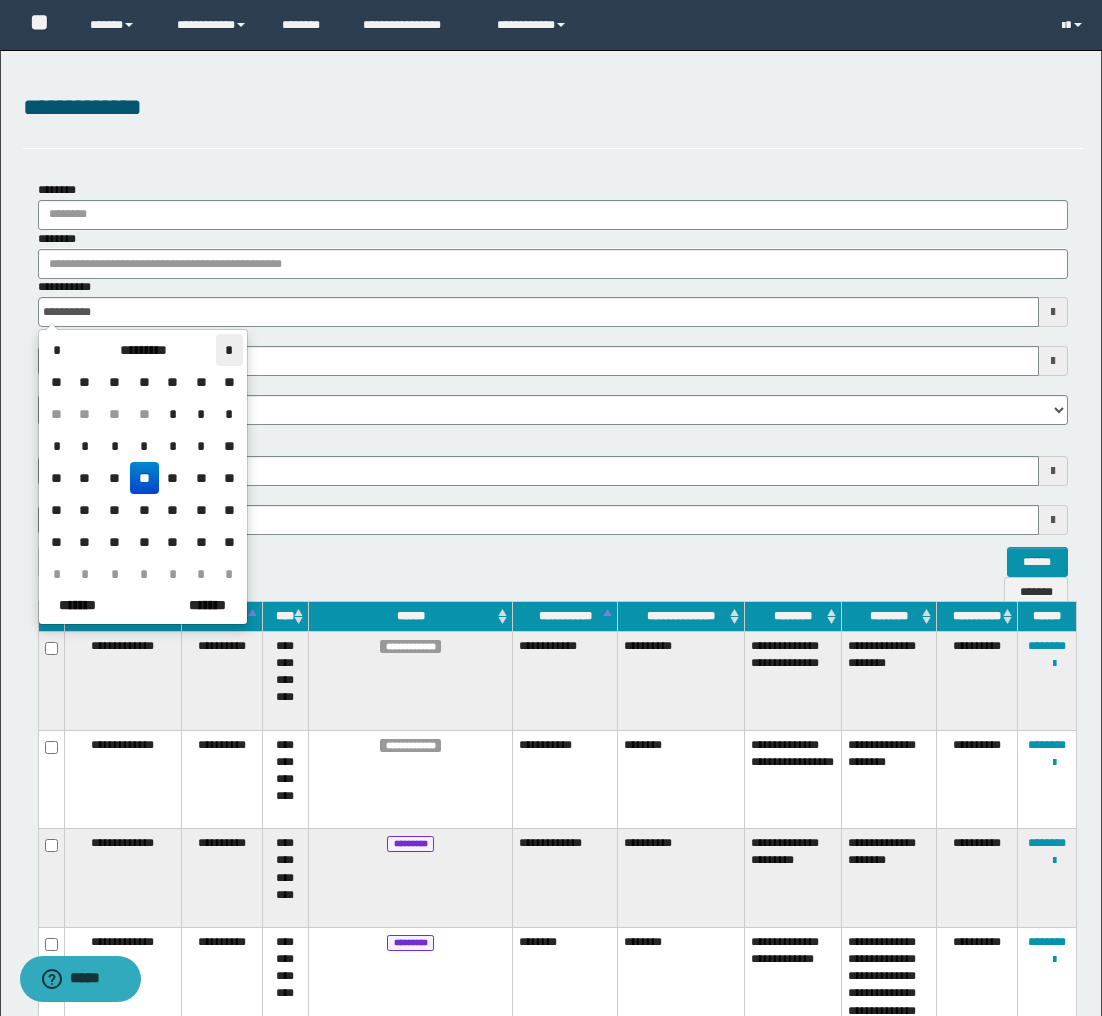 click on "*" at bounding box center (229, 350) 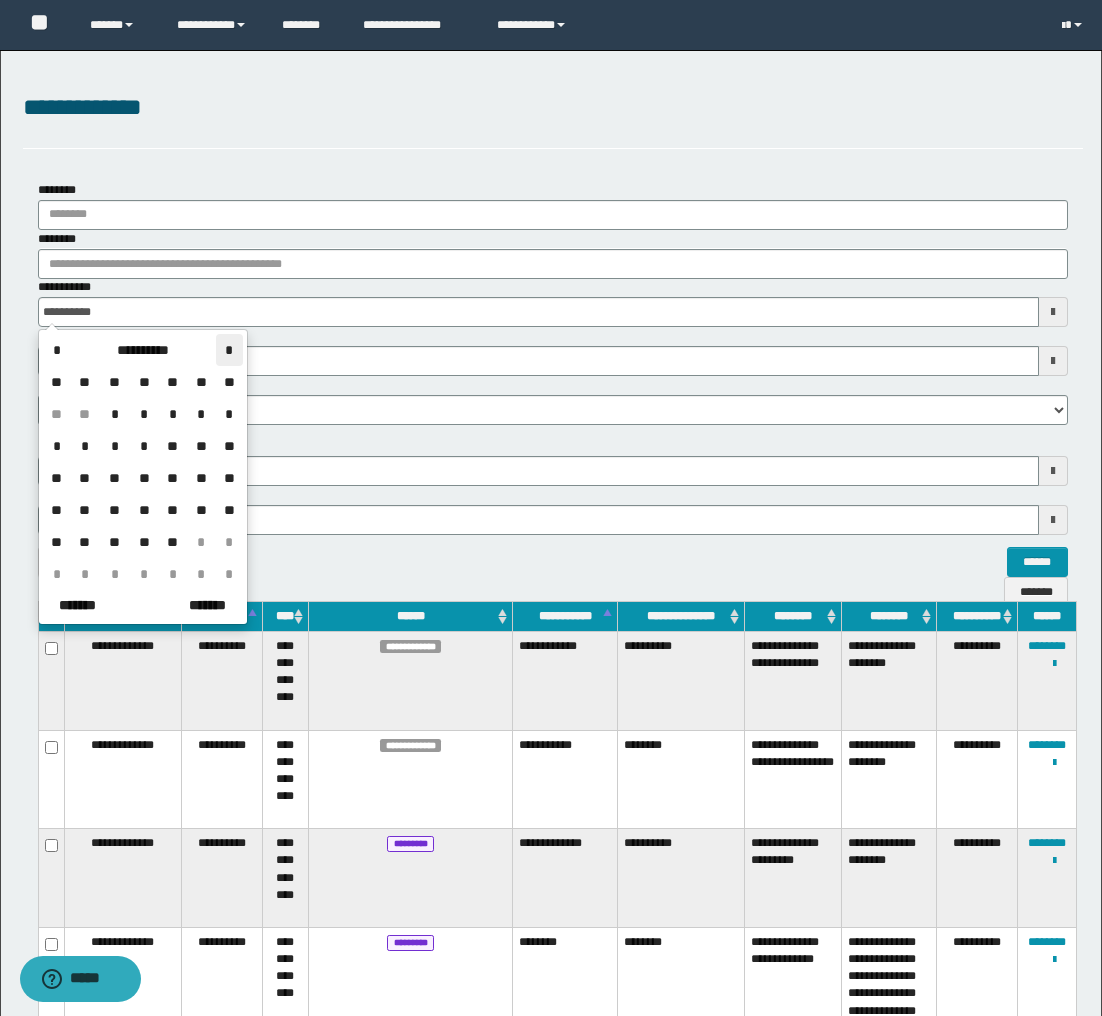 click on "*" at bounding box center [229, 350] 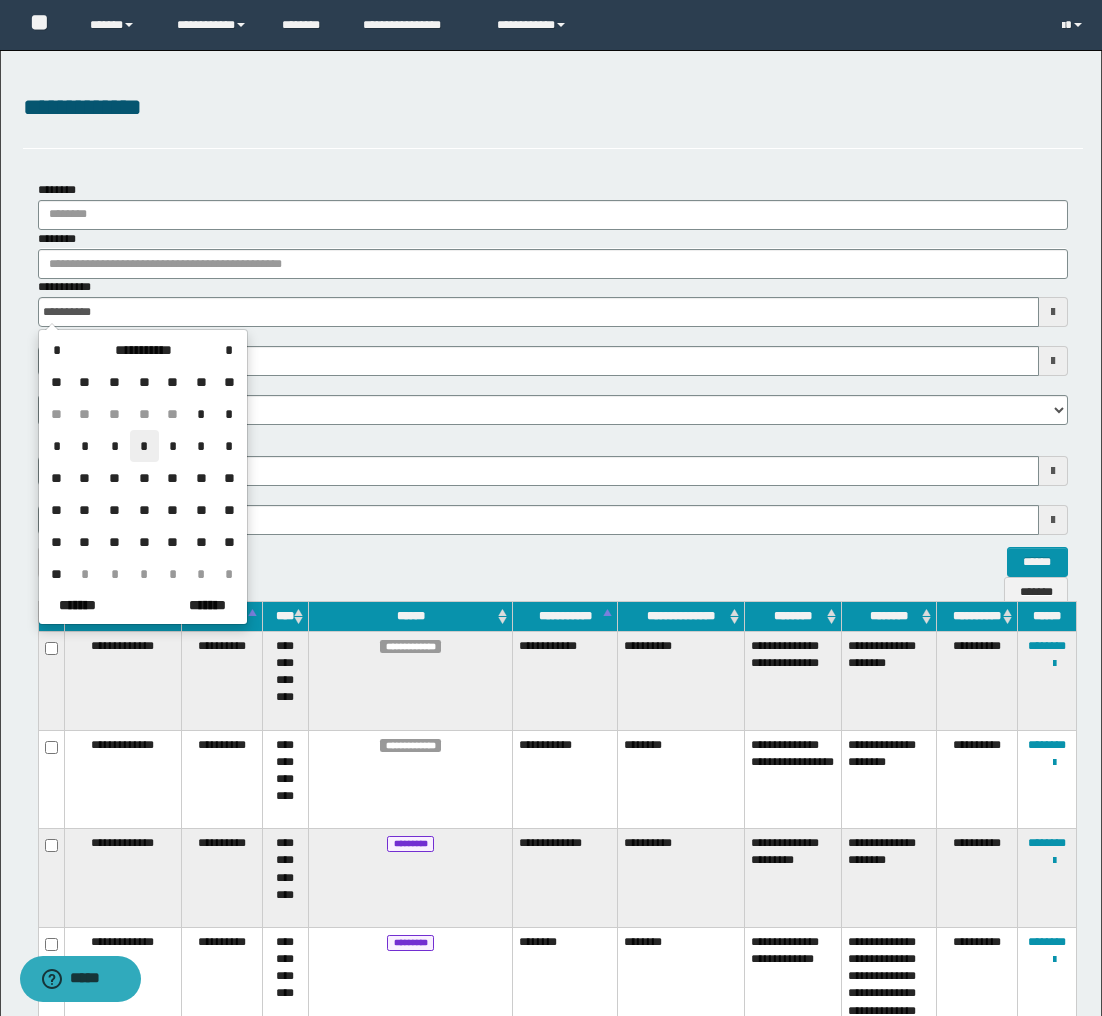 click on "*" at bounding box center (144, 446) 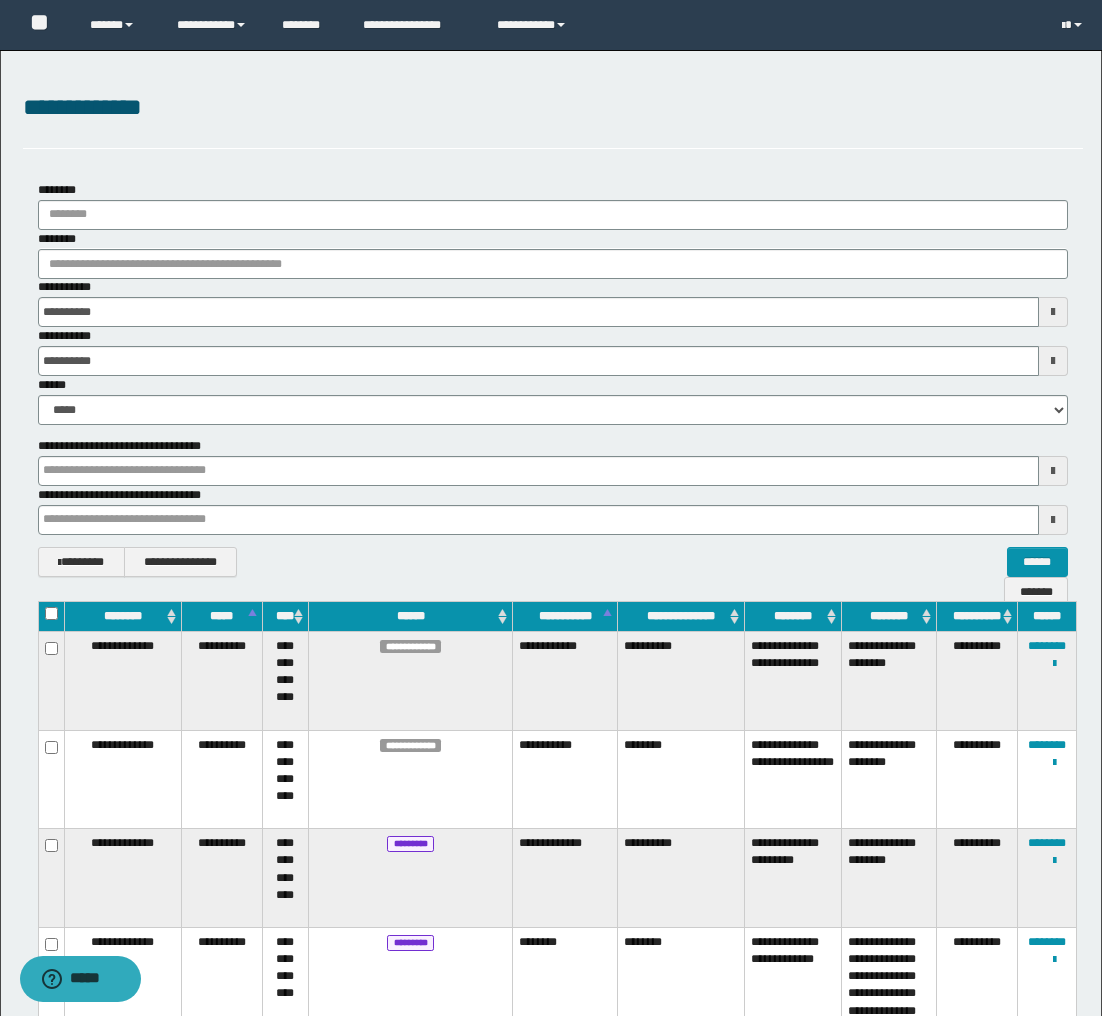 scroll, scrollTop: 2, scrollLeft: 0, axis: vertical 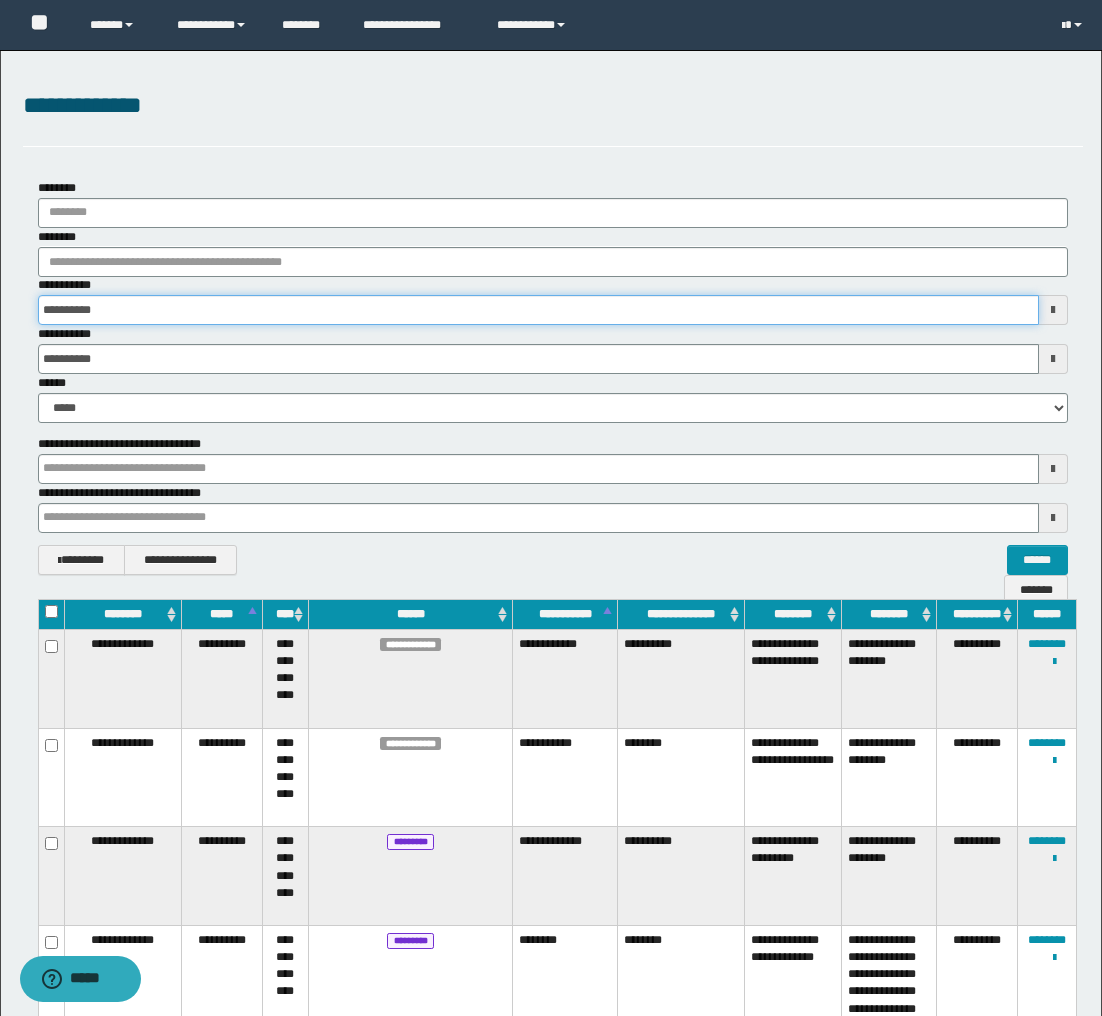 click on "**********" at bounding box center (538, 310) 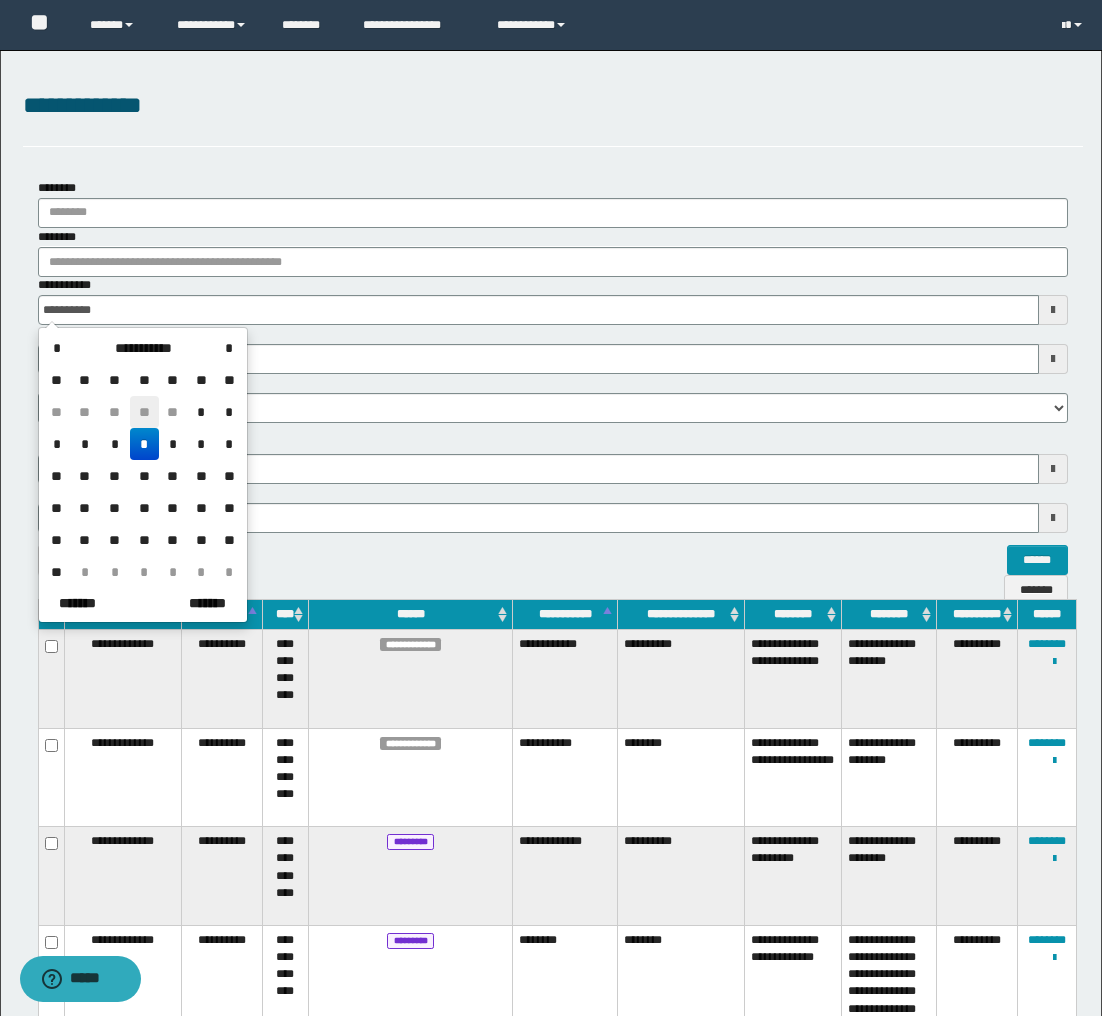 click on "**" at bounding box center [144, 412] 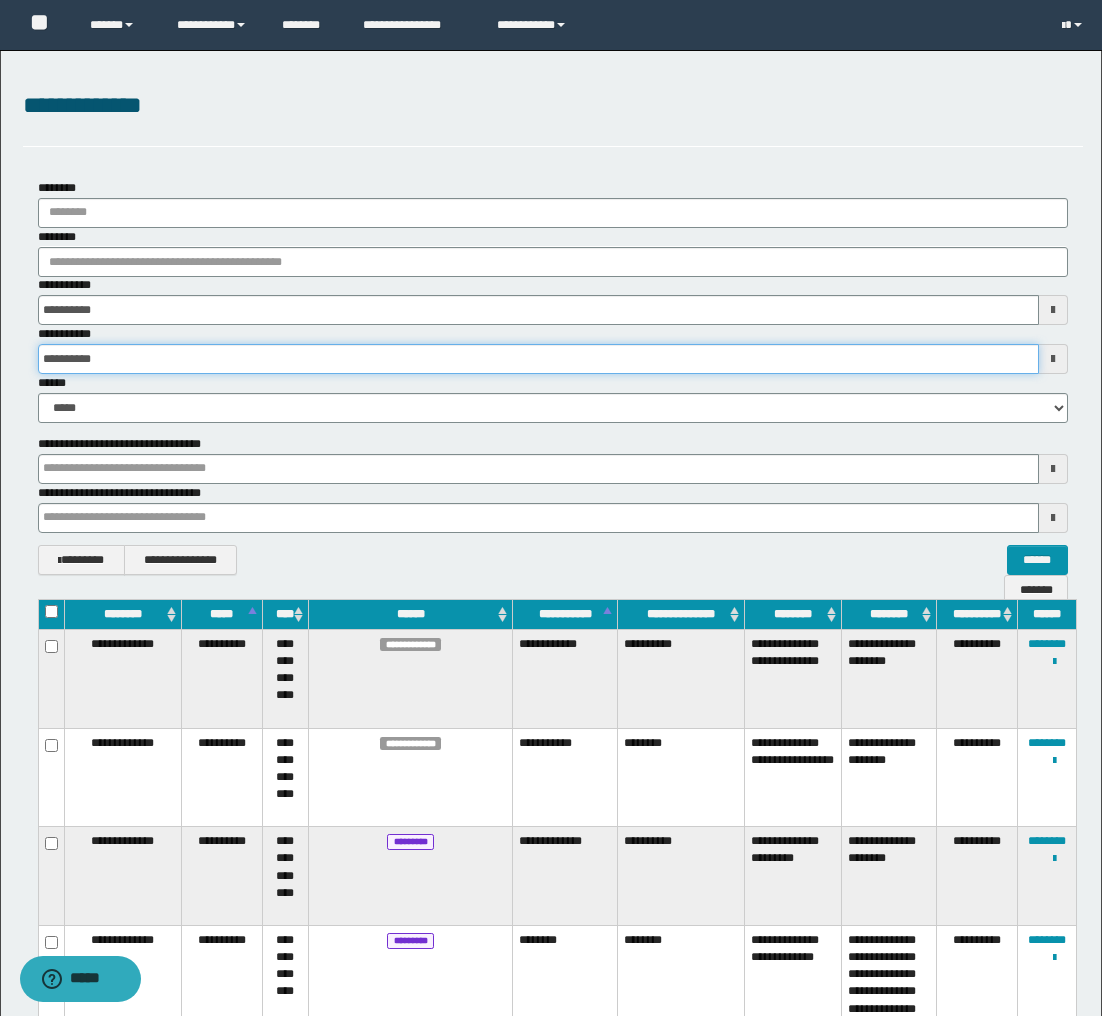 click on "**********" at bounding box center (538, 359) 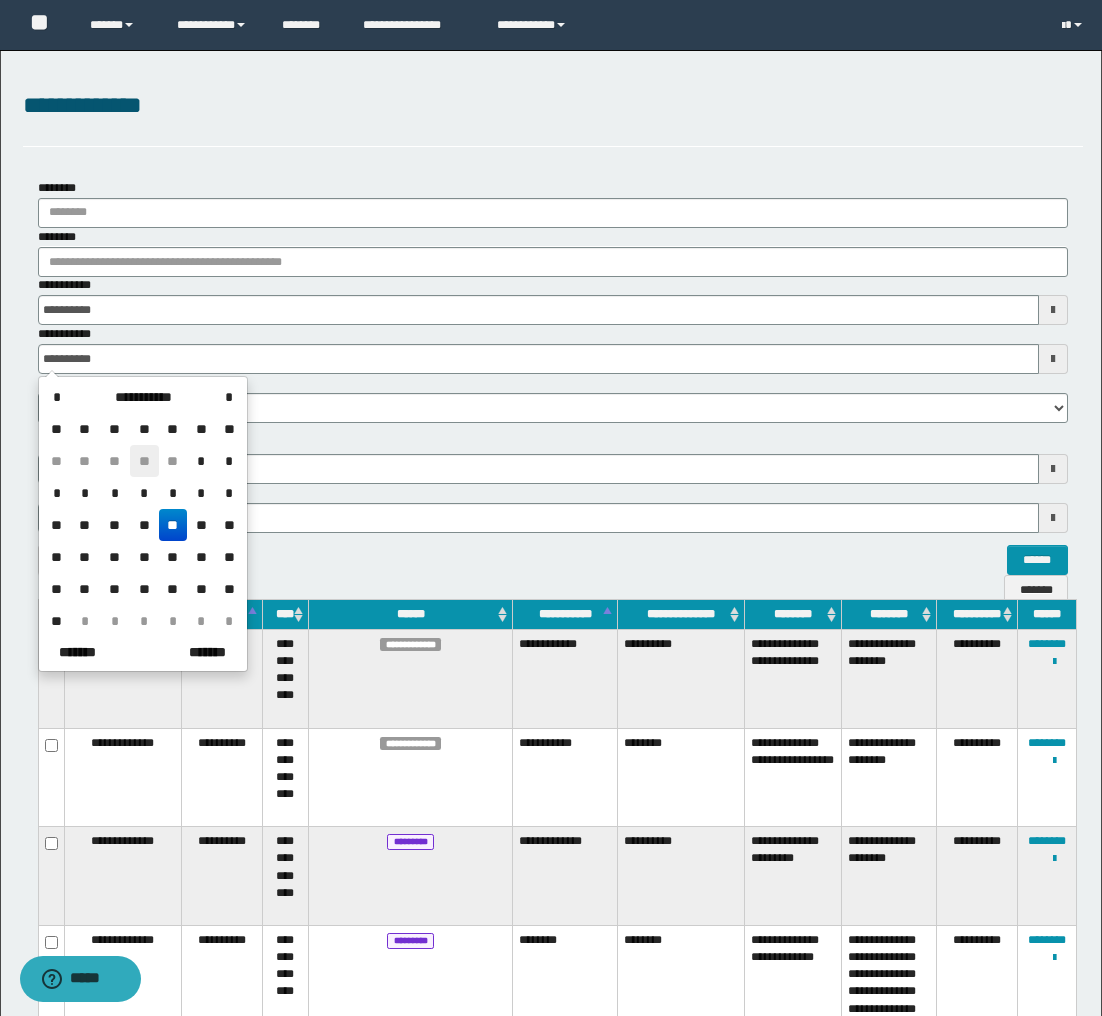 click on "**" at bounding box center [144, 461] 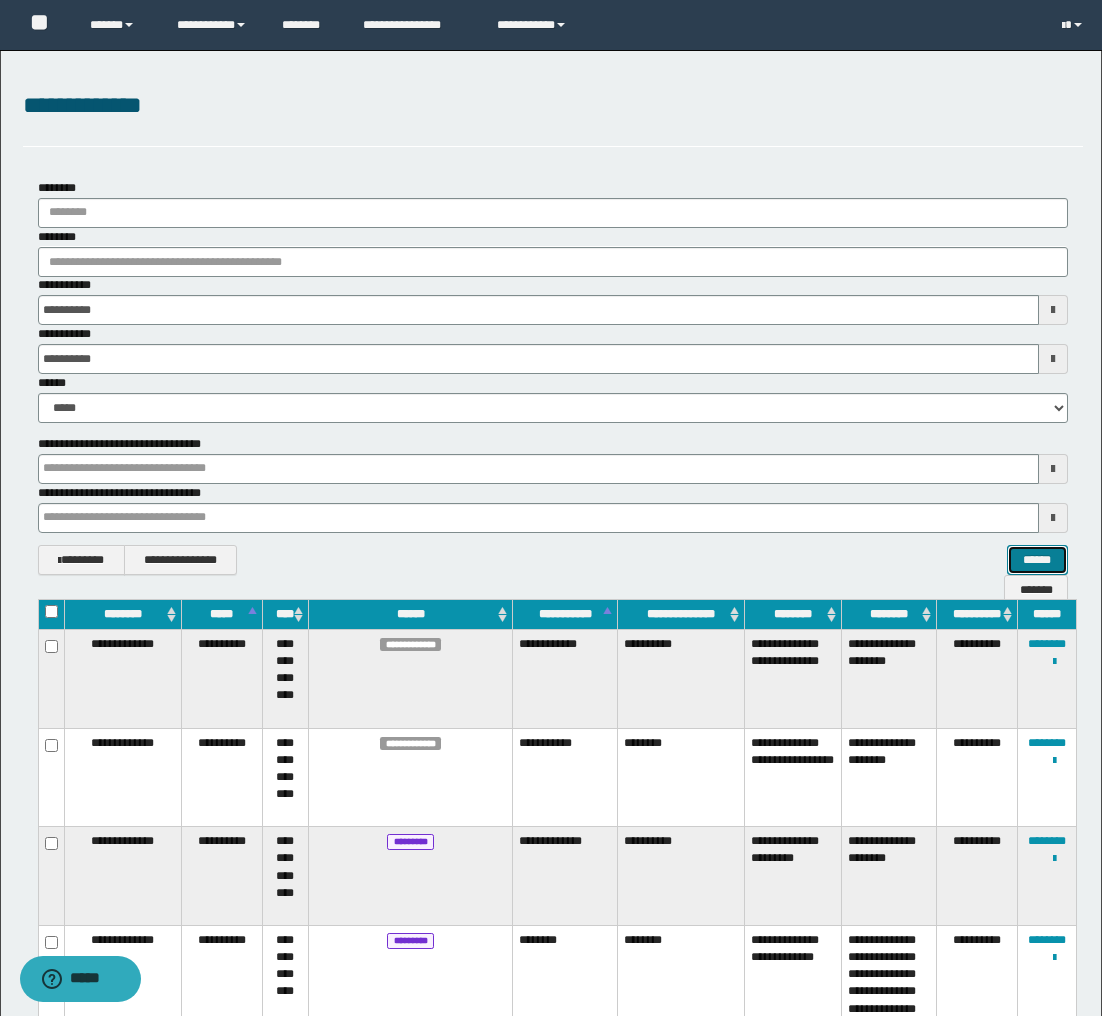 click on "******" at bounding box center (1037, 560) 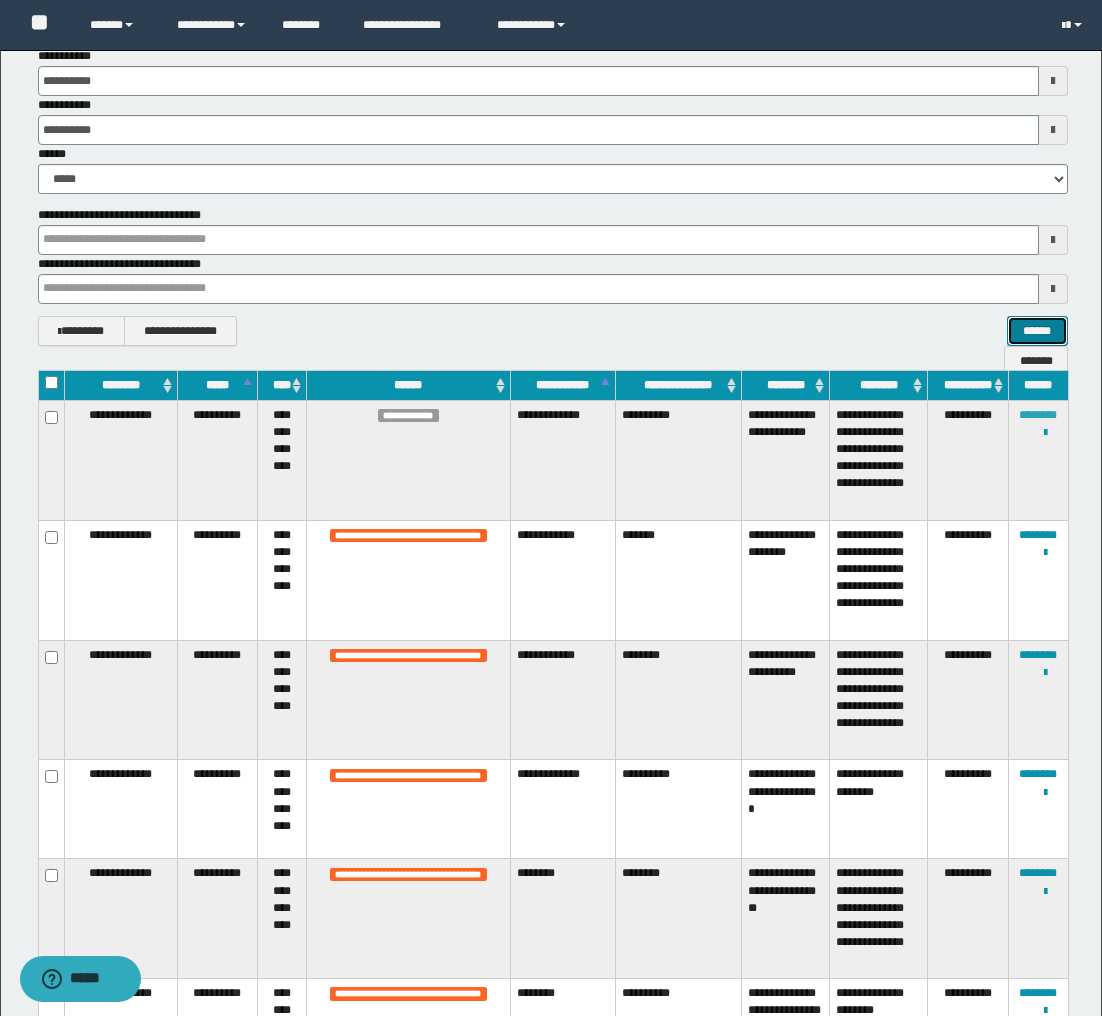 scroll, scrollTop: 228, scrollLeft: 0, axis: vertical 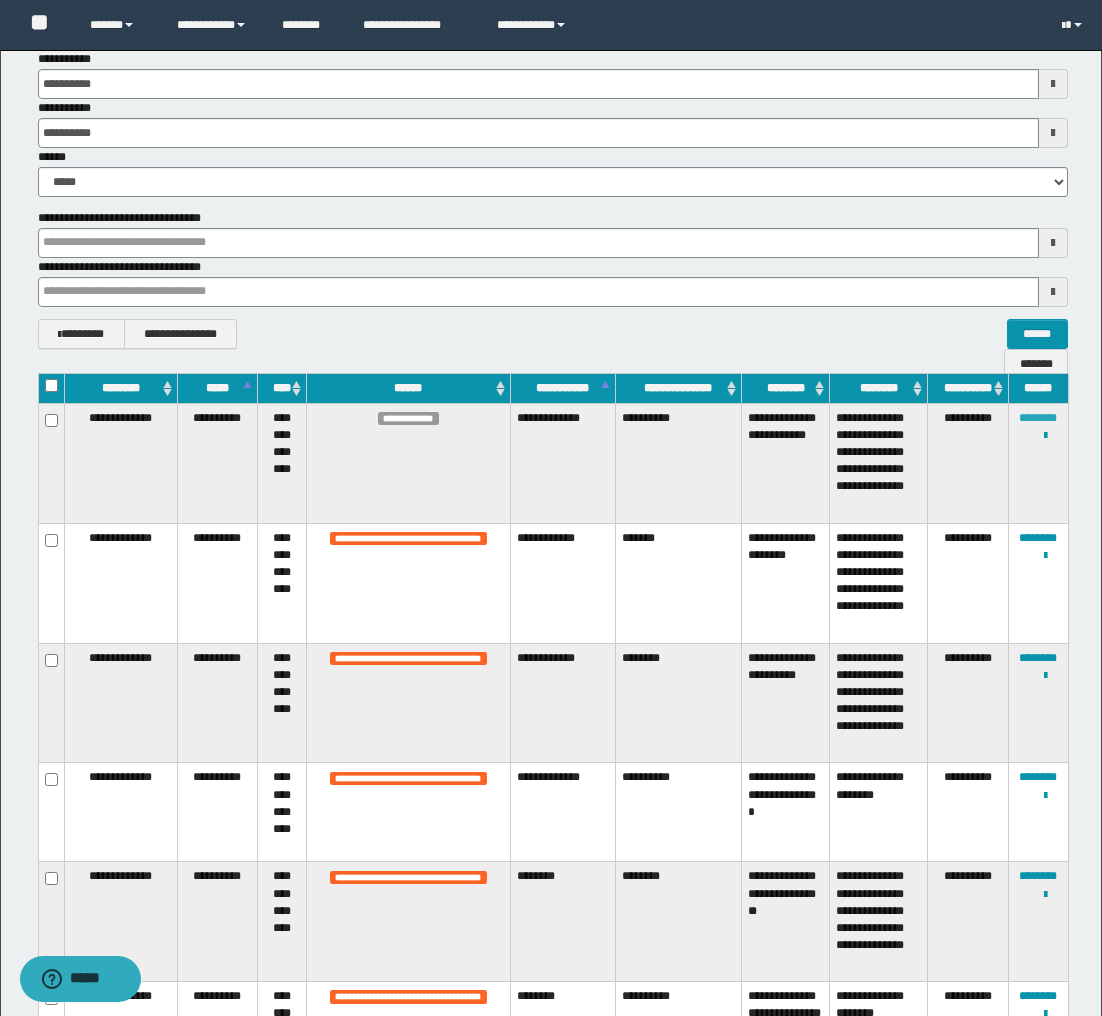 click on "********" at bounding box center [1038, 418] 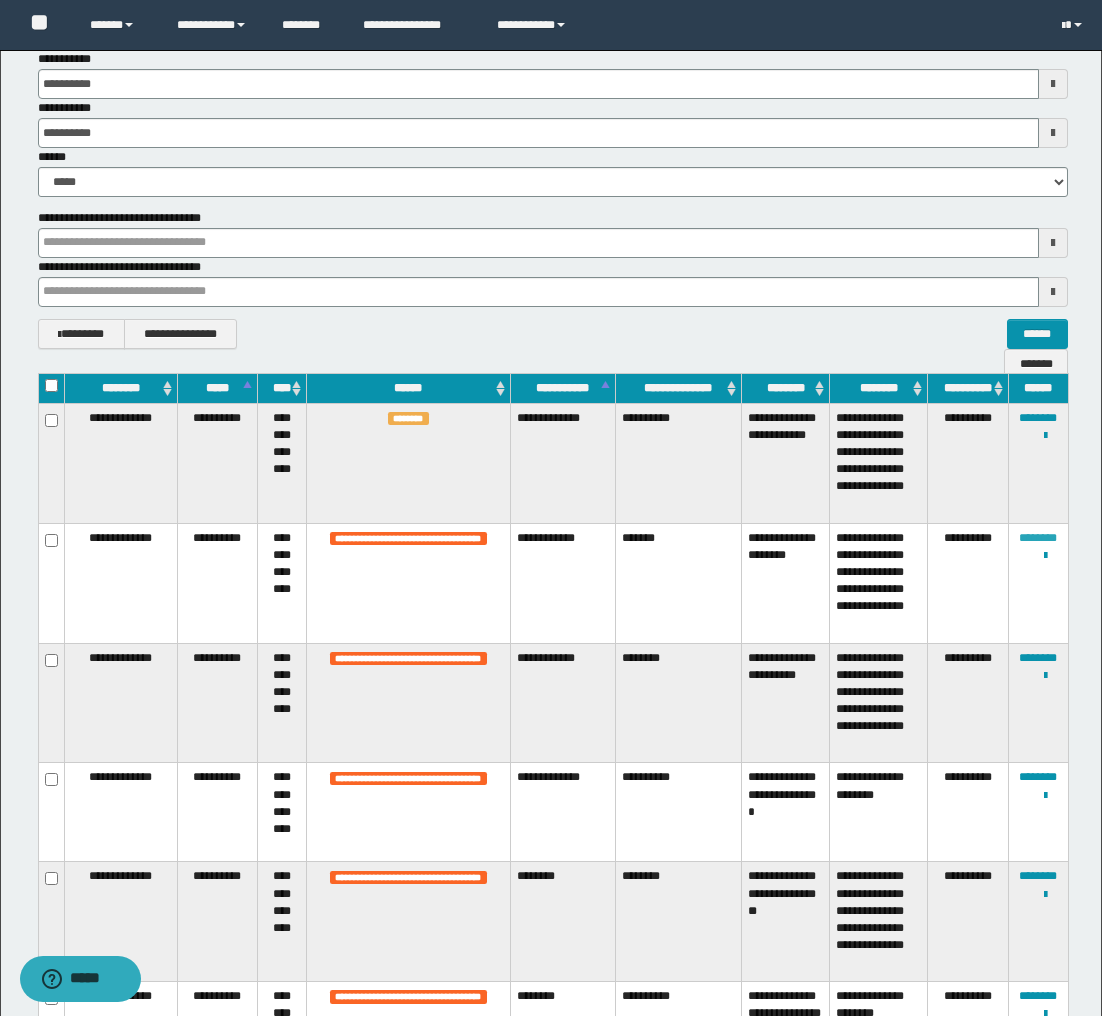 click on "********" at bounding box center (1038, 538) 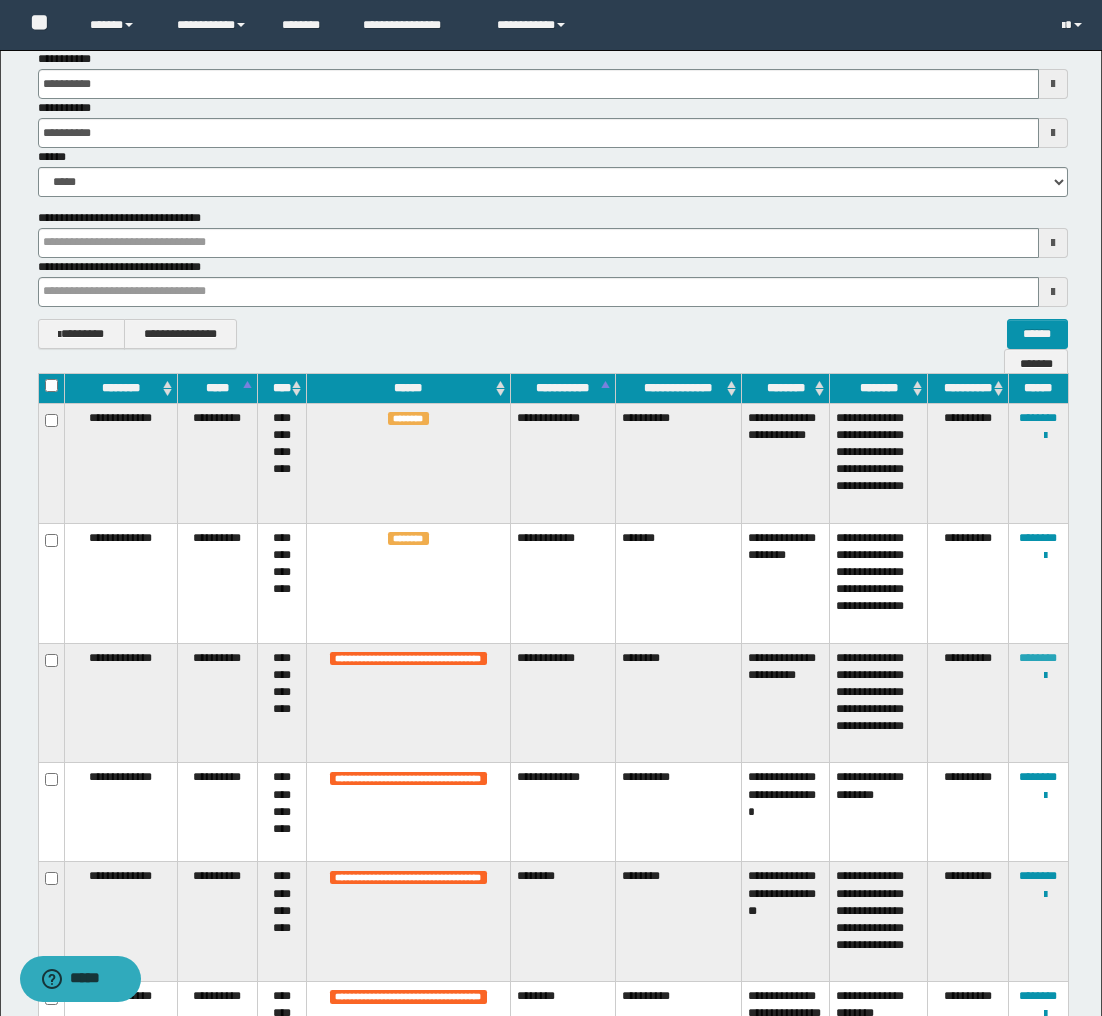 click on "********" at bounding box center (1038, 658) 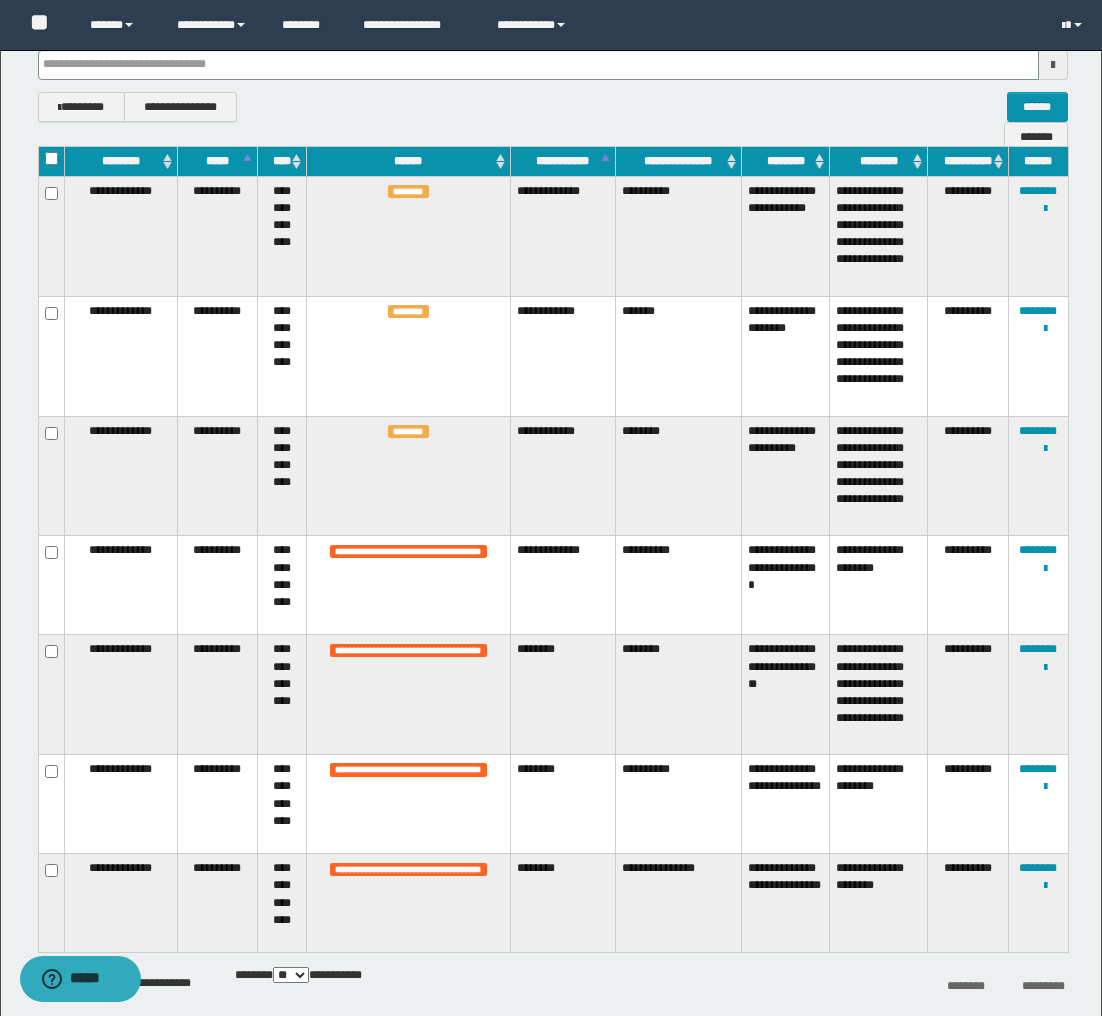 scroll, scrollTop: 460, scrollLeft: 0, axis: vertical 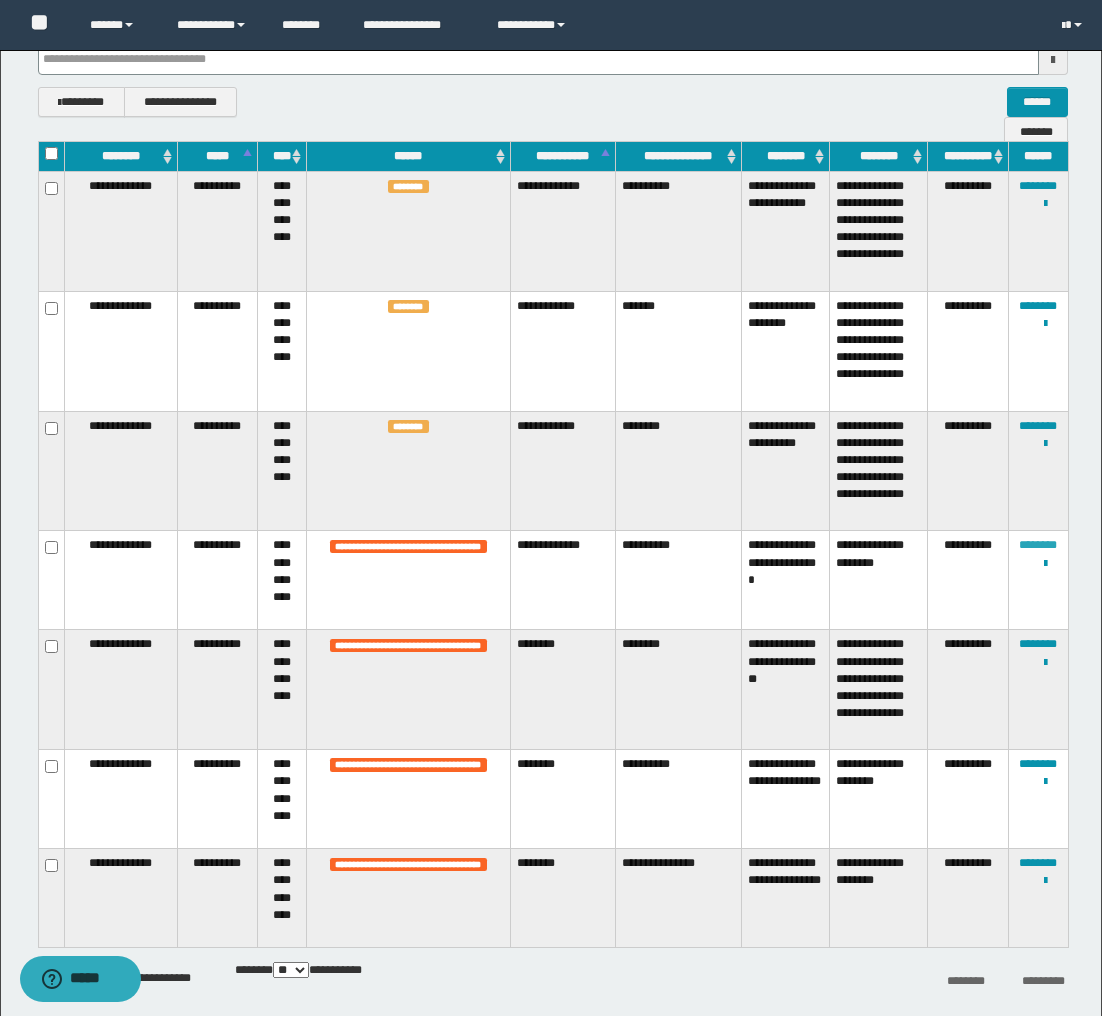 click on "********" at bounding box center [1038, 545] 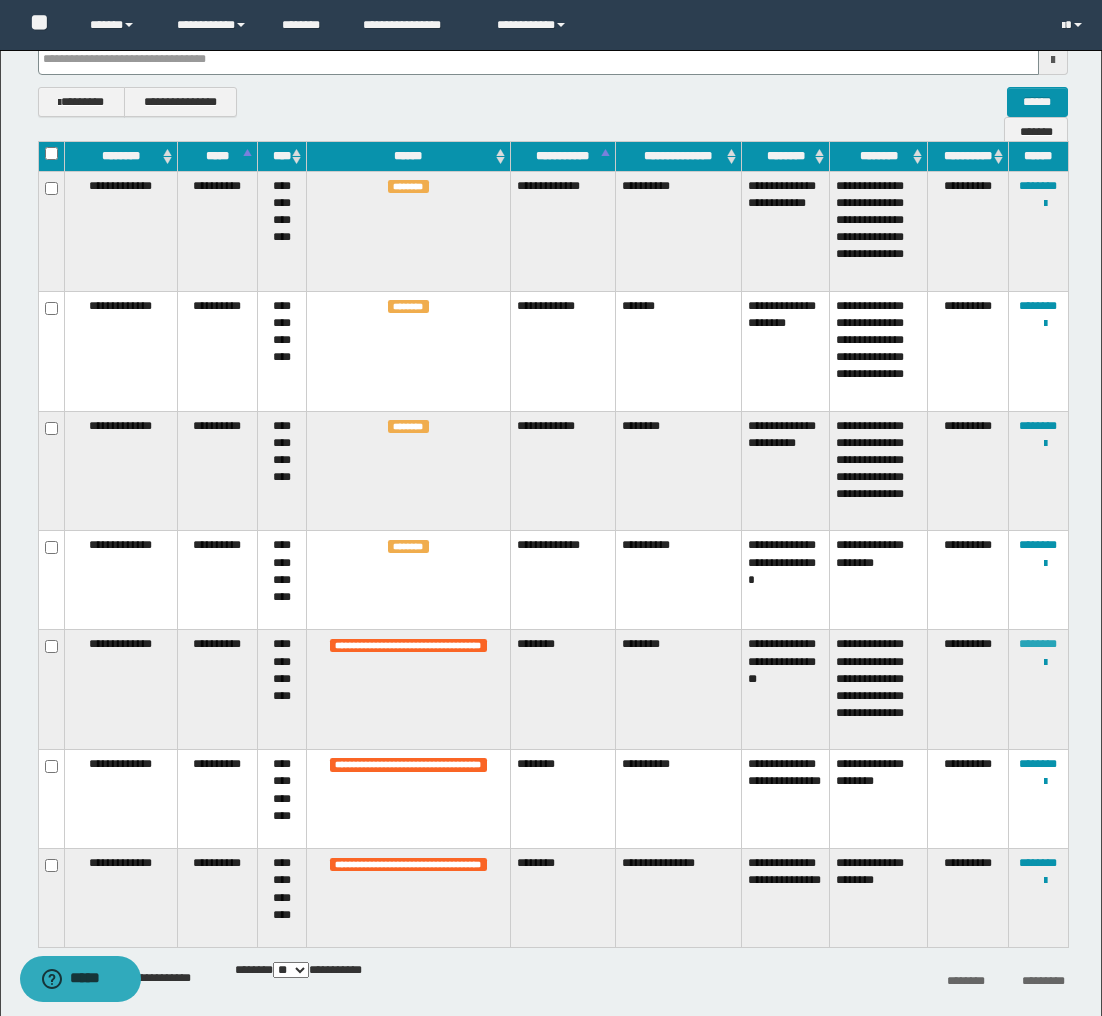 click on "********" at bounding box center (1038, 644) 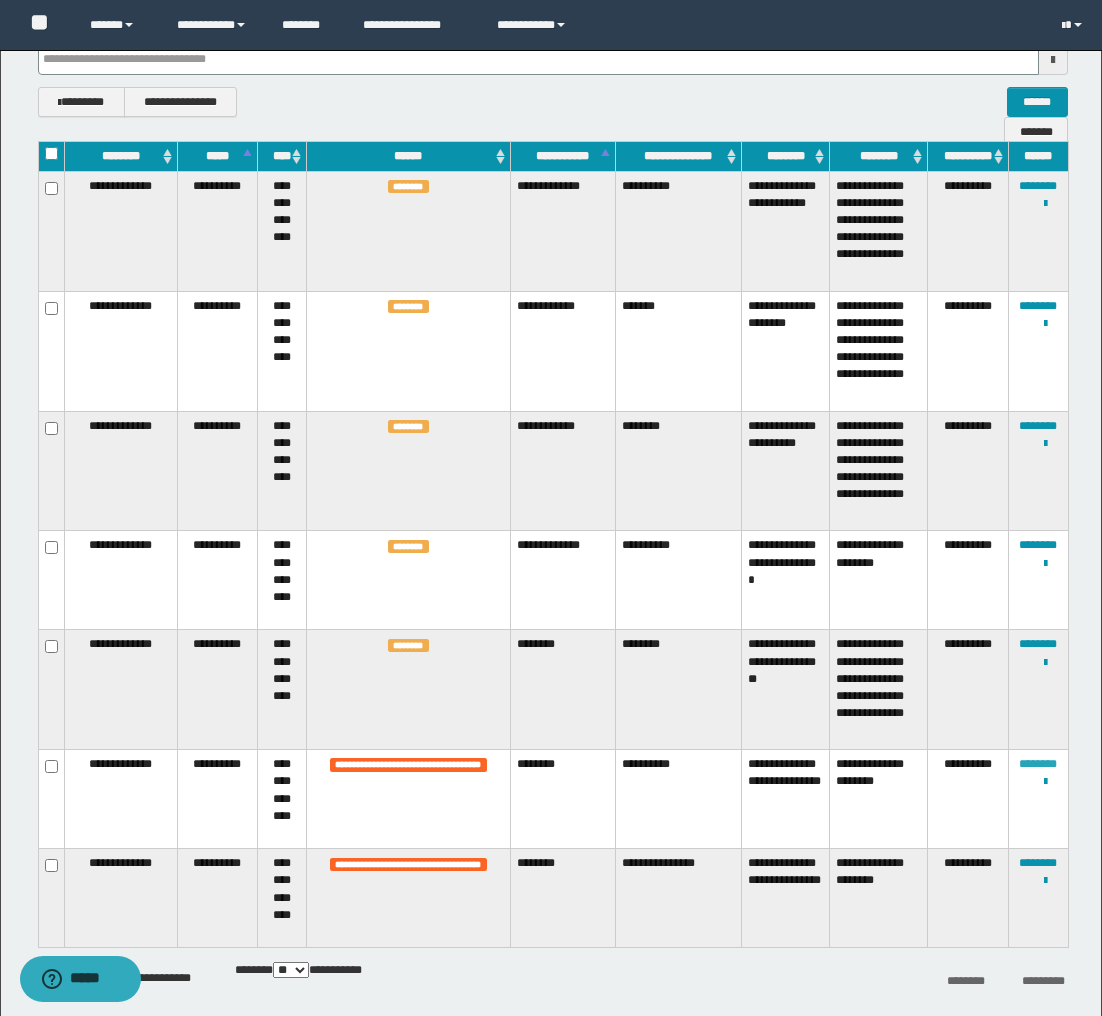 click on "********" at bounding box center [1038, 764] 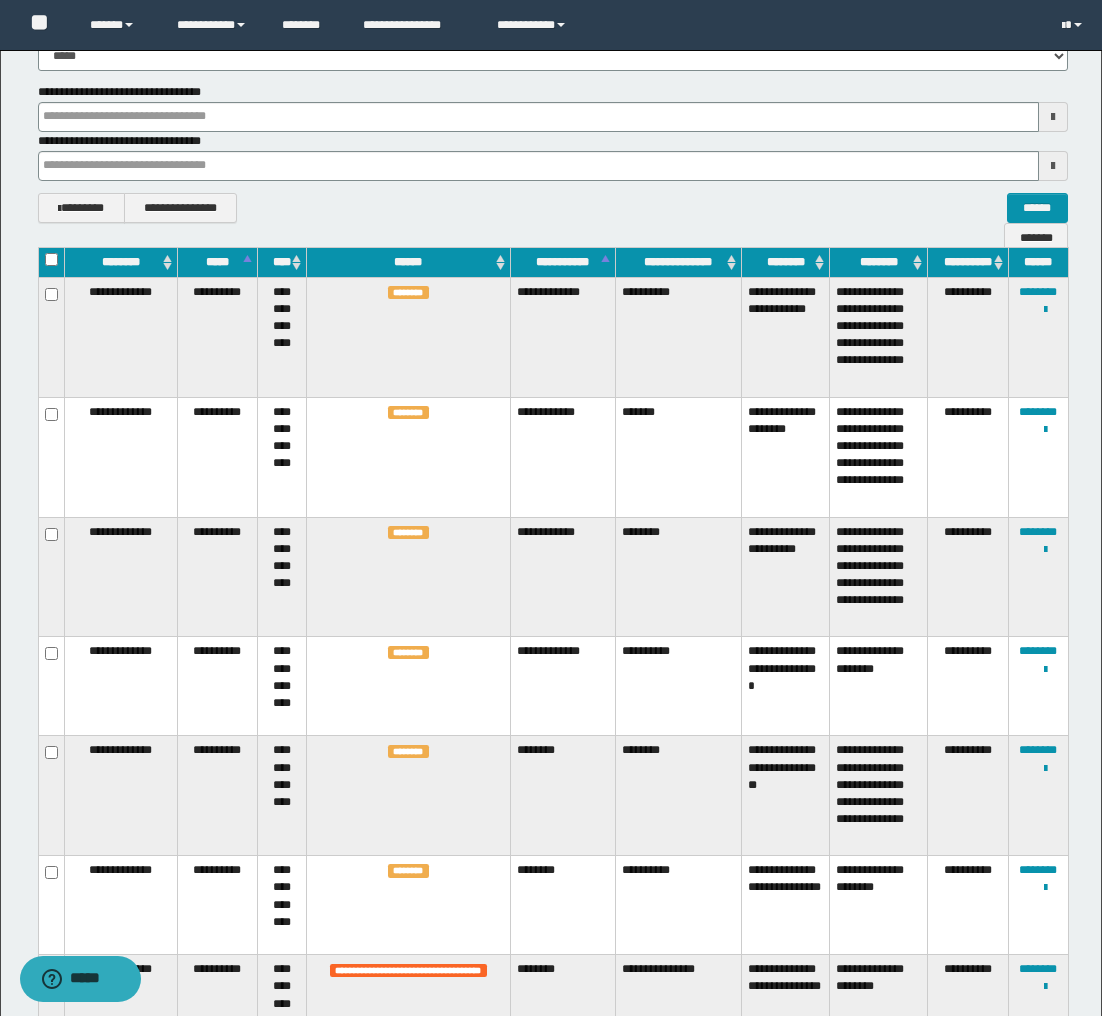 scroll, scrollTop: 551, scrollLeft: 0, axis: vertical 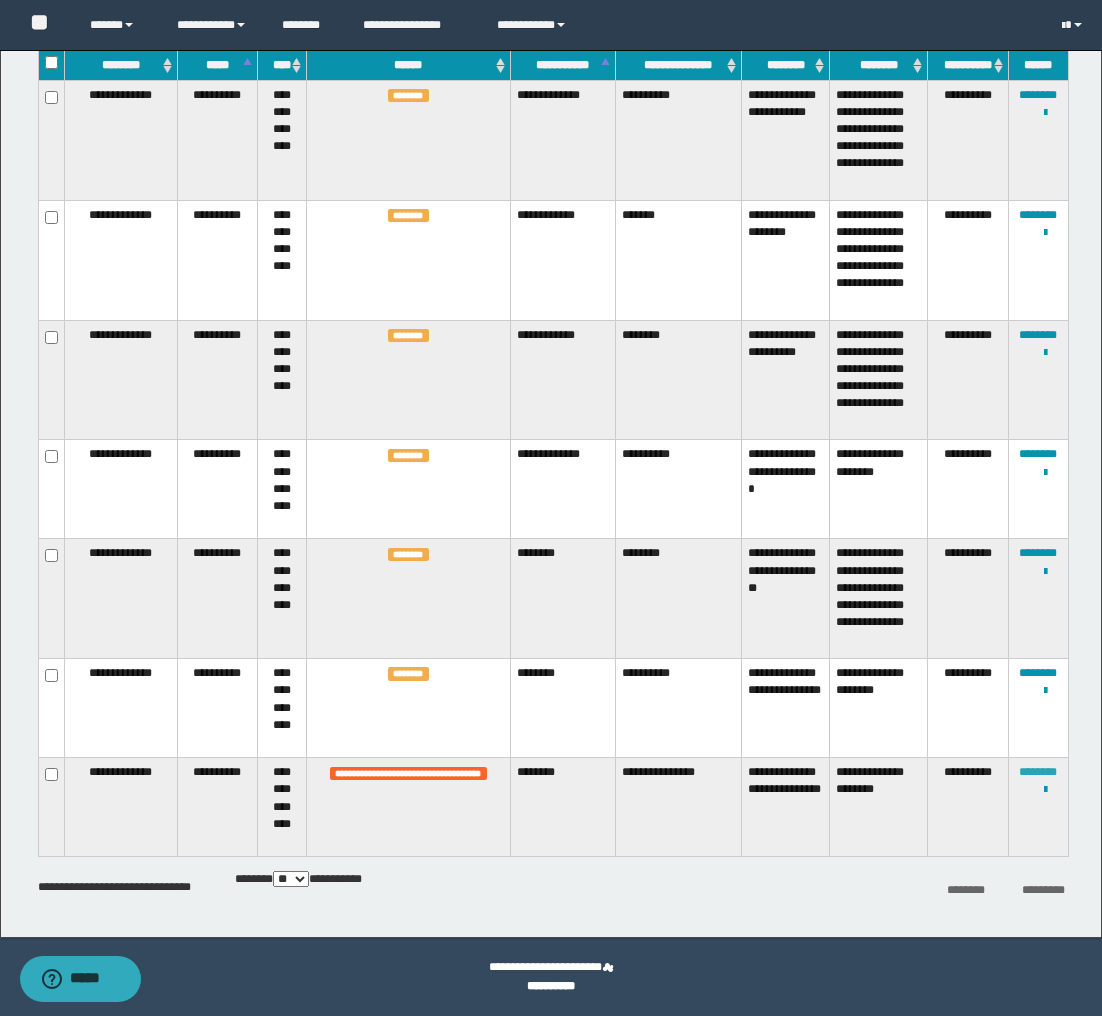 click on "********" at bounding box center (1038, 772) 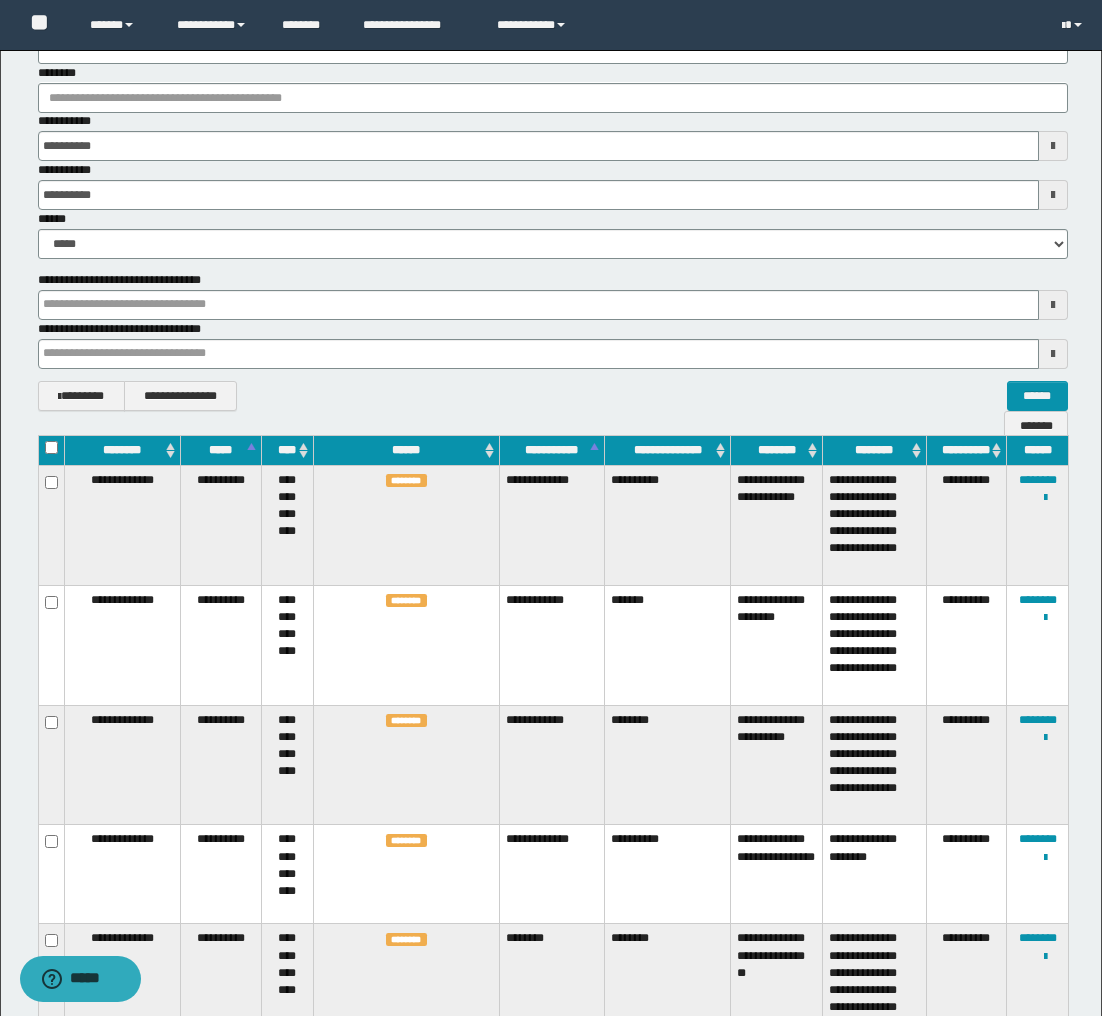 scroll, scrollTop: 0, scrollLeft: 0, axis: both 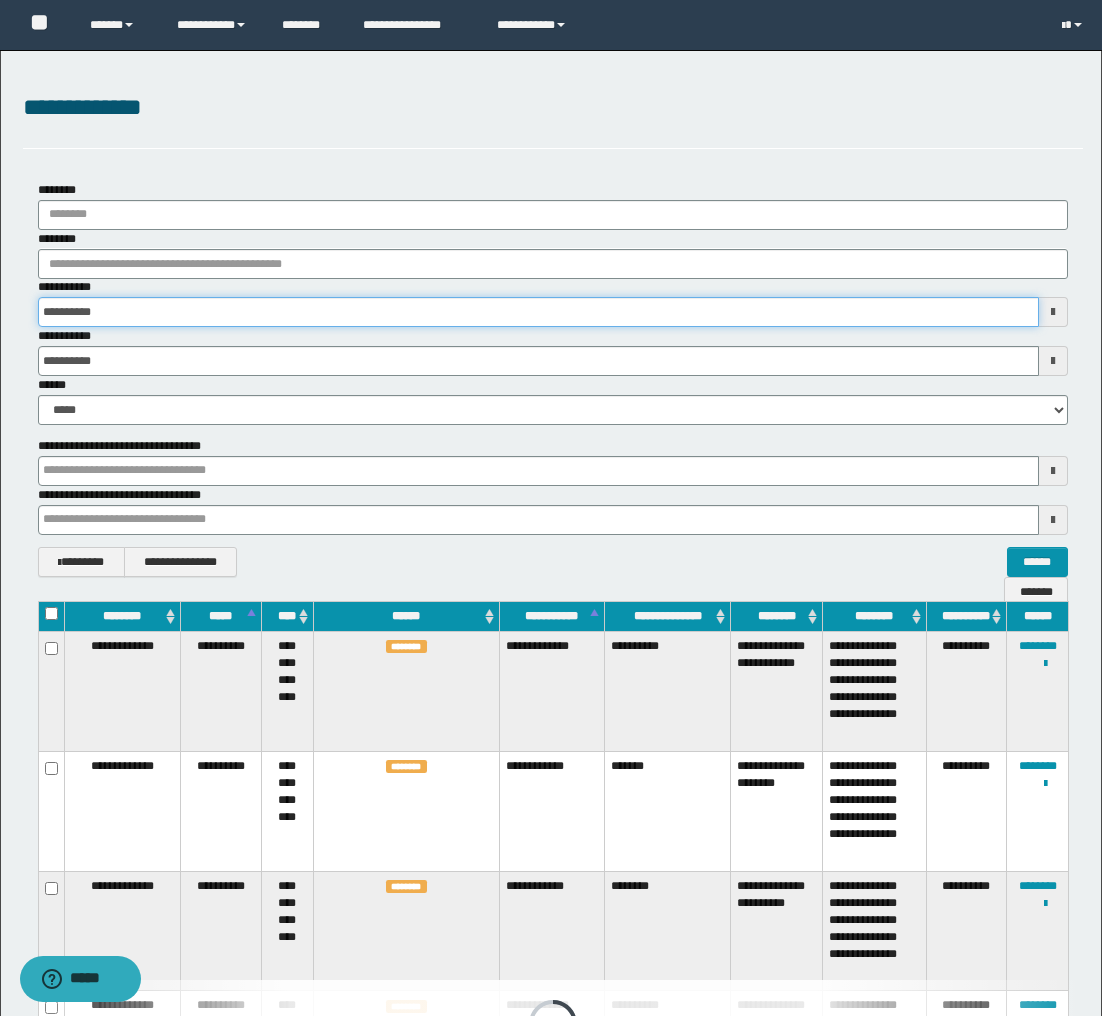 click on "**********" at bounding box center [538, 312] 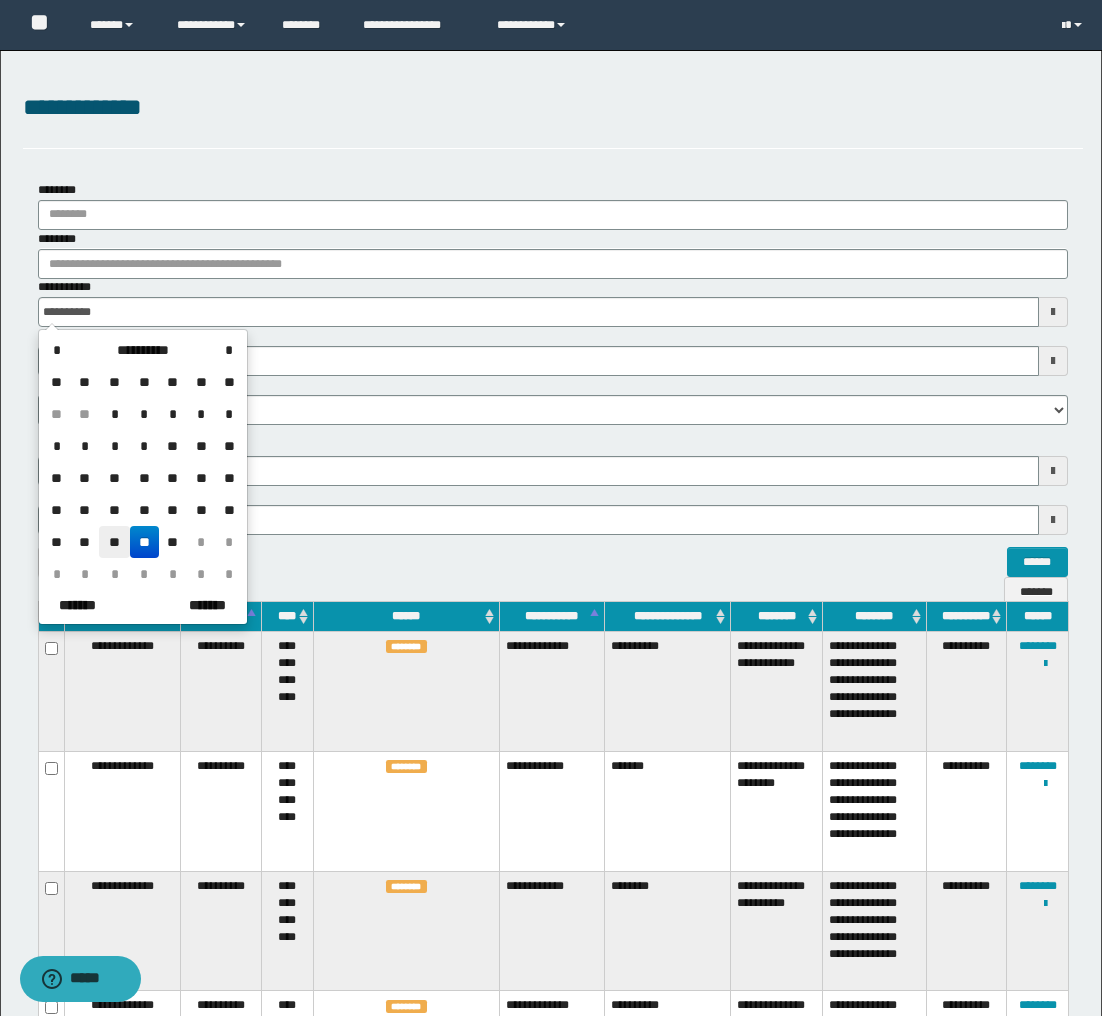 click on "**" at bounding box center (114, 542) 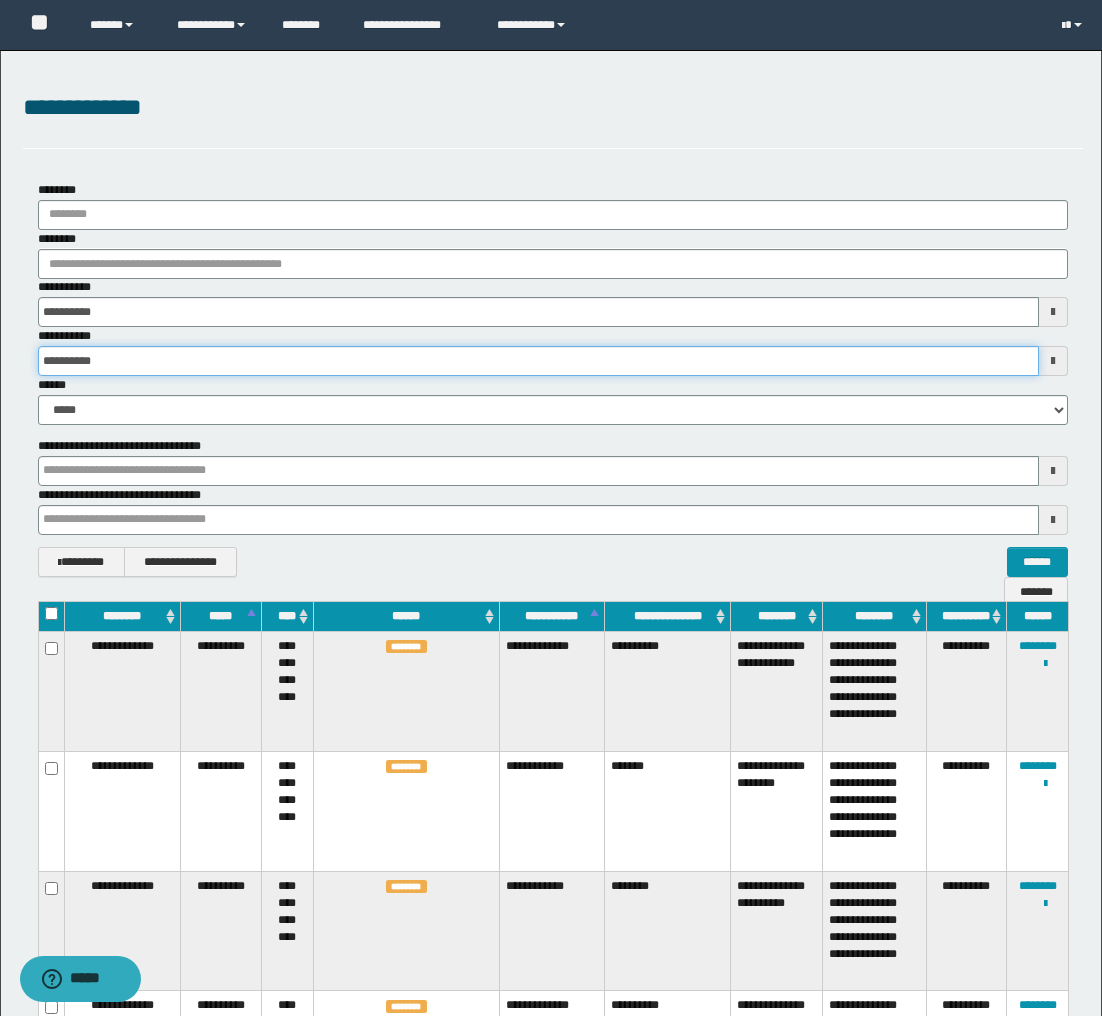 click on "**********" at bounding box center (538, 361) 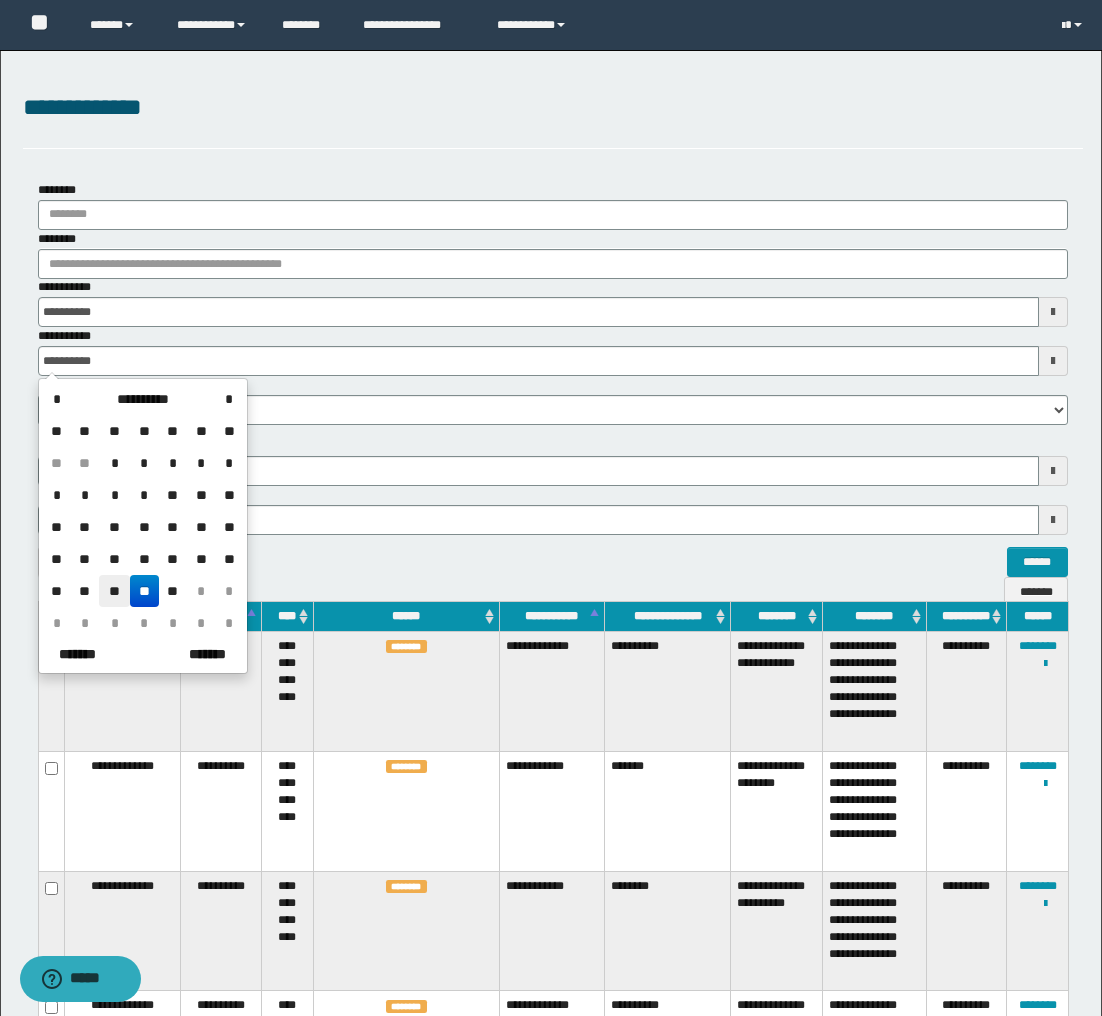 click on "**" at bounding box center (114, 591) 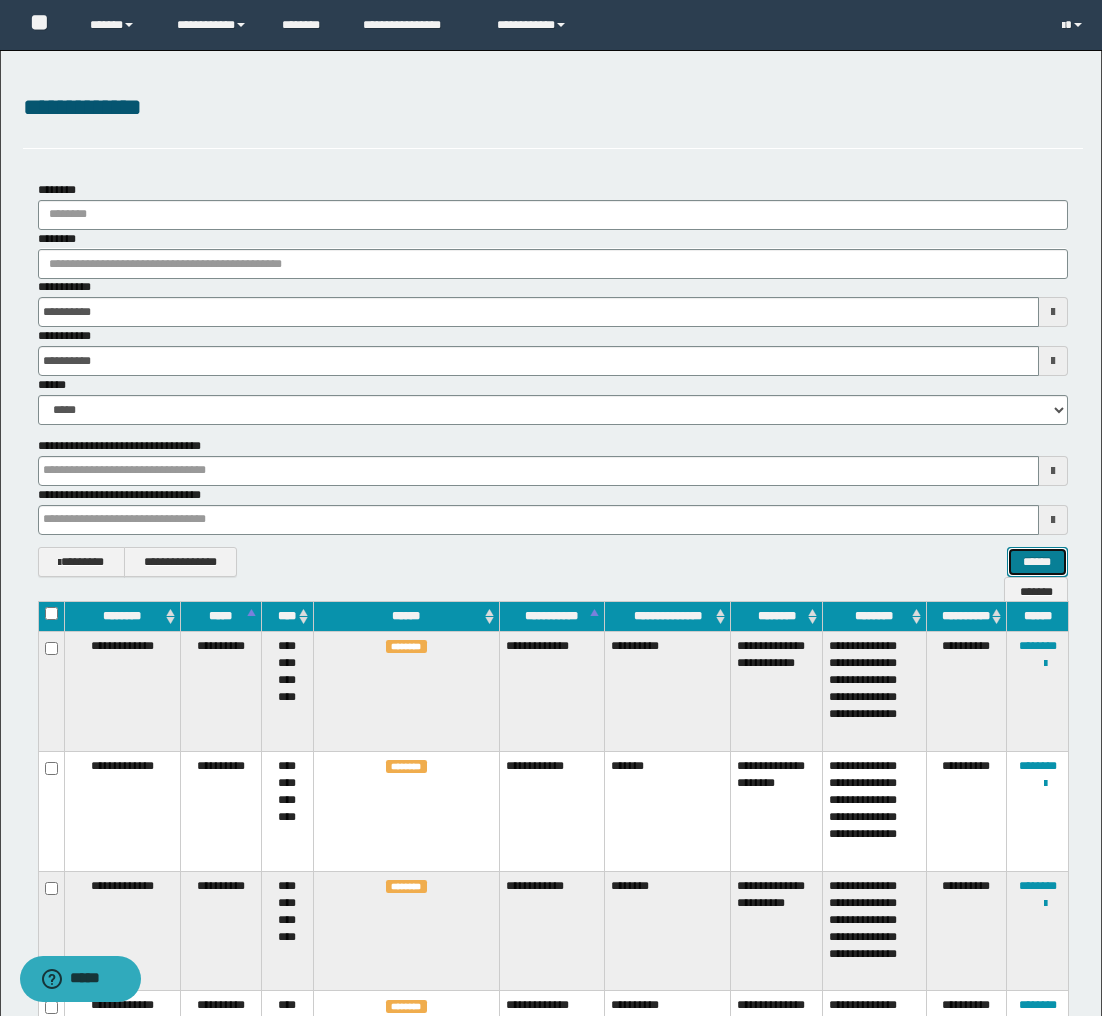 click on "******" at bounding box center (1037, 562) 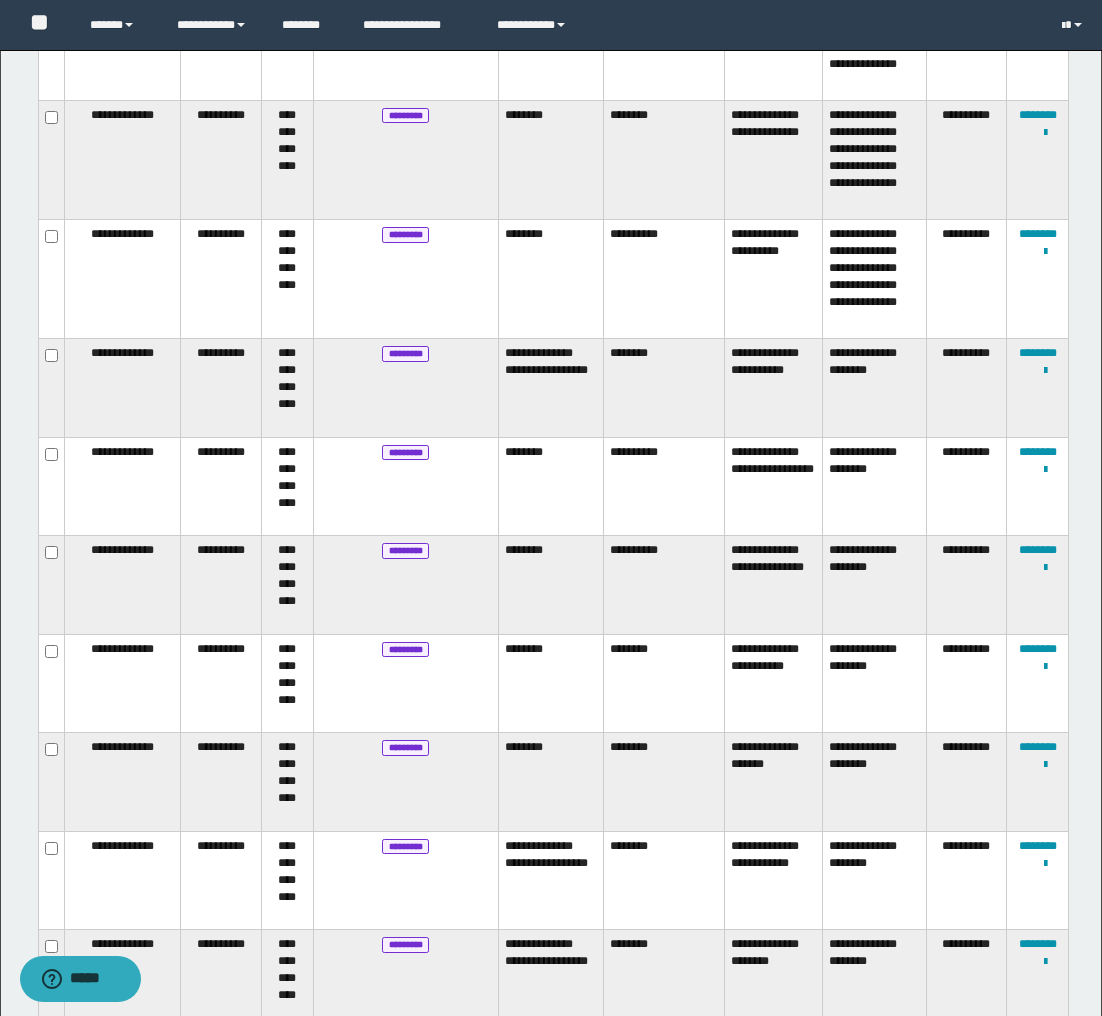 scroll, scrollTop: 2634, scrollLeft: 0, axis: vertical 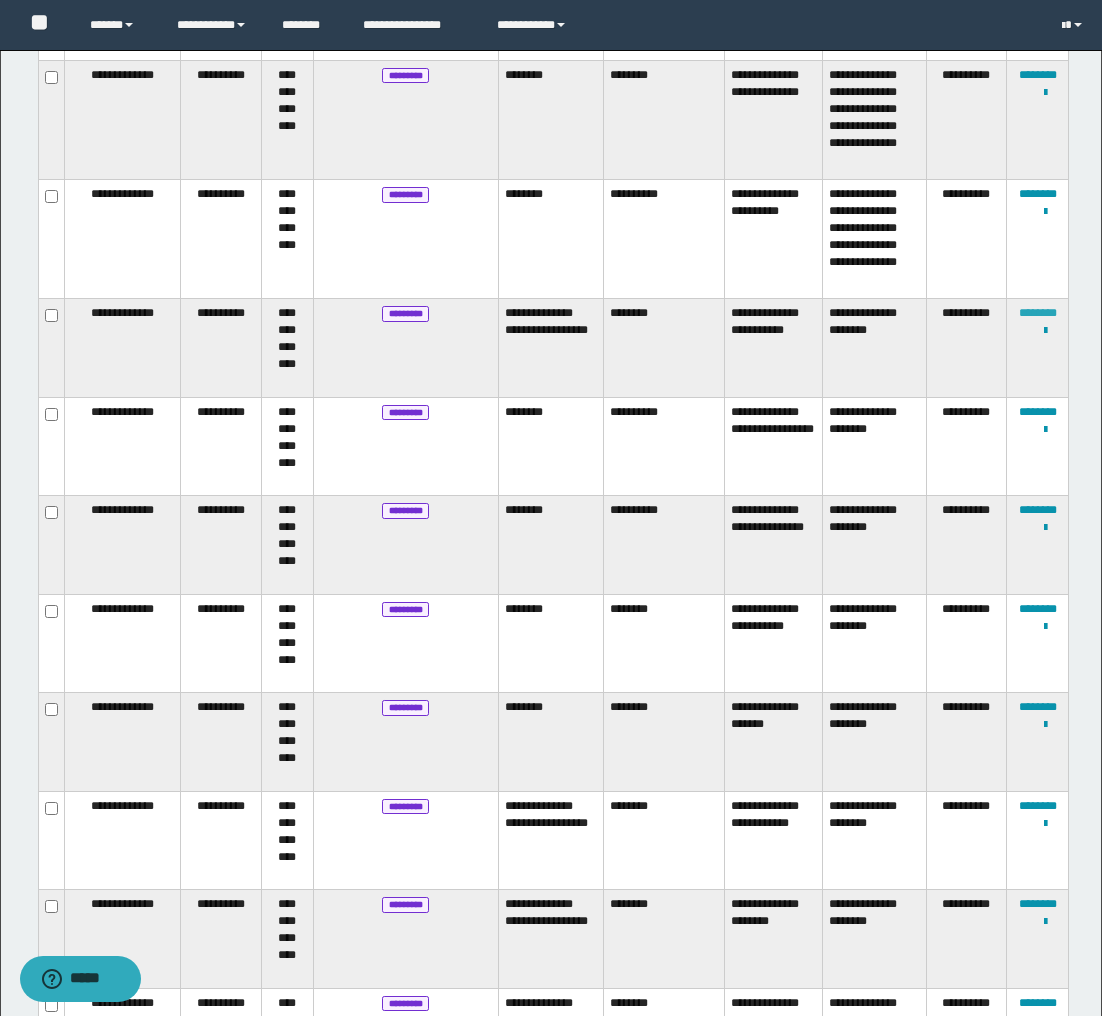 click on "********" at bounding box center [1038, 313] 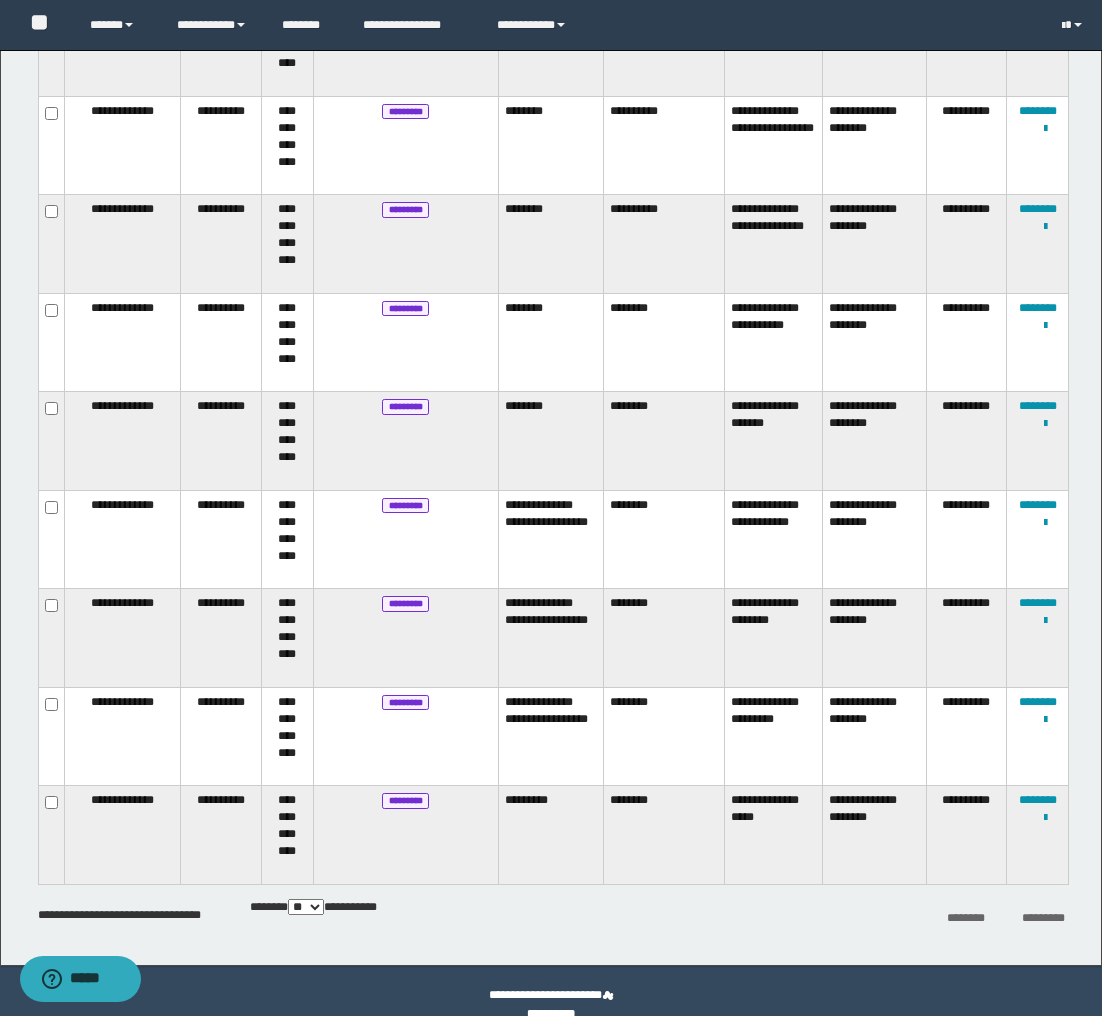 scroll, scrollTop: 2938, scrollLeft: 0, axis: vertical 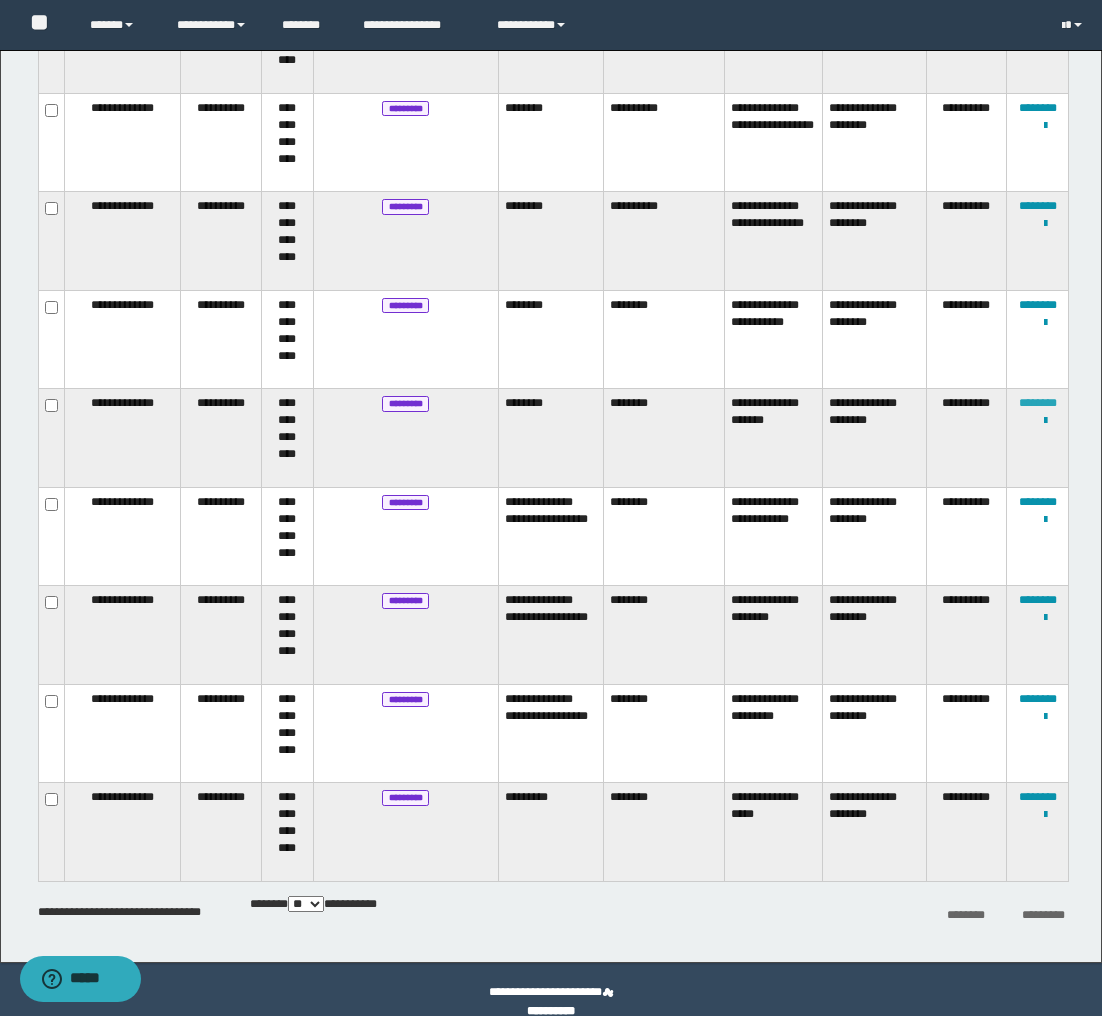click on "********" at bounding box center [1038, 403] 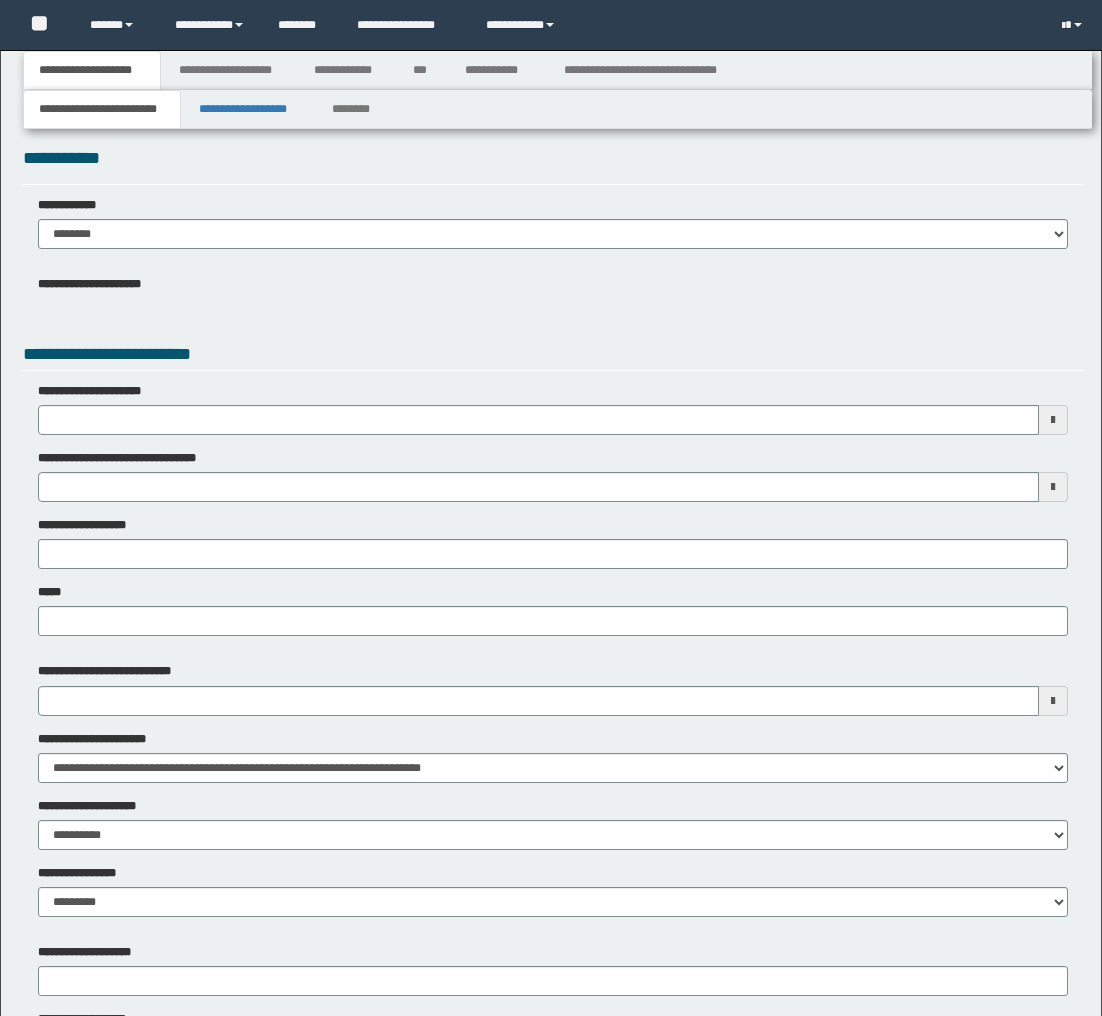 scroll, scrollTop: 0, scrollLeft: 0, axis: both 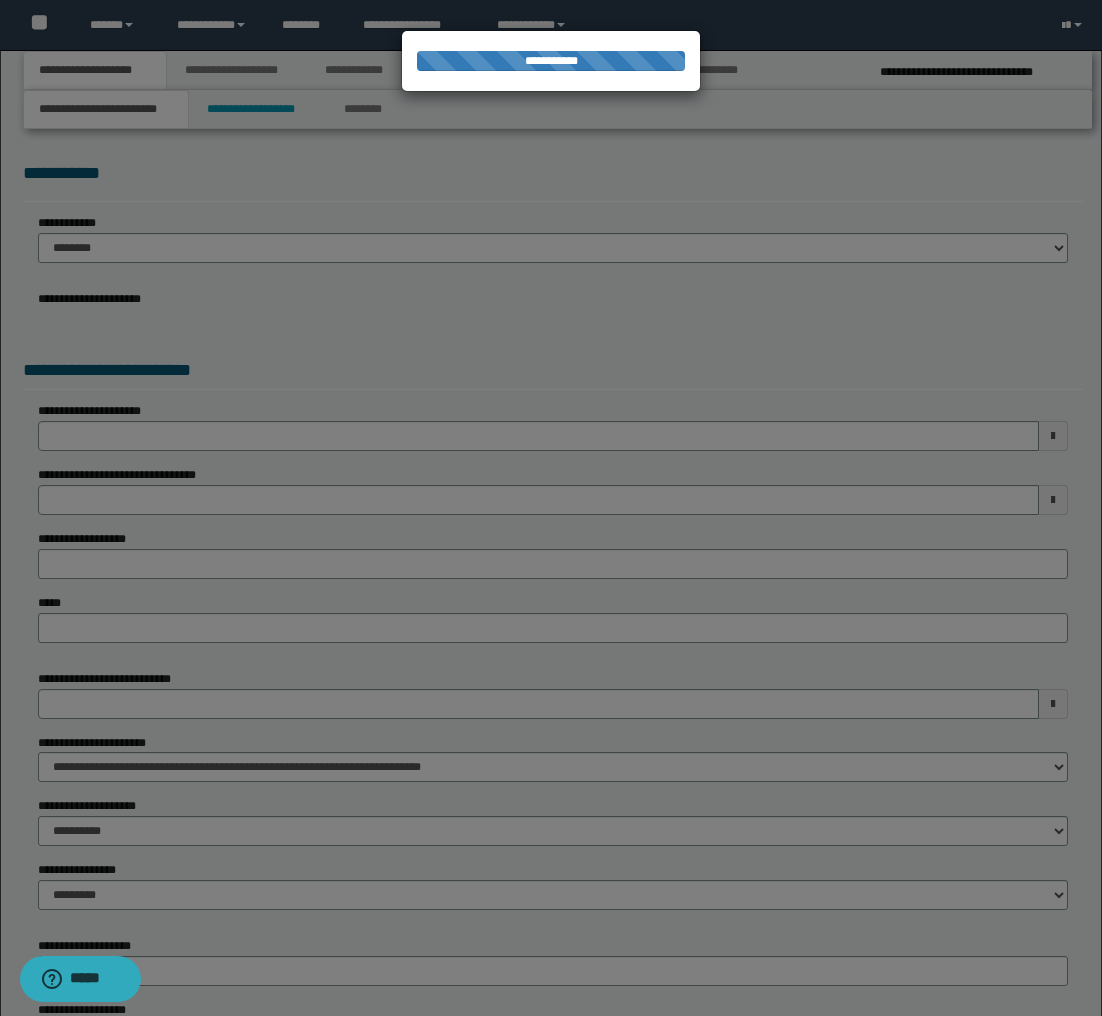 type on "**********" 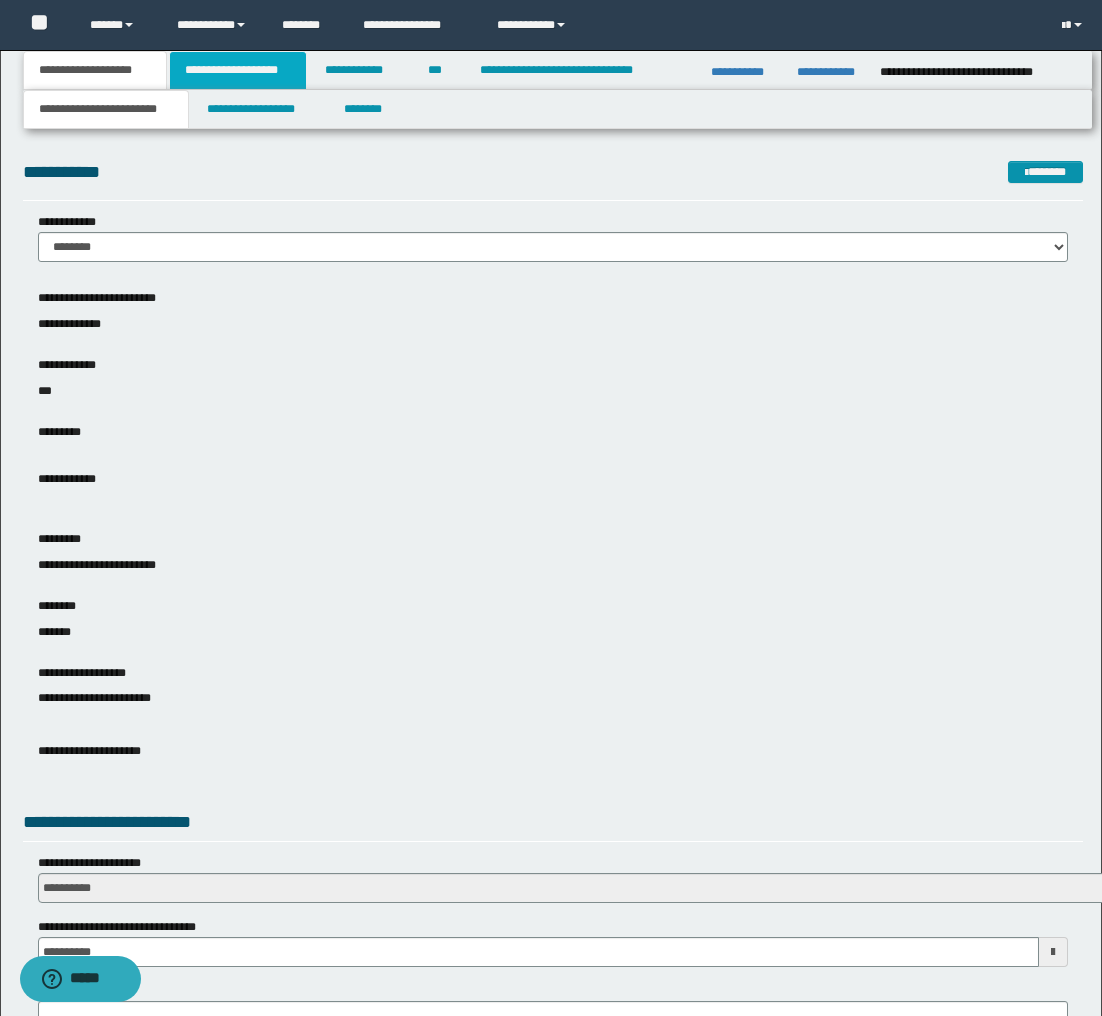 scroll, scrollTop: 0, scrollLeft: 0, axis: both 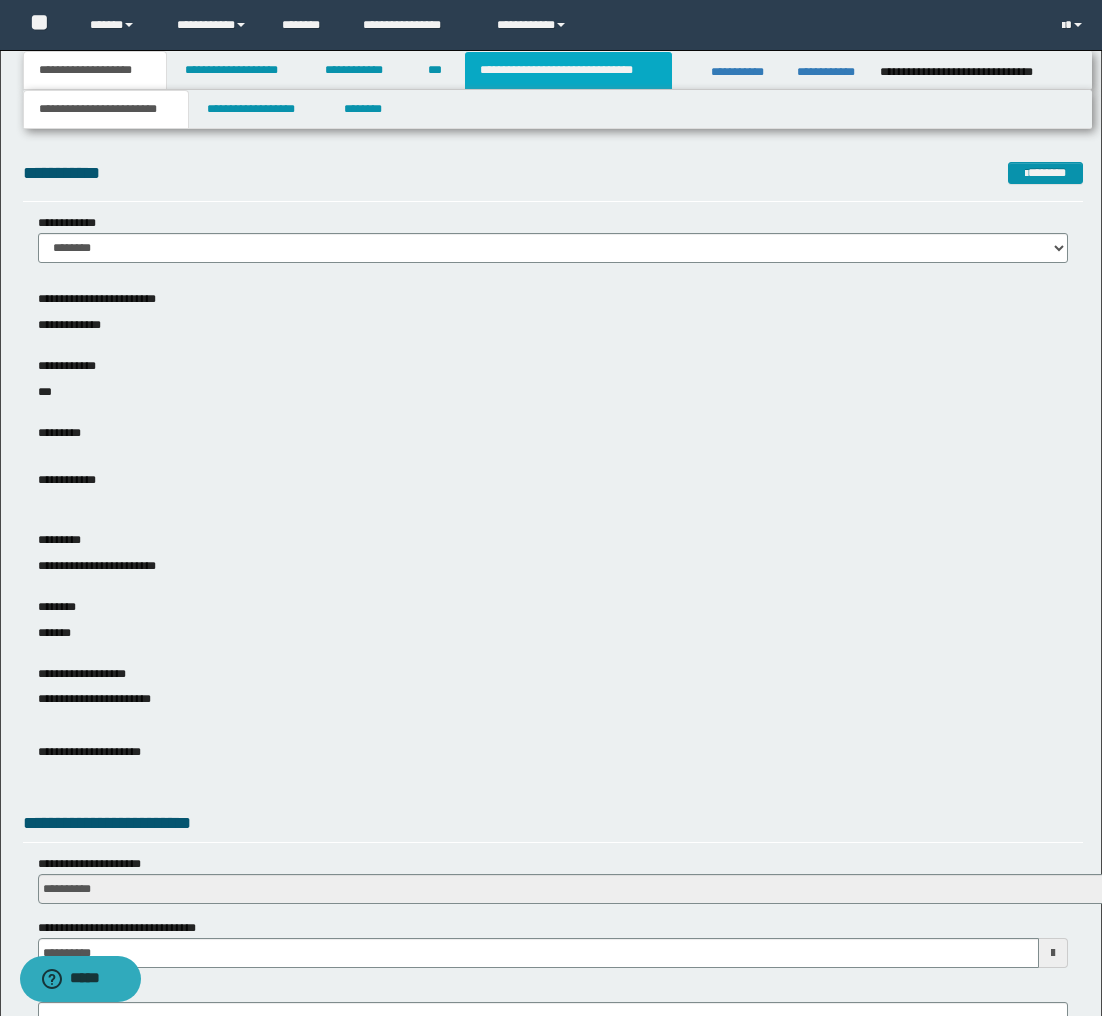 click on "**********" at bounding box center [568, 70] 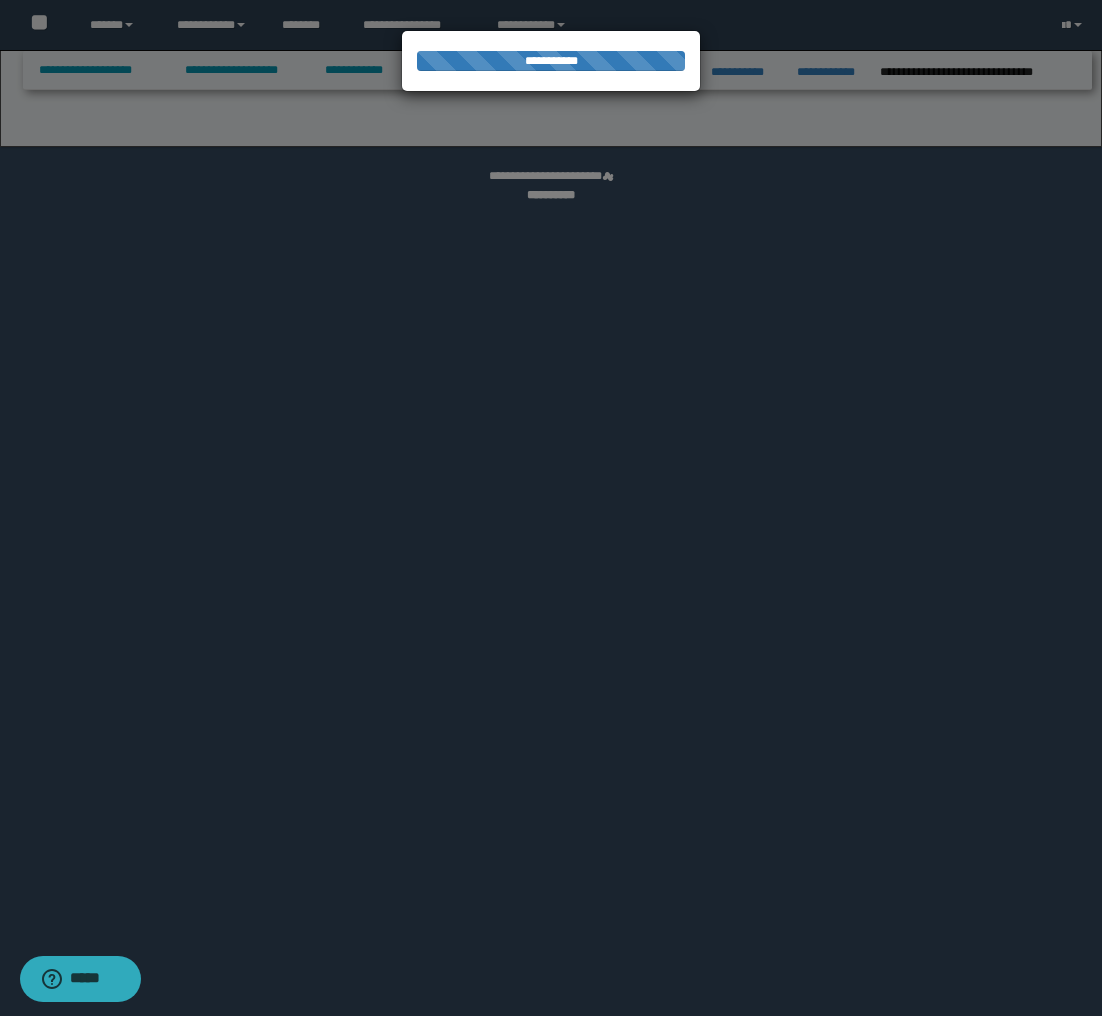 select on "*" 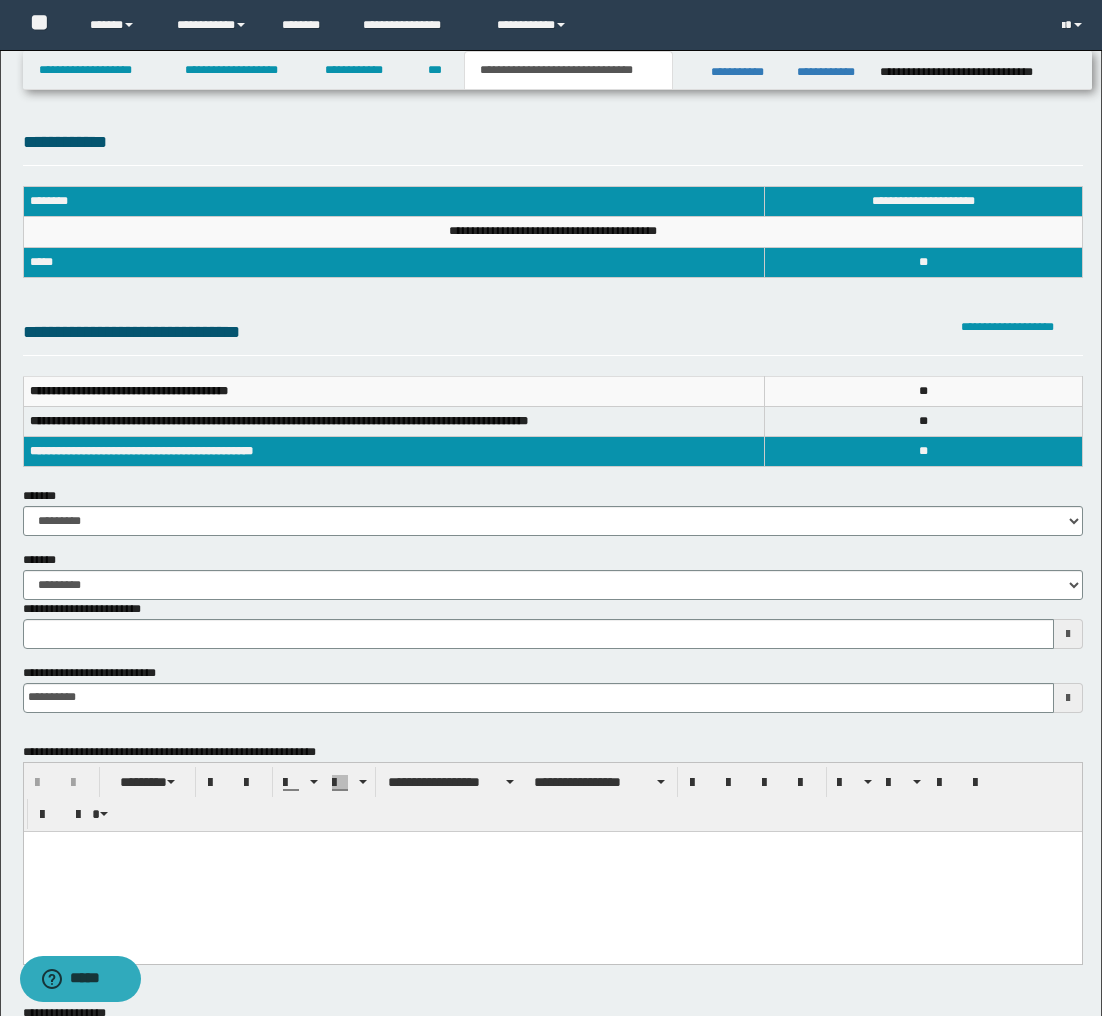 scroll, scrollTop: 1165, scrollLeft: 0, axis: vertical 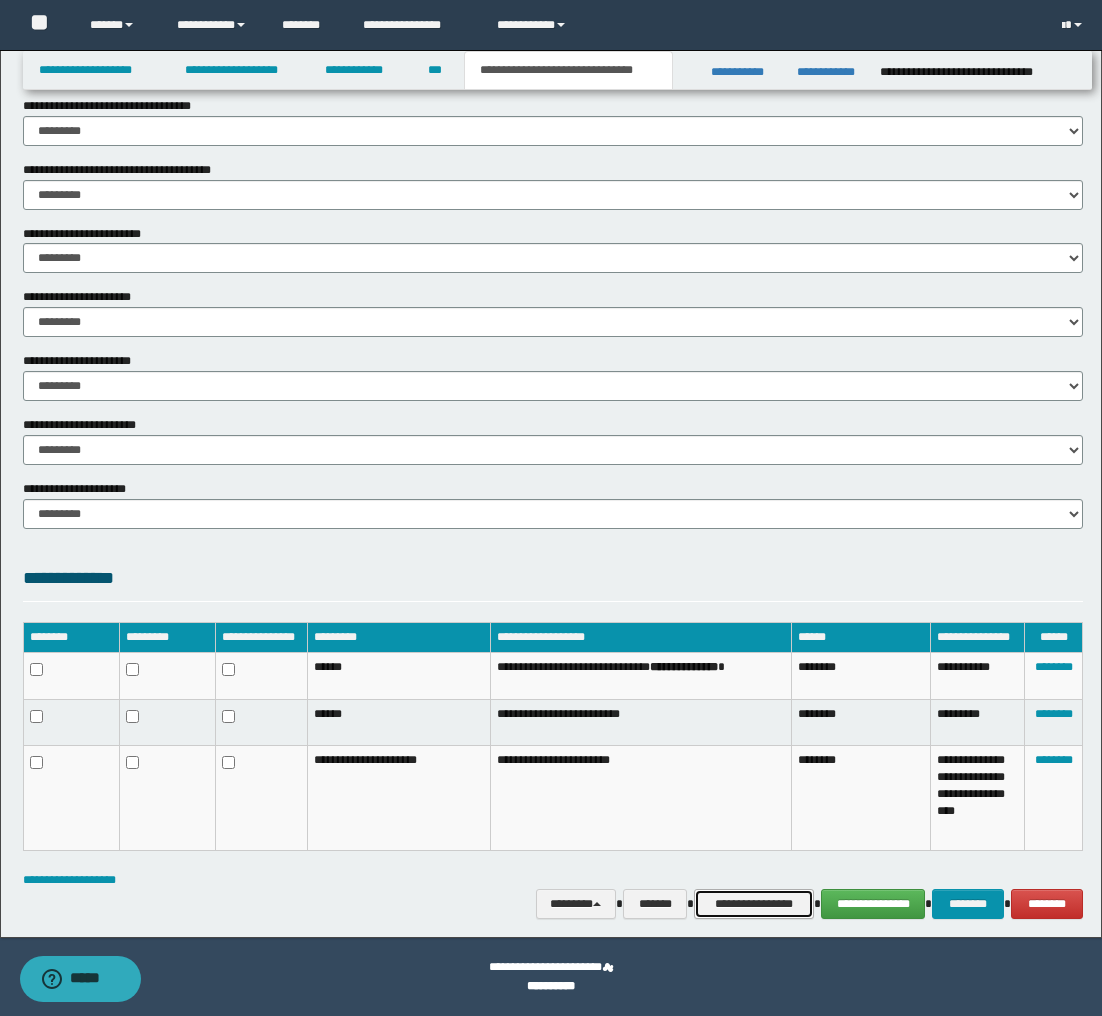 click on "**********" at bounding box center (754, 904) 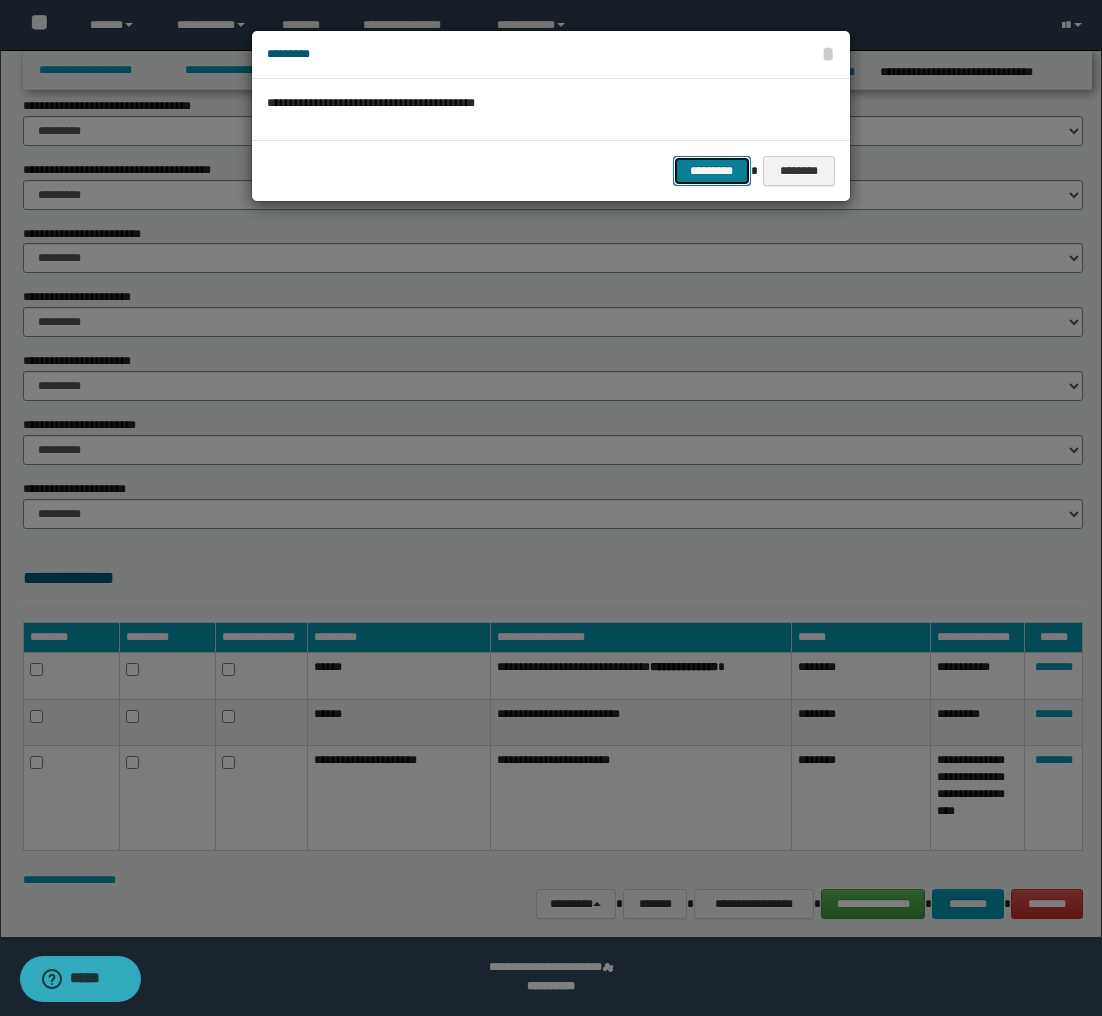 drag, startPoint x: 722, startPoint y: 174, endPoint x: 707, endPoint y: 222, distance: 50.289165 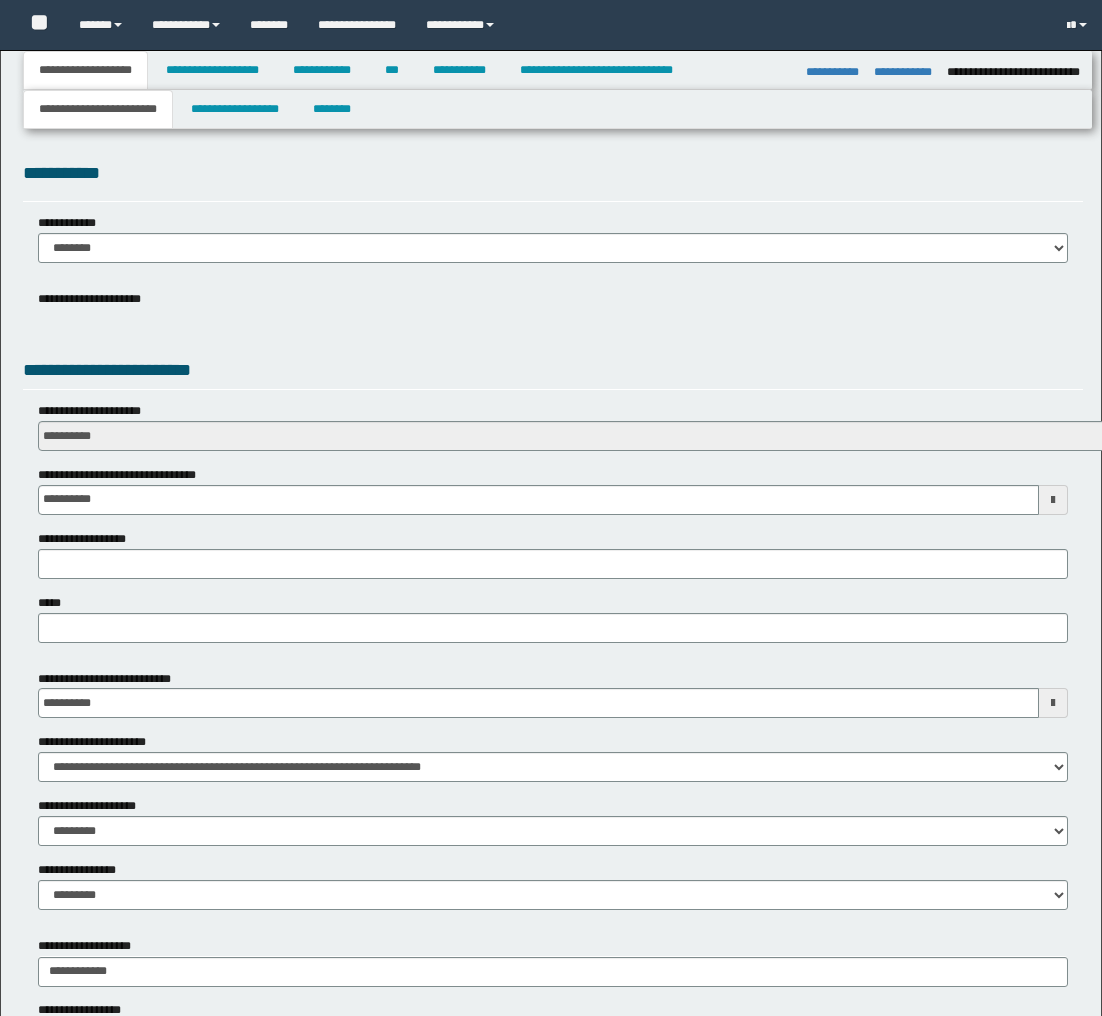 select on "*" 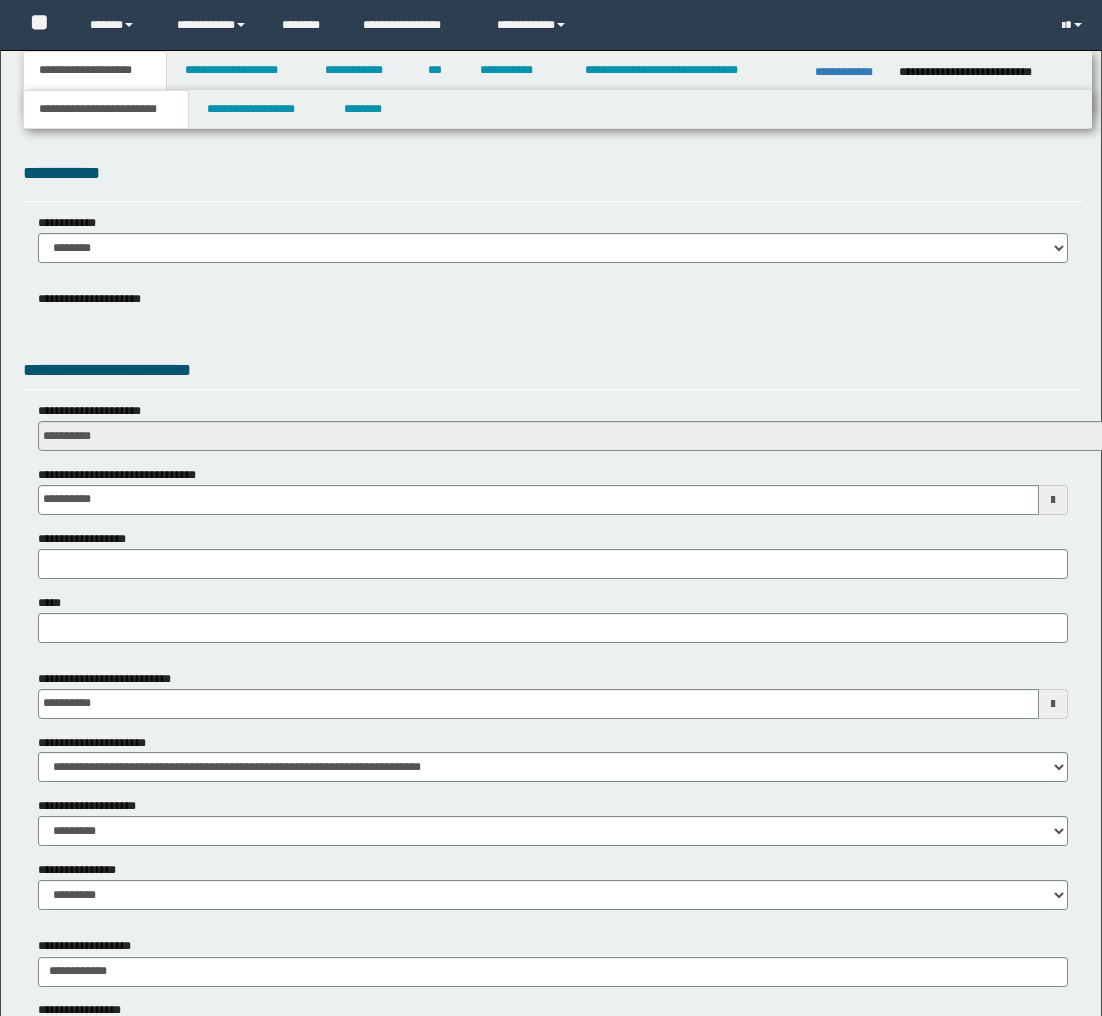 scroll, scrollTop: 0, scrollLeft: 0, axis: both 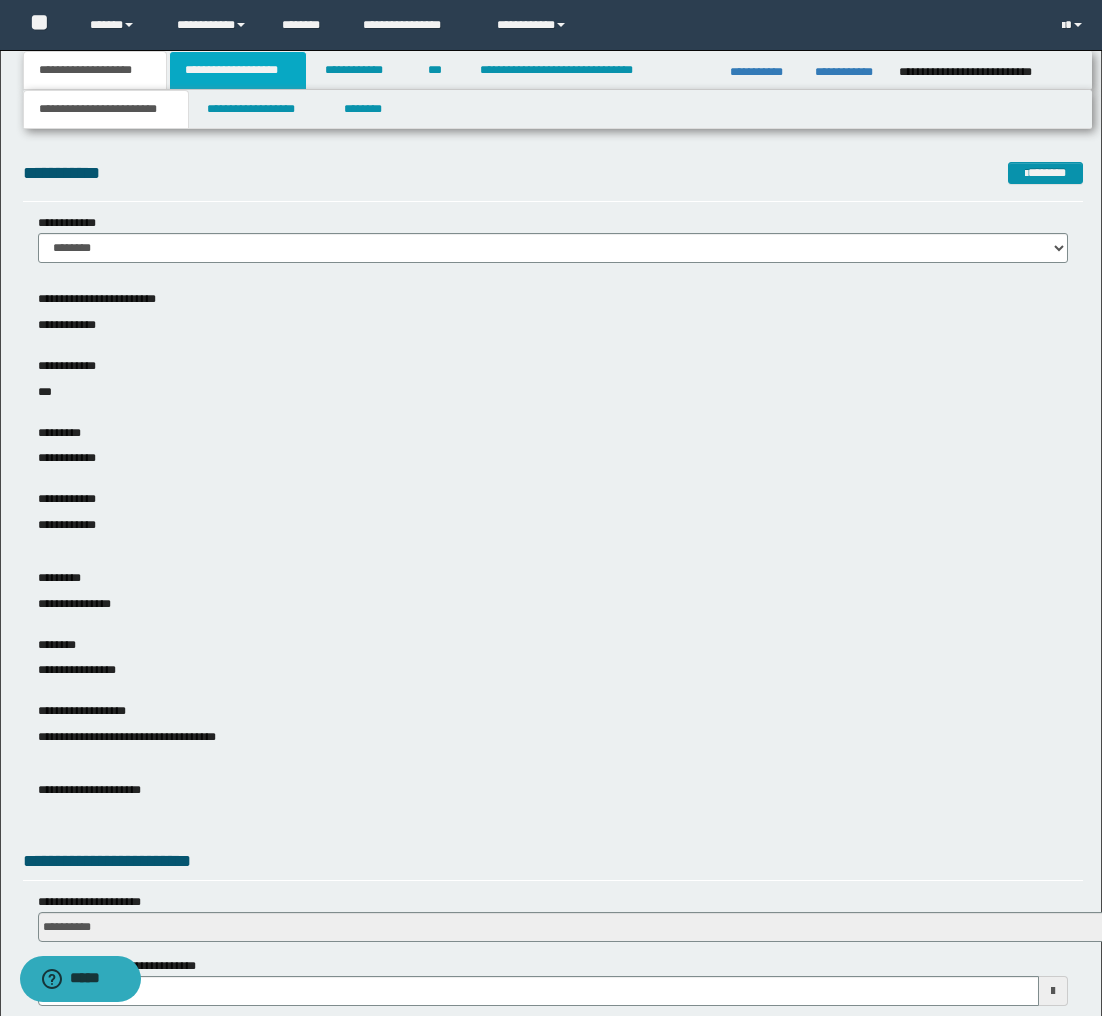 click on "**********" at bounding box center [238, 70] 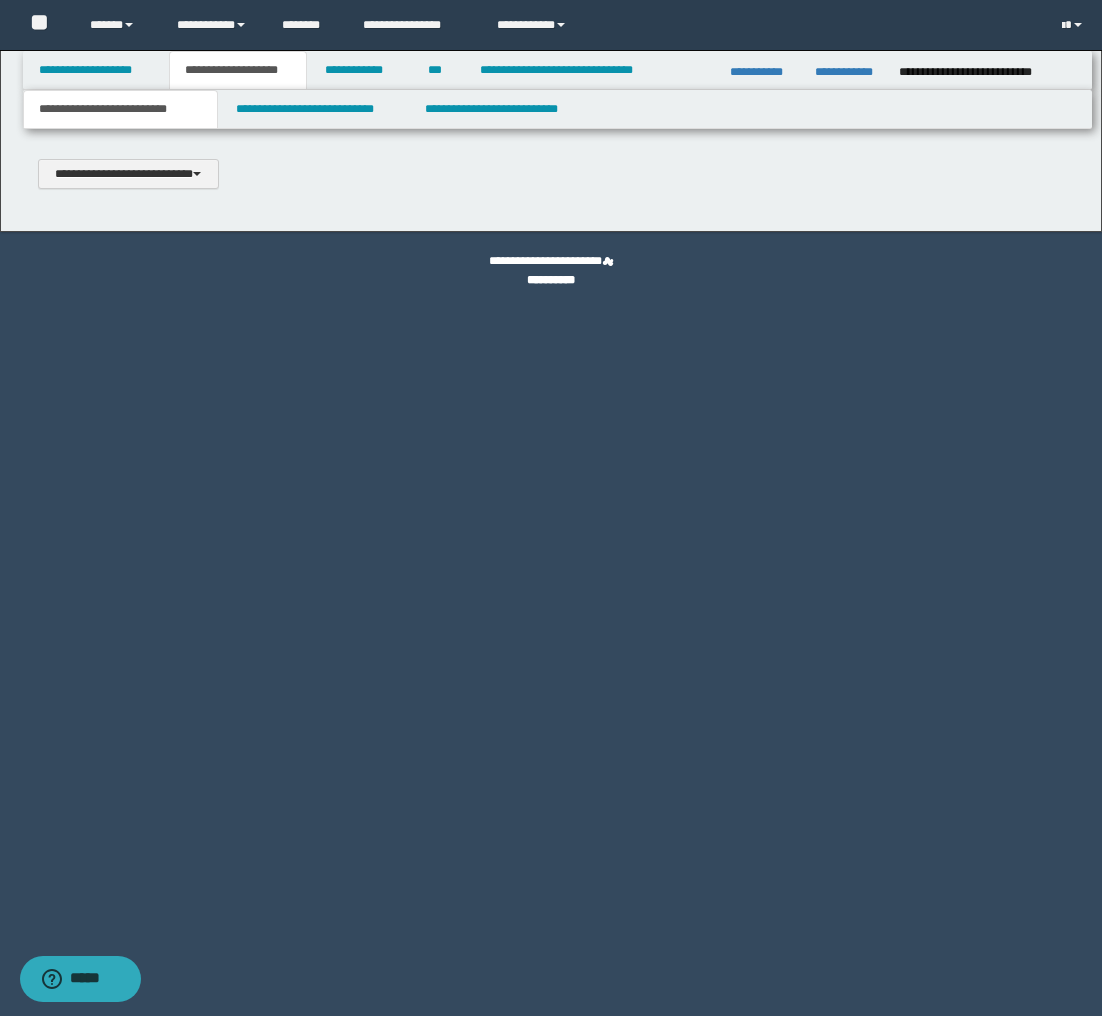 scroll, scrollTop: 0, scrollLeft: 0, axis: both 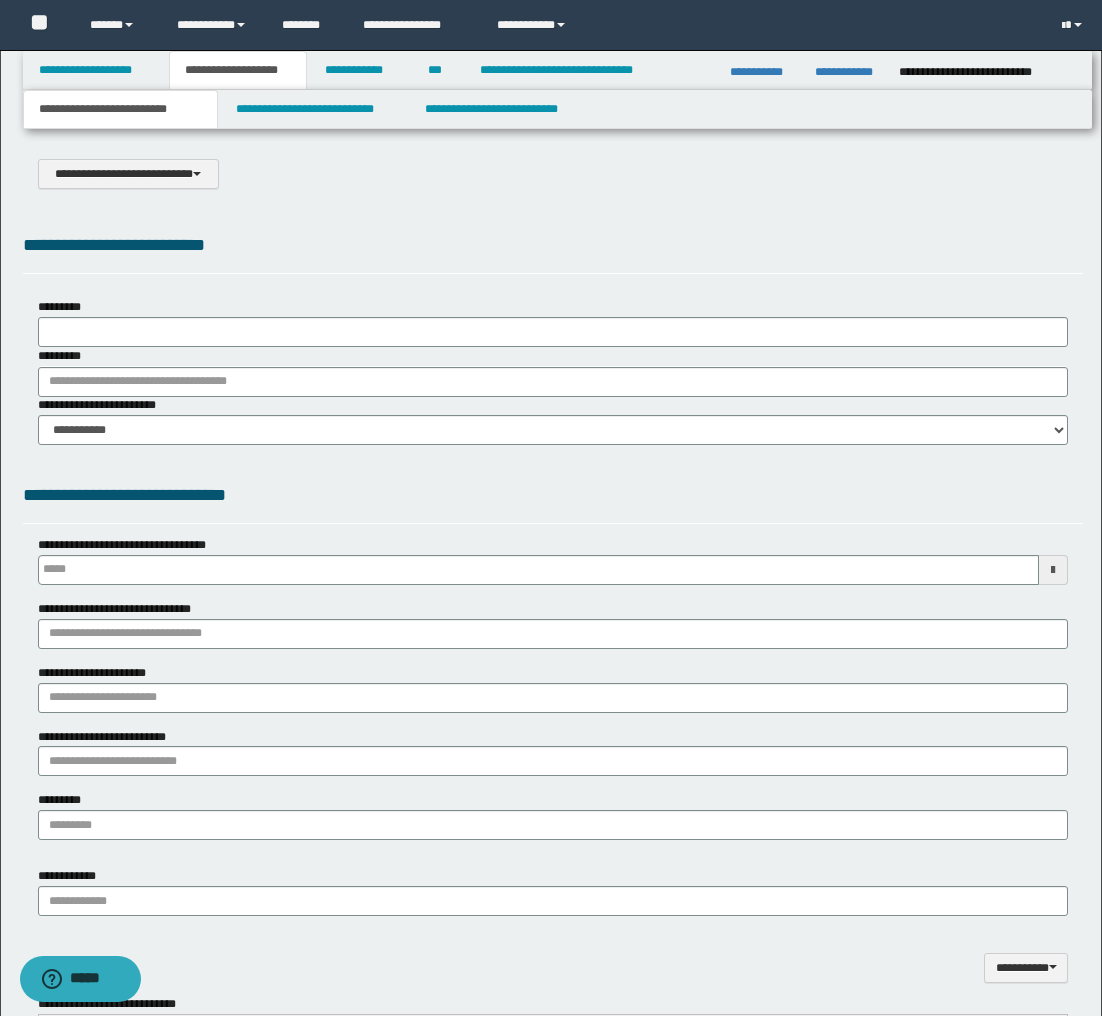 type on "**********" 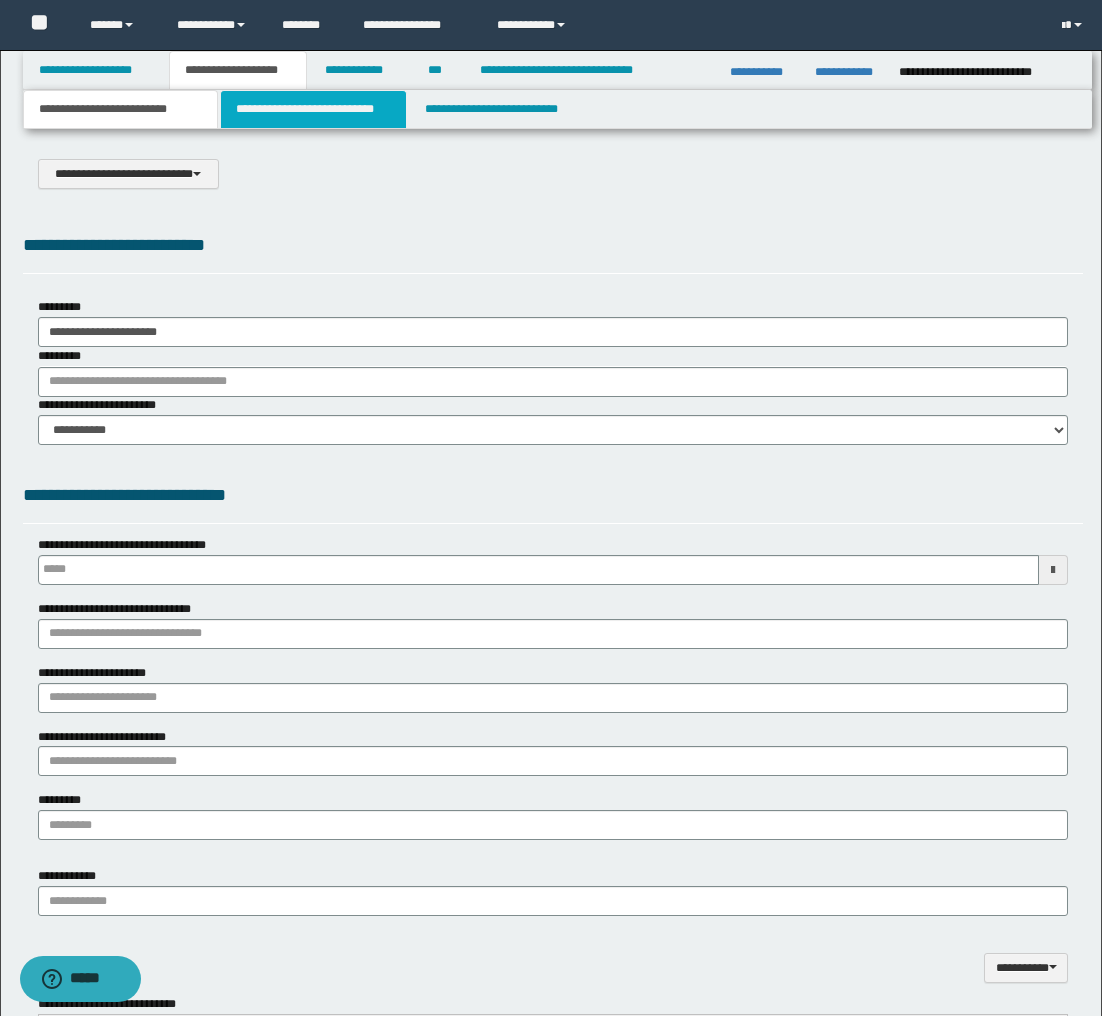 click on "**********" at bounding box center [314, 109] 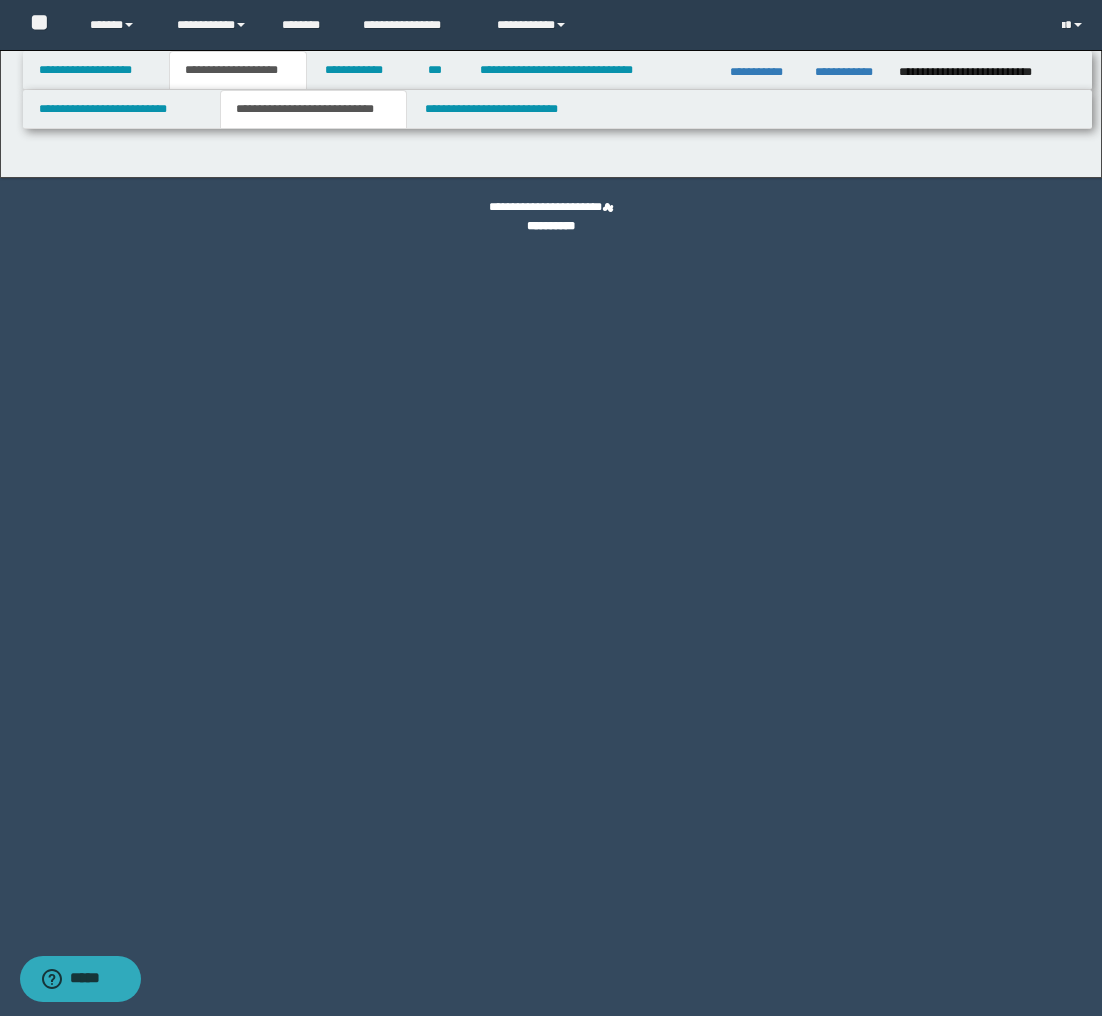 select on "*" 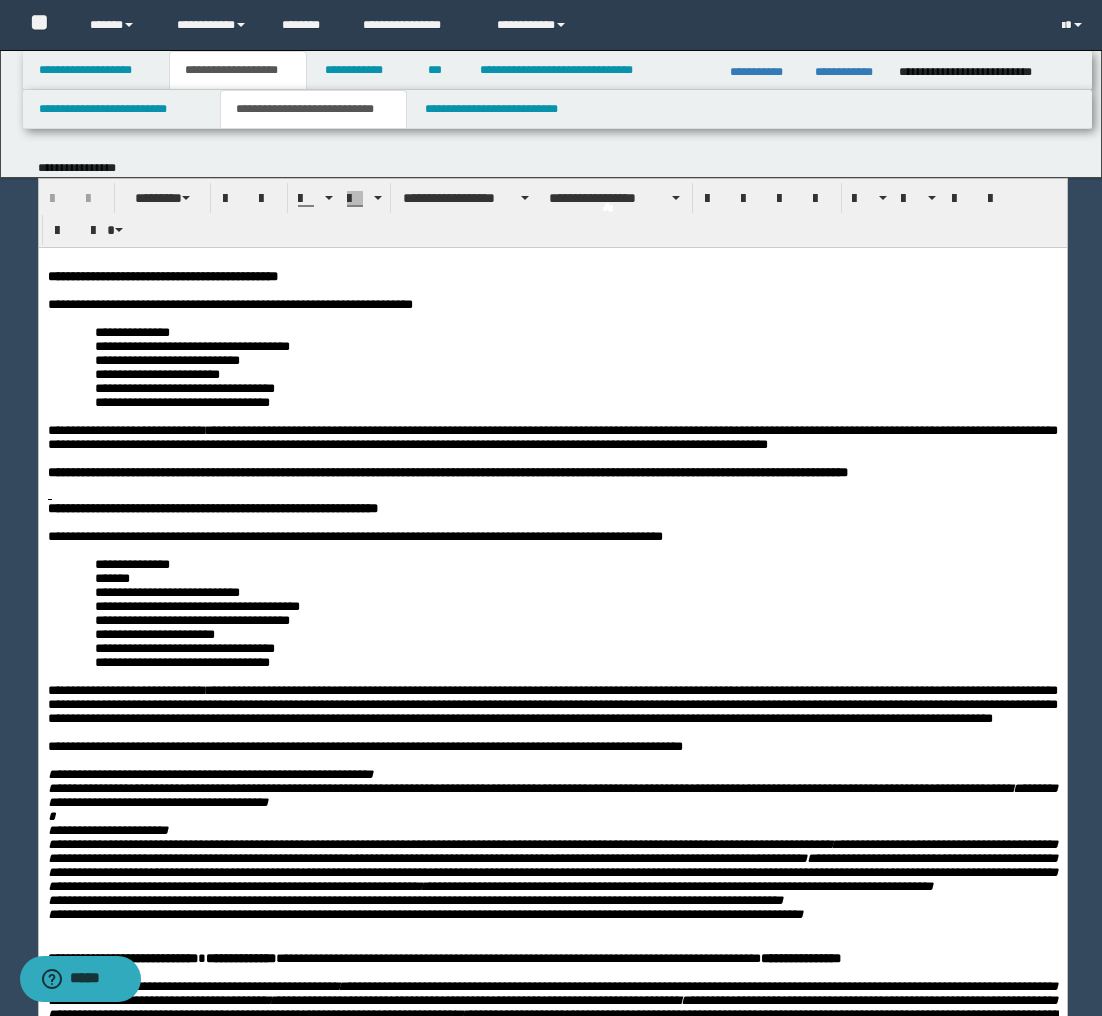 scroll, scrollTop: 0, scrollLeft: 0, axis: both 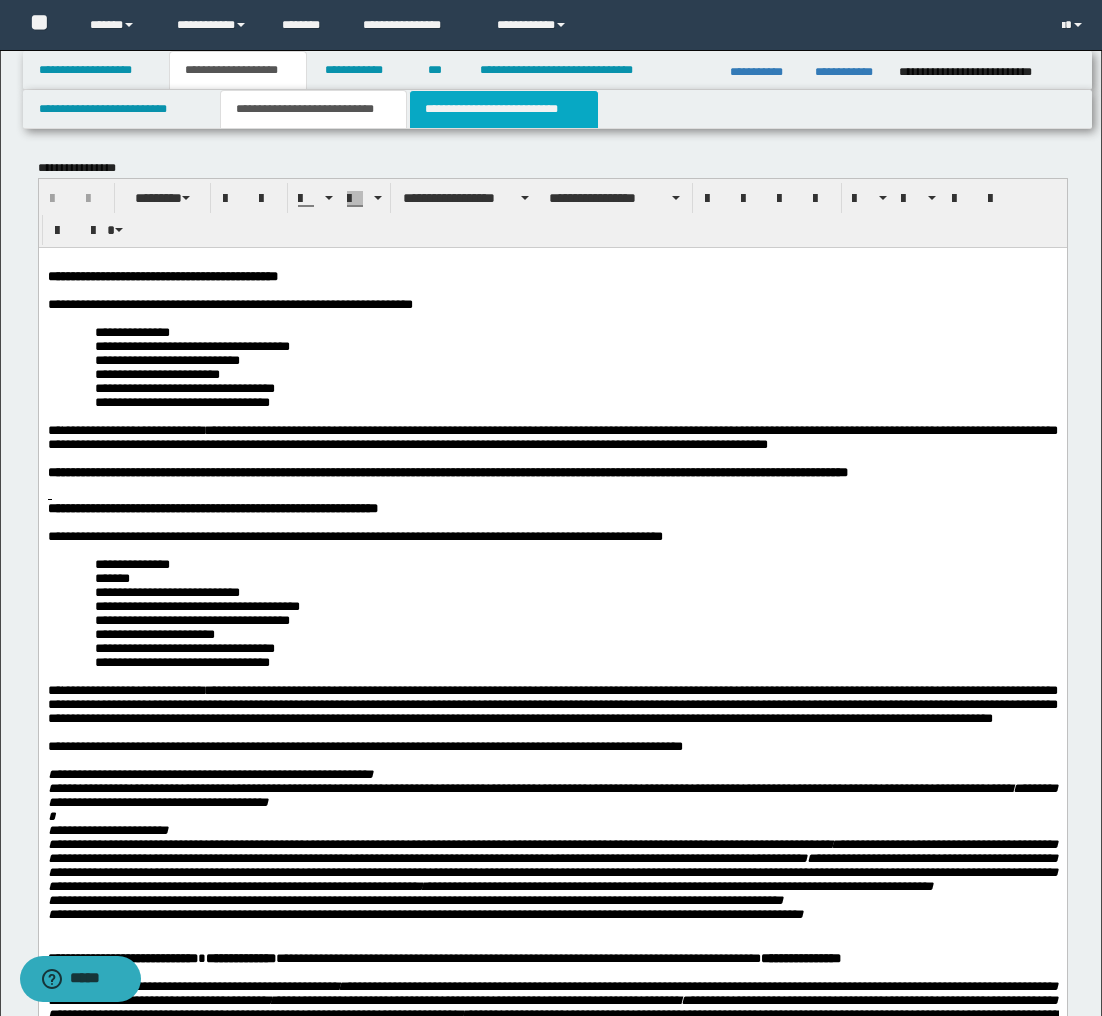 click on "**********" at bounding box center (504, 109) 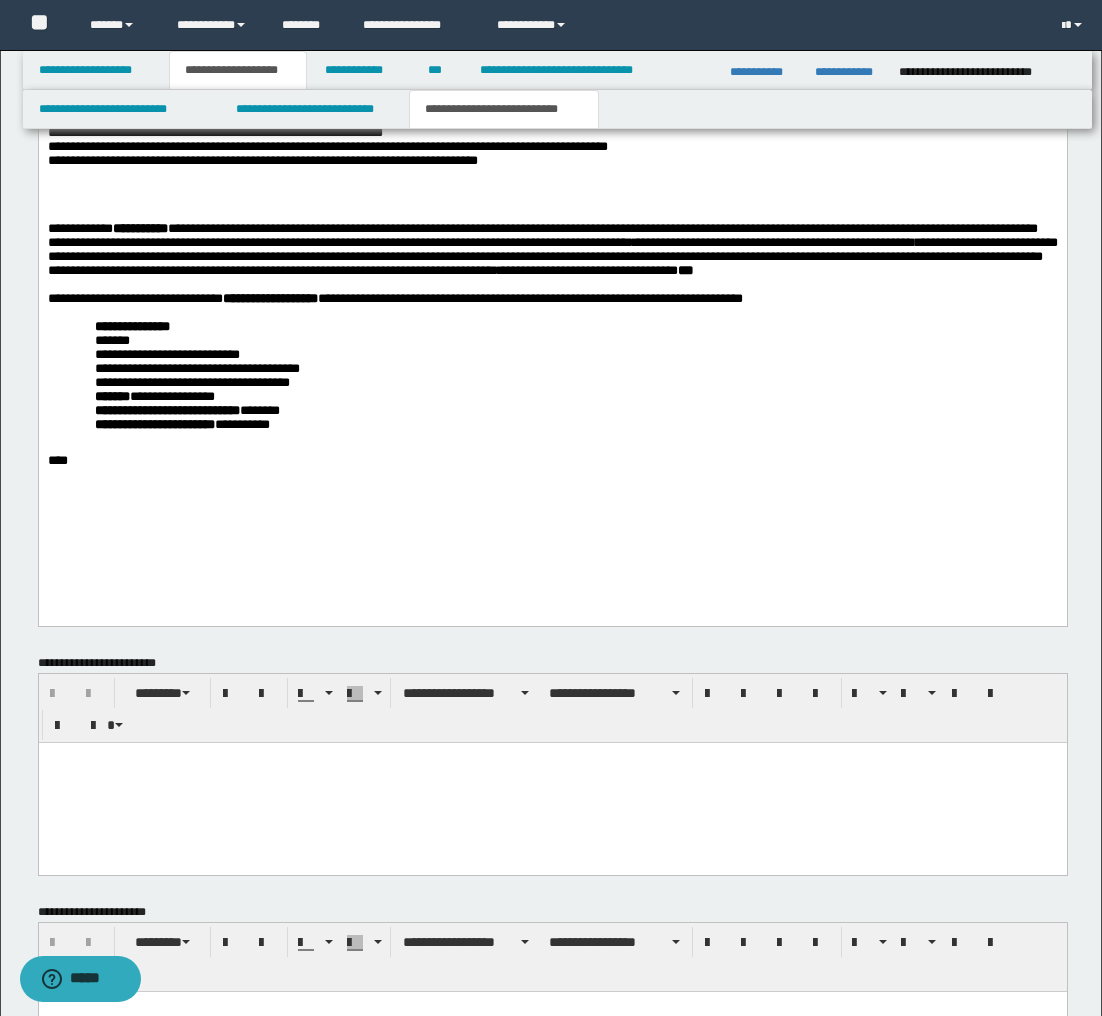 scroll, scrollTop: 1262, scrollLeft: 0, axis: vertical 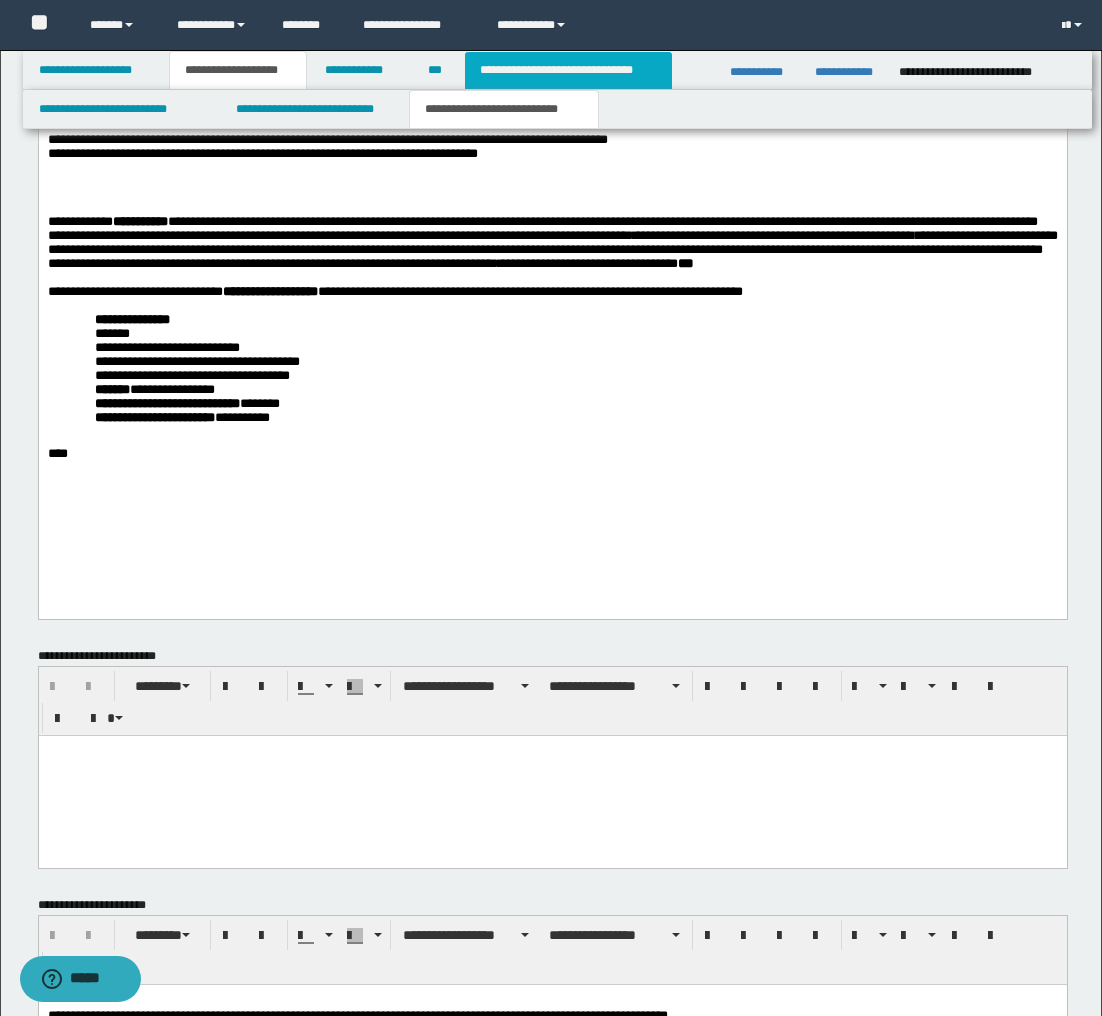 click on "**********" at bounding box center (568, 70) 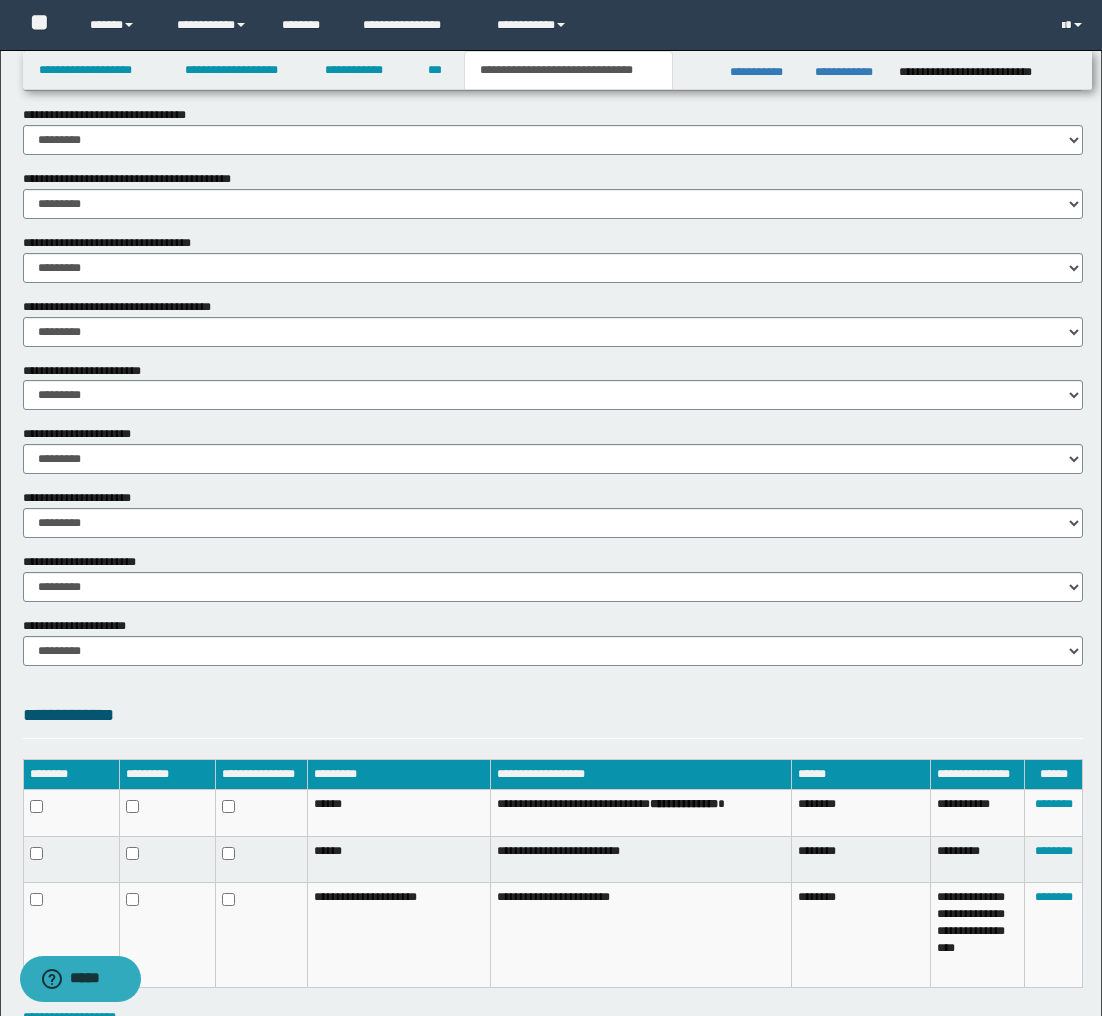 scroll, scrollTop: 1165, scrollLeft: 0, axis: vertical 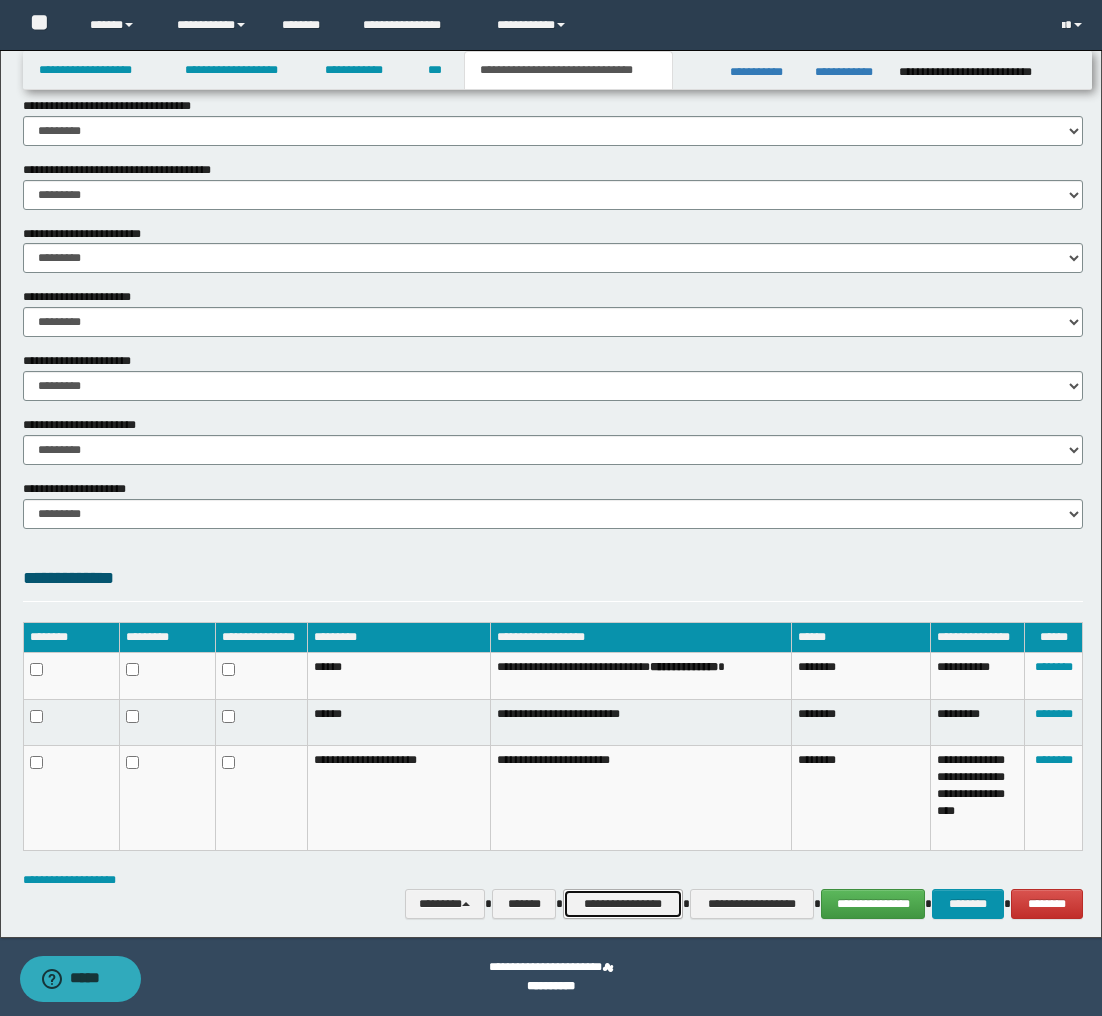 click on "**********" at bounding box center (623, 904) 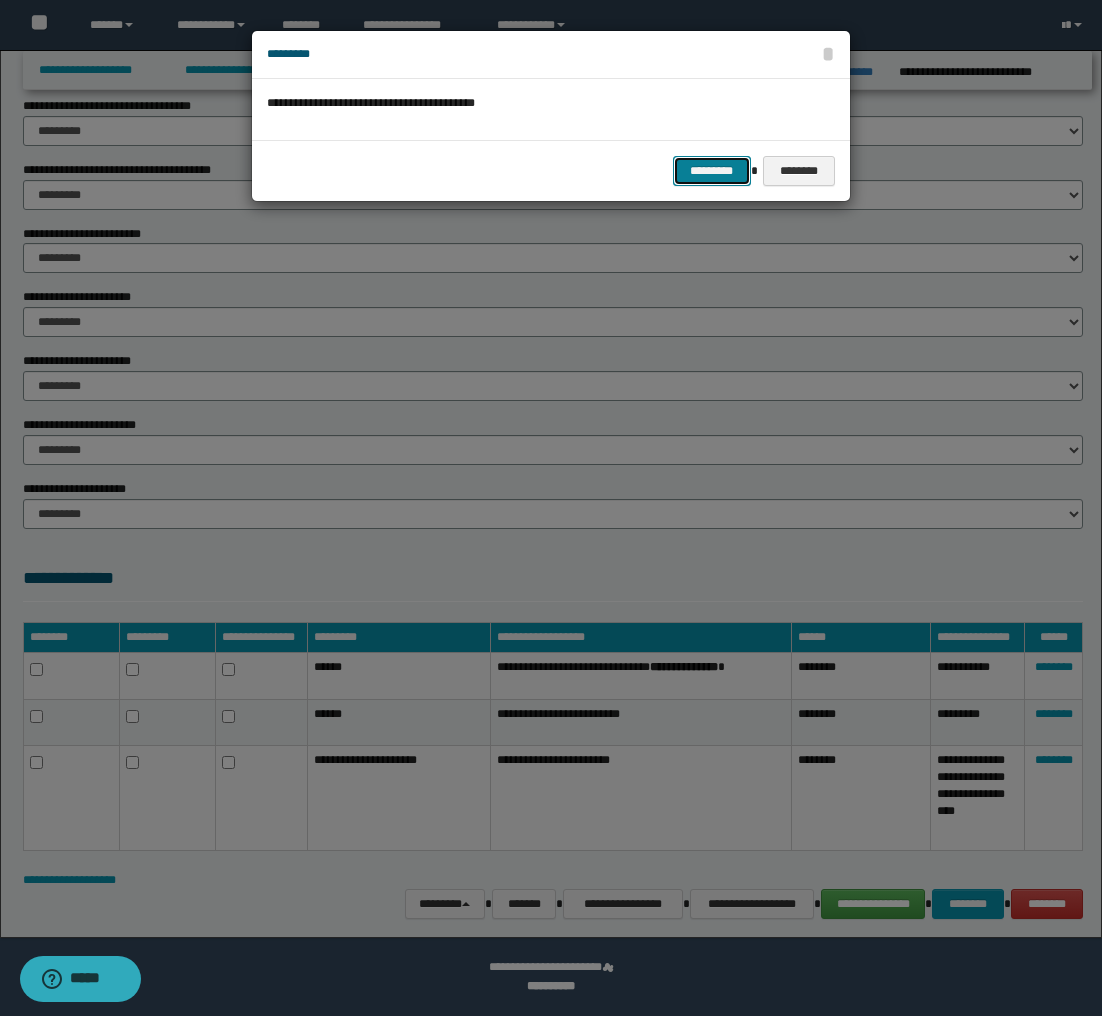 click on "*********" at bounding box center (712, 171) 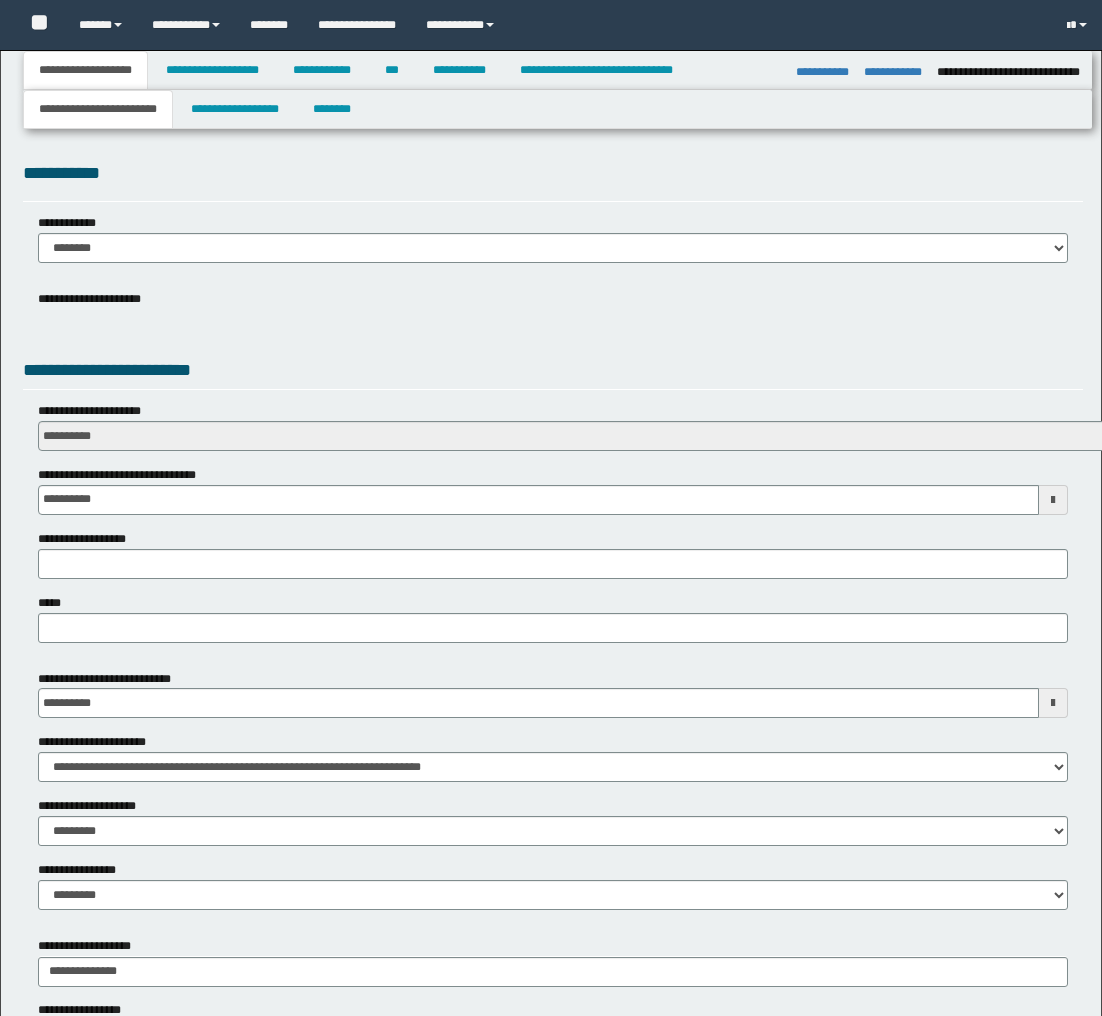 select on "*" 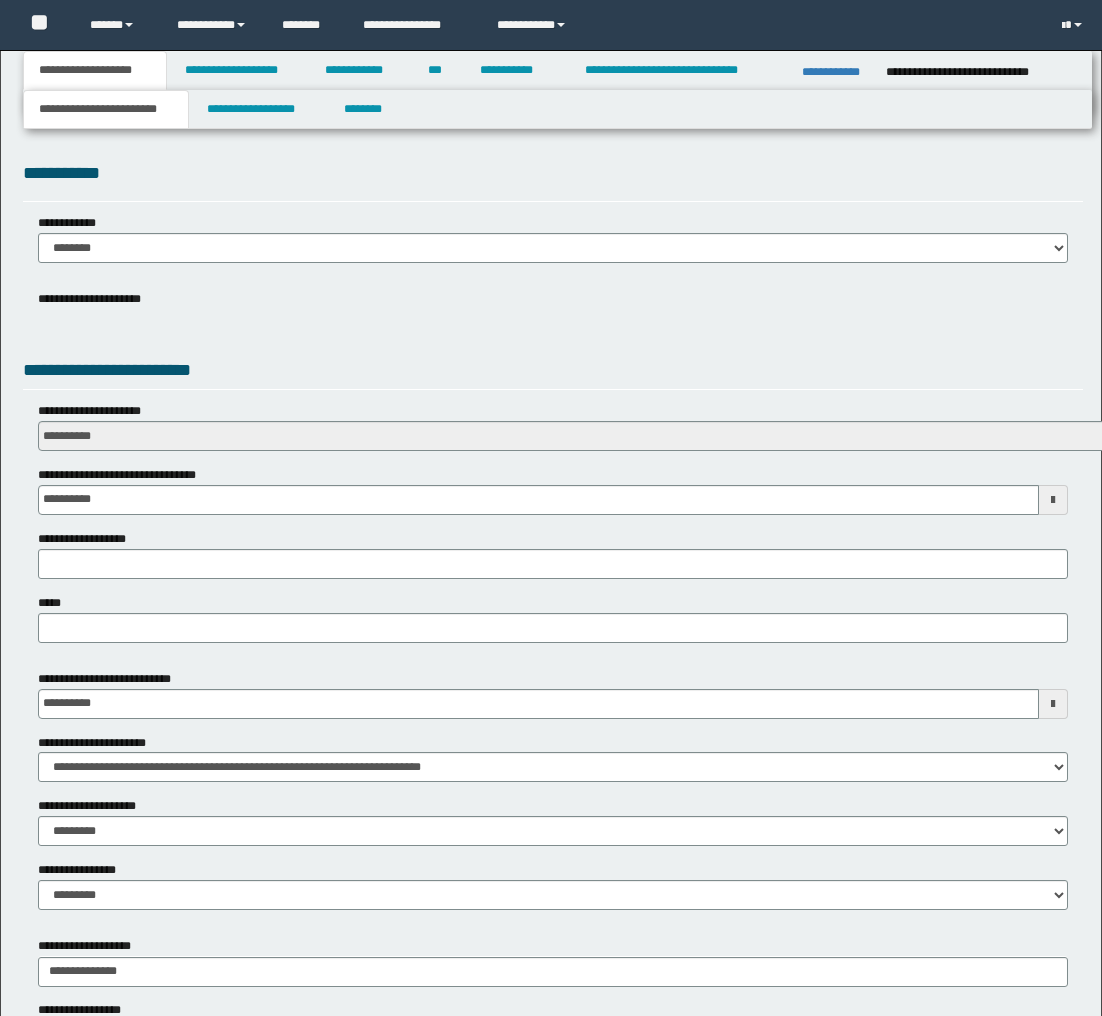 scroll, scrollTop: 0, scrollLeft: 0, axis: both 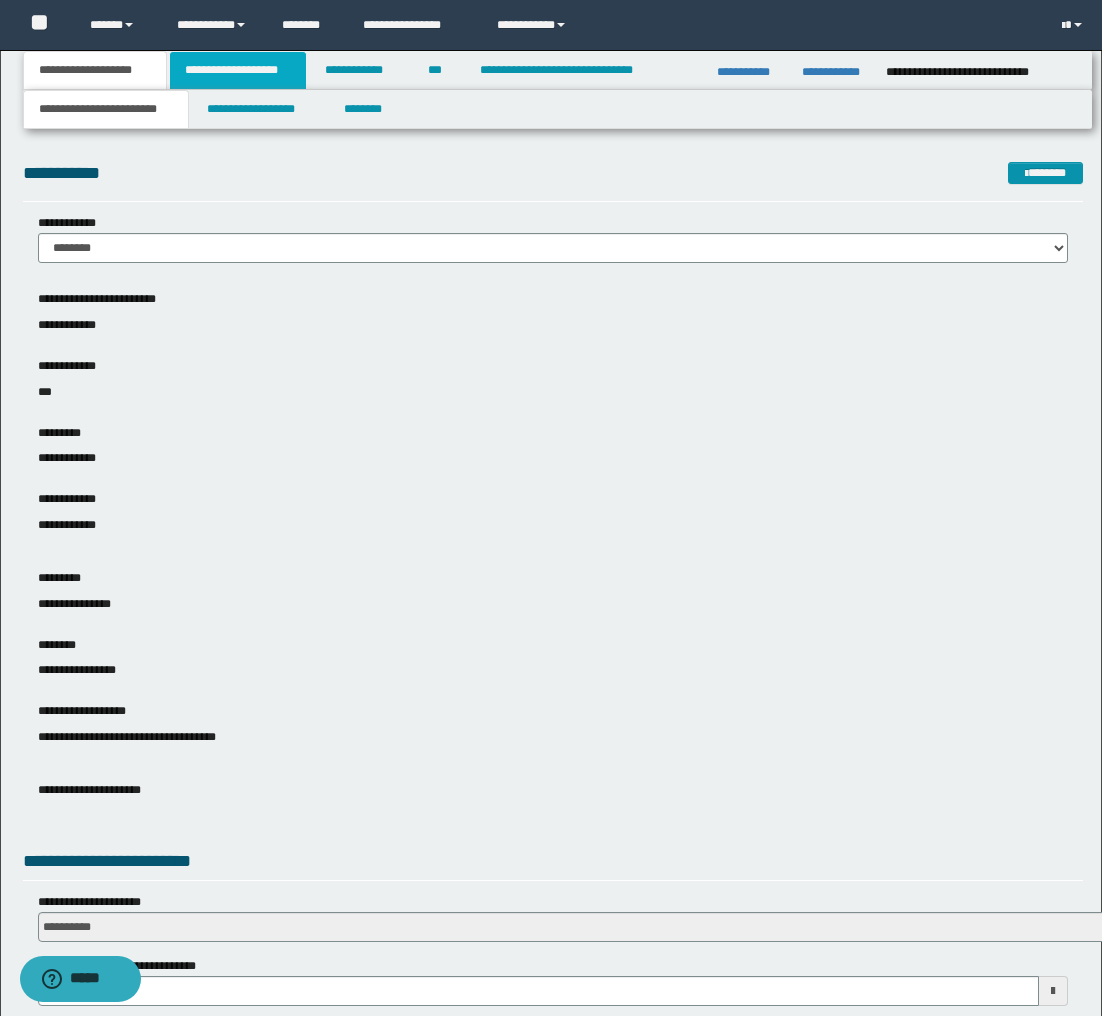 click on "**********" at bounding box center (238, 70) 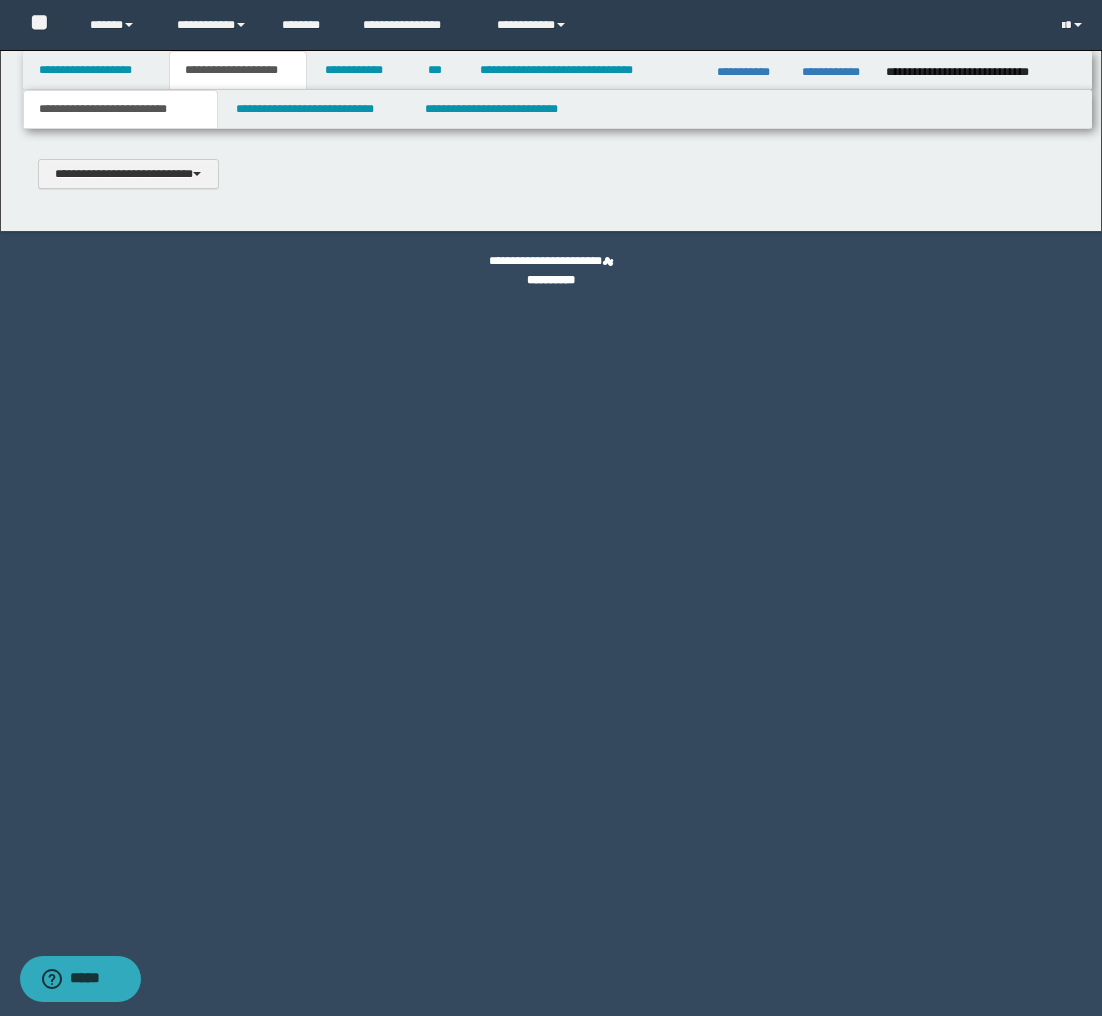 scroll, scrollTop: 0, scrollLeft: 0, axis: both 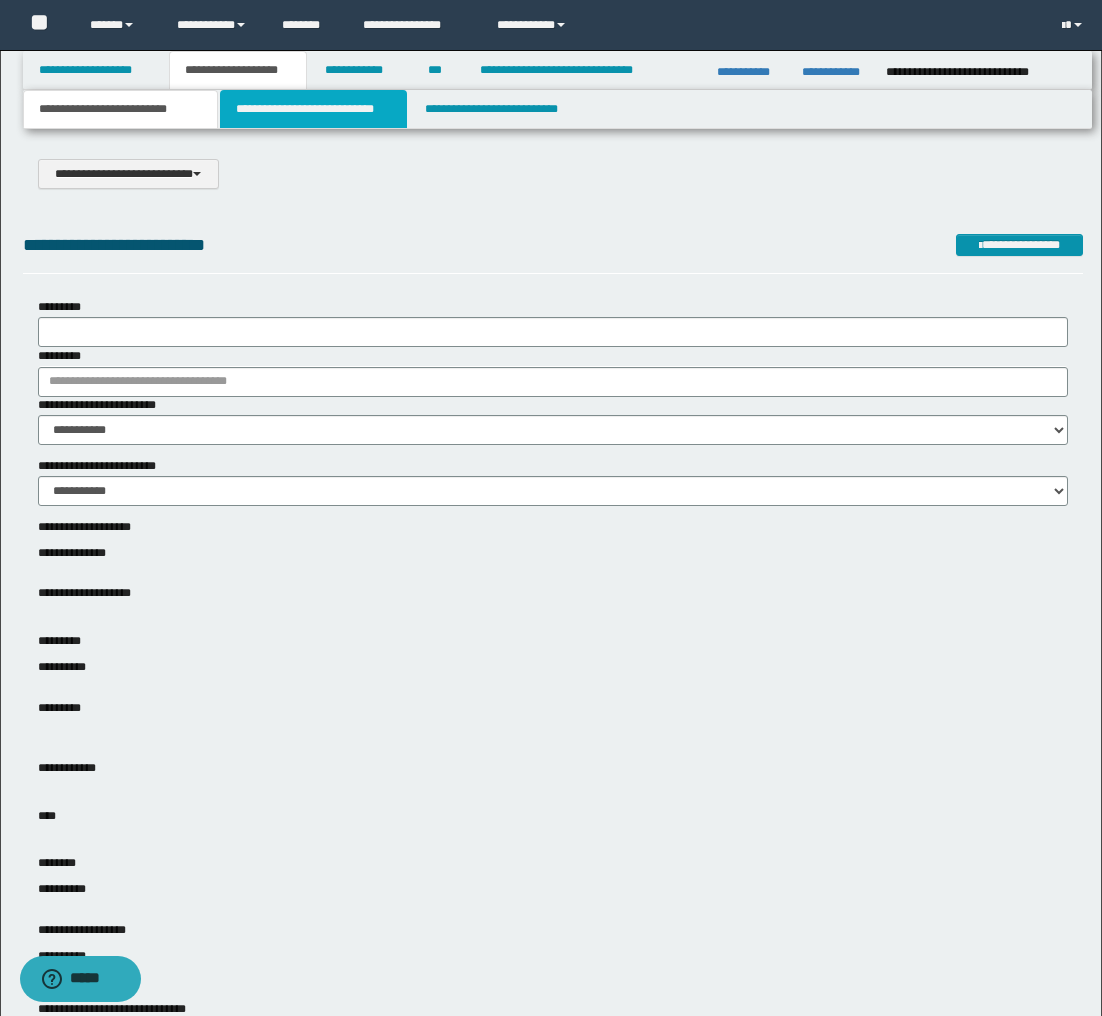 click on "**********" at bounding box center [314, 109] 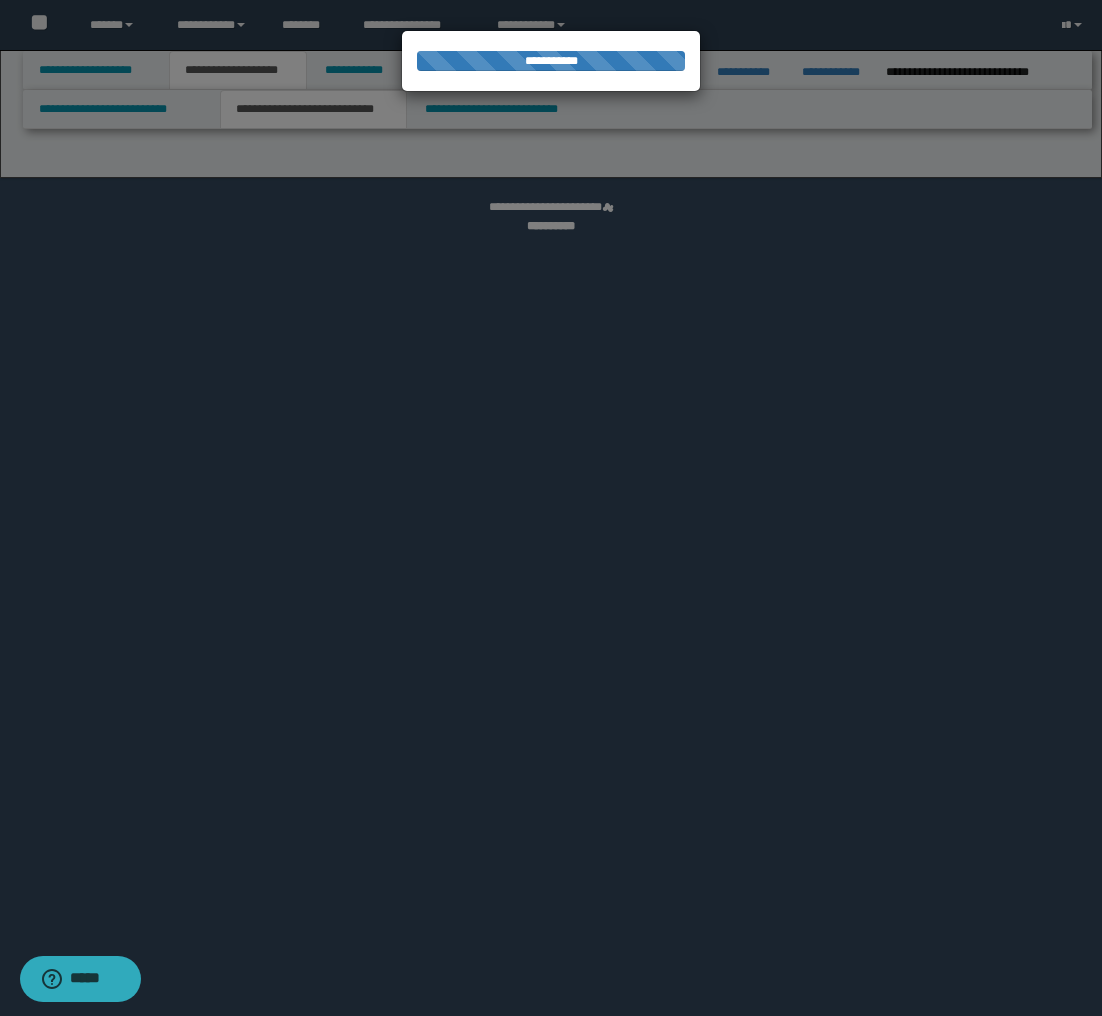 select on "*" 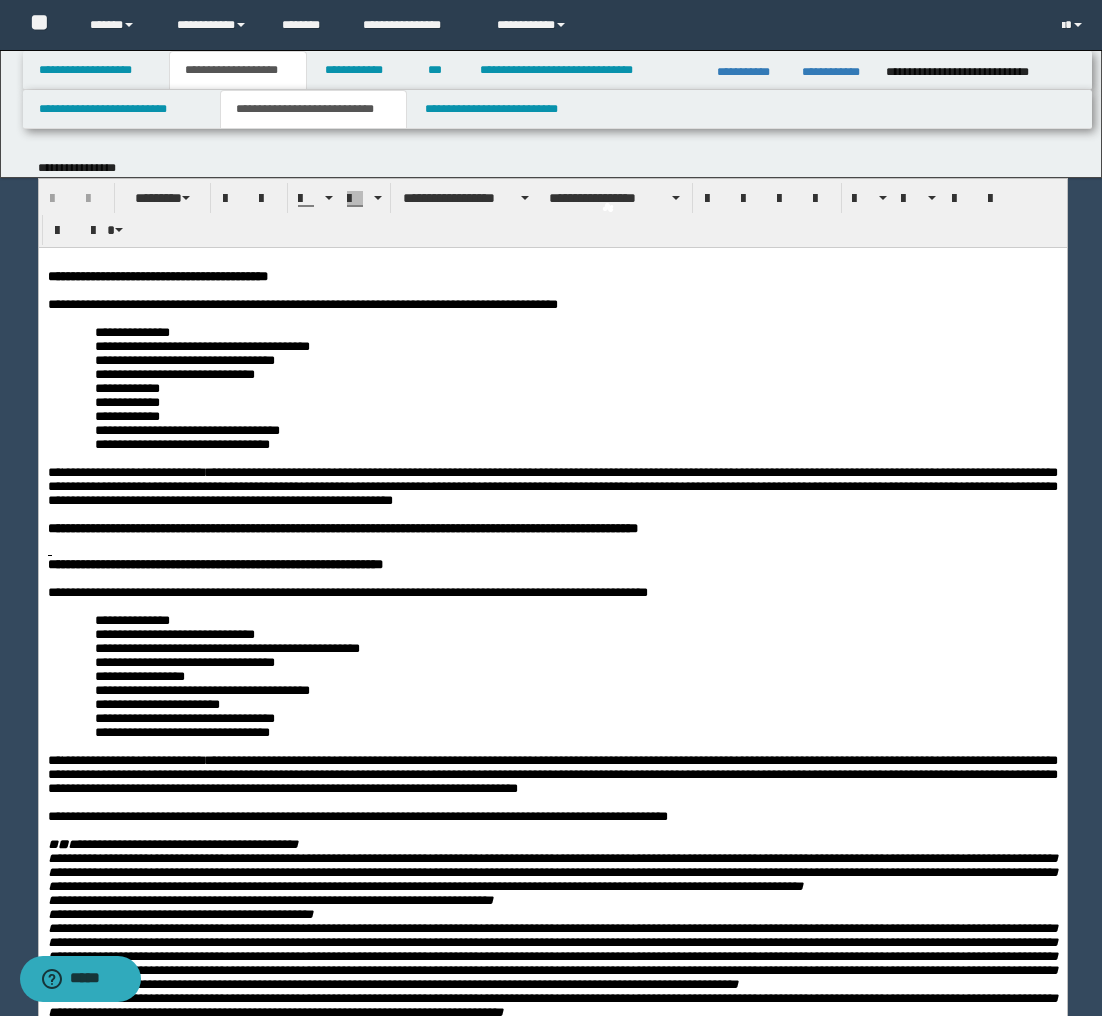 scroll, scrollTop: 0, scrollLeft: 0, axis: both 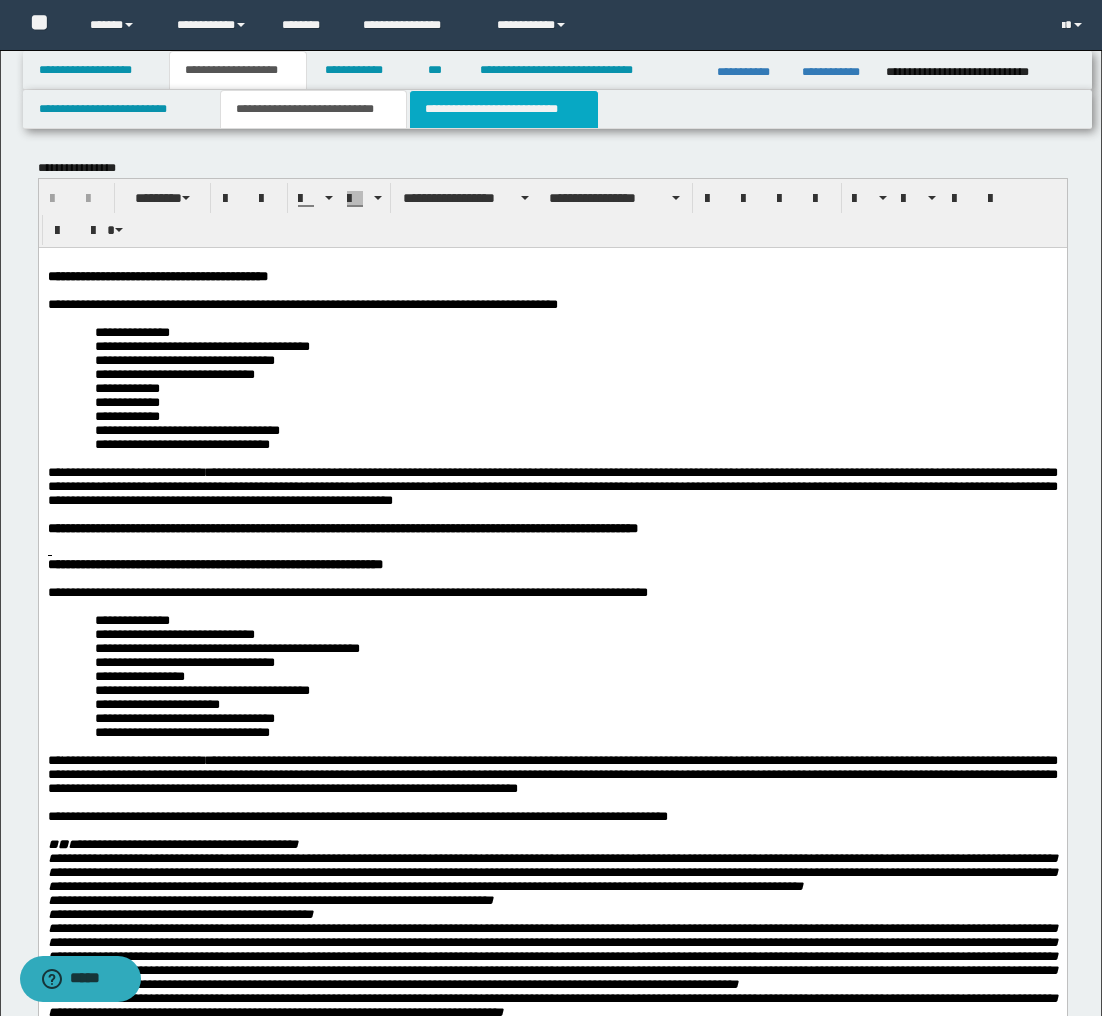 click on "**********" at bounding box center (504, 109) 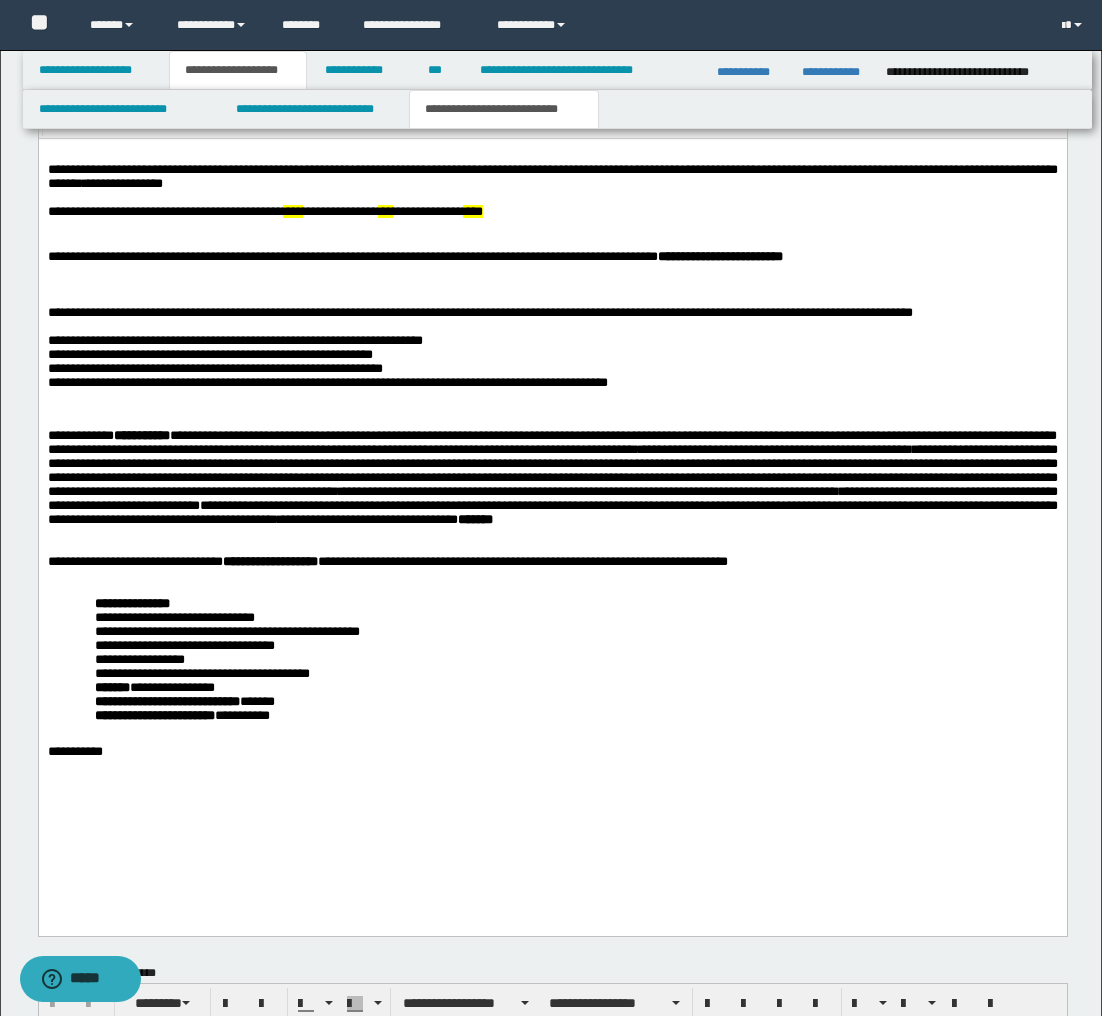 scroll, scrollTop: 1024, scrollLeft: 0, axis: vertical 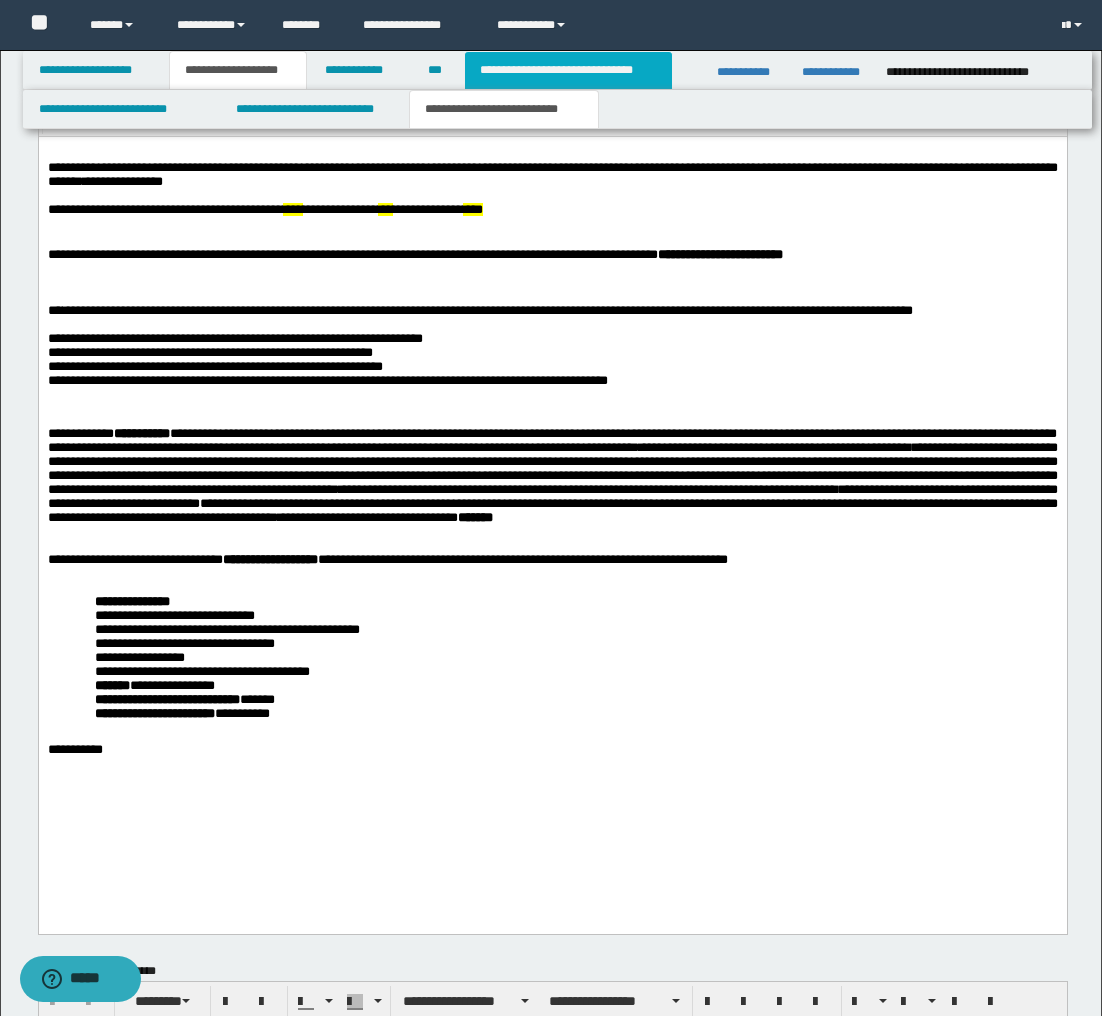 click on "**********" at bounding box center (568, 70) 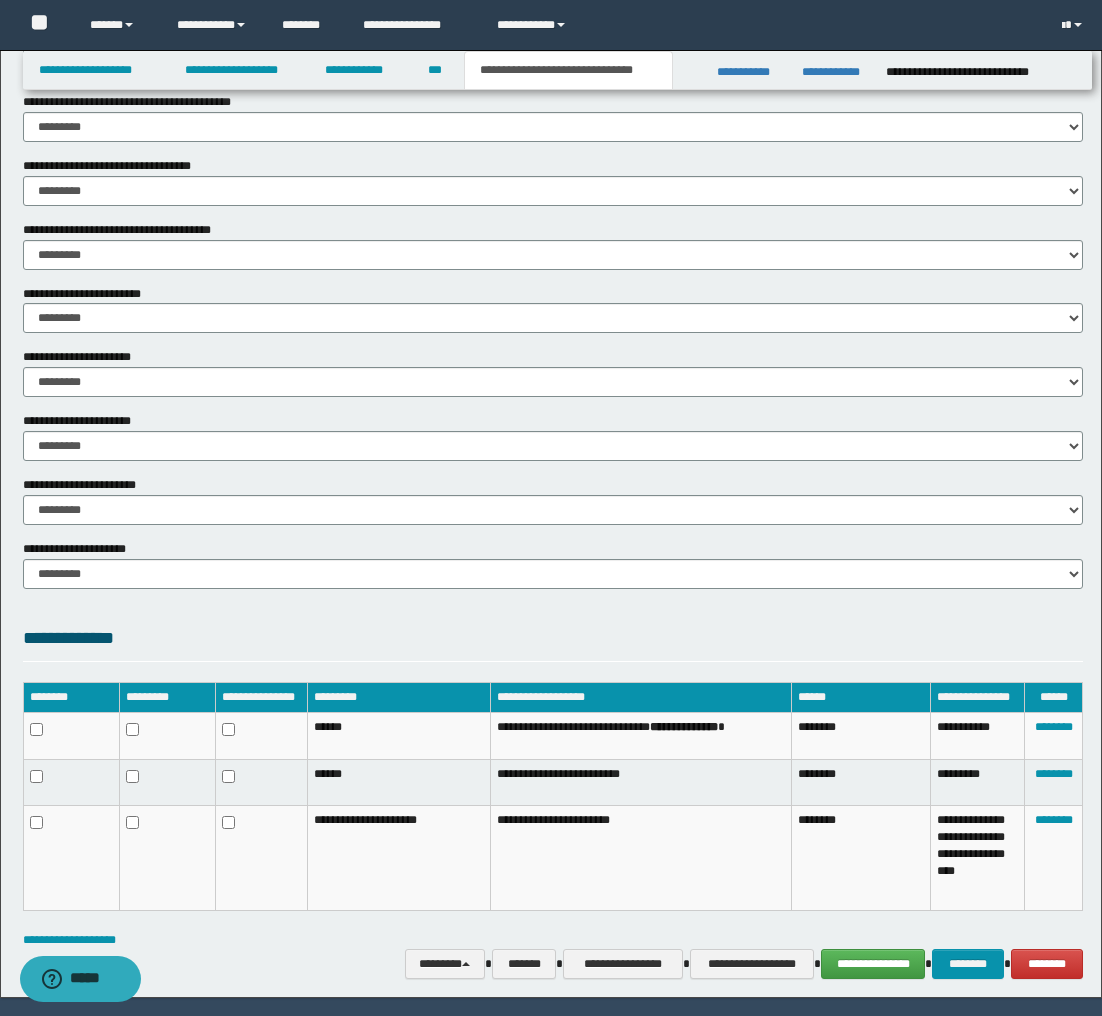 scroll, scrollTop: 1165, scrollLeft: 0, axis: vertical 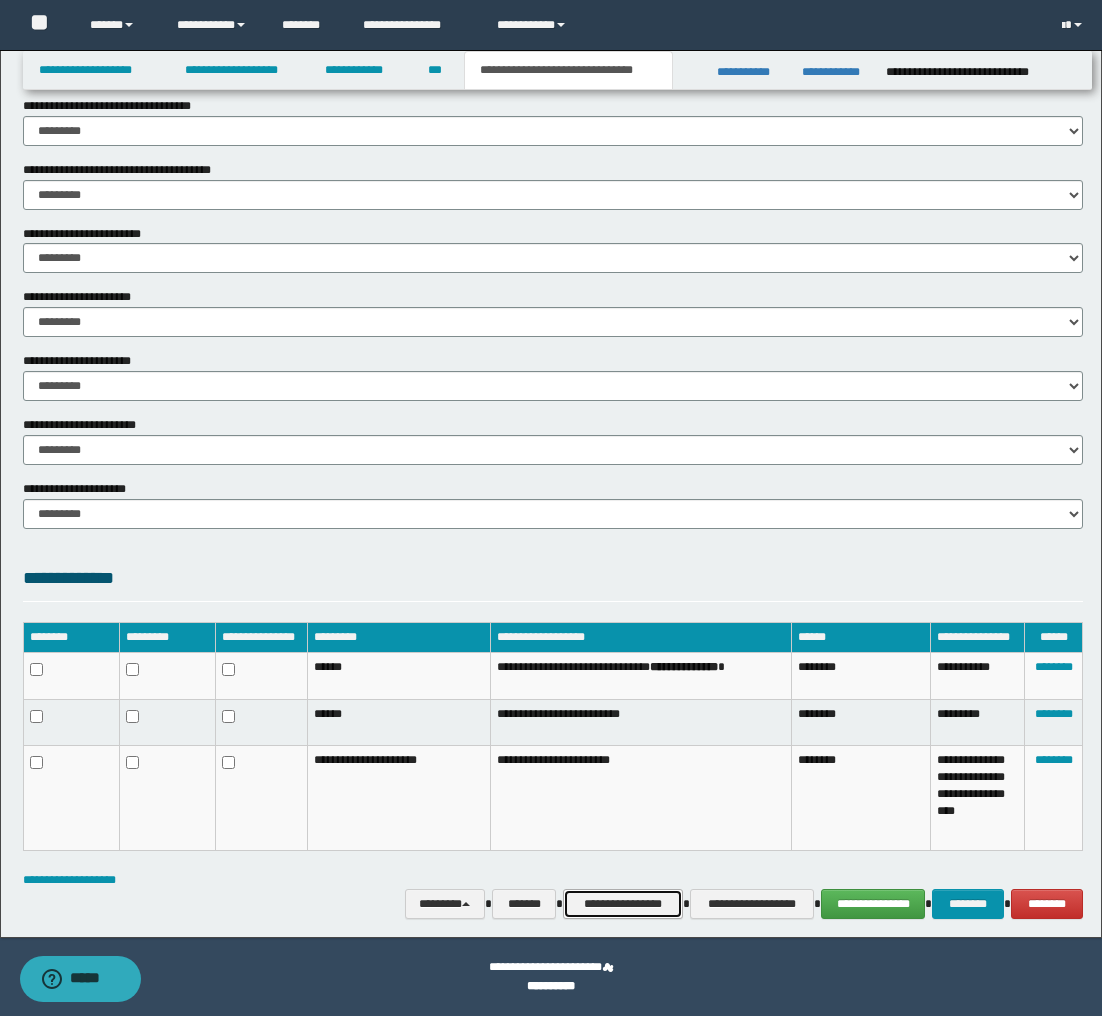 click on "**********" at bounding box center [623, 904] 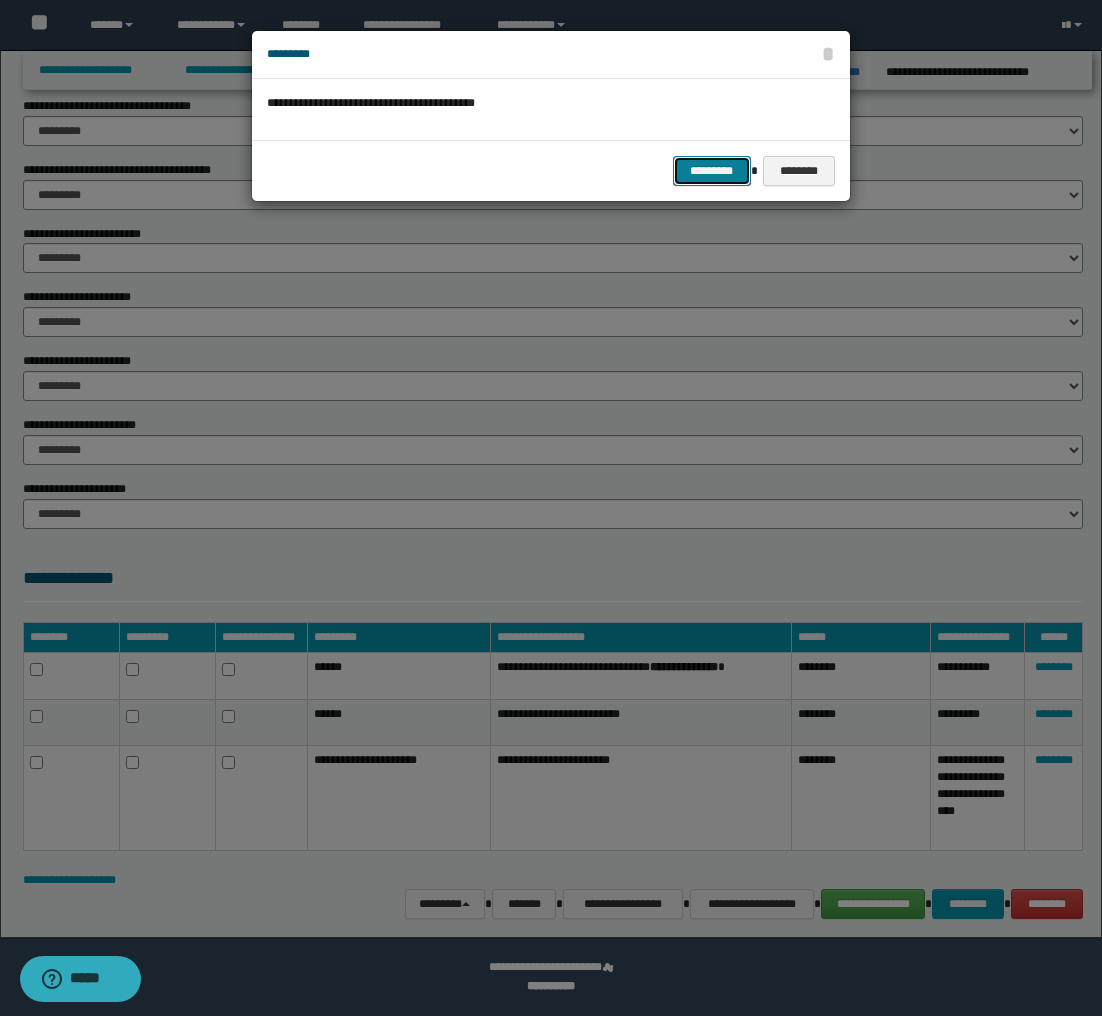click on "*********" at bounding box center [712, 171] 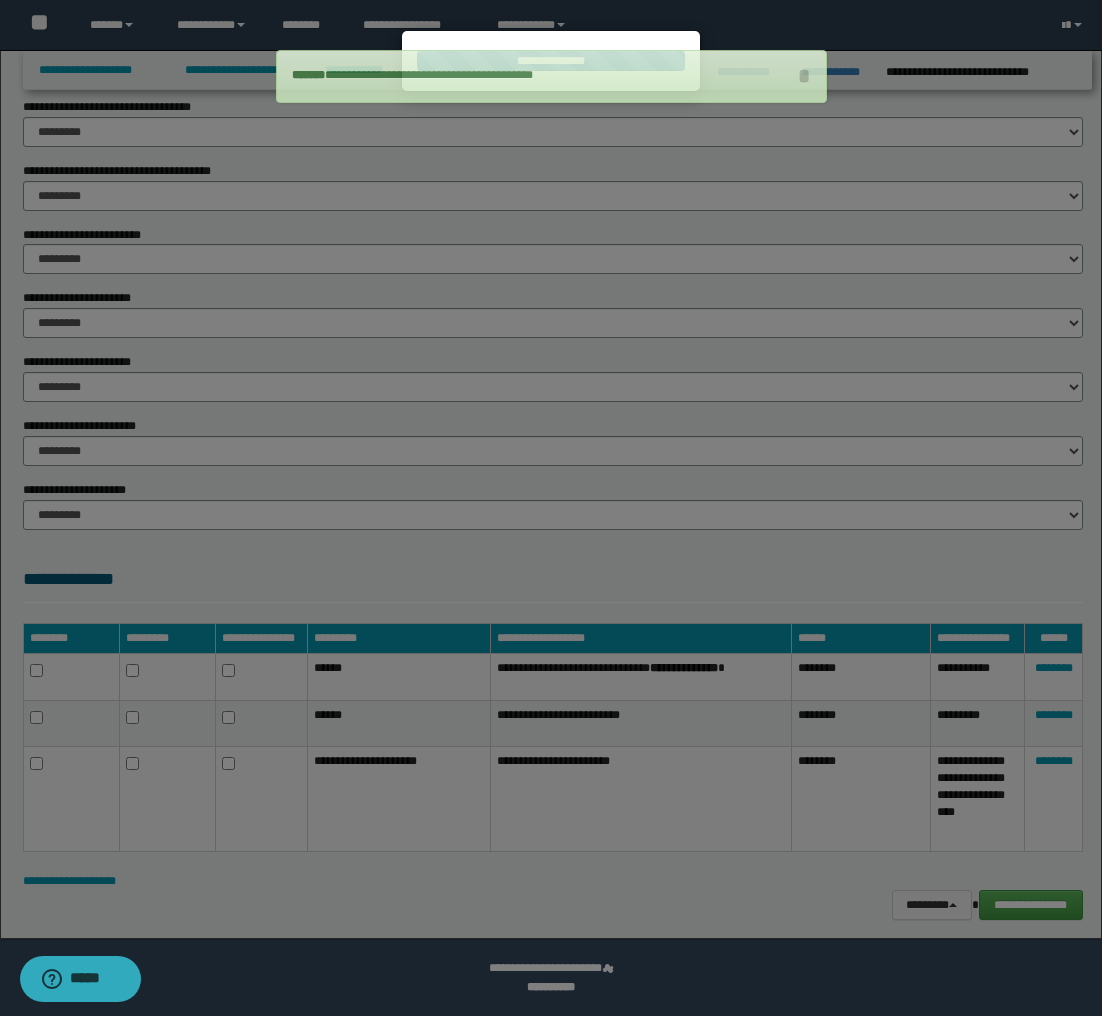 scroll, scrollTop: 1162, scrollLeft: 0, axis: vertical 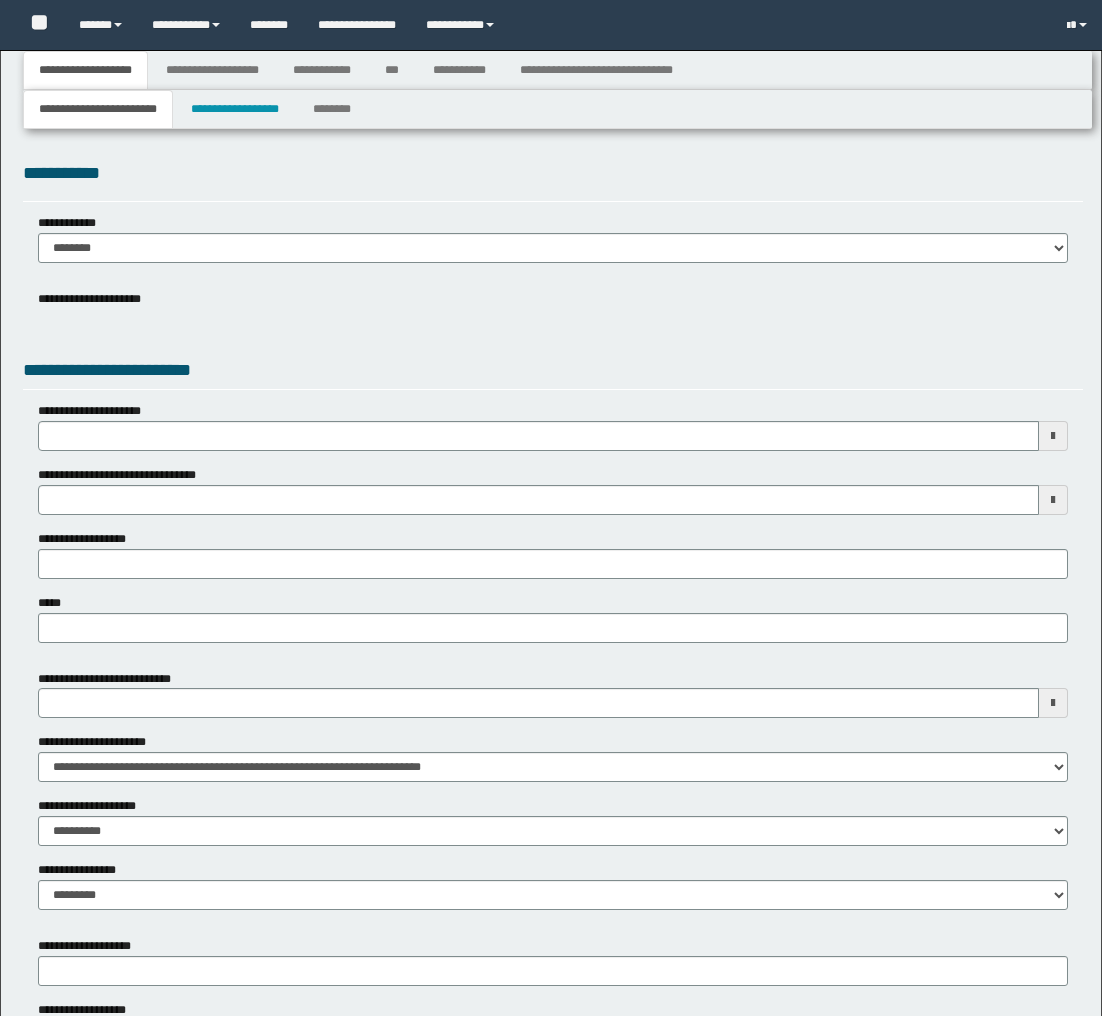 type 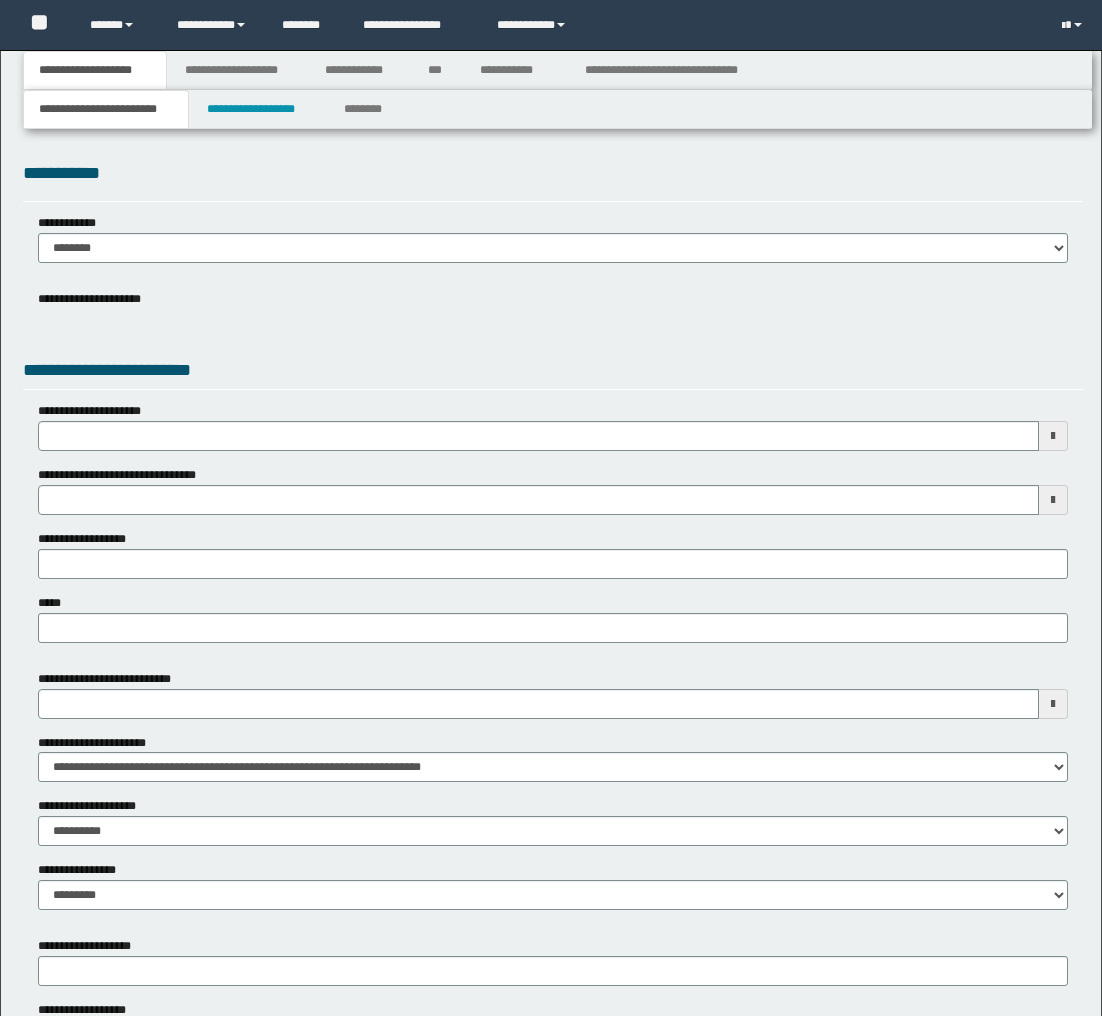 scroll, scrollTop: 0, scrollLeft: 0, axis: both 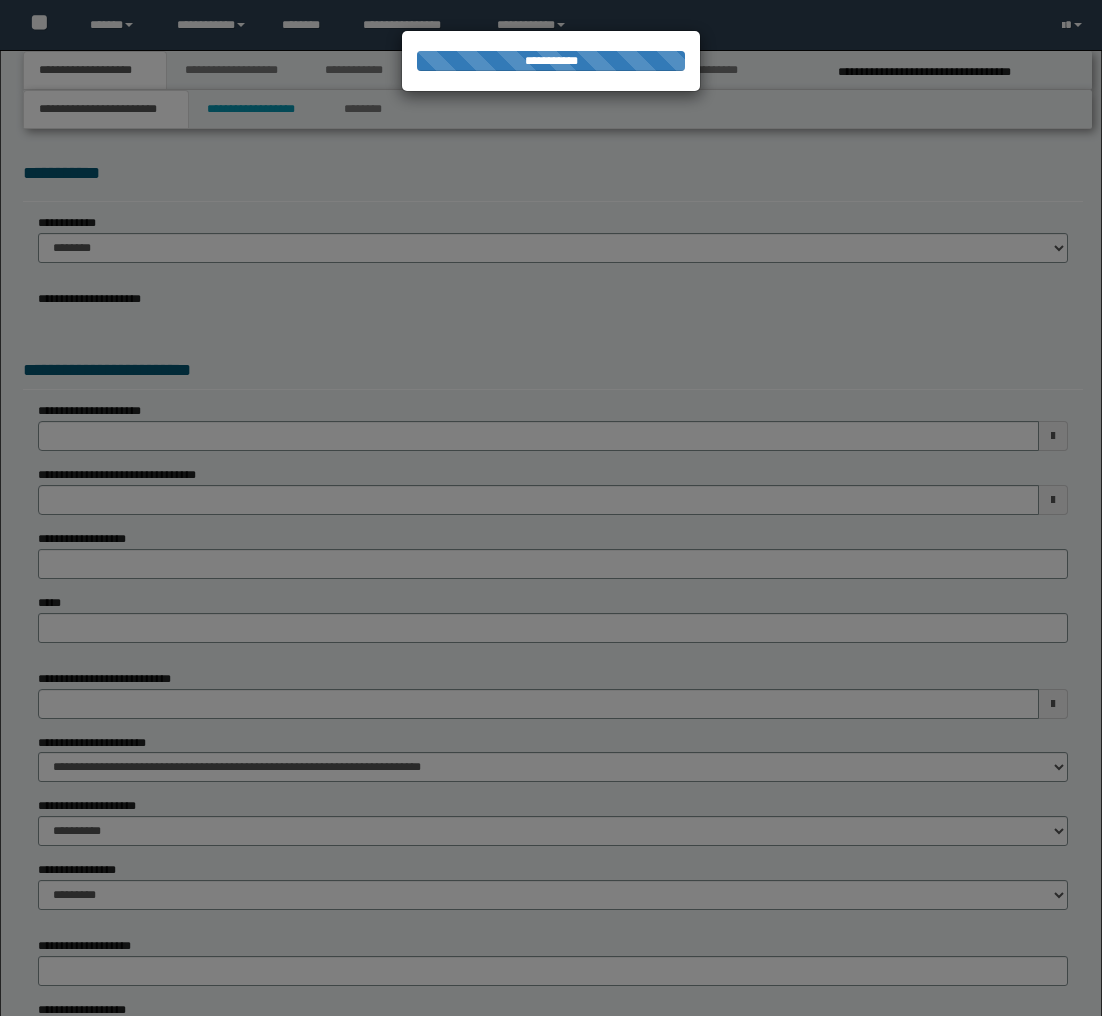 type on "**********" 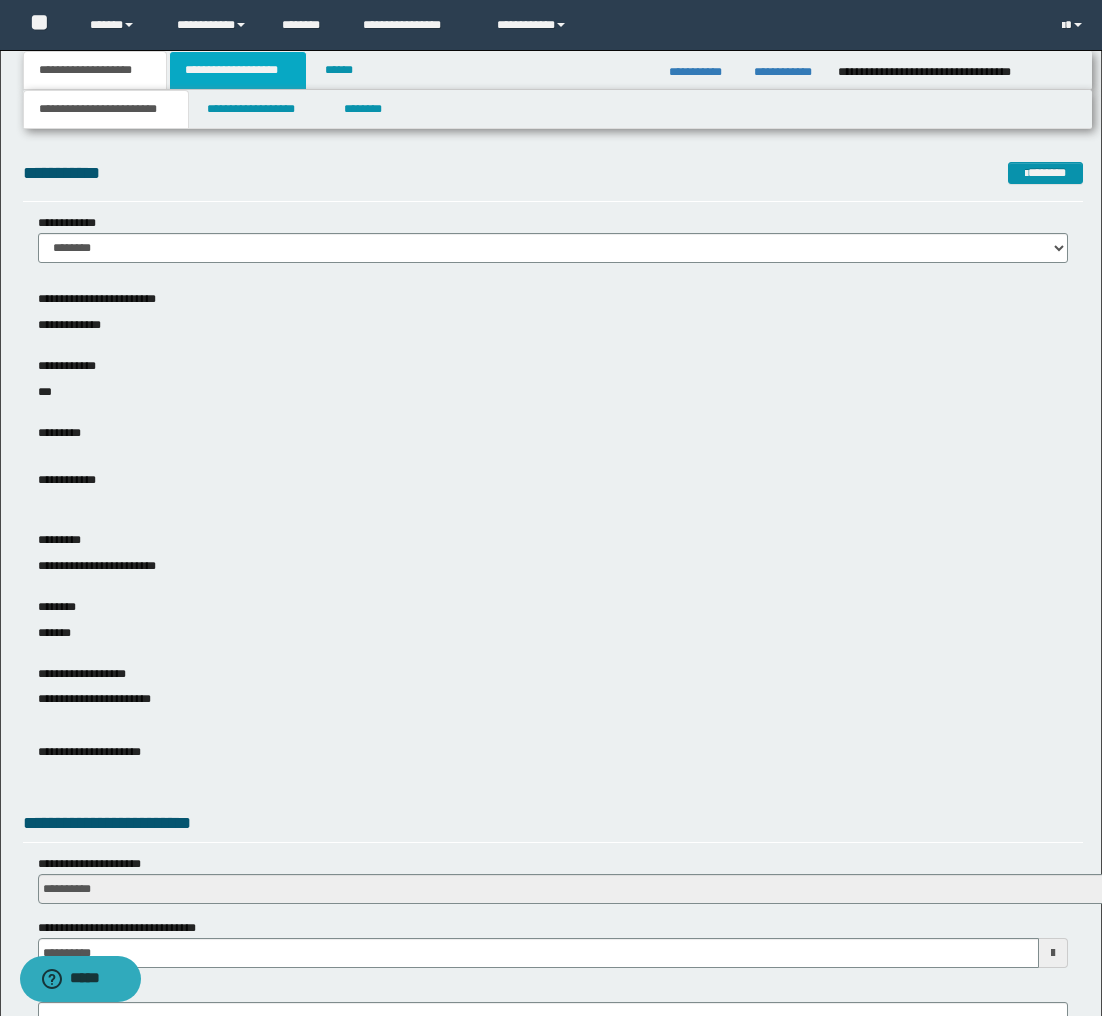 click on "**********" at bounding box center (238, 70) 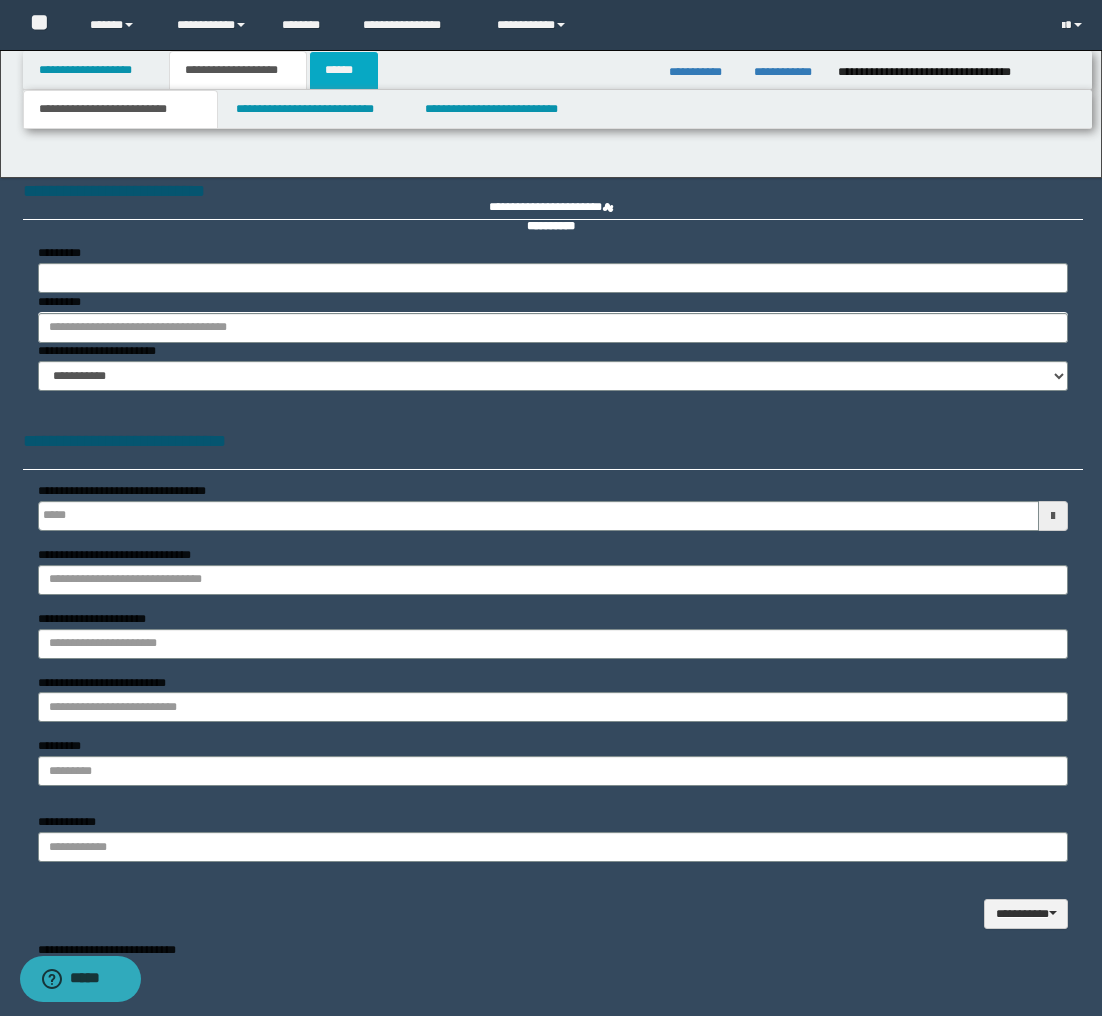 type 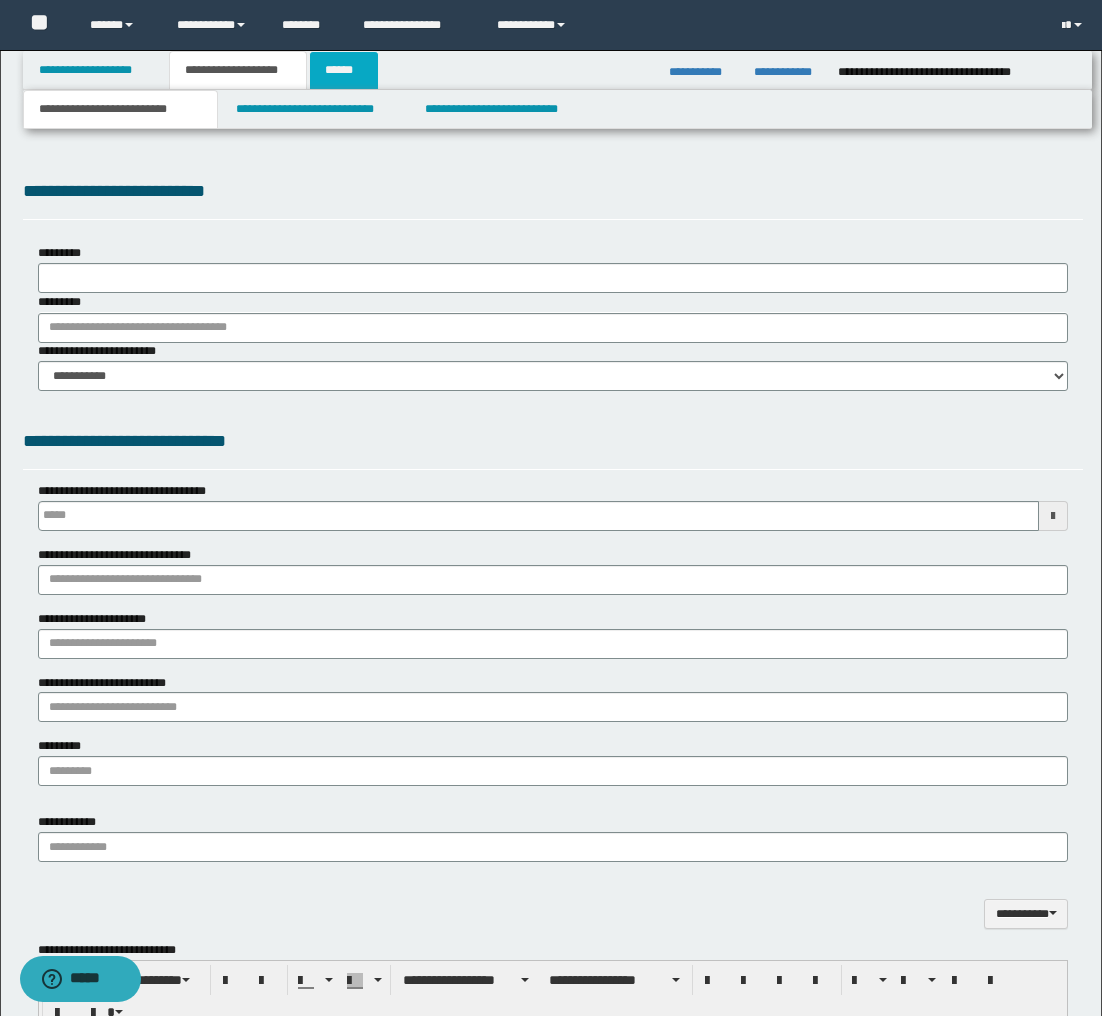 type on "*********" 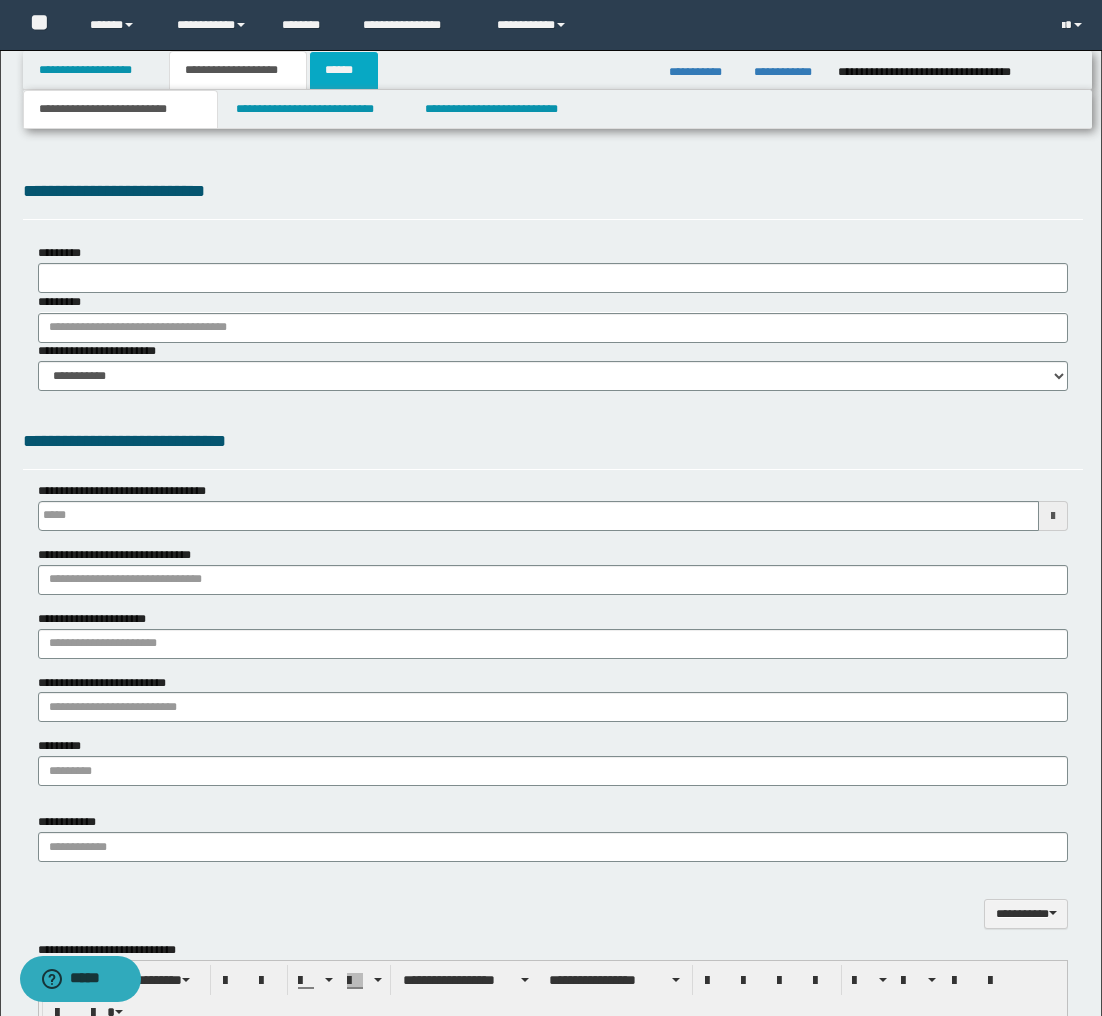 select on "*" 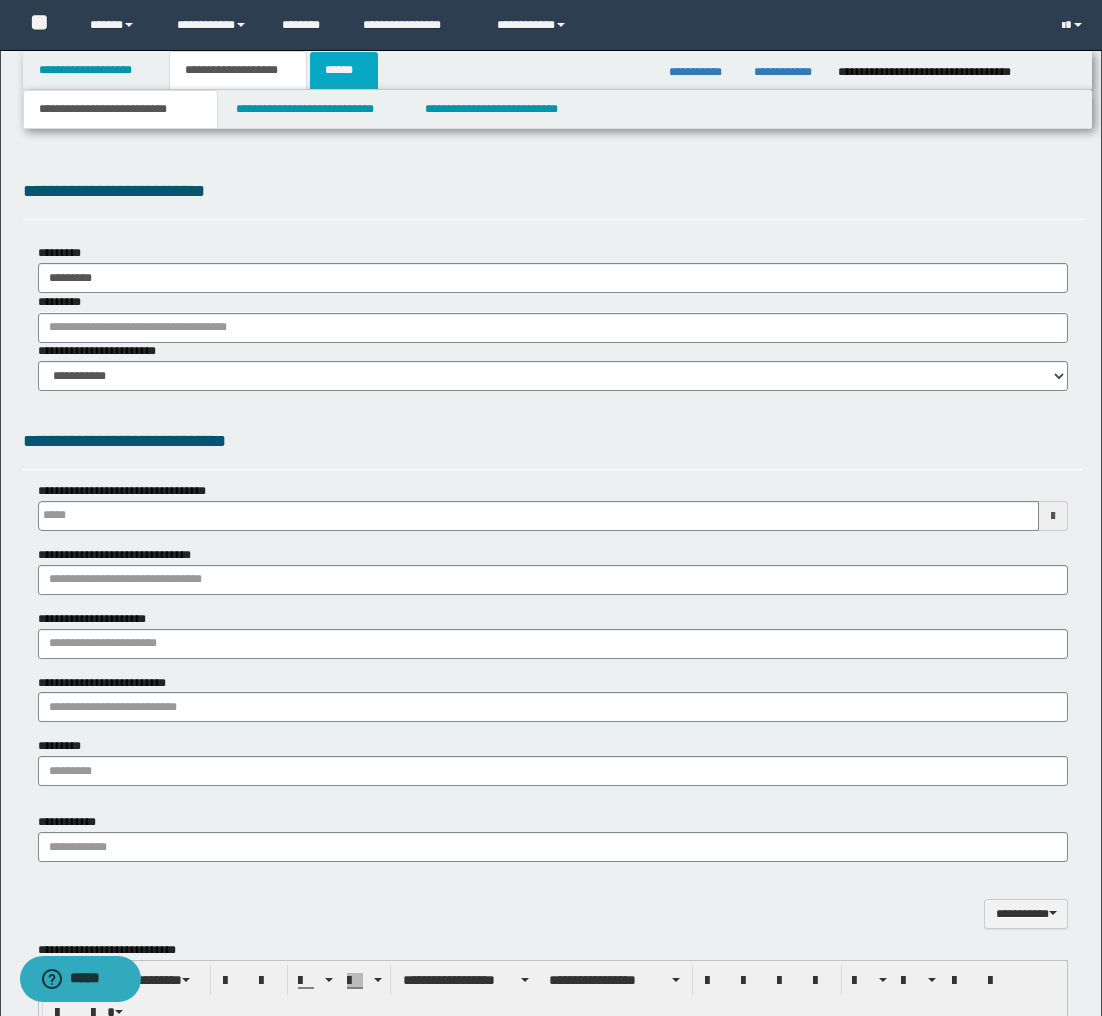 scroll, scrollTop: 0, scrollLeft: 0, axis: both 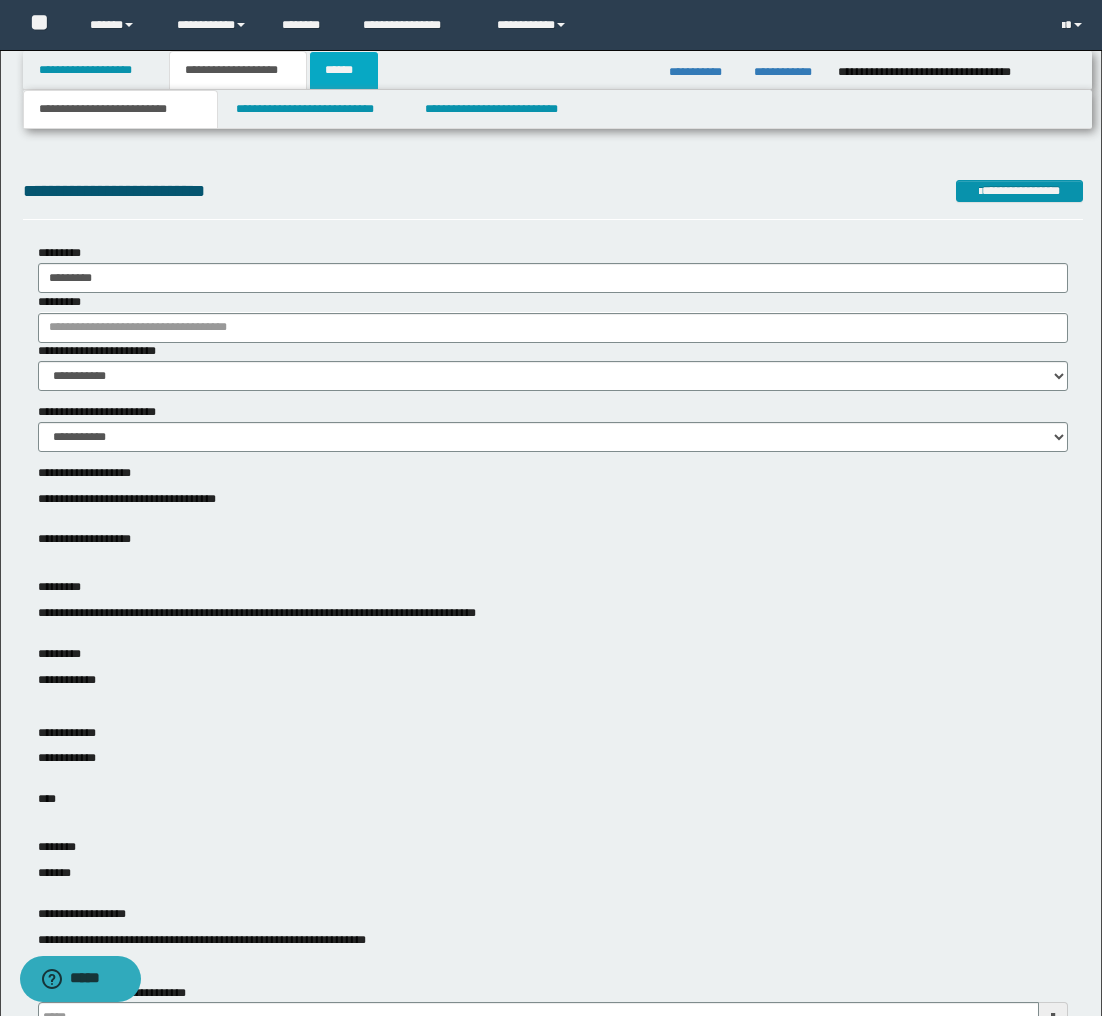 click on "******" at bounding box center [344, 70] 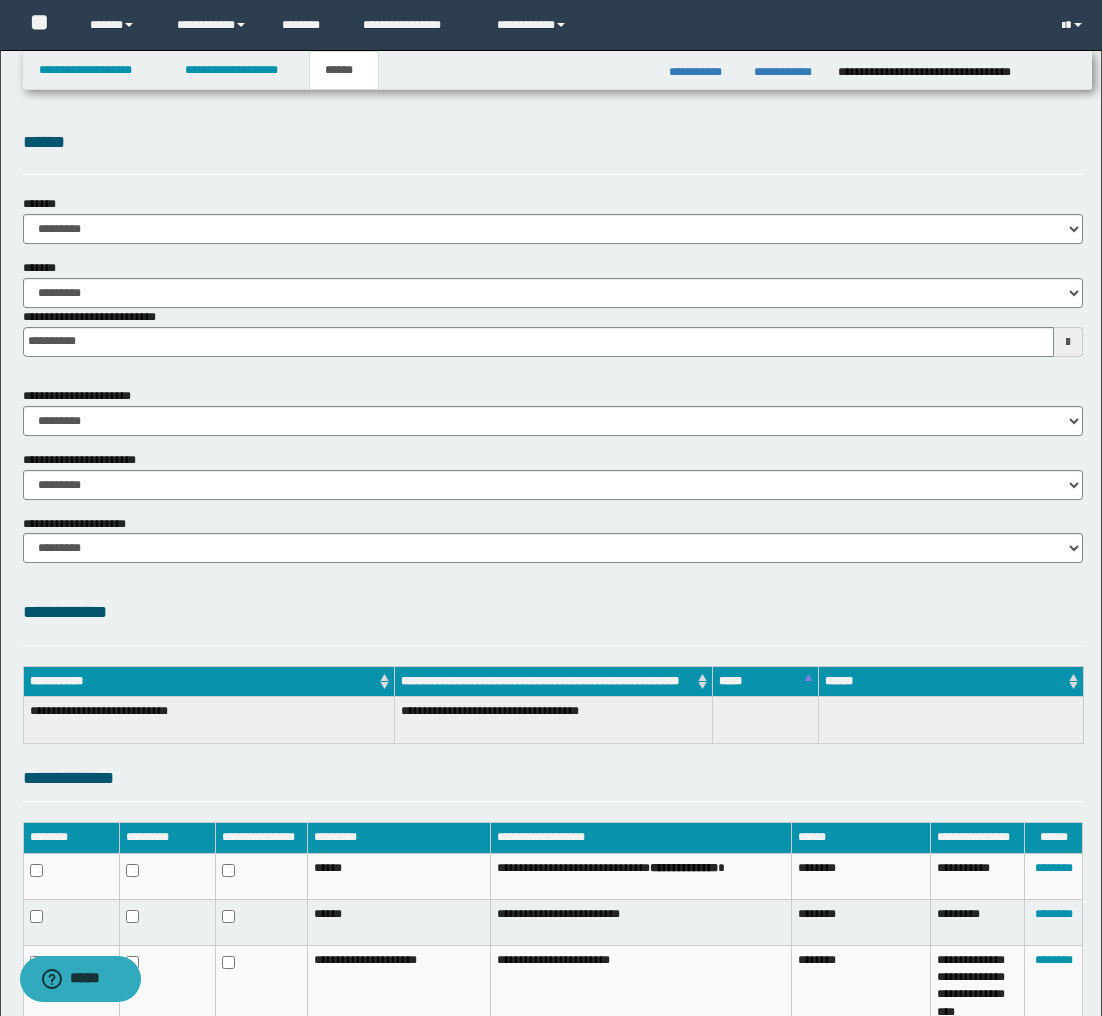 scroll, scrollTop: 200, scrollLeft: 0, axis: vertical 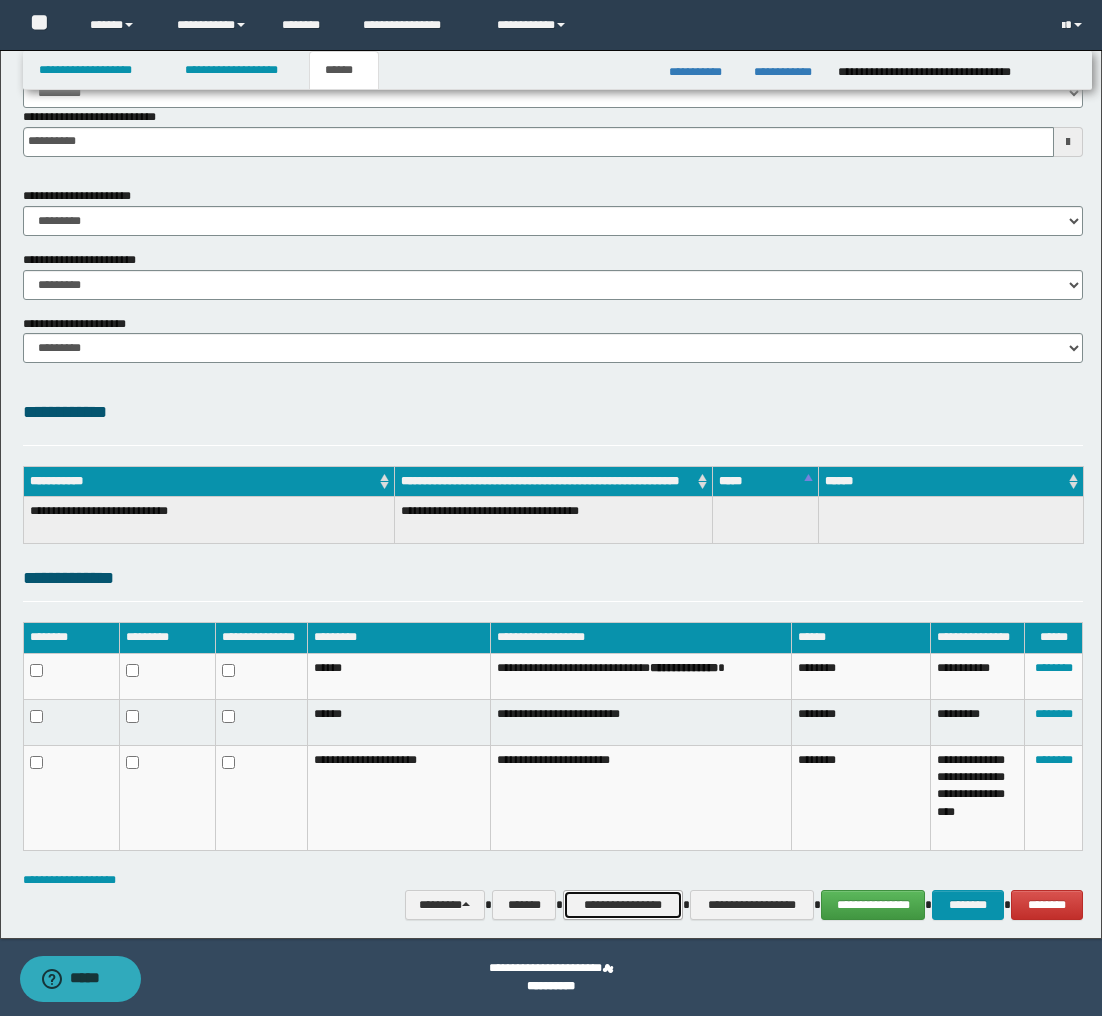 click on "**********" at bounding box center [623, 905] 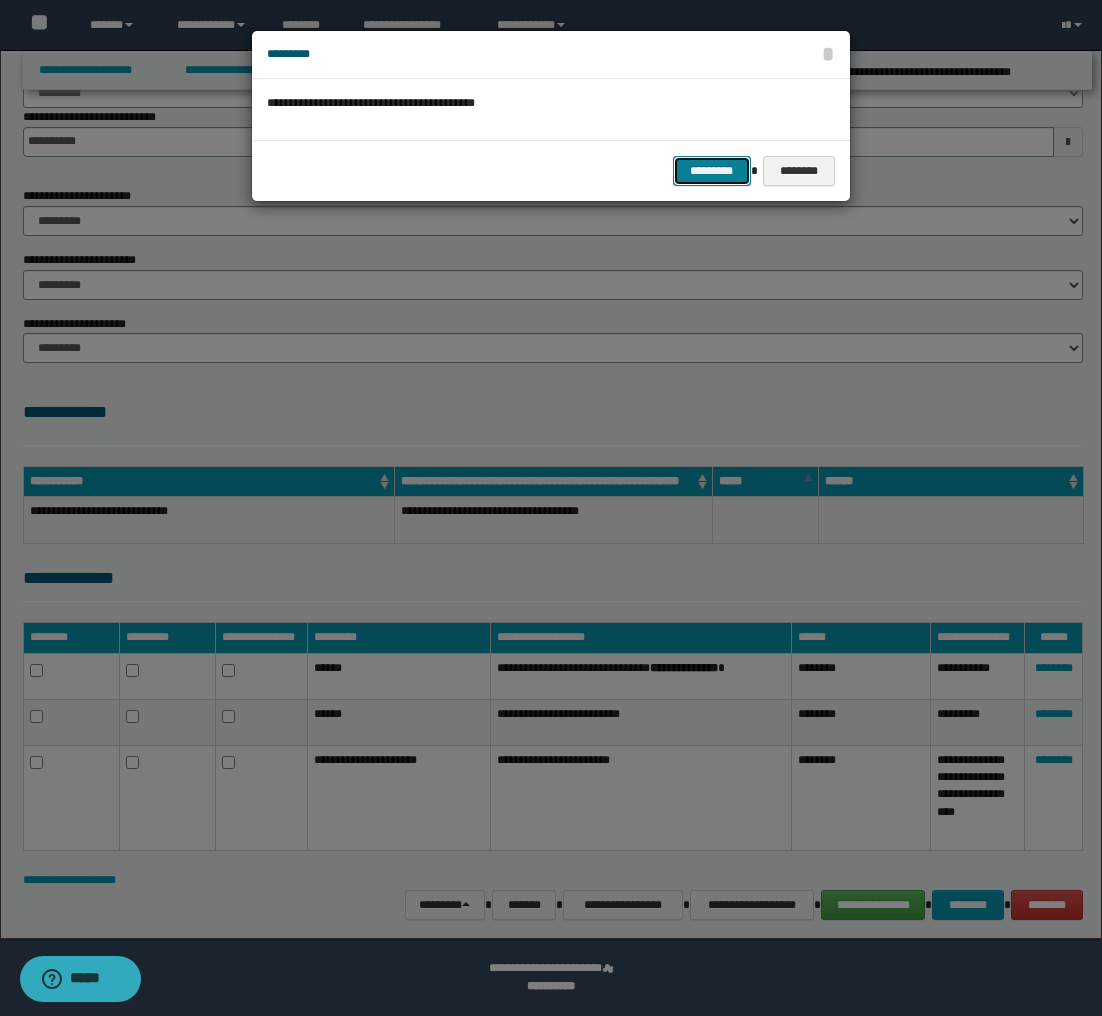click on "*********" at bounding box center (712, 171) 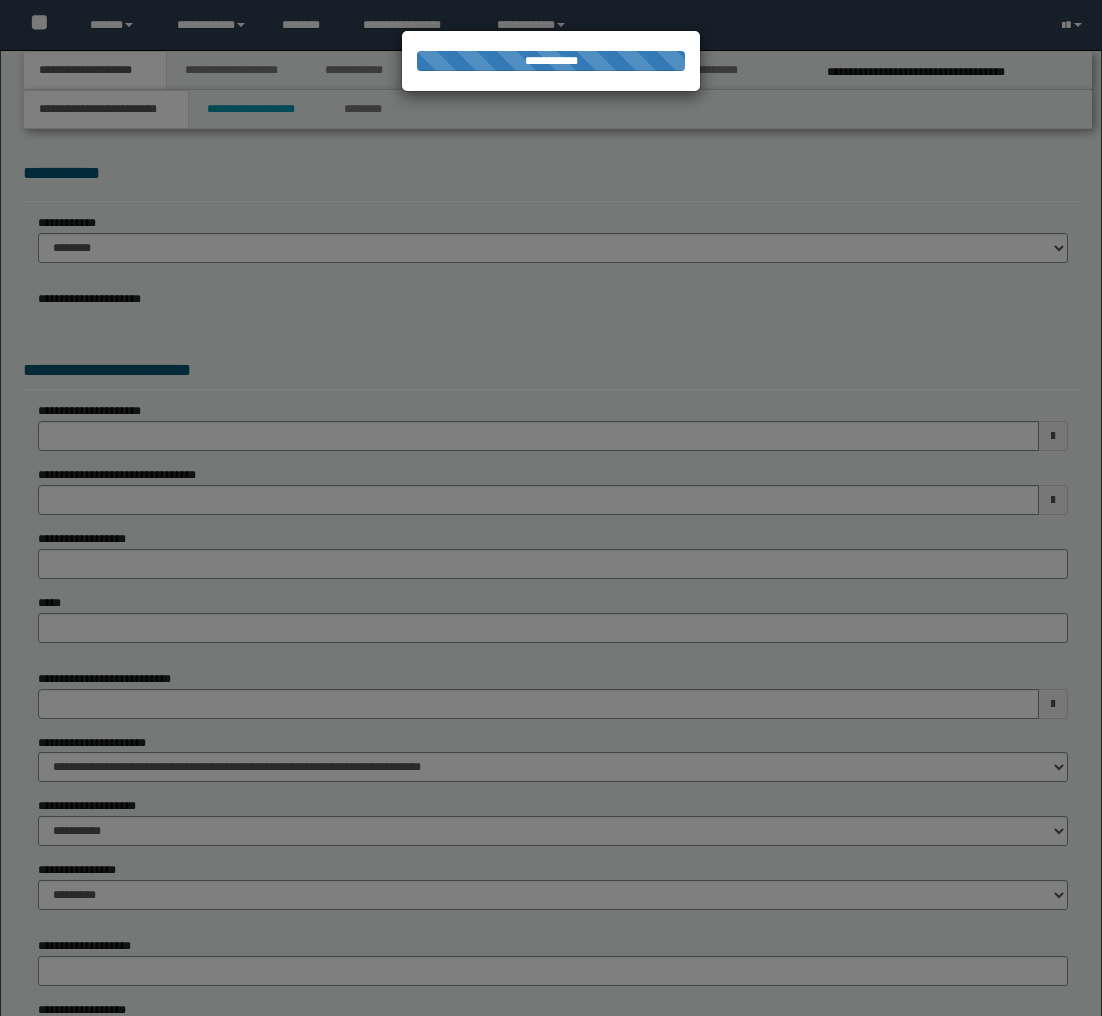 scroll, scrollTop: 0, scrollLeft: 0, axis: both 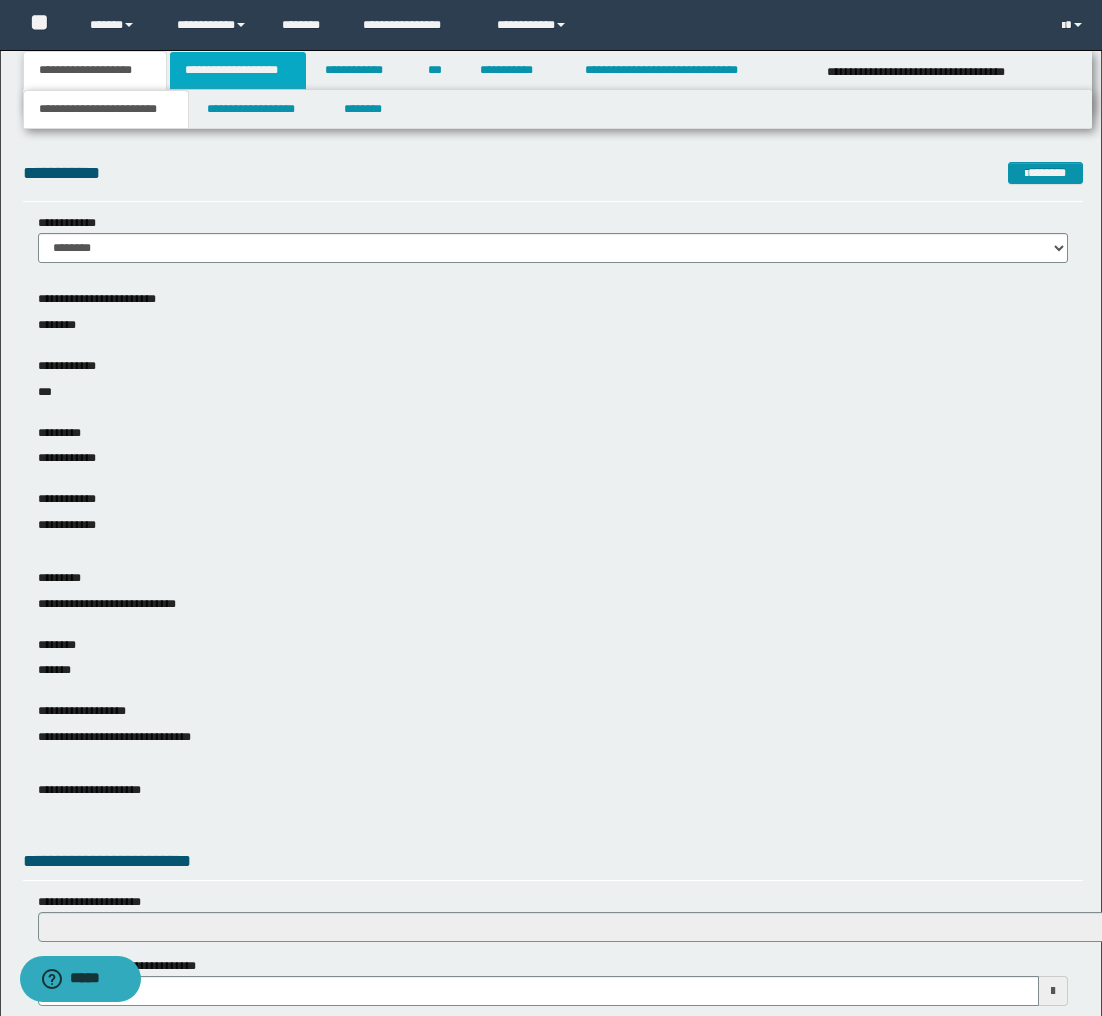 click on "**********" at bounding box center [238, 70] 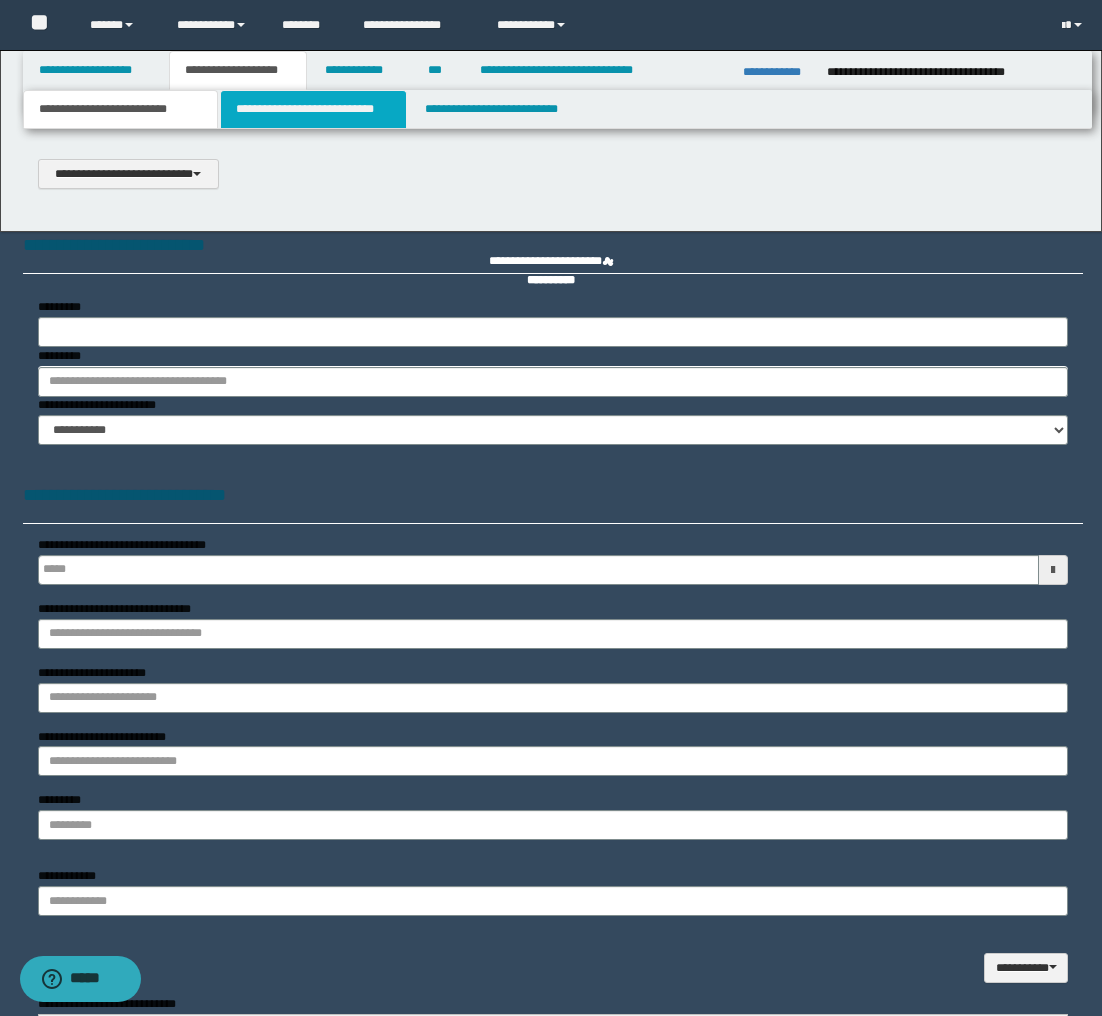 scroll, scrollTop: 0, scrollLeft: 0, axis: both 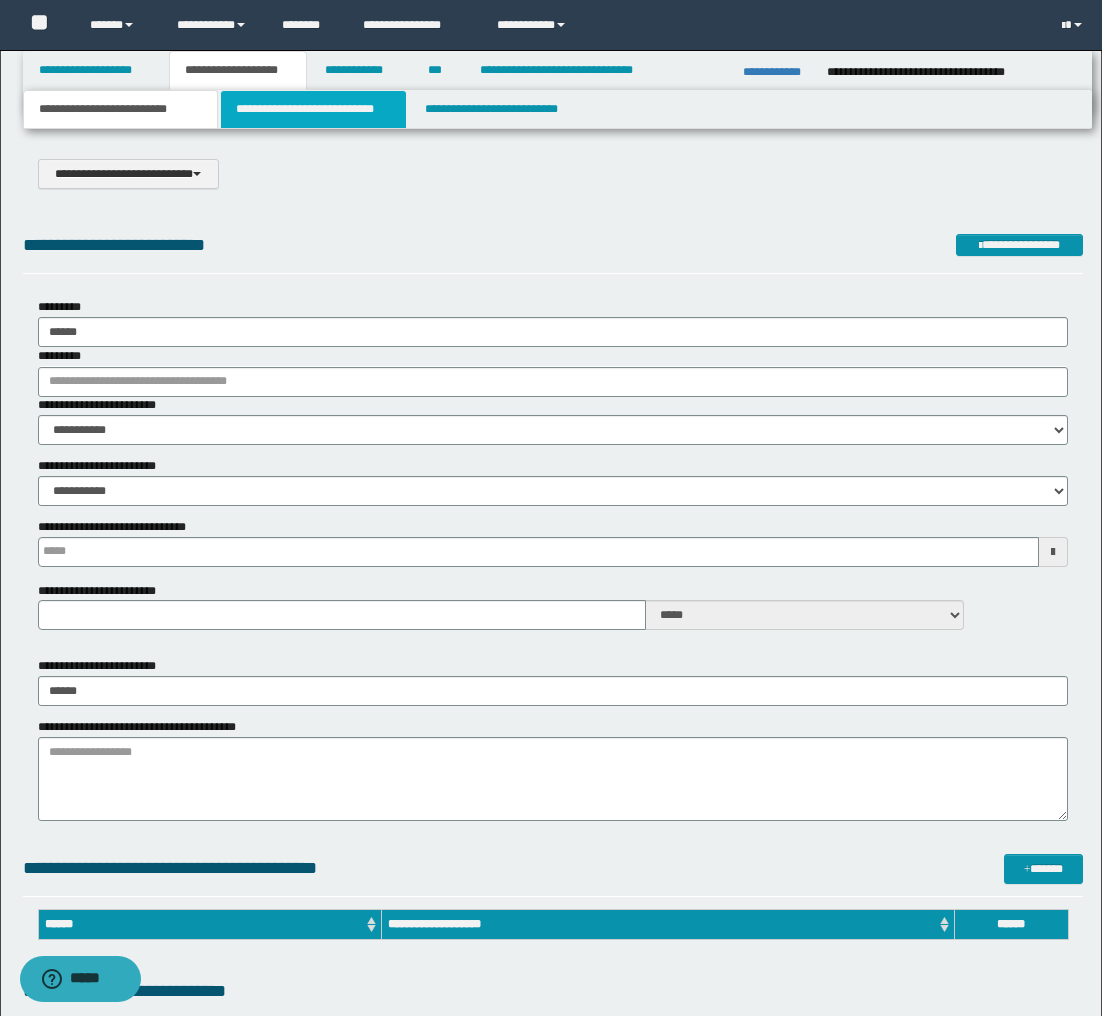 click on "**********" at bounding box center (314, 109) 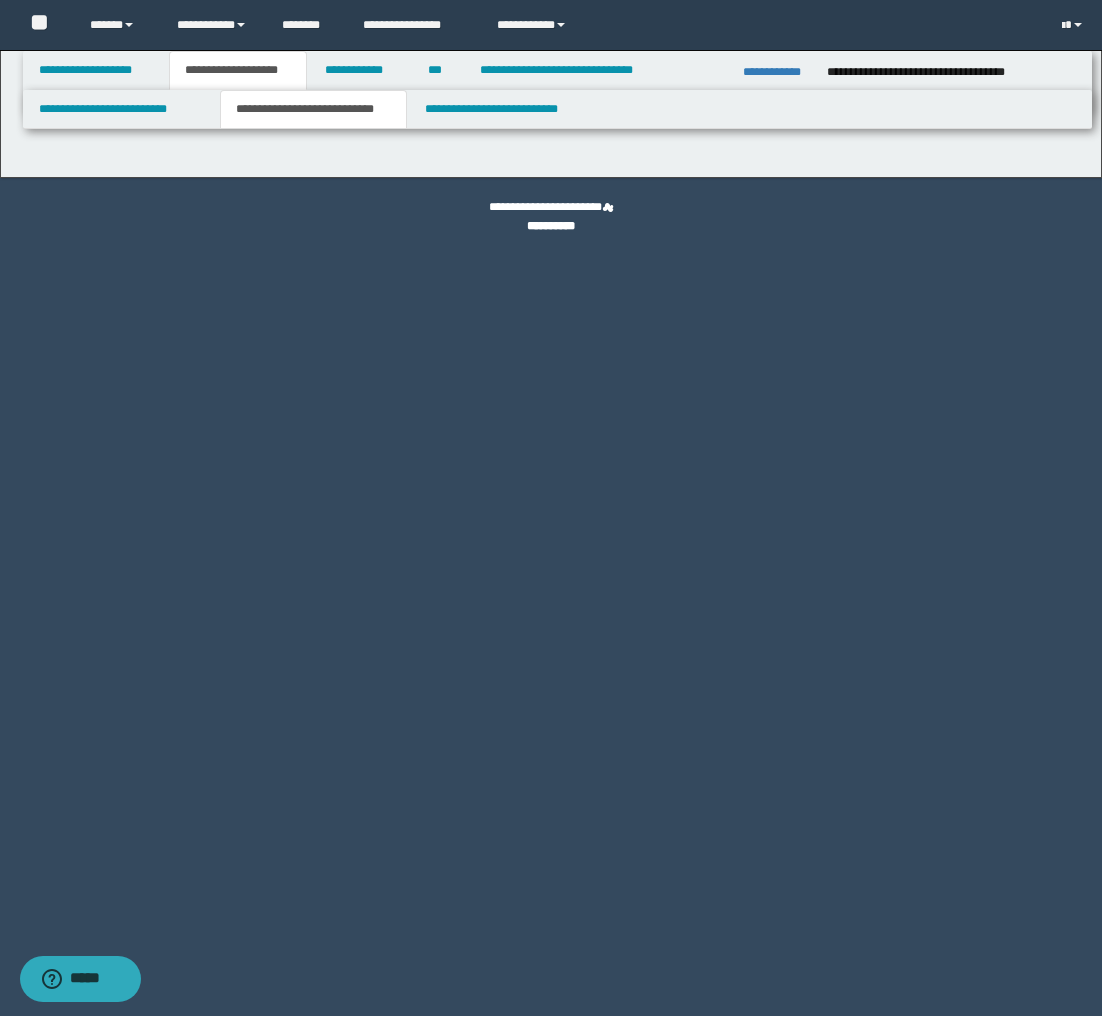 select on "*" 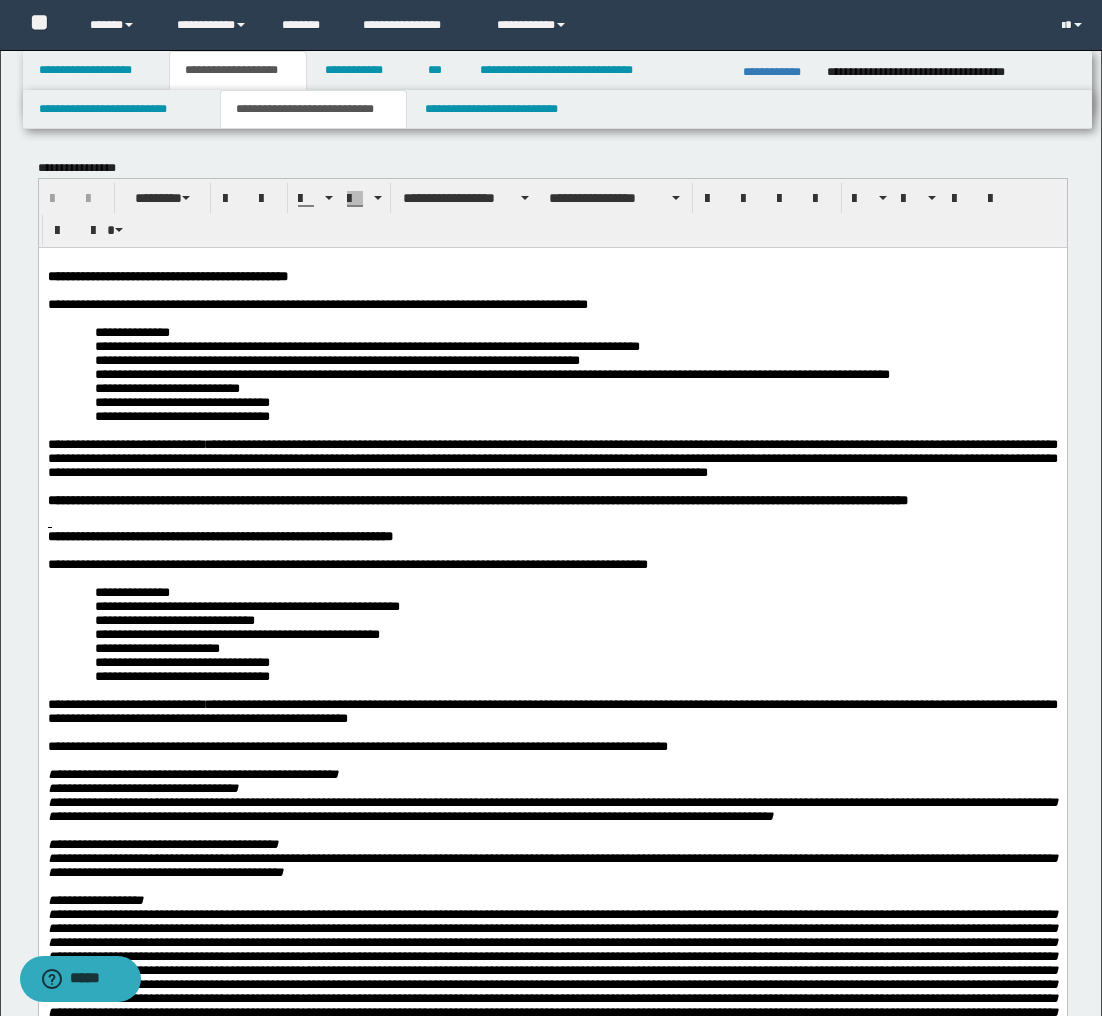 scroll, scrollTop: 15, scrollLeft: 0, axis: vertical 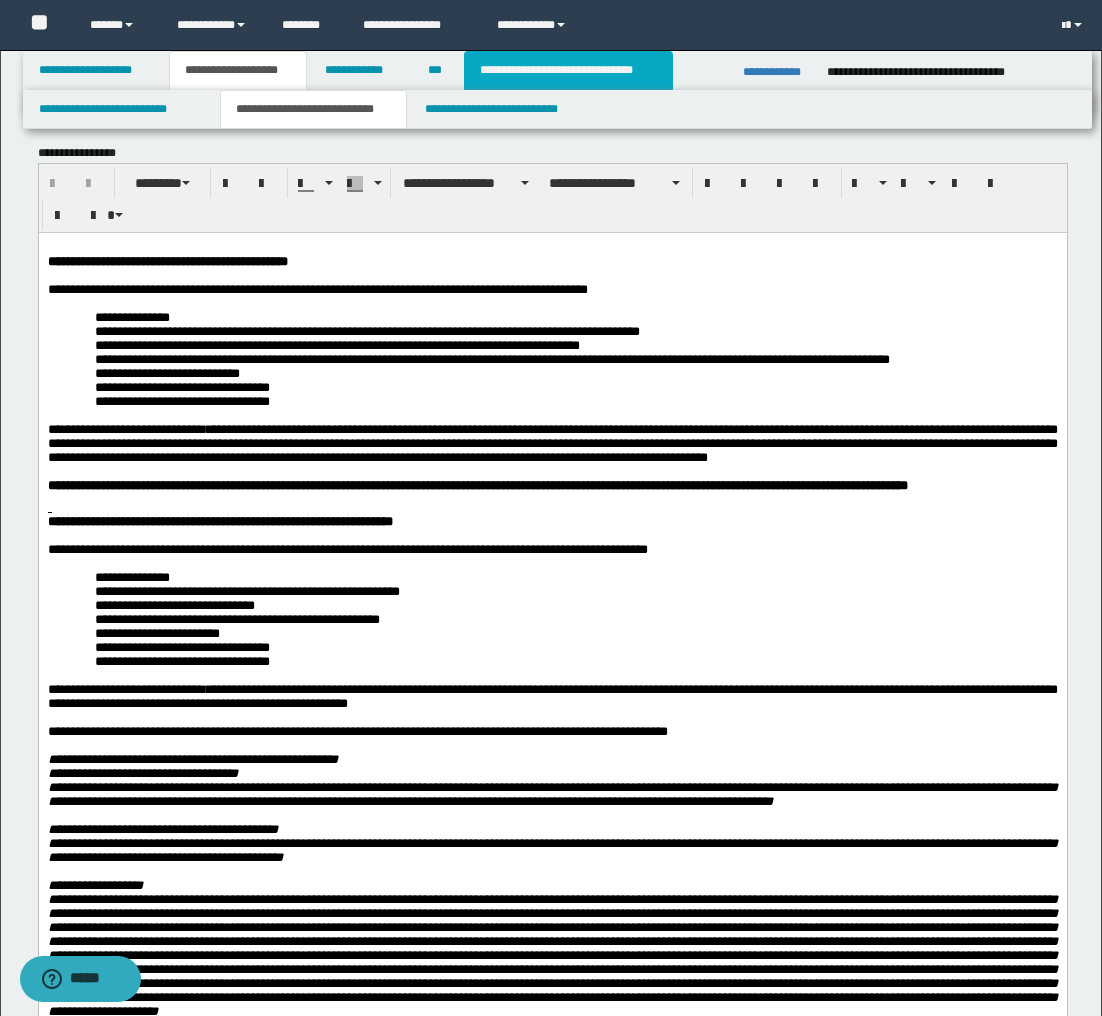 drag, startPoint x: 550, startPoint y: 63, endPoint x: 547, endPoint y: 101, distance: 38.118237 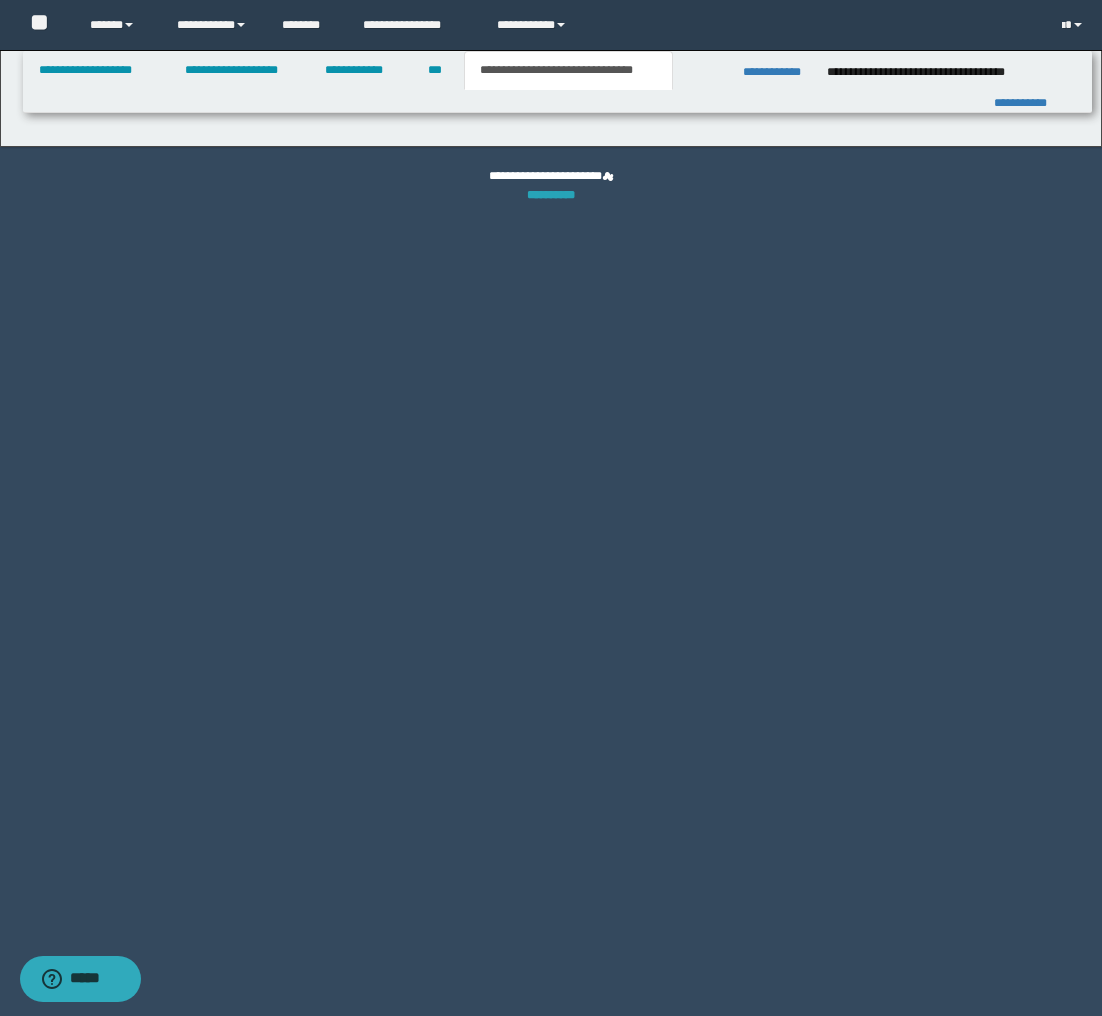 scroll, scrollTop: 0, scrollLeft: 0, axis: both 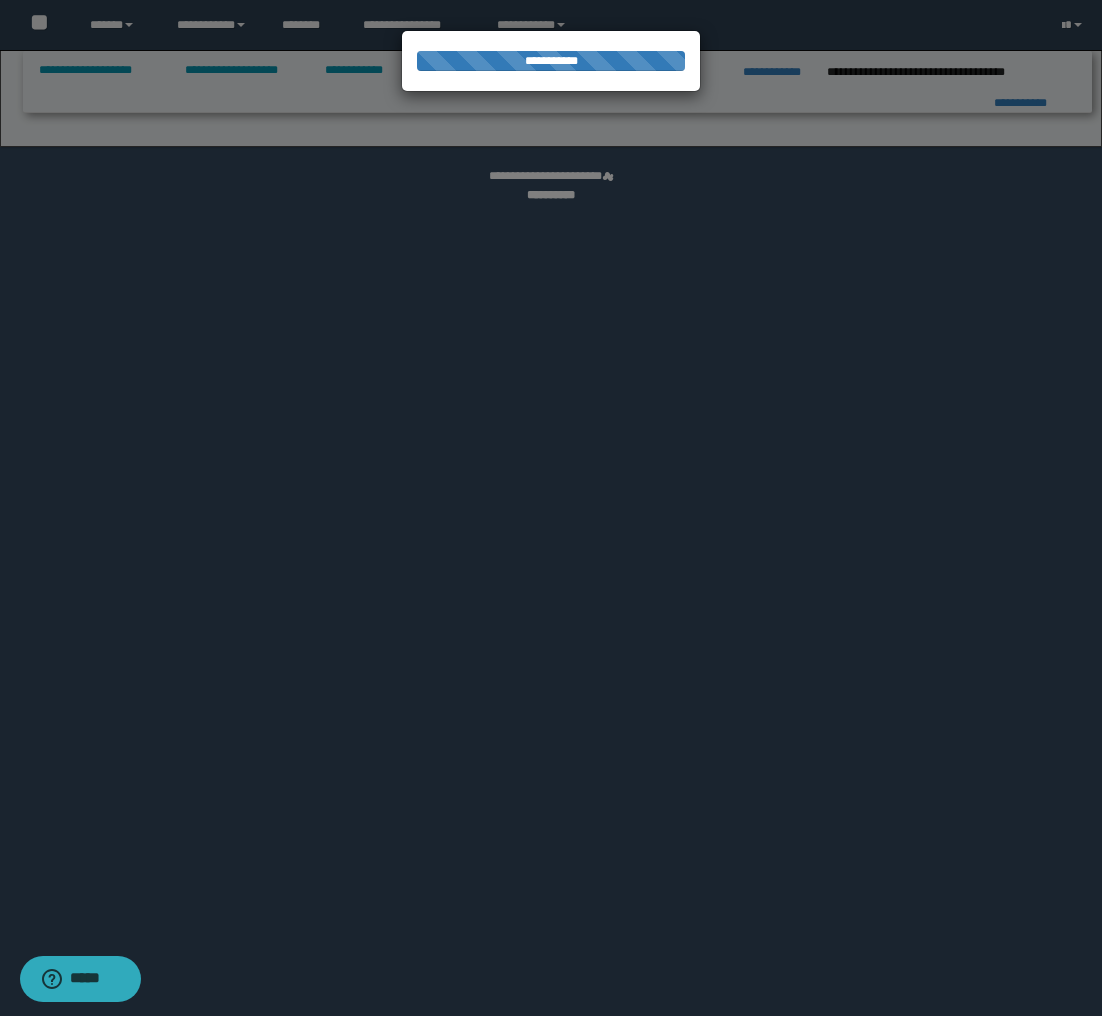 select on "*" 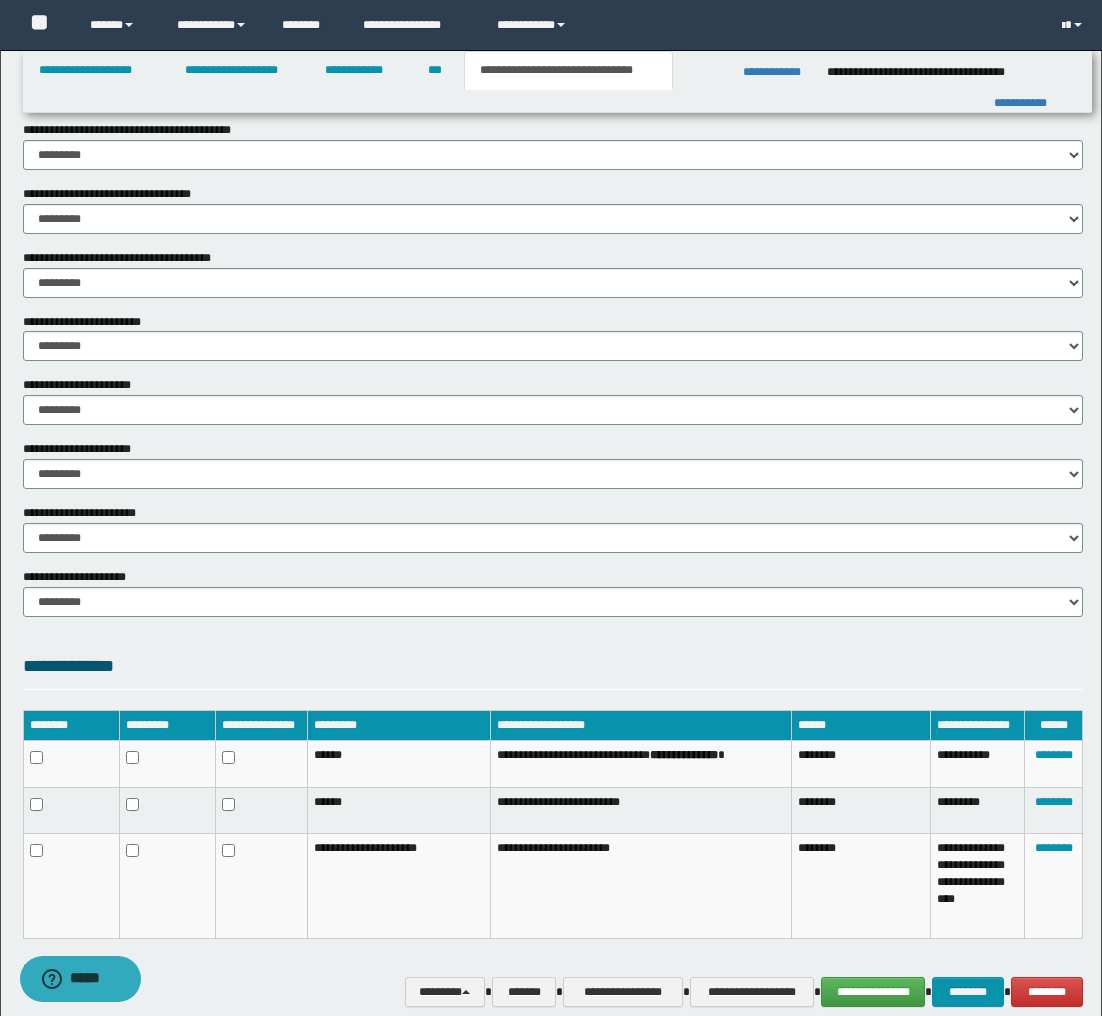 scroll, scrollTop: 1165, scrollLeft: 0, axis: vertical 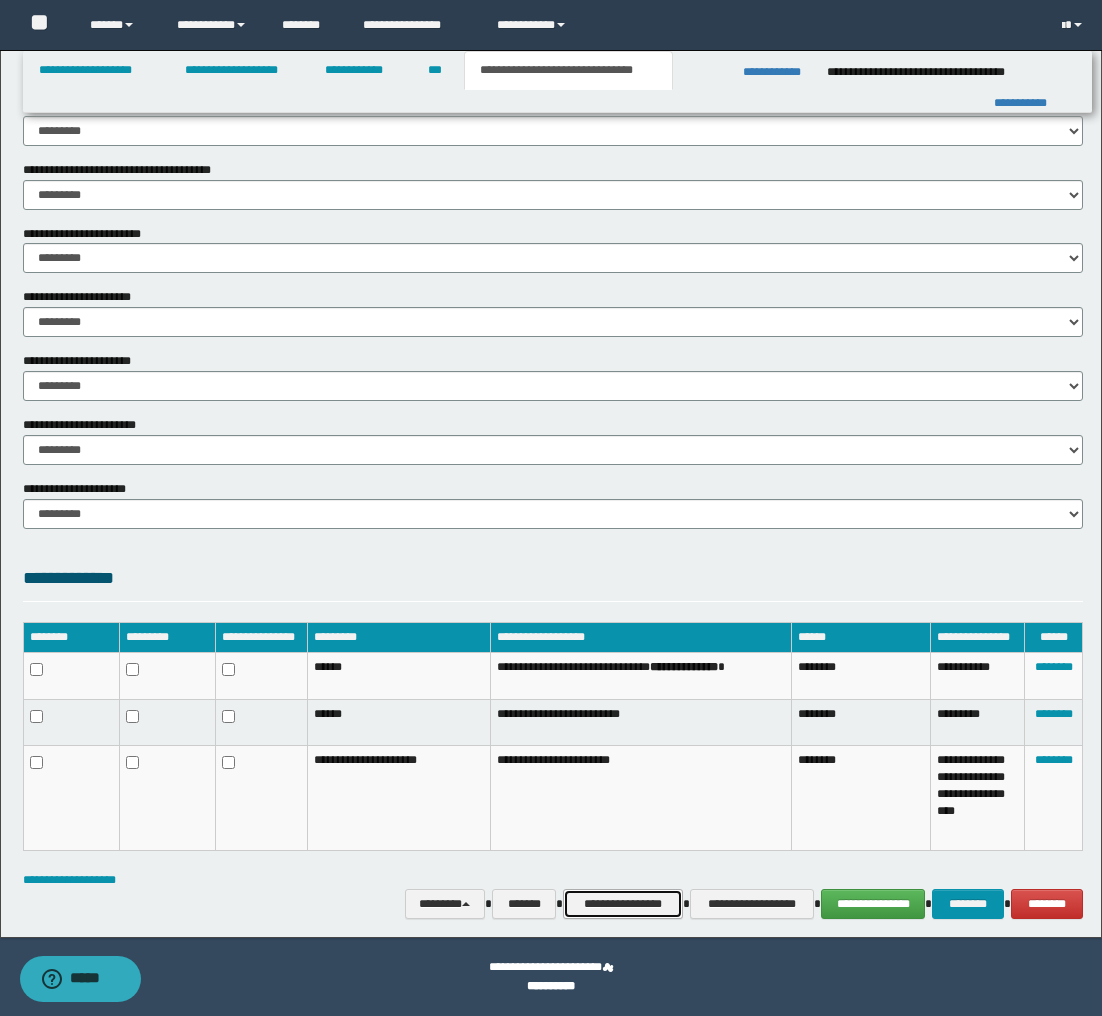 click on "**********" at bounding box center (623, 904) 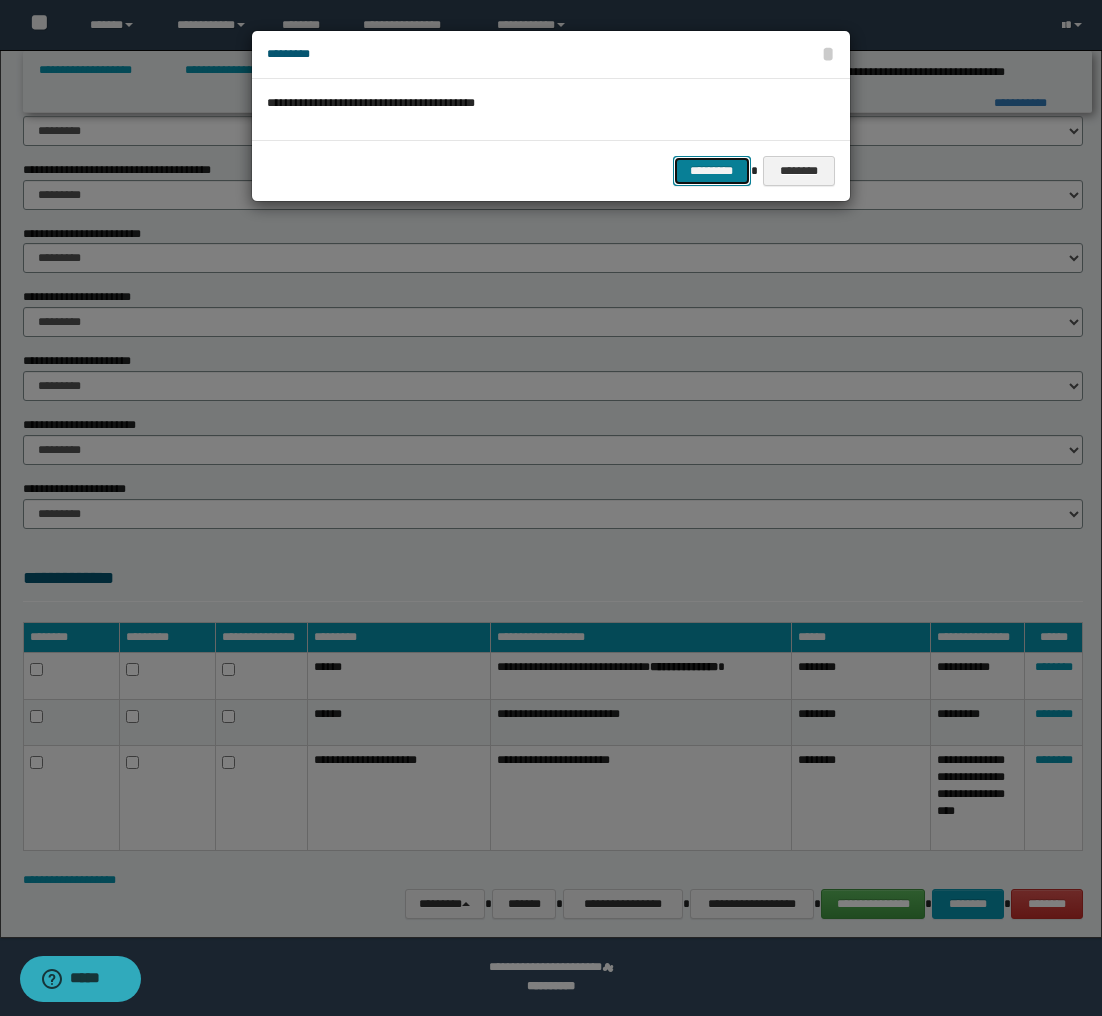 click on "*********" at bounding box center (712, 171) 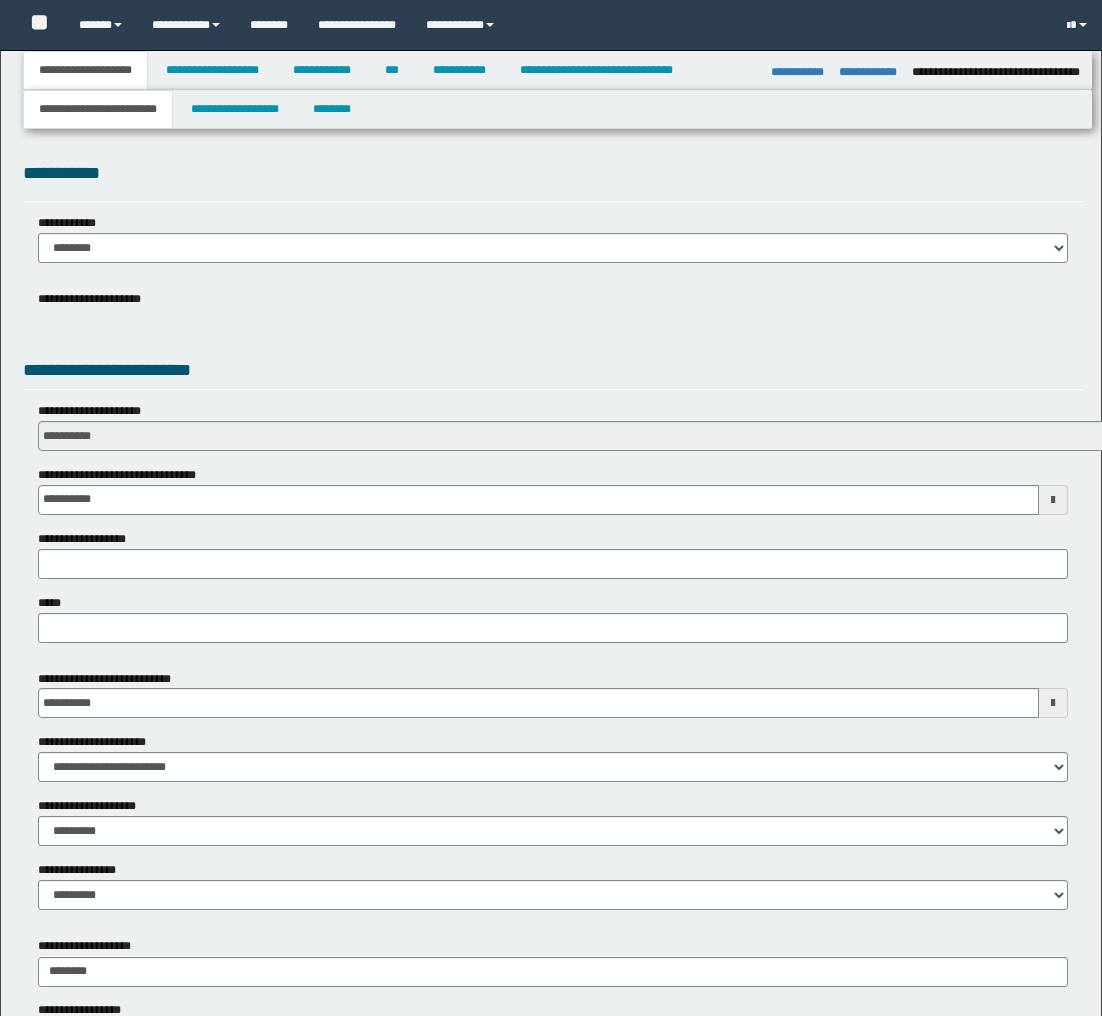 select on "*" 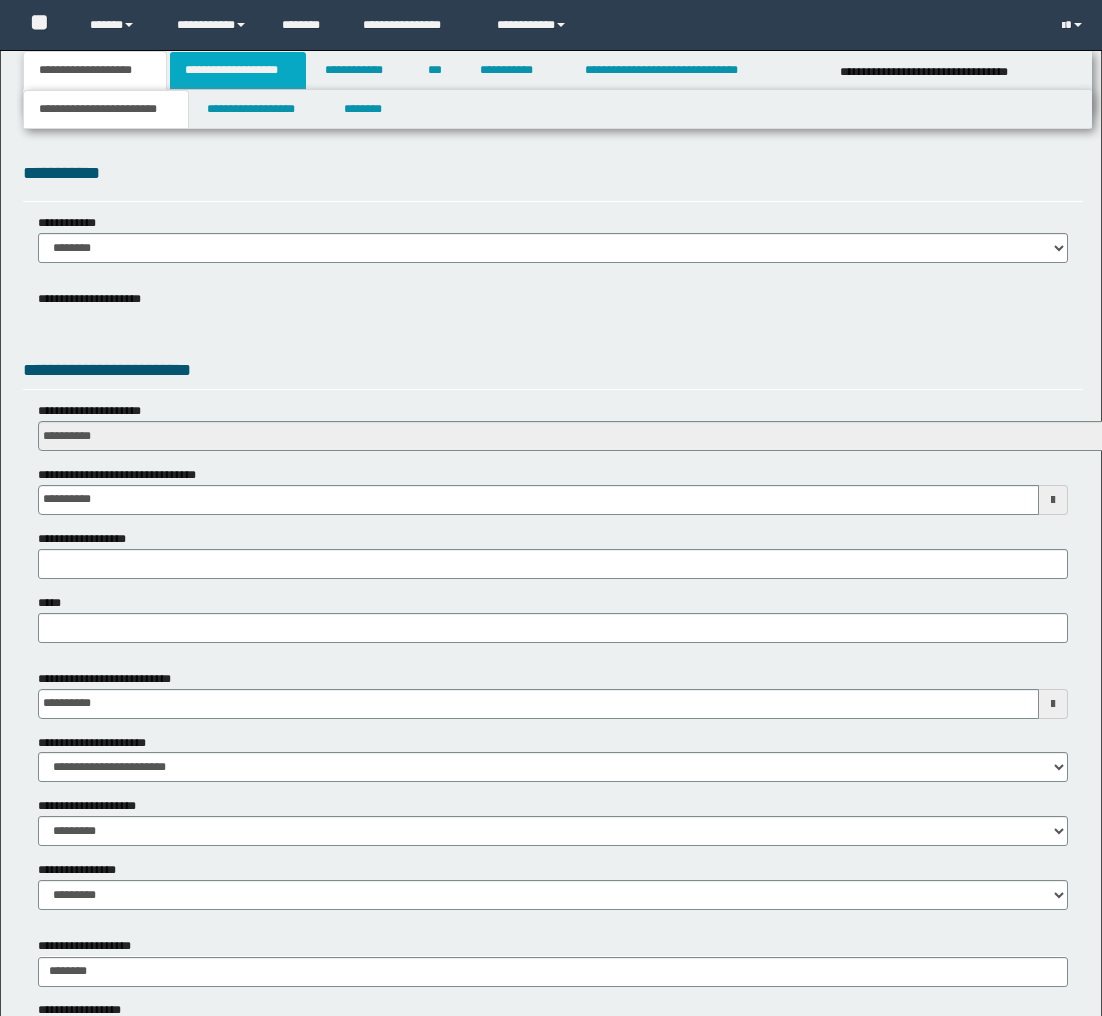 scroll, scrollTop: 0, scrollLeft: 0, axis: both 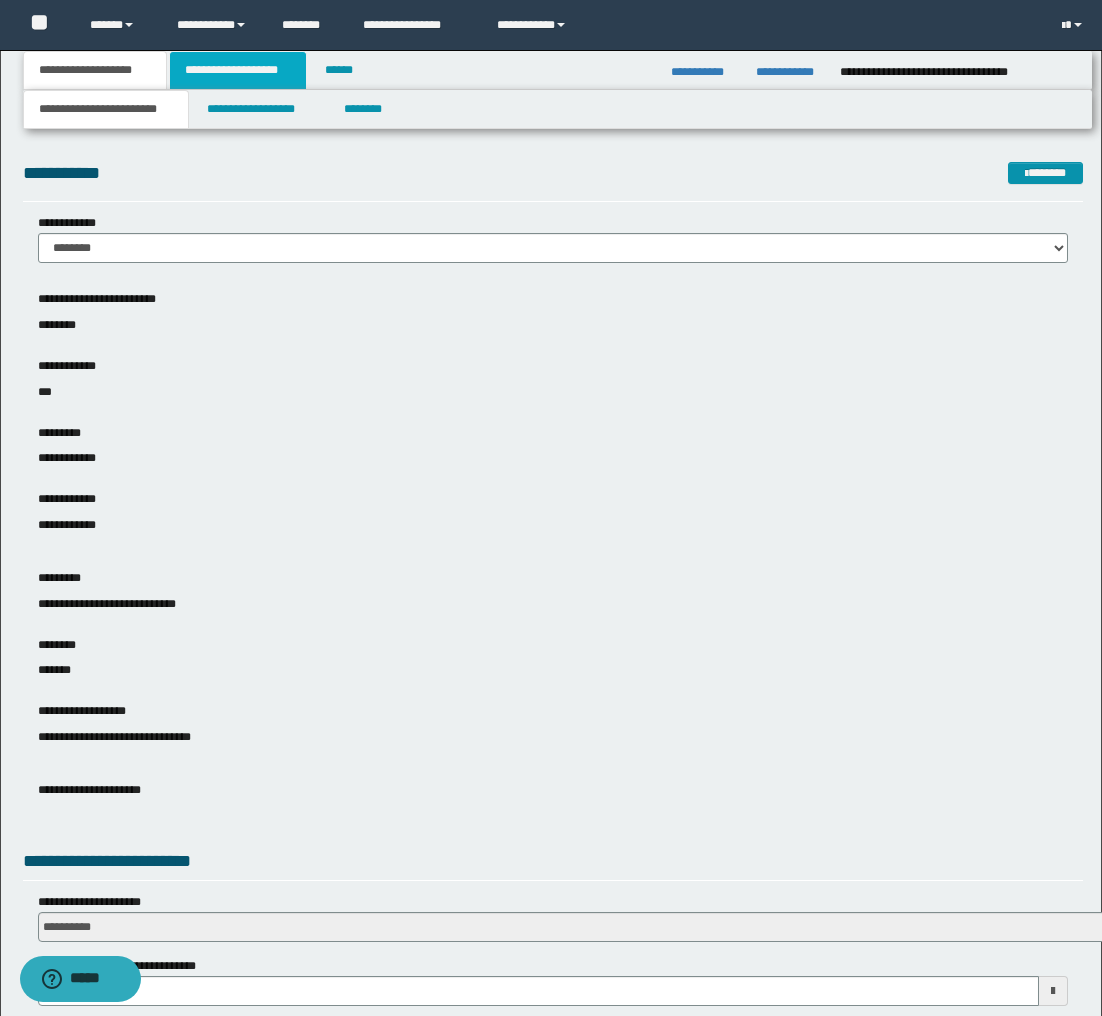 click on "**********" at bounding box center [238, 70] 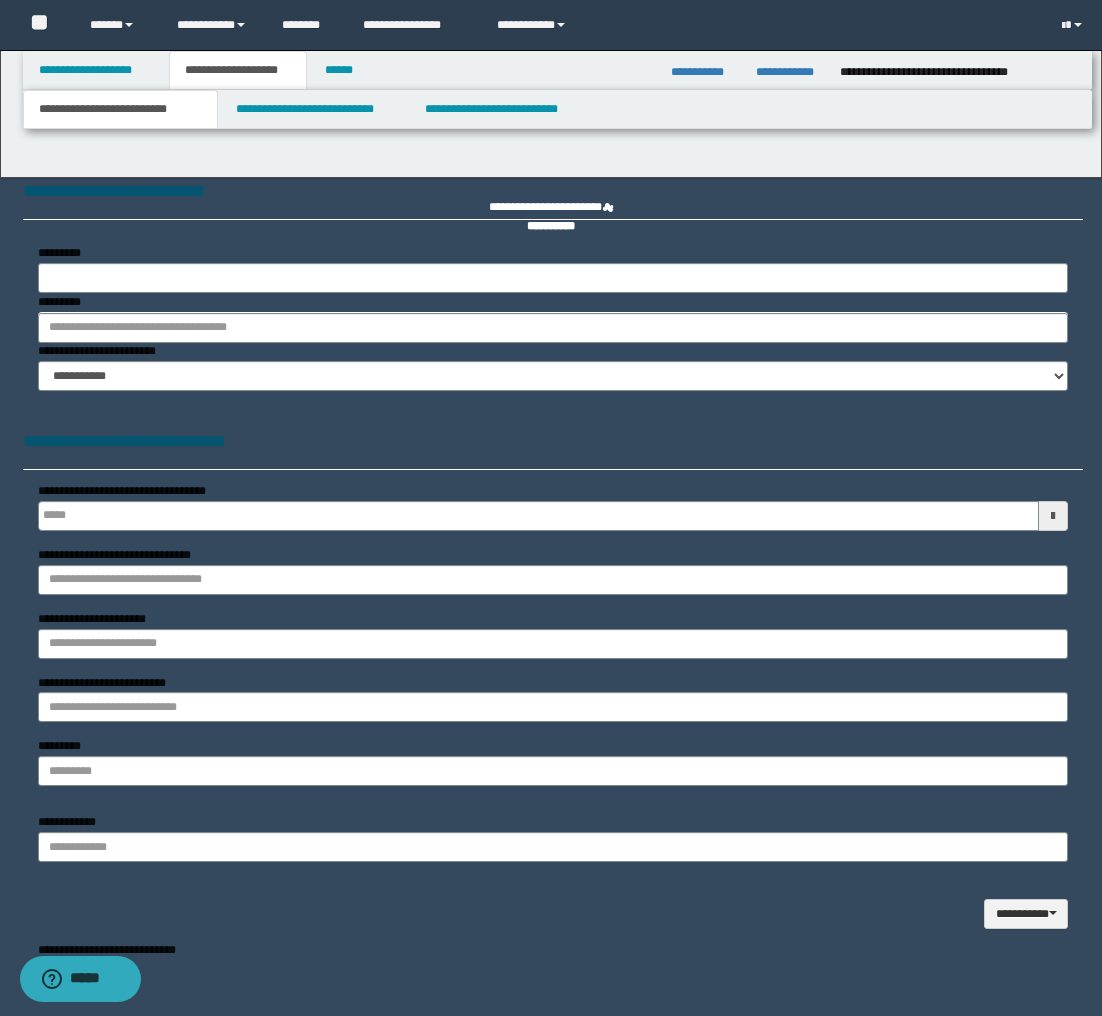 type 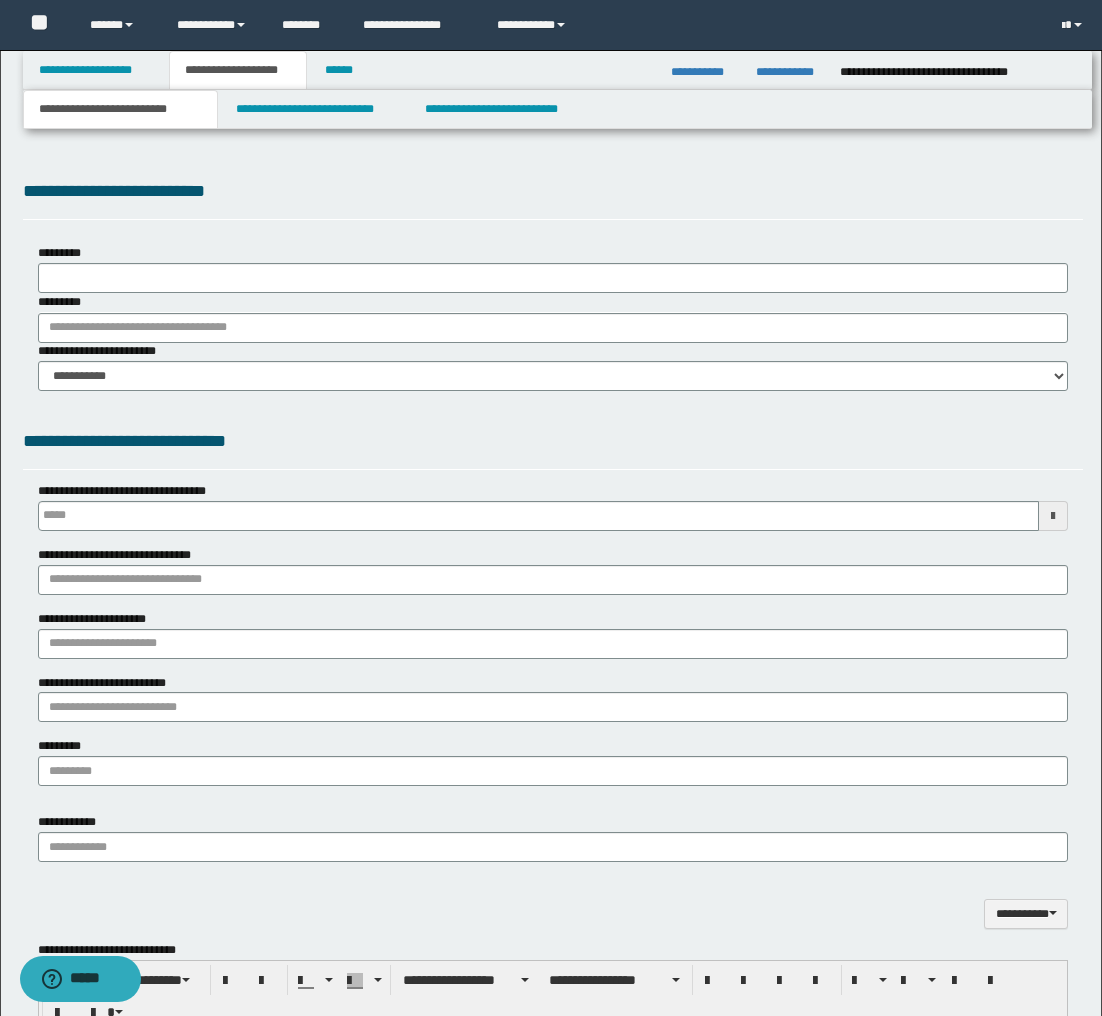 type on "**********" 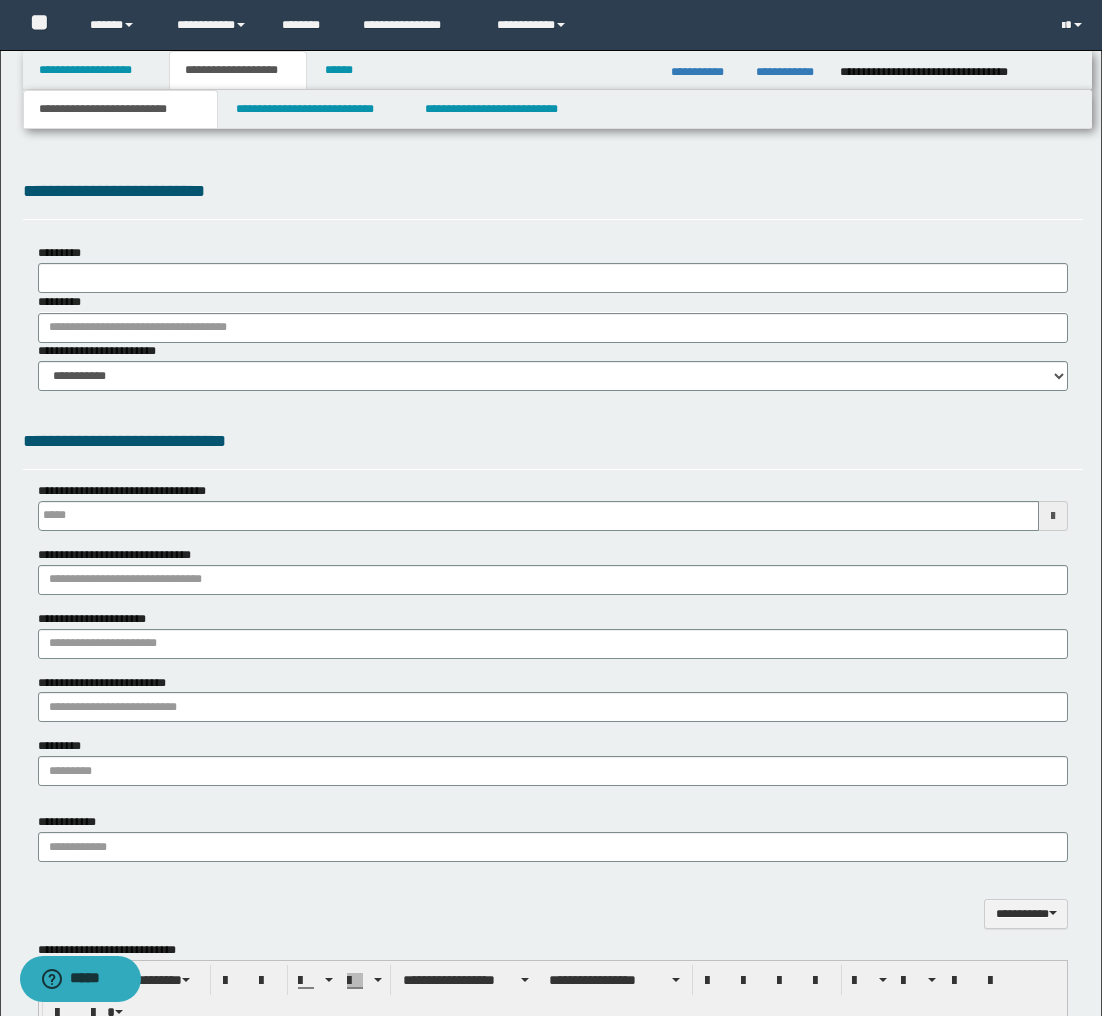 select on "*" 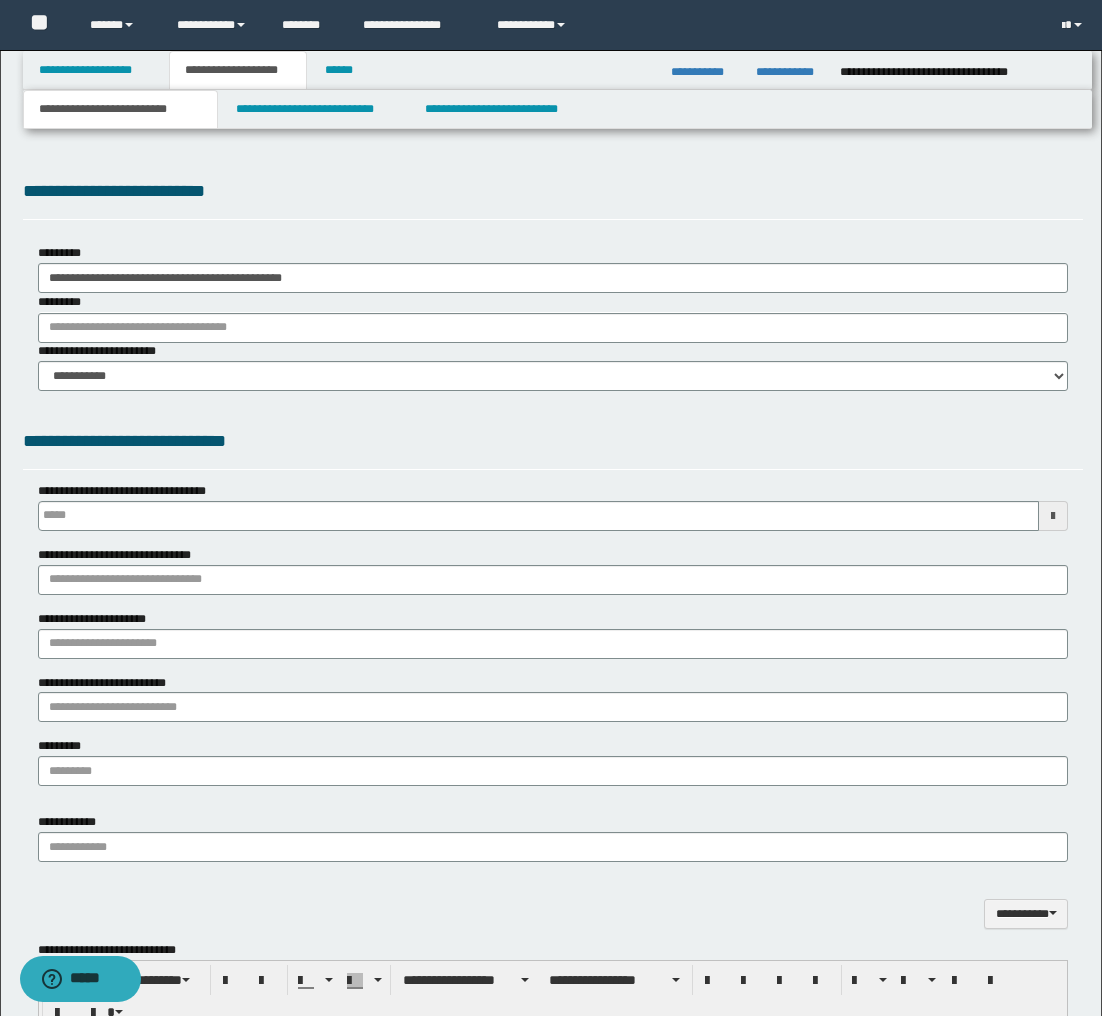 scroll, scrollTop: 0, scrollLeft: 0, axis: both 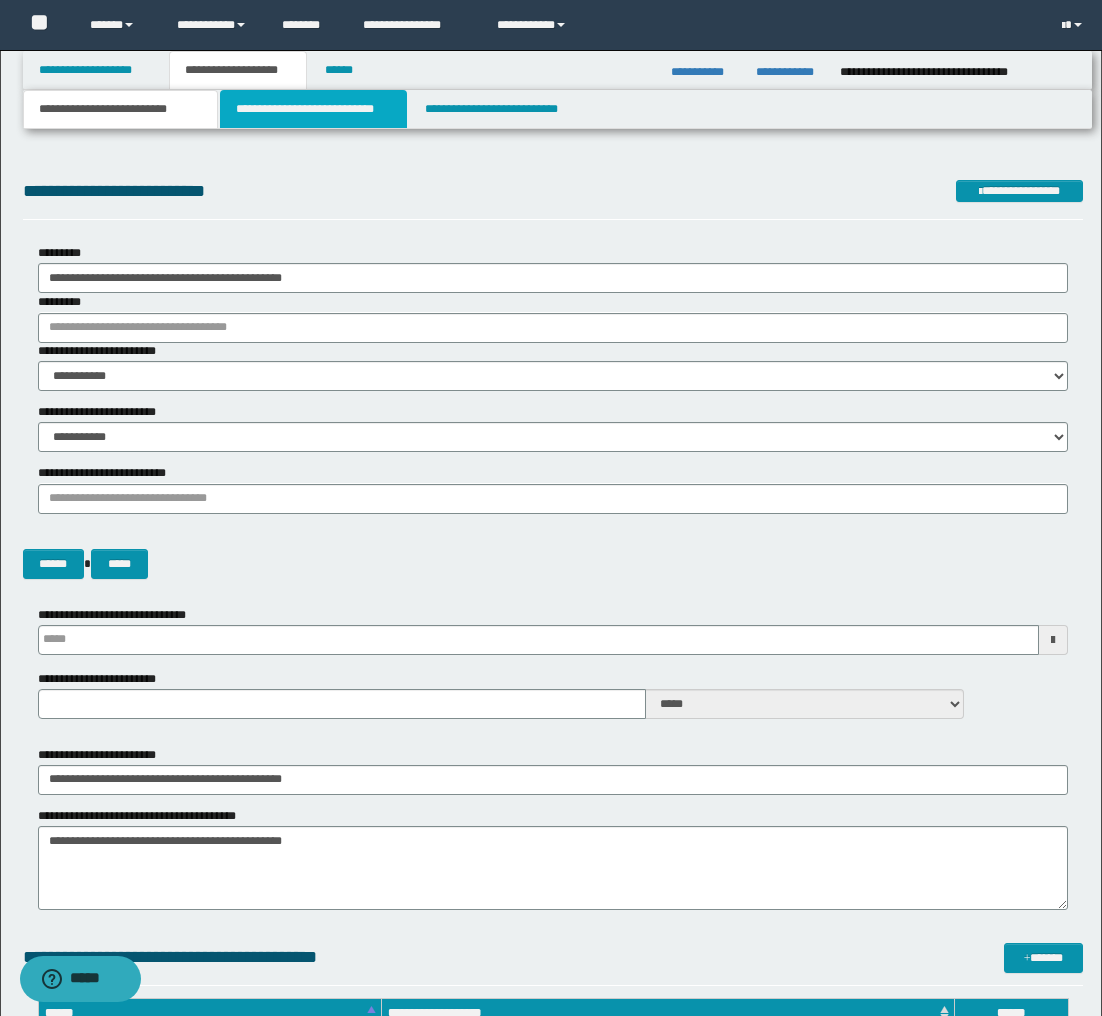 click on "**********" at bounding box center [314, 109] 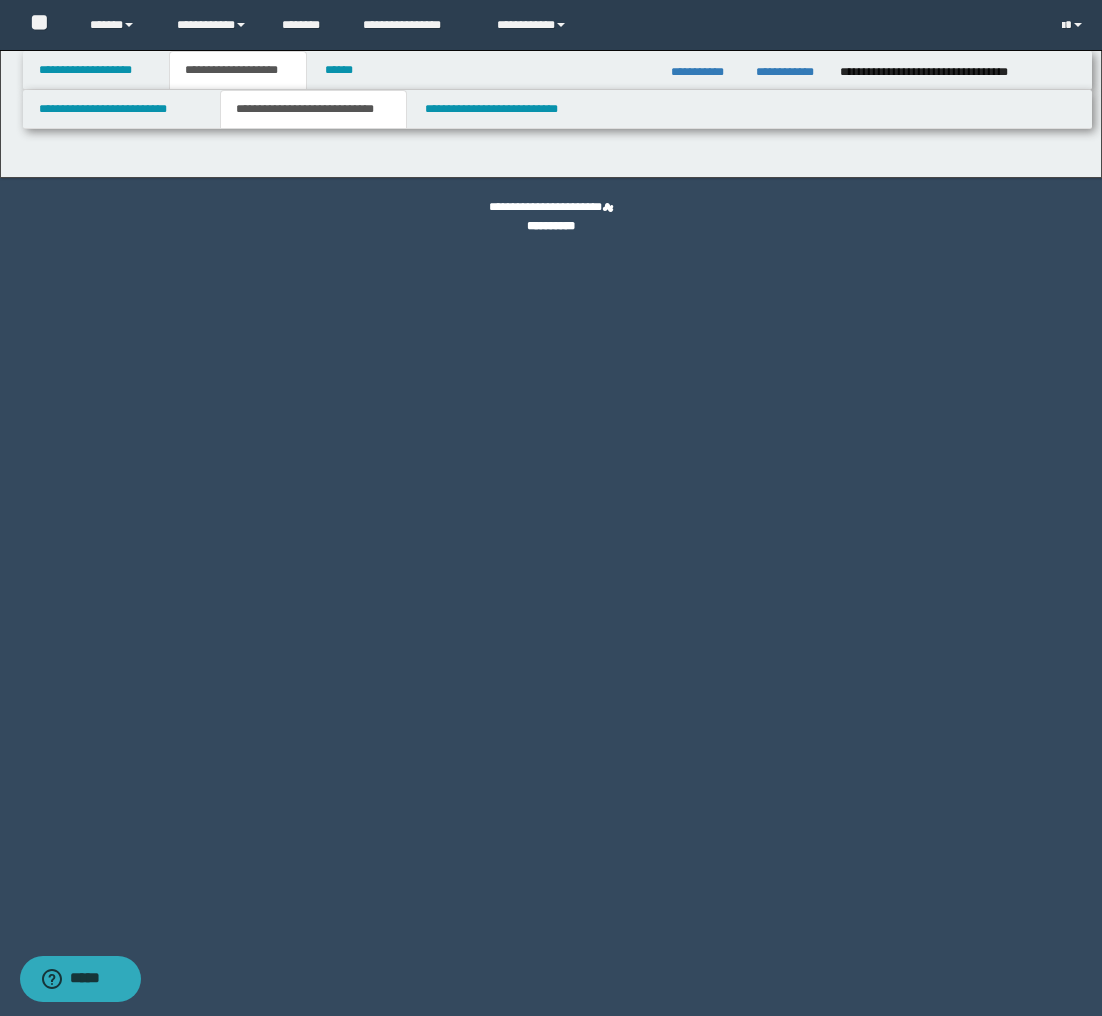 select on "*" 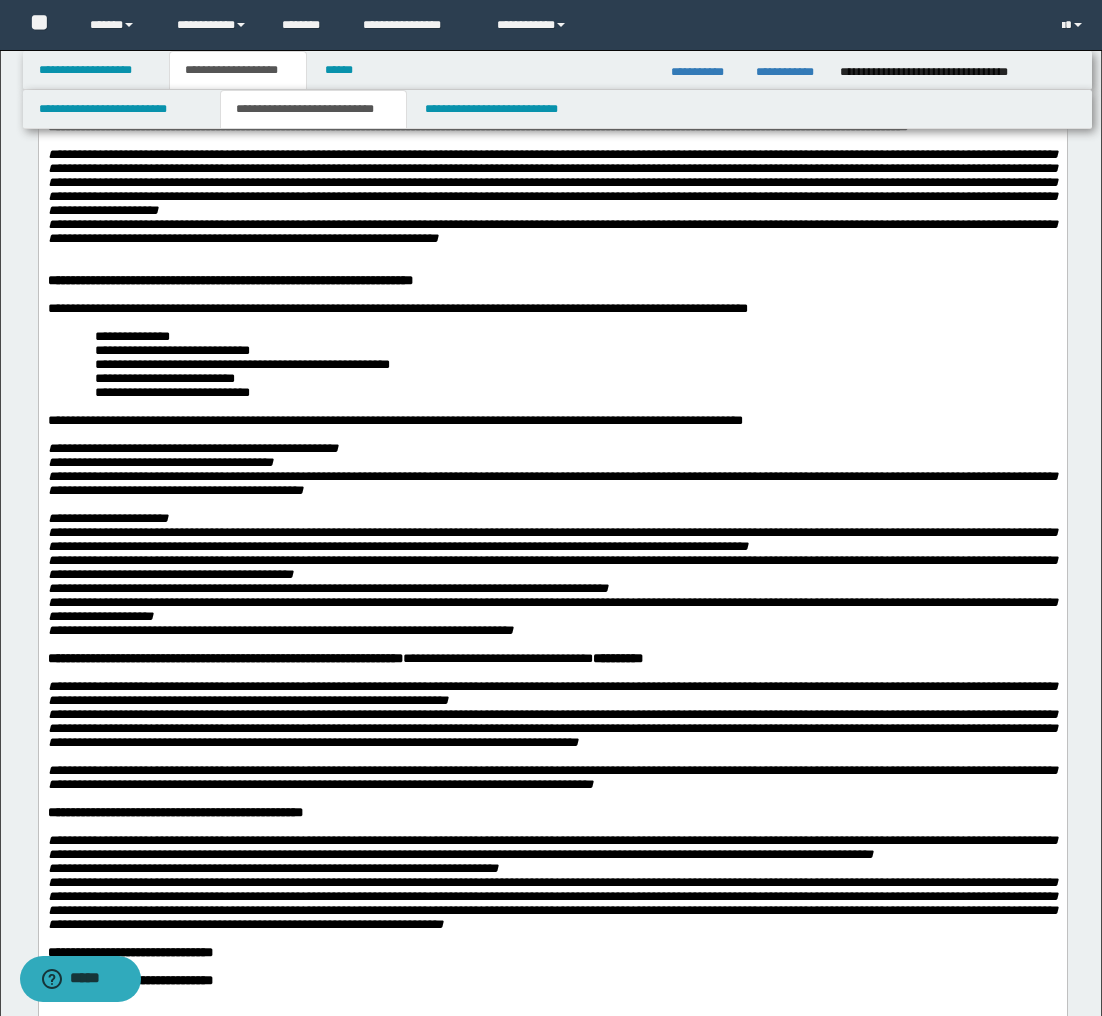 scroll, scrollTop: 446, scrollLeft: 0, axis: vertical 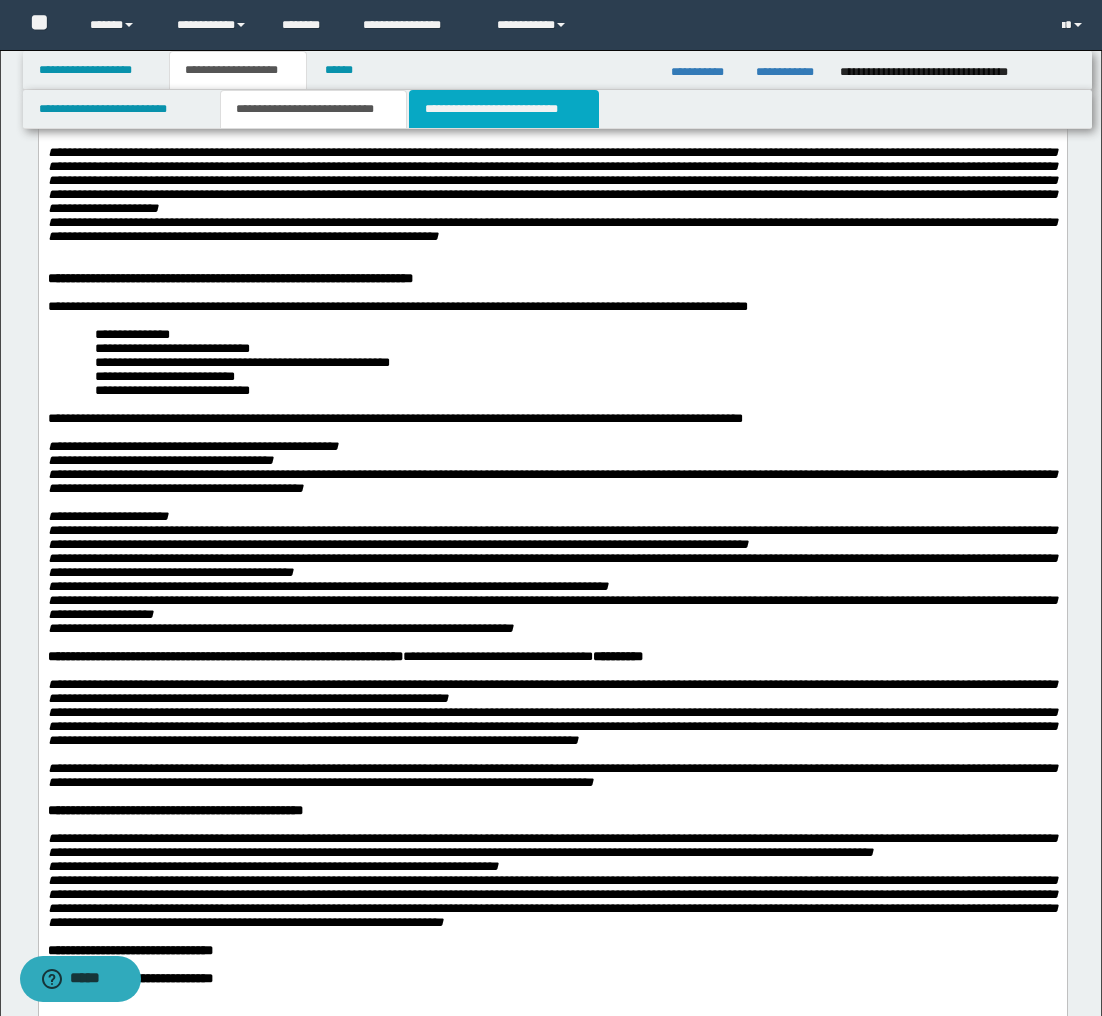 drag, startPoint x: 494, startPoint y: 111, endPoint x: 471, endPoint y: 194, distance: 86.127815 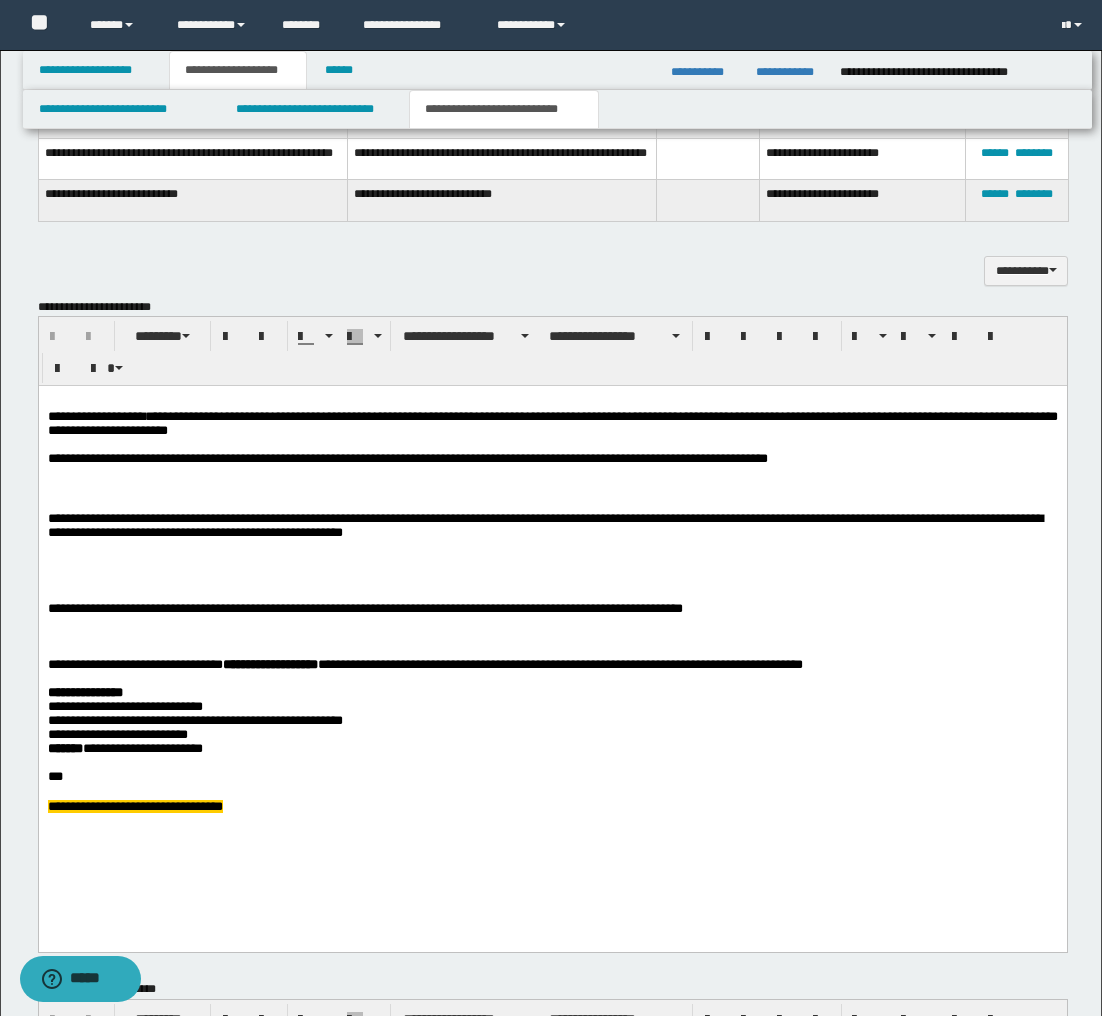 scroll, scrollTop: 745, scrollLeft: 0, axis: vertical 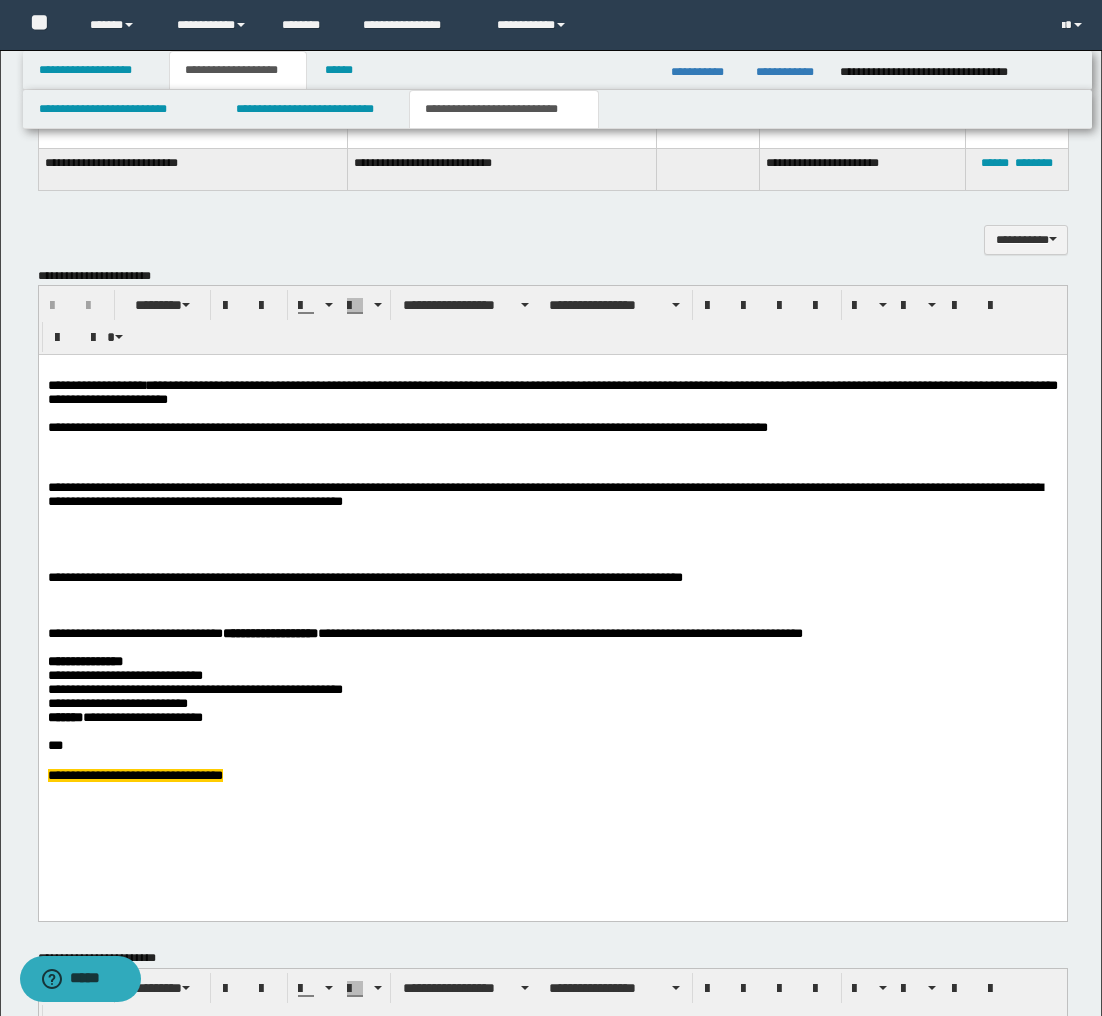 click at bounding box center (552, 761) 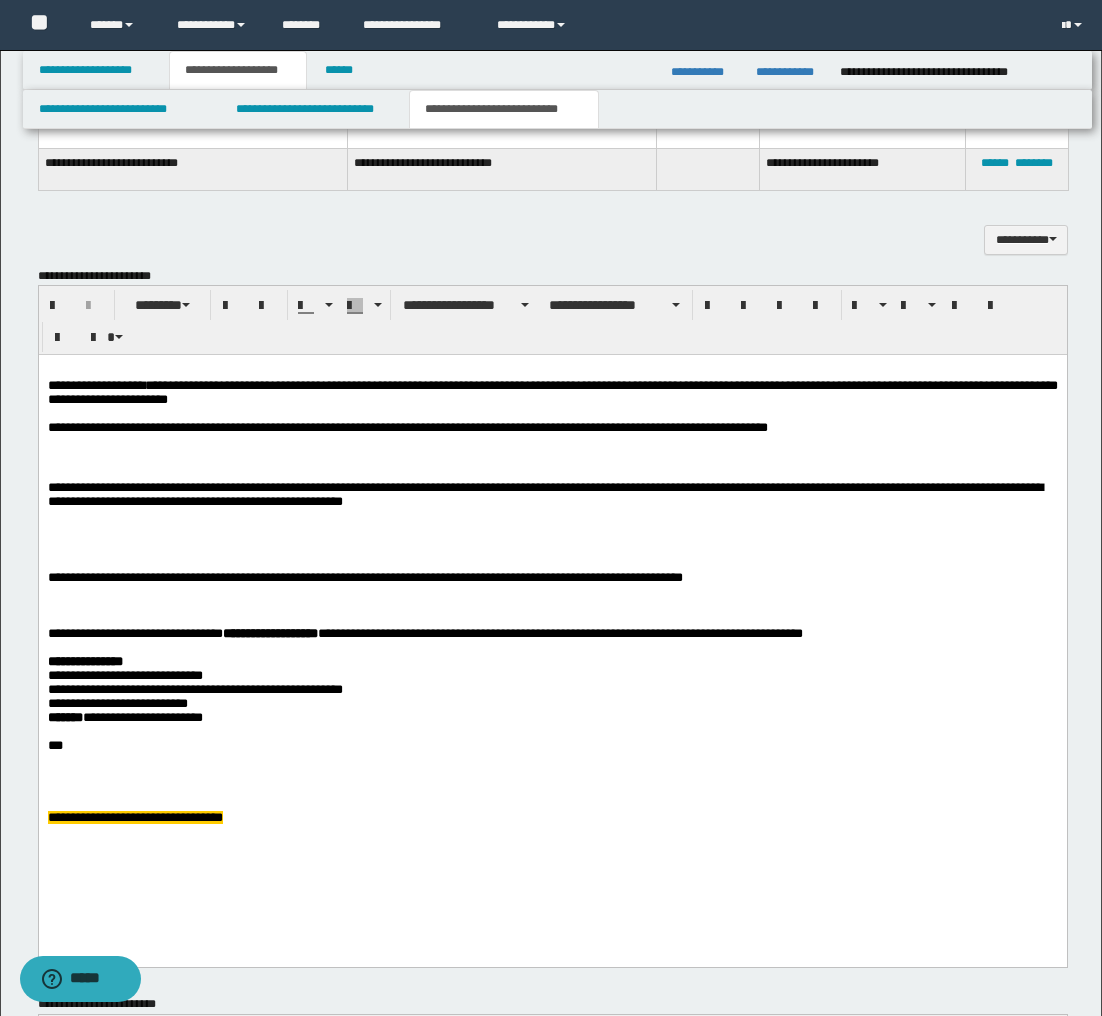 click at bounding box center (552, 776) 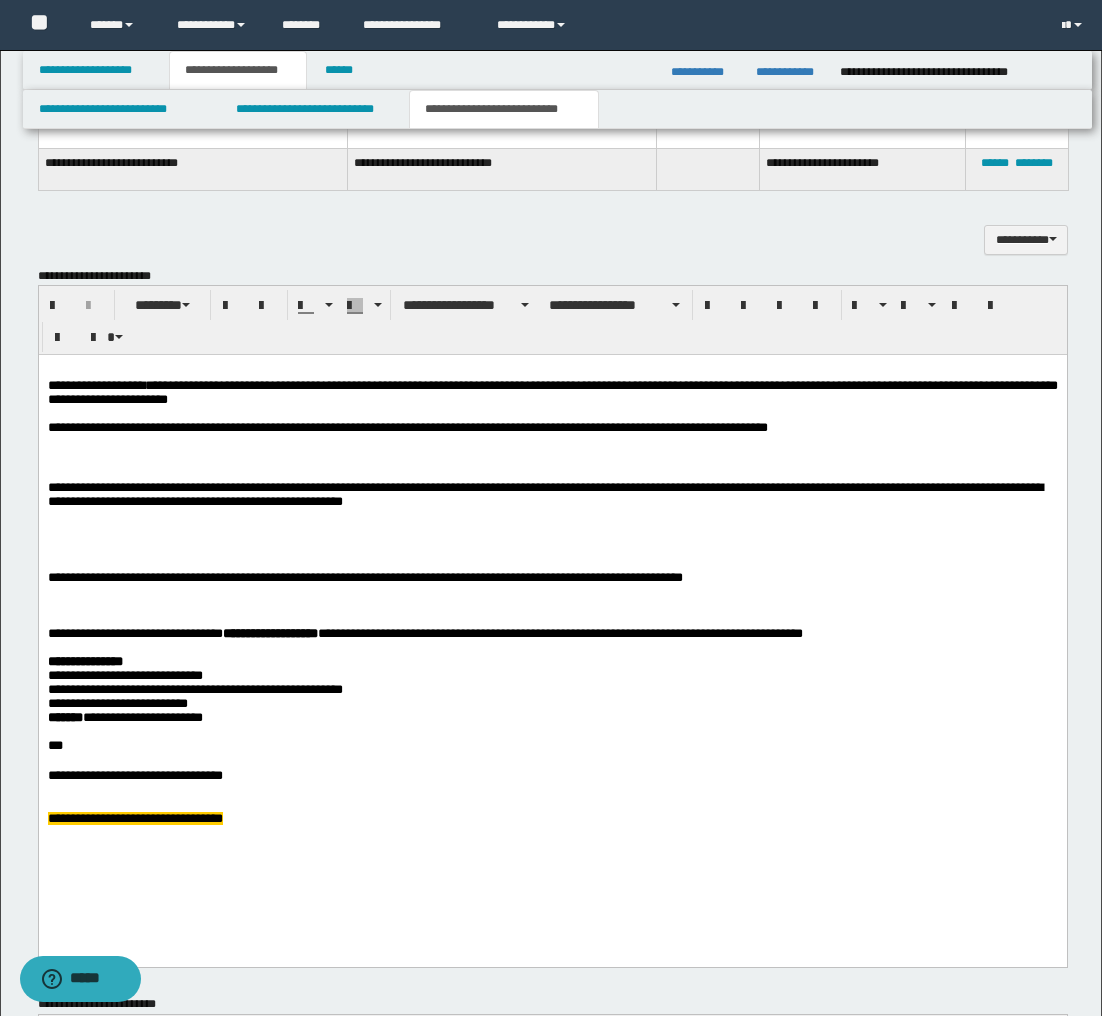 scroll, scrollTop: 746, scrollLeft: 0, axis: vertical 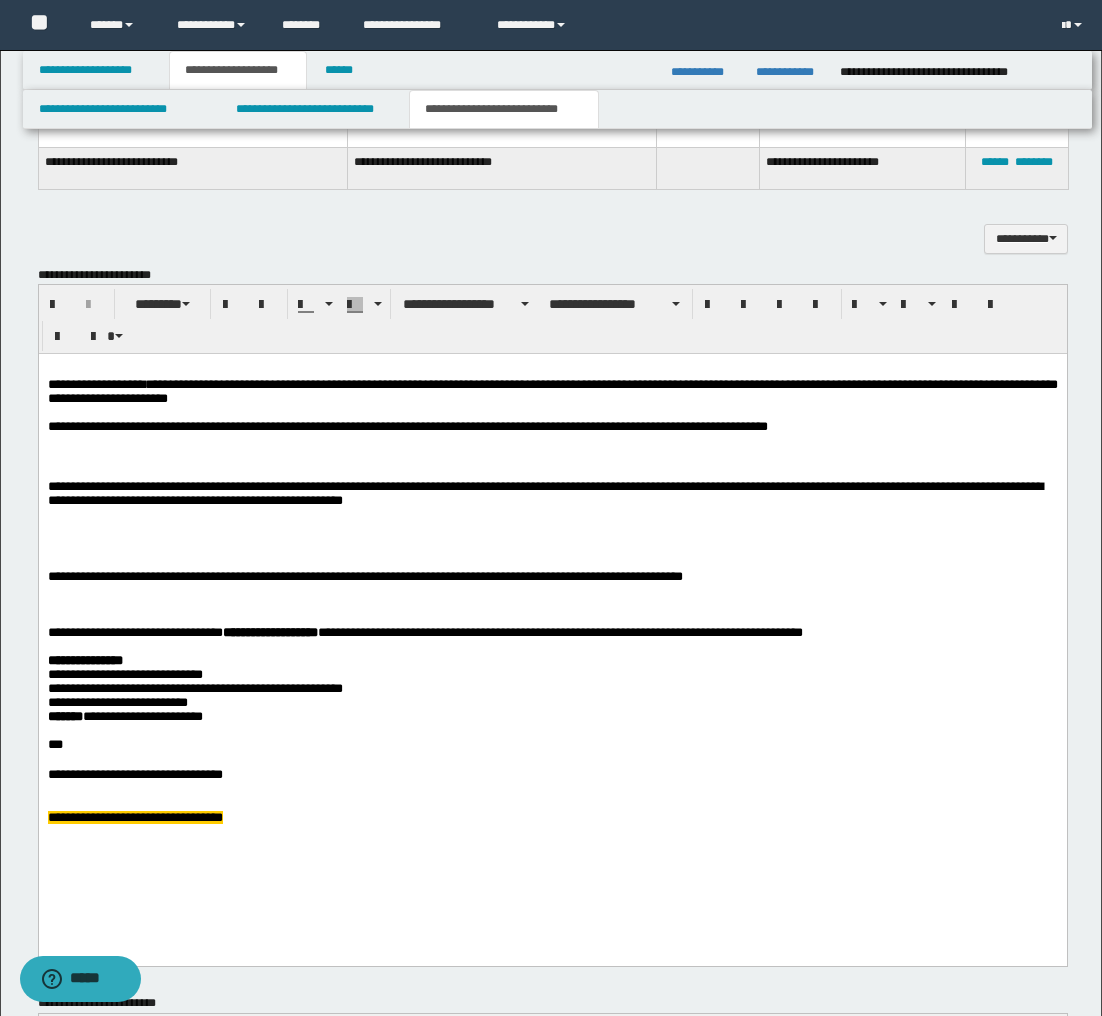 click on "**********" at bounding box center (552, 776) 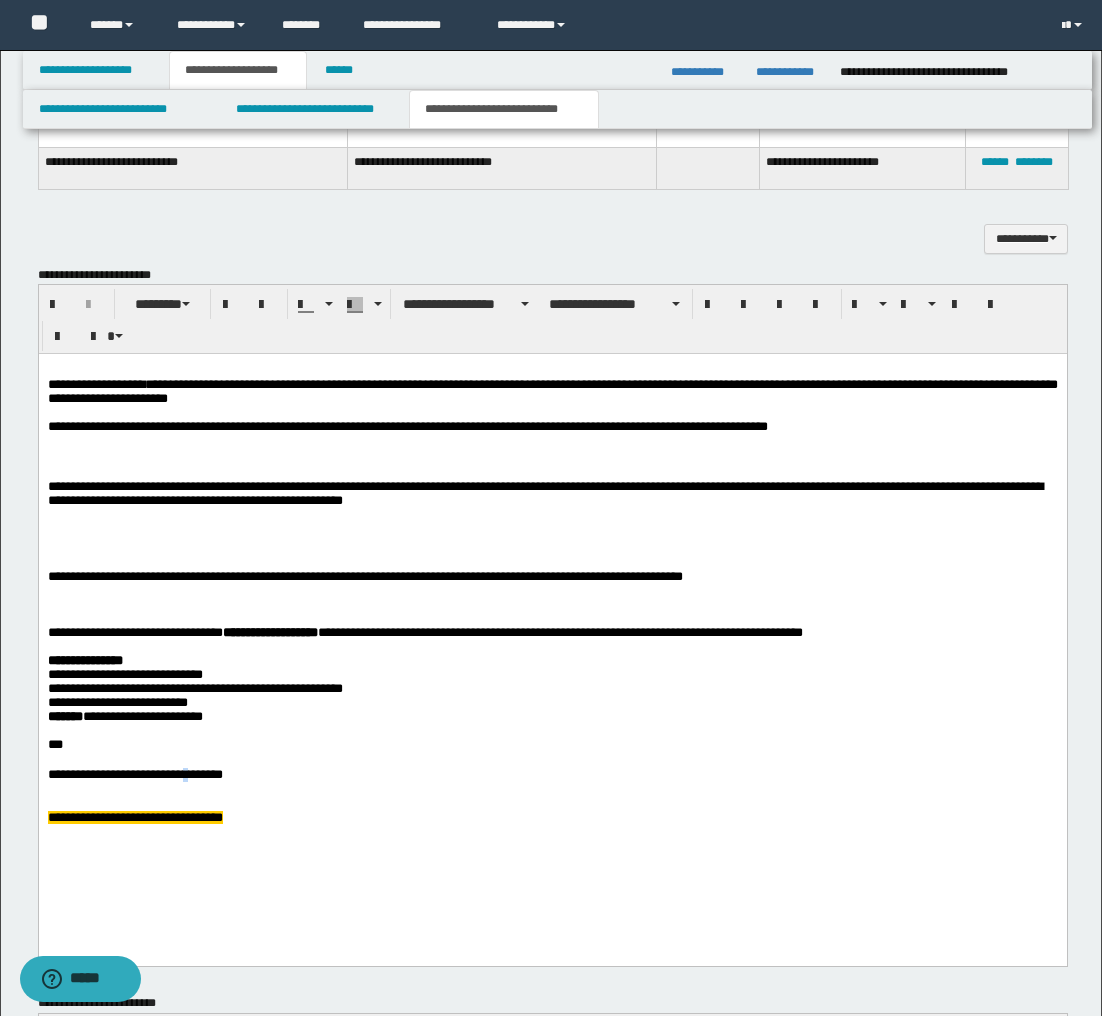 click on "**********" at bounding box center [552, 776] 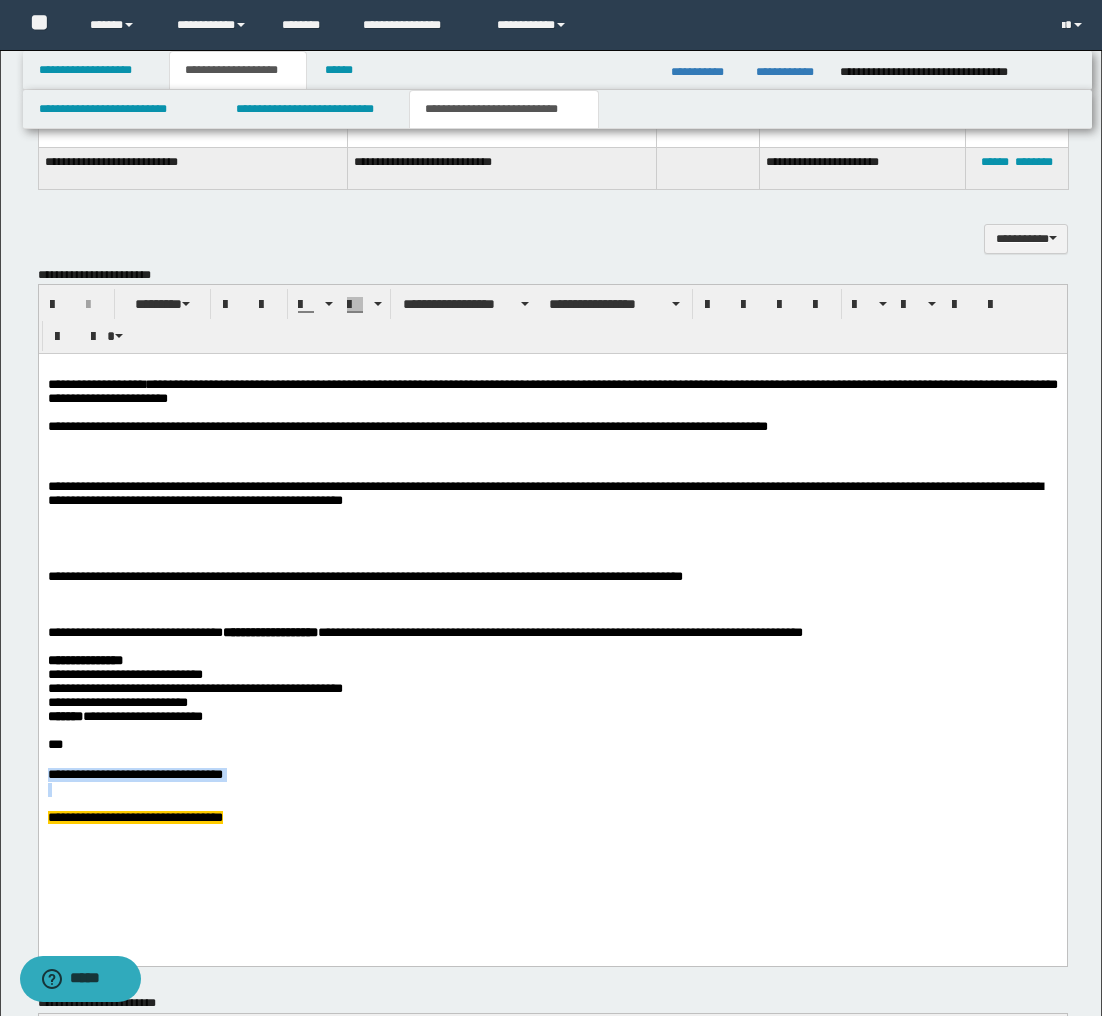 click on "**********" at bounding box center (552, 776) 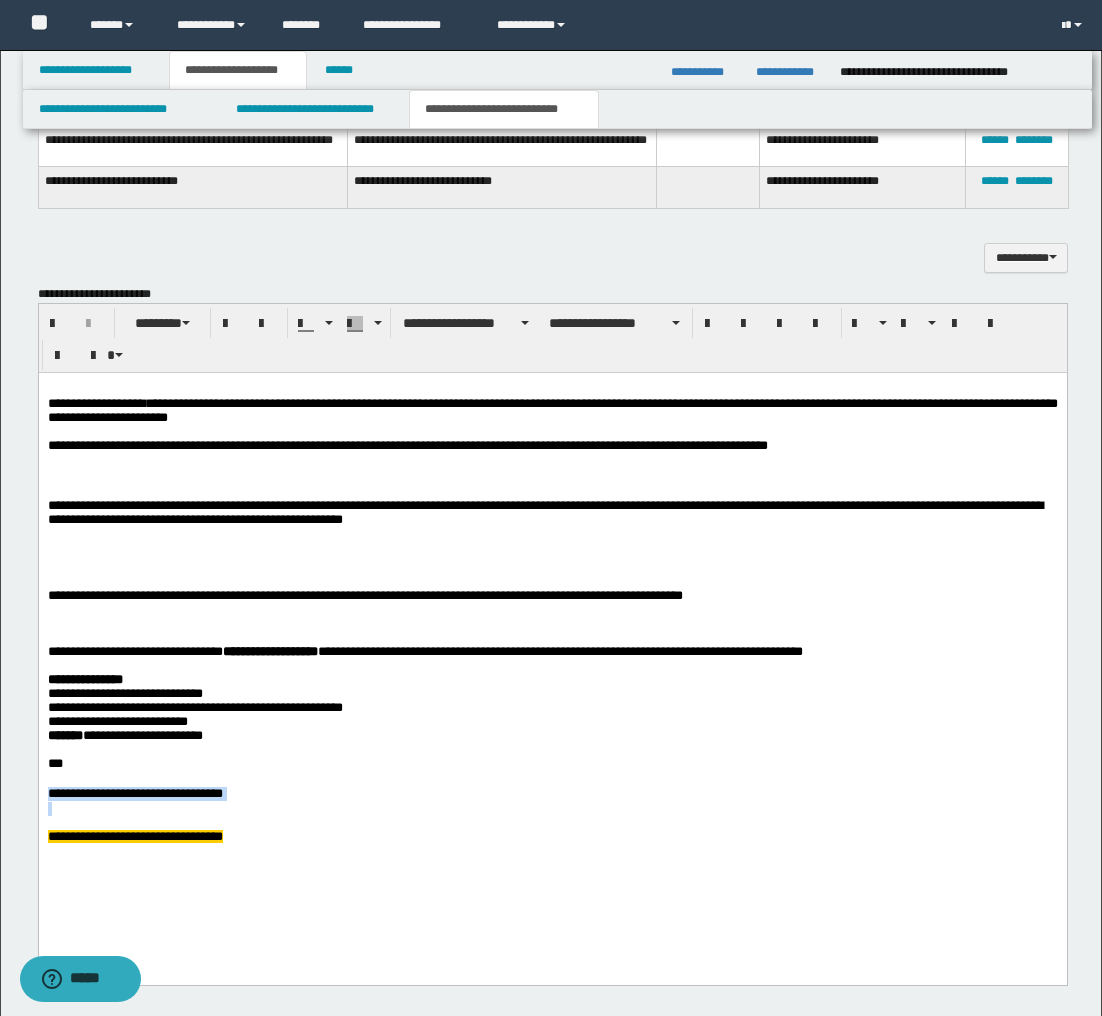 scroll, scrollTop: 719, scrollLeft: 0, axis: vertical 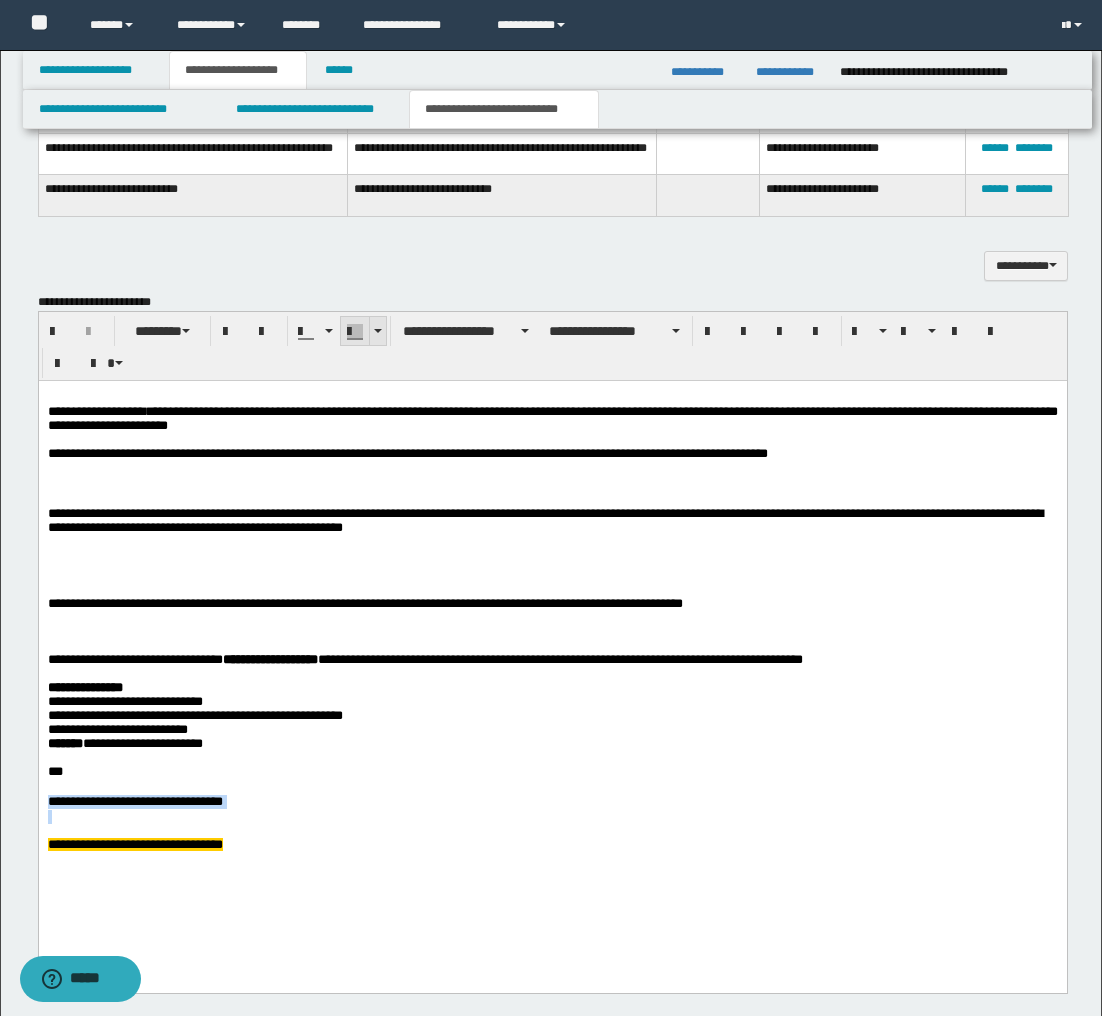 click at bounding box center [378, 331] 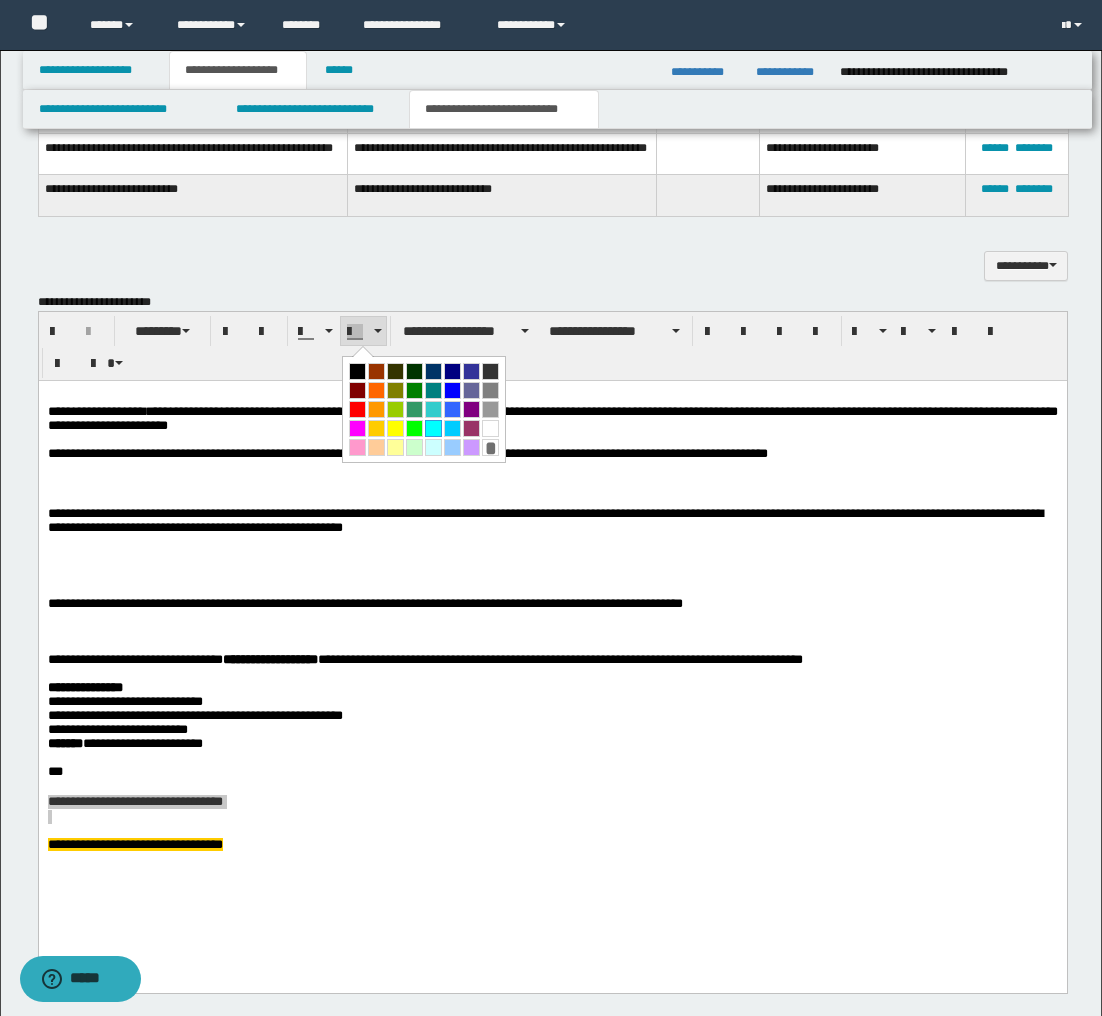 click at bounding box center [433, 428] 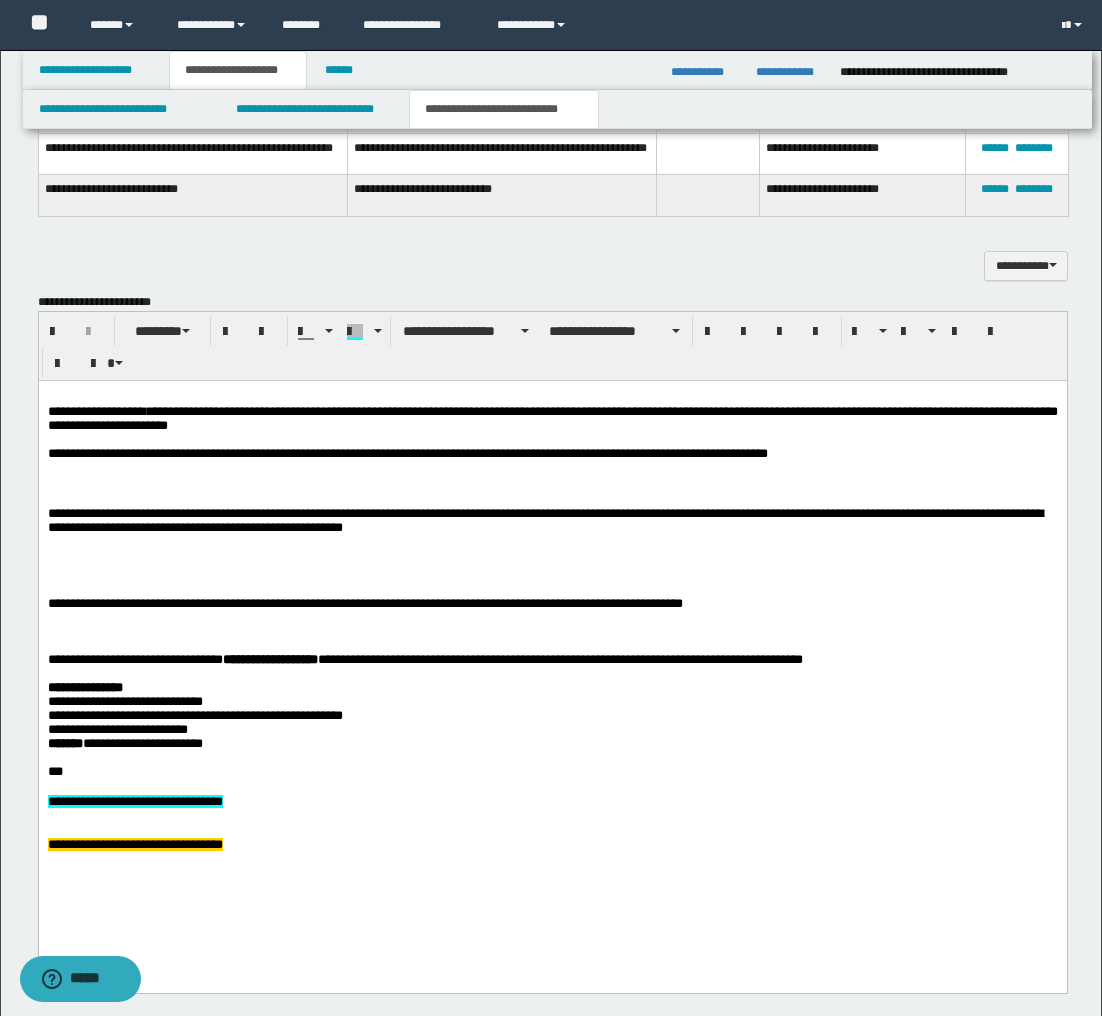 click on "**********" at bounding box center (552, 645) 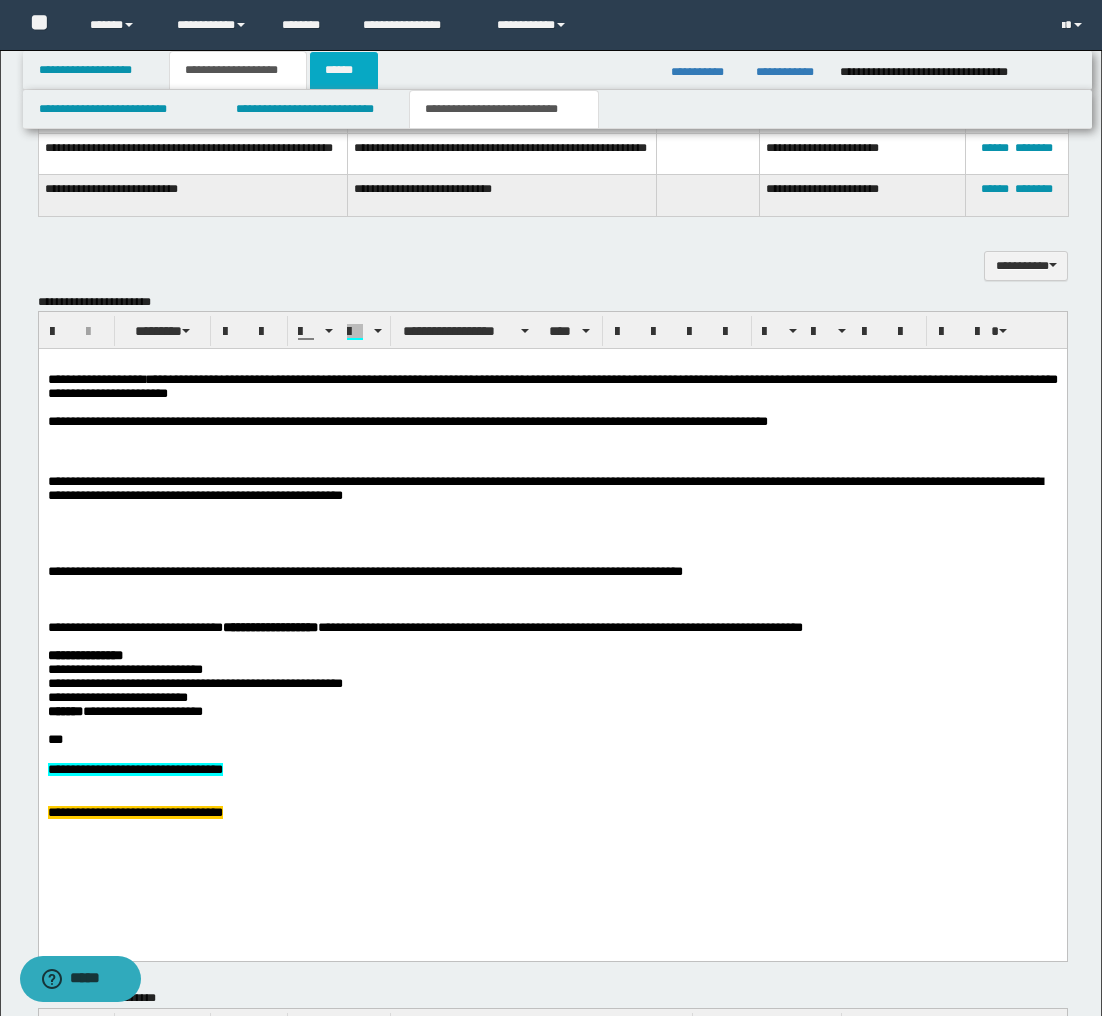 click on "******" at bounding box center (344, 70) 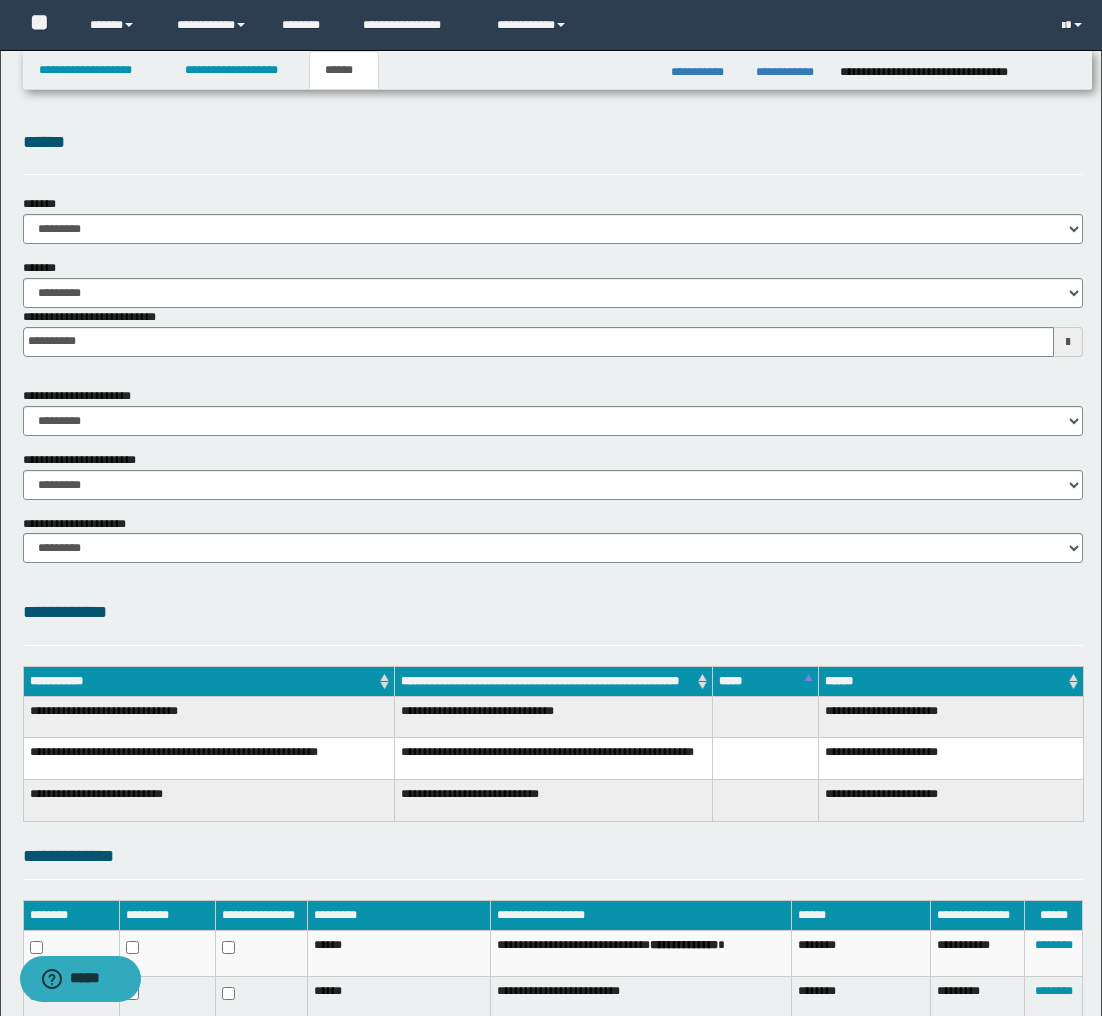 scroll, scrollTop: 278, scrollLeft: 0, axis: vertical 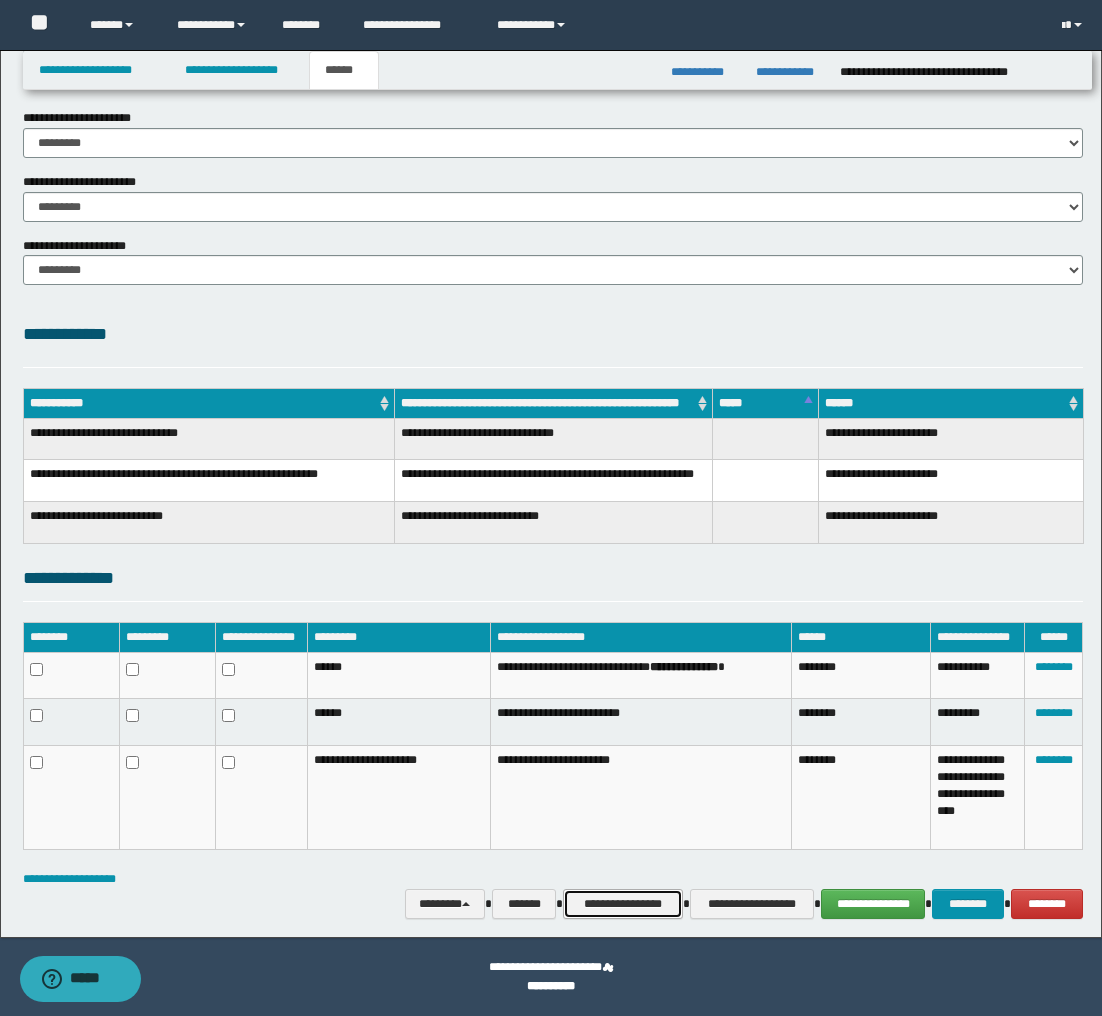 click on "**********" at bounding box center [623, 904] 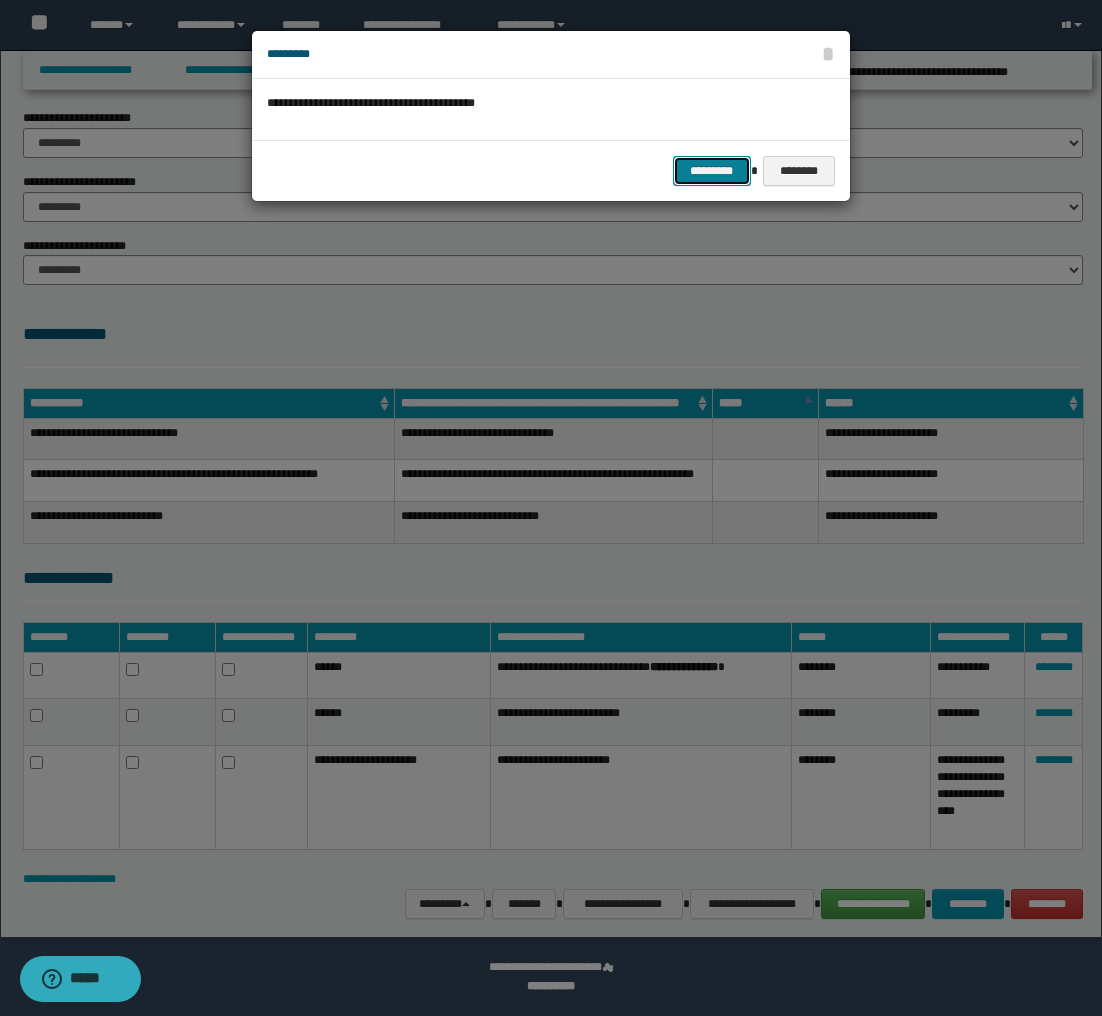 click on "*********" at bounding box center [712, 171] 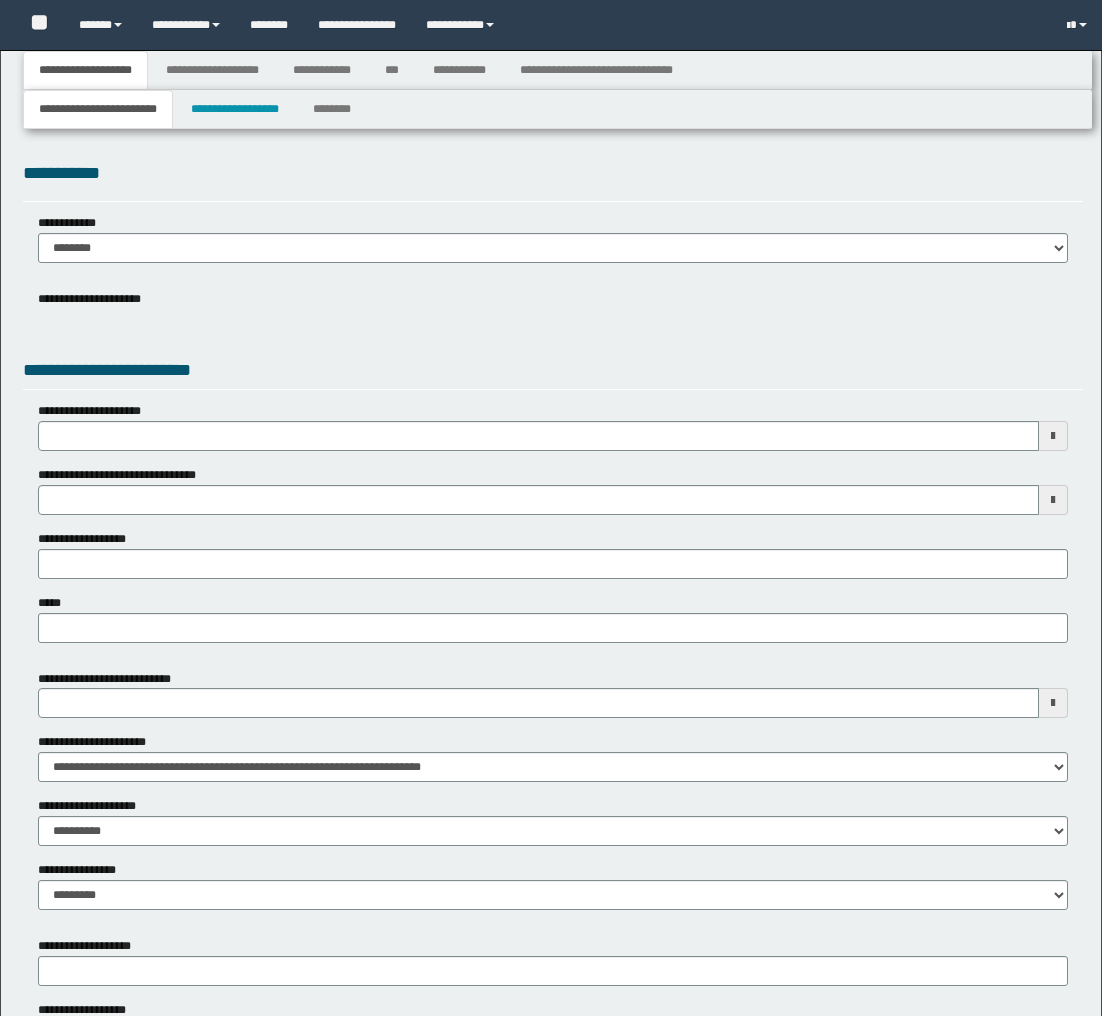 type 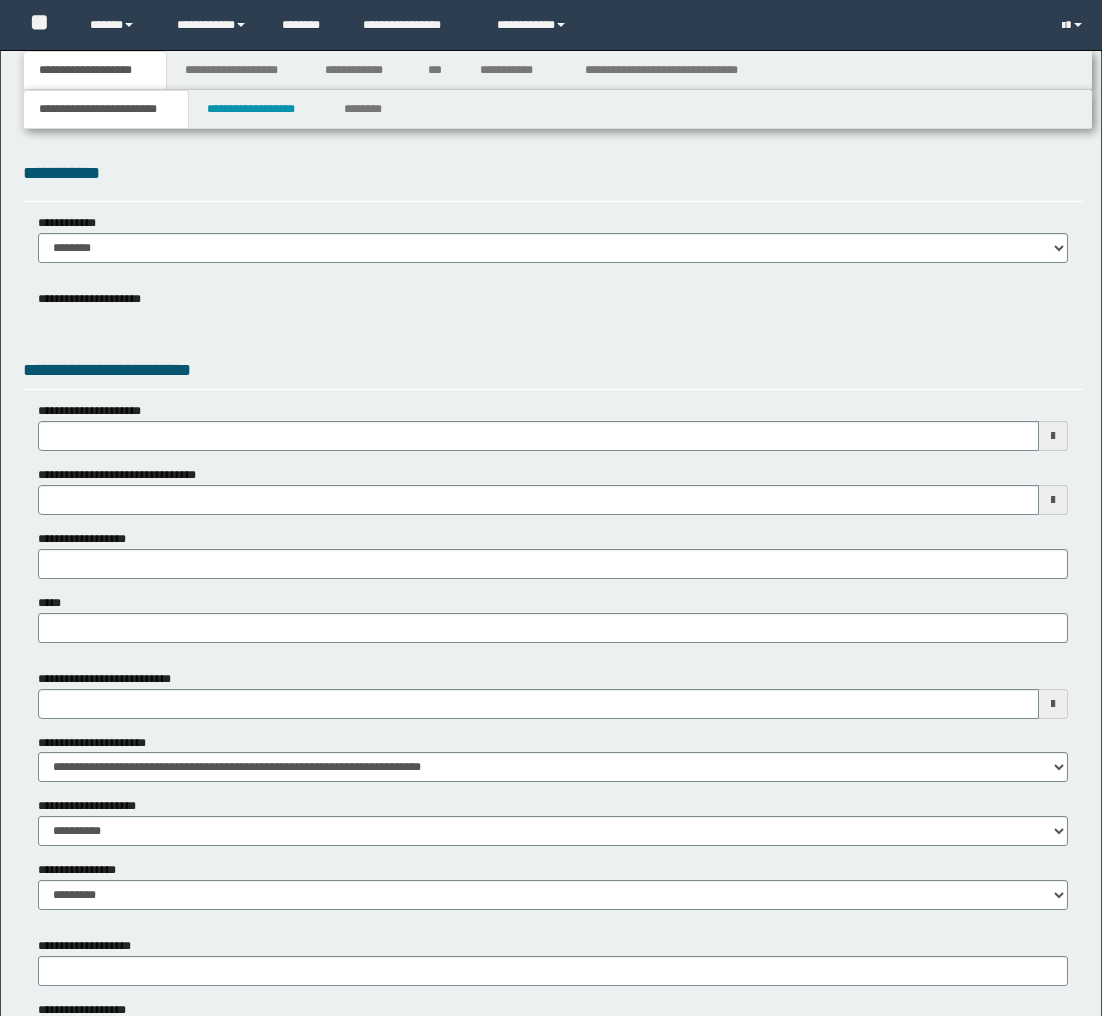 scroll, scrollTop: 0, scrollLeft: 0, axis: both 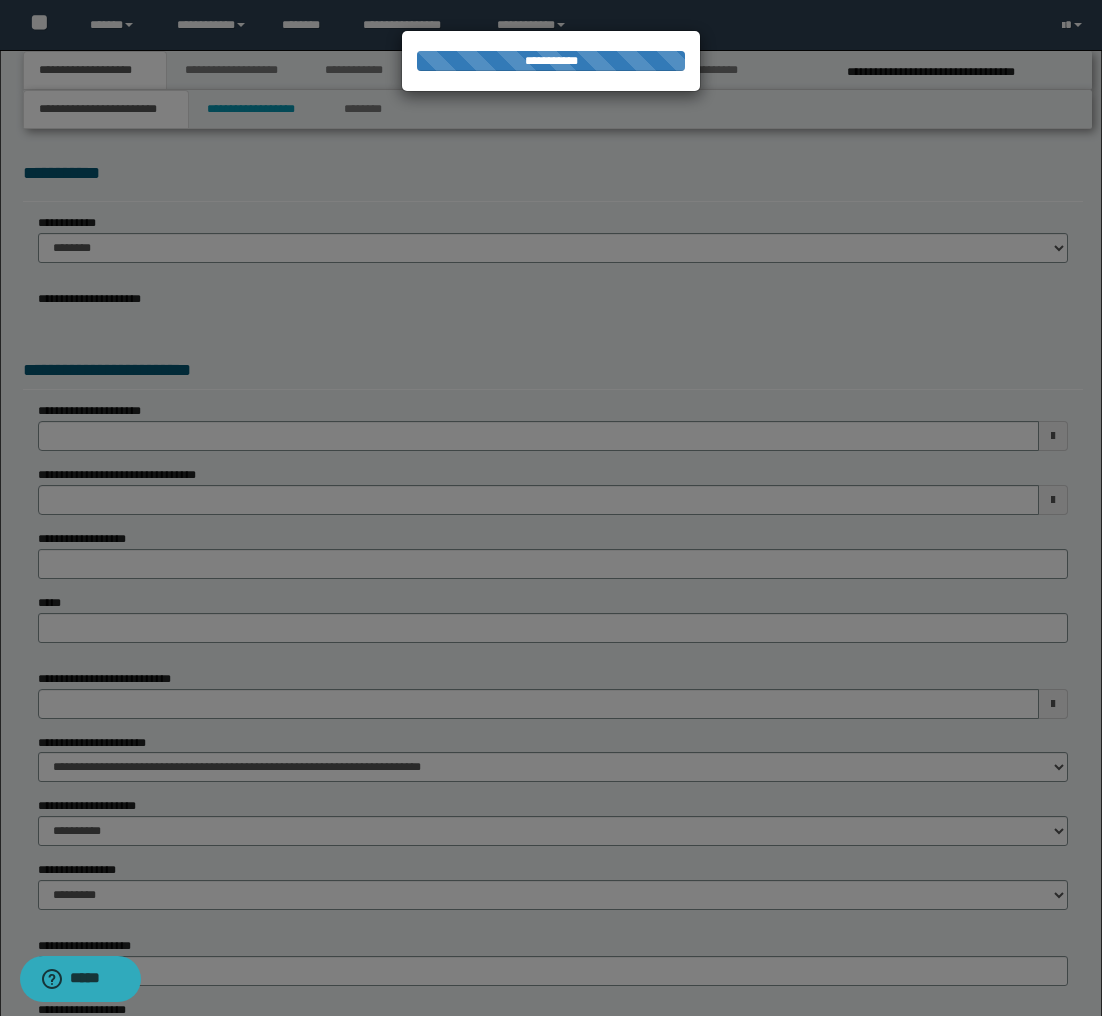 type on "**********" 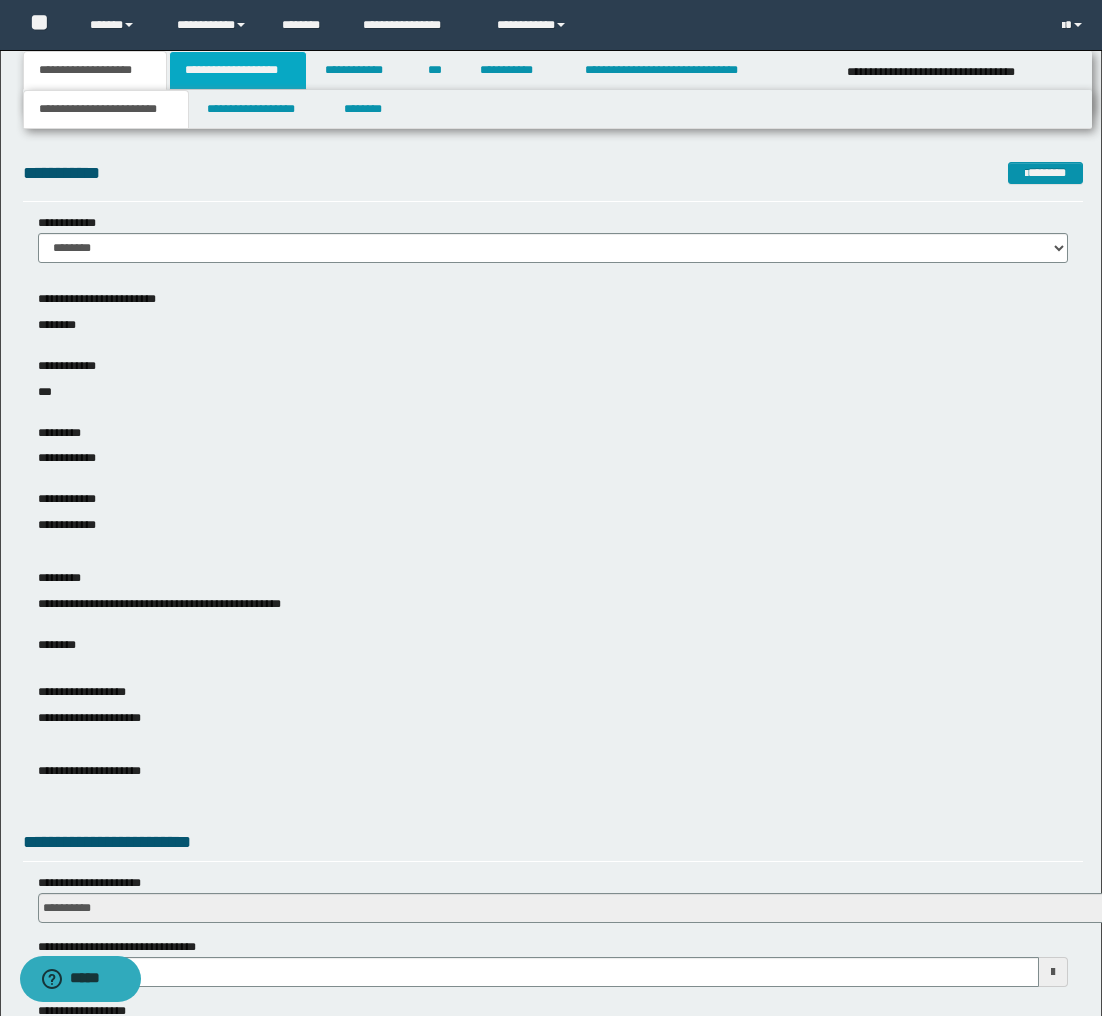 click on "**********" at bounding box center (238, 70) 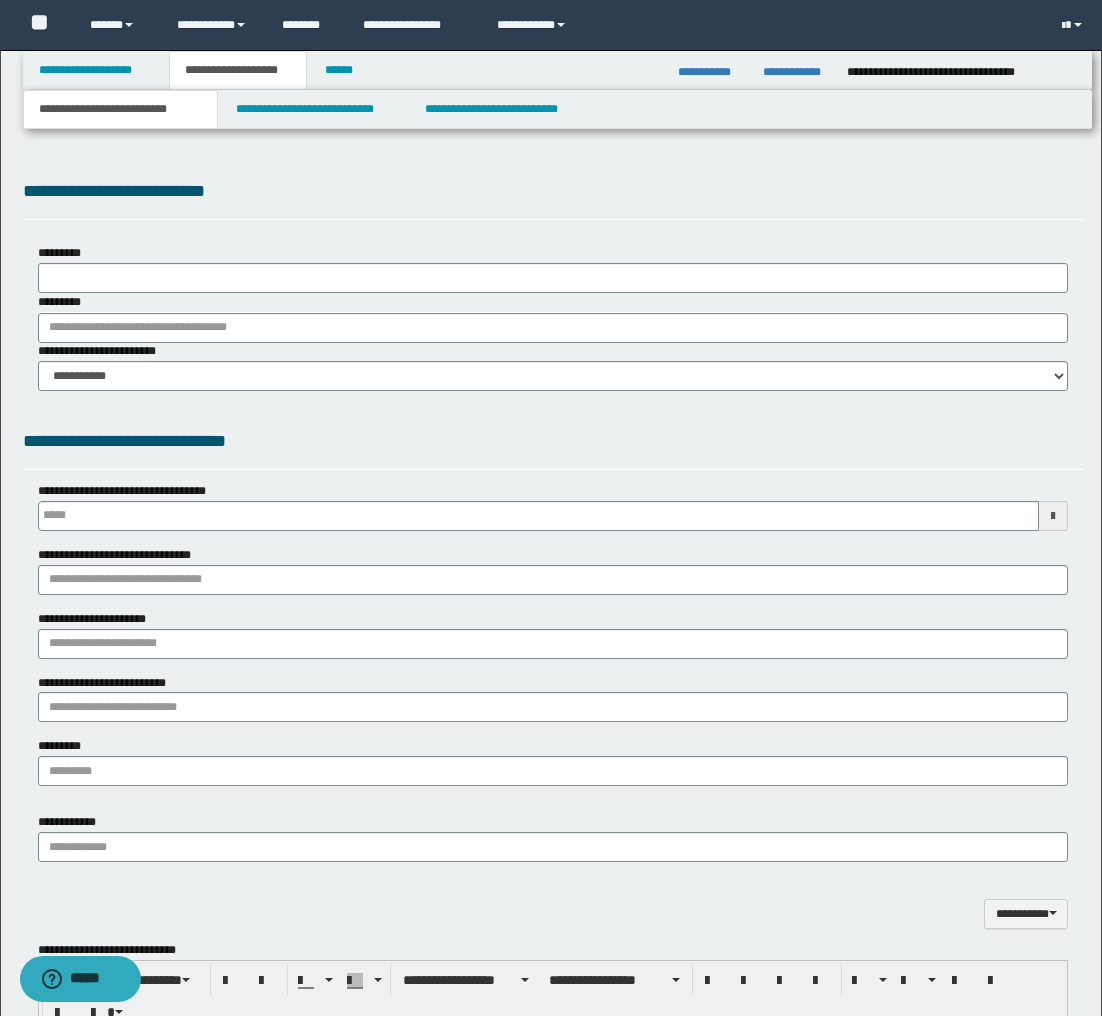 scroll, scrollTop: 0, scrollLeft: 0, axis: both 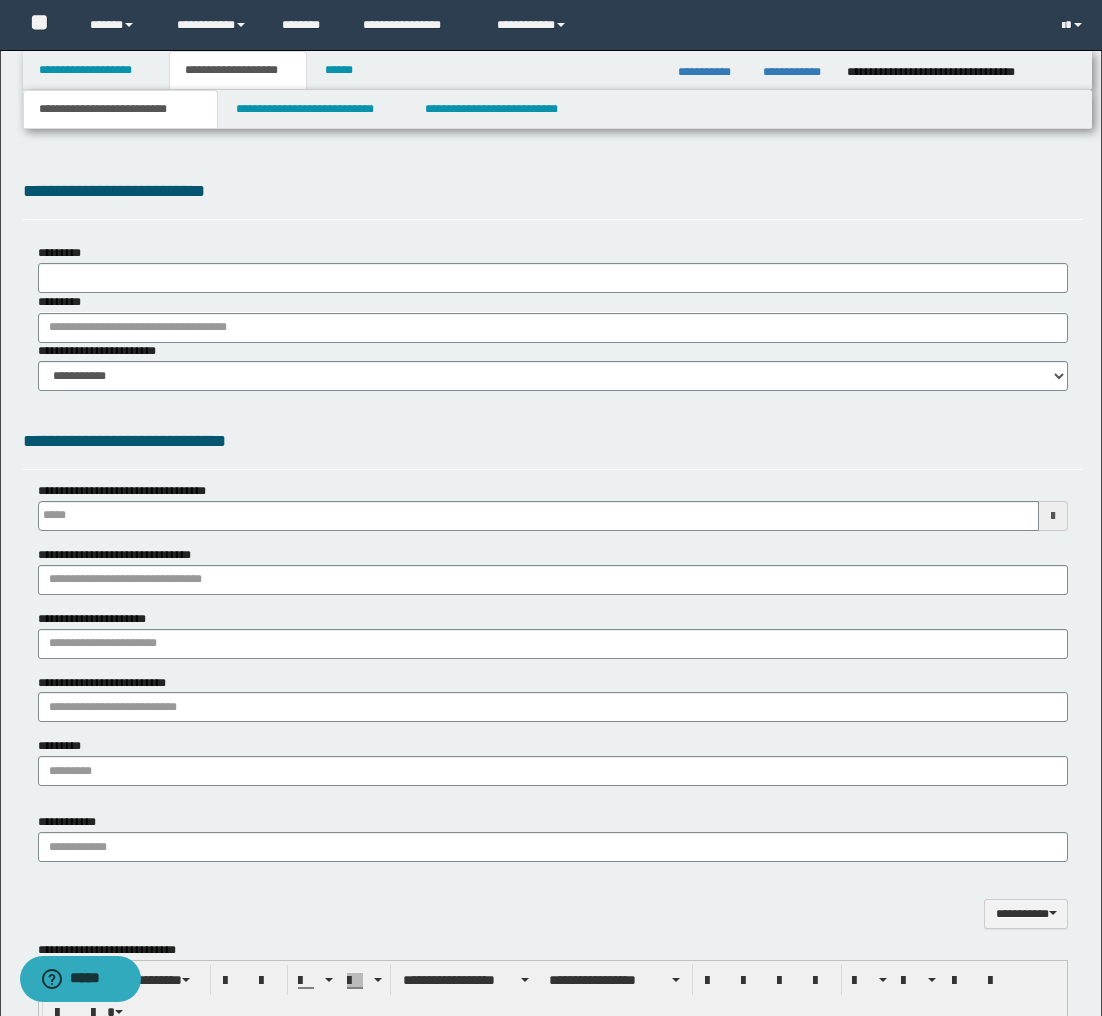 type on "********" 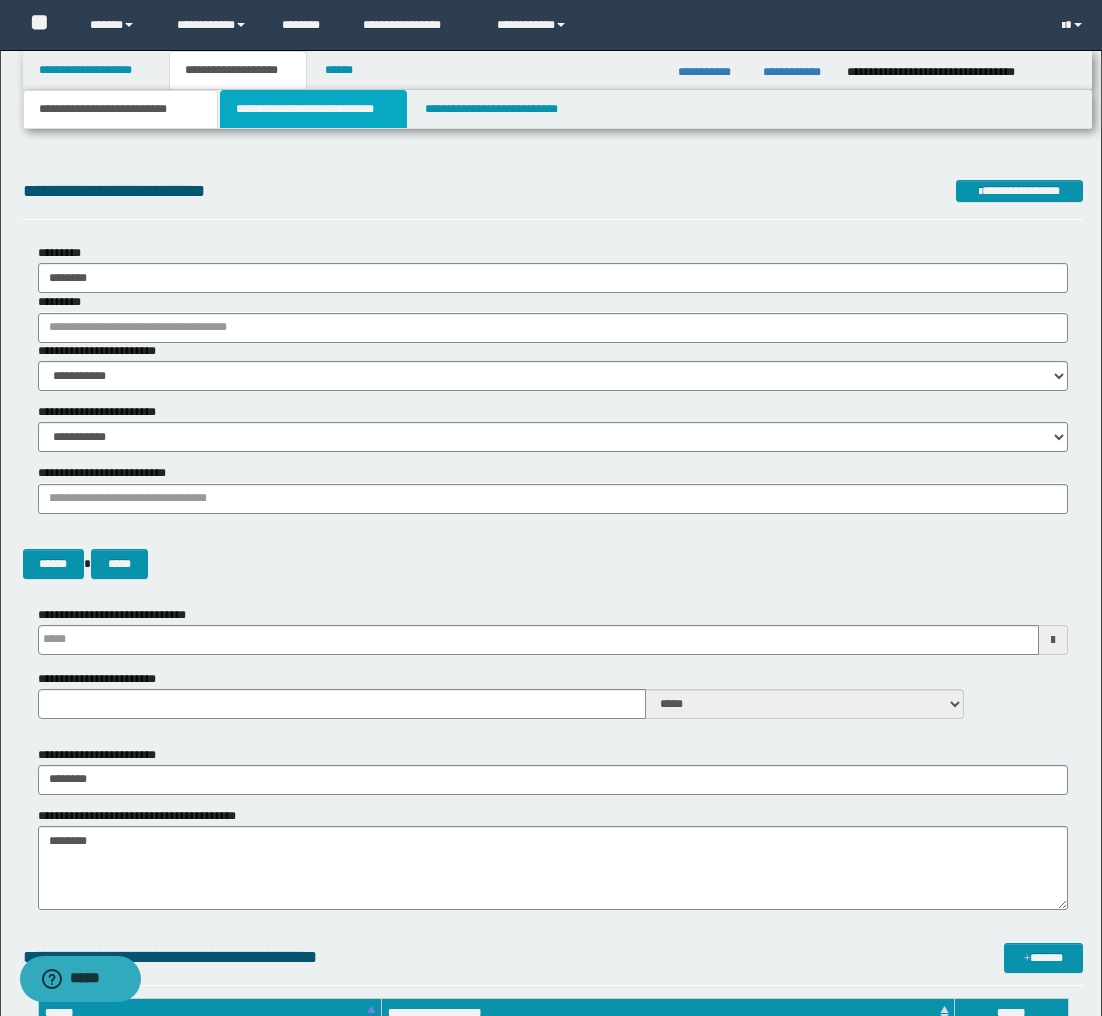 click on "**********" at bounding box center [314, 109] 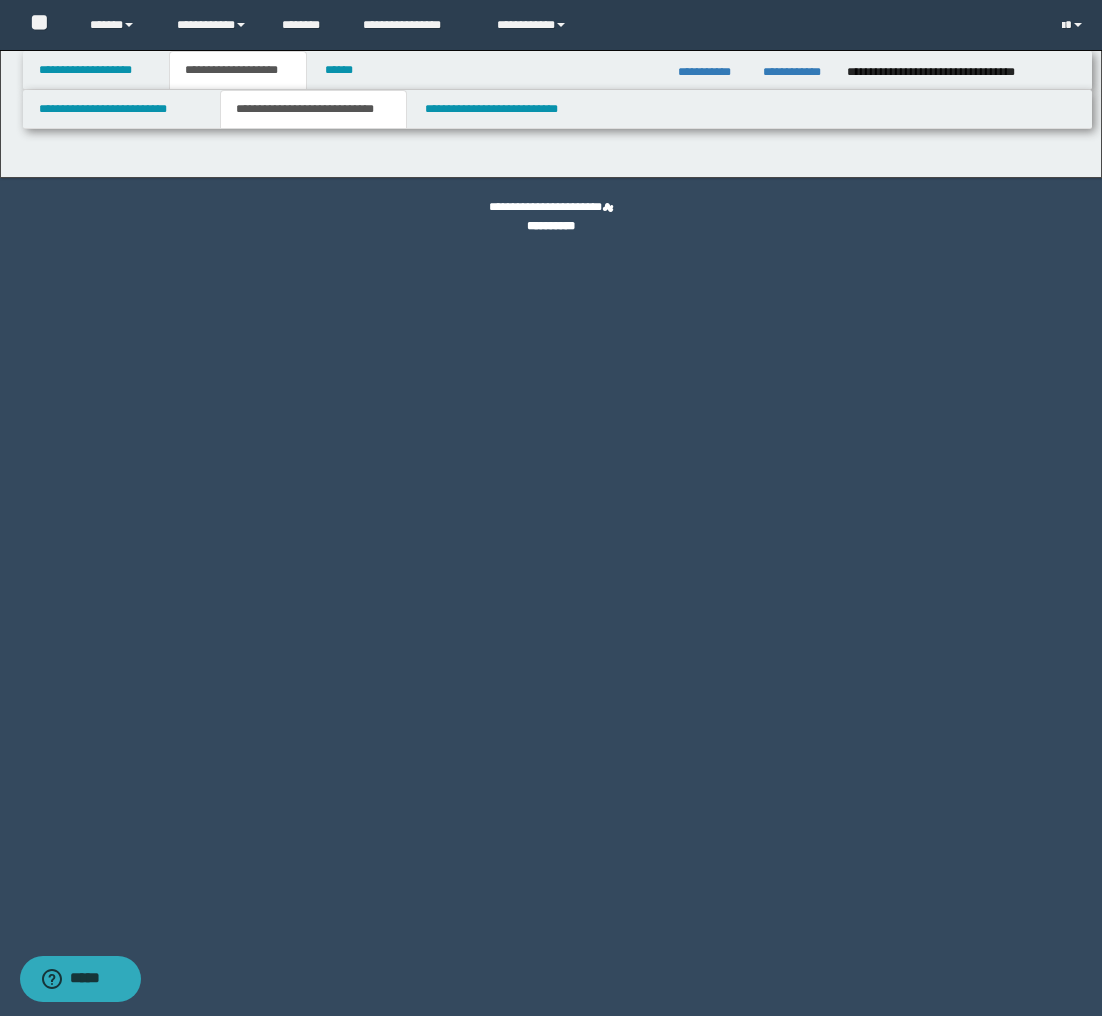 select on "*" 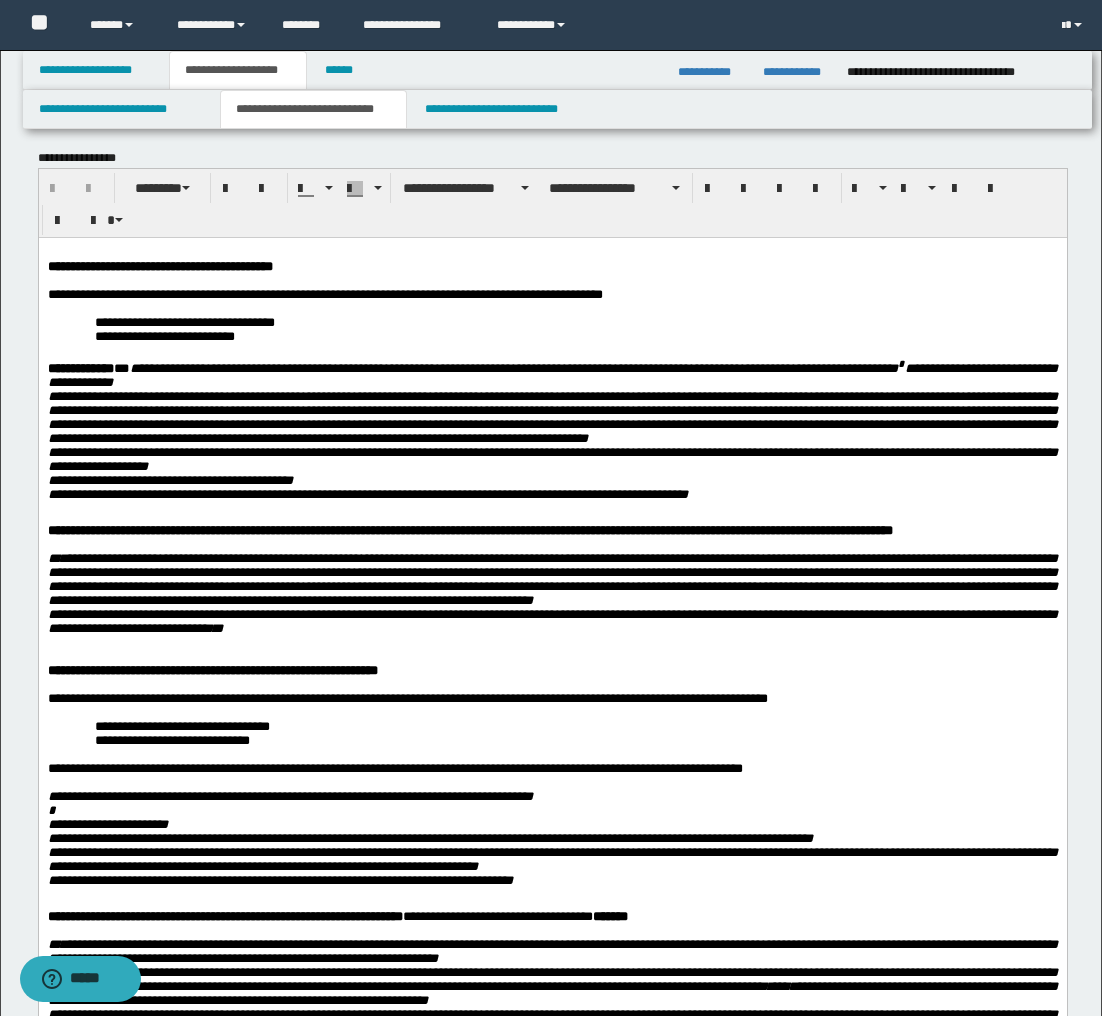 scroll, scrollTop: 15, scrollLeft: 0, axis: vertical 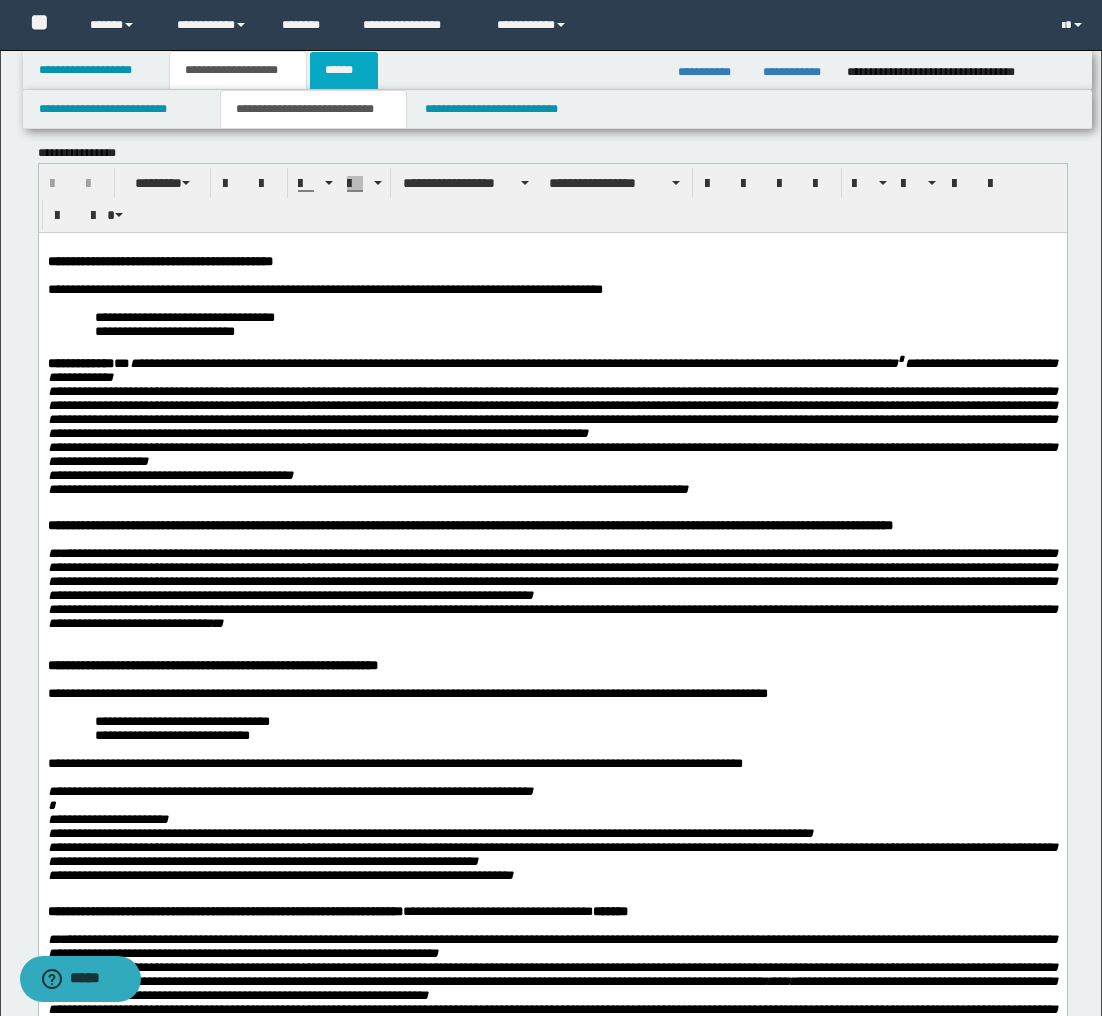 click on "******" at bounding box center [344, 70] 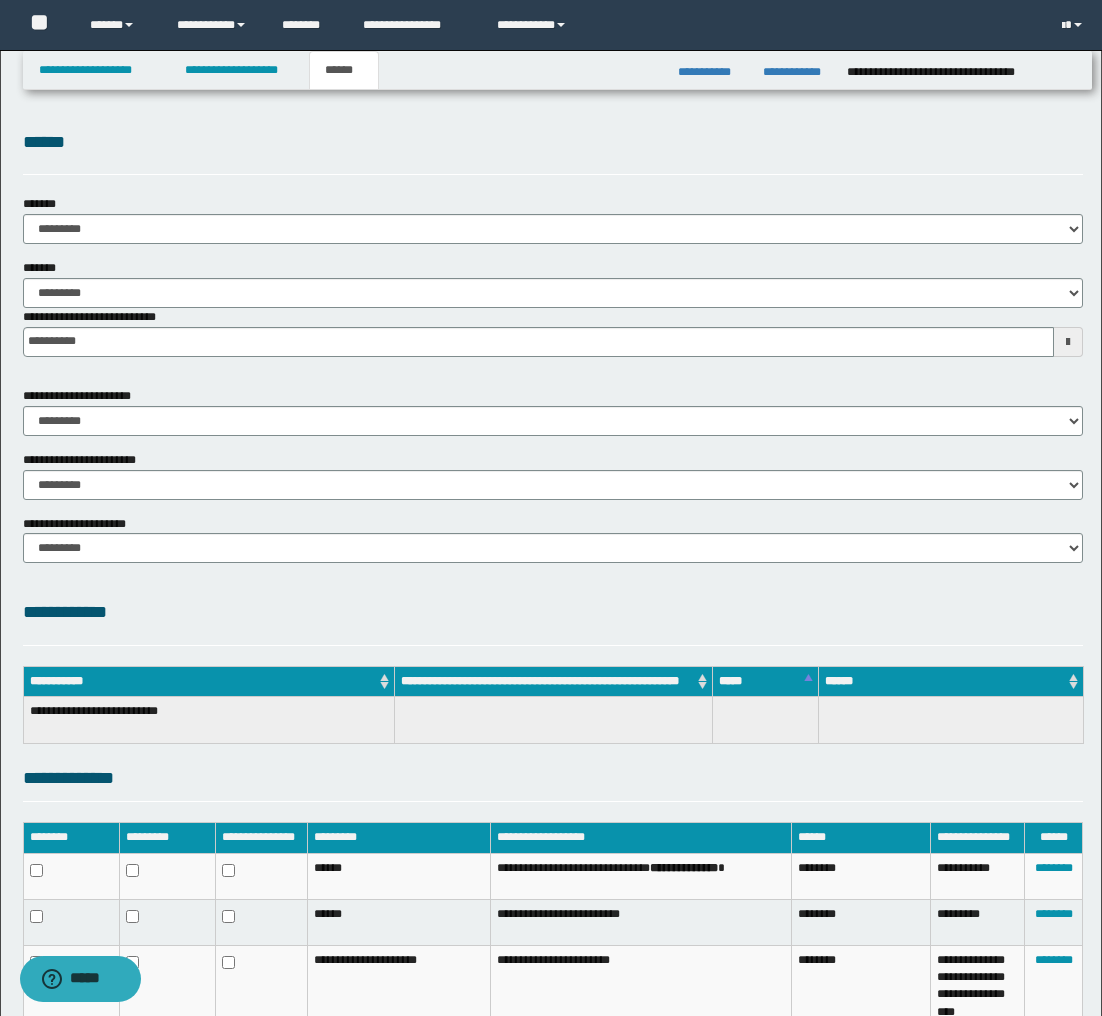 scroll, scrollTop: 200, scrollLeft: 0, axis: vertical 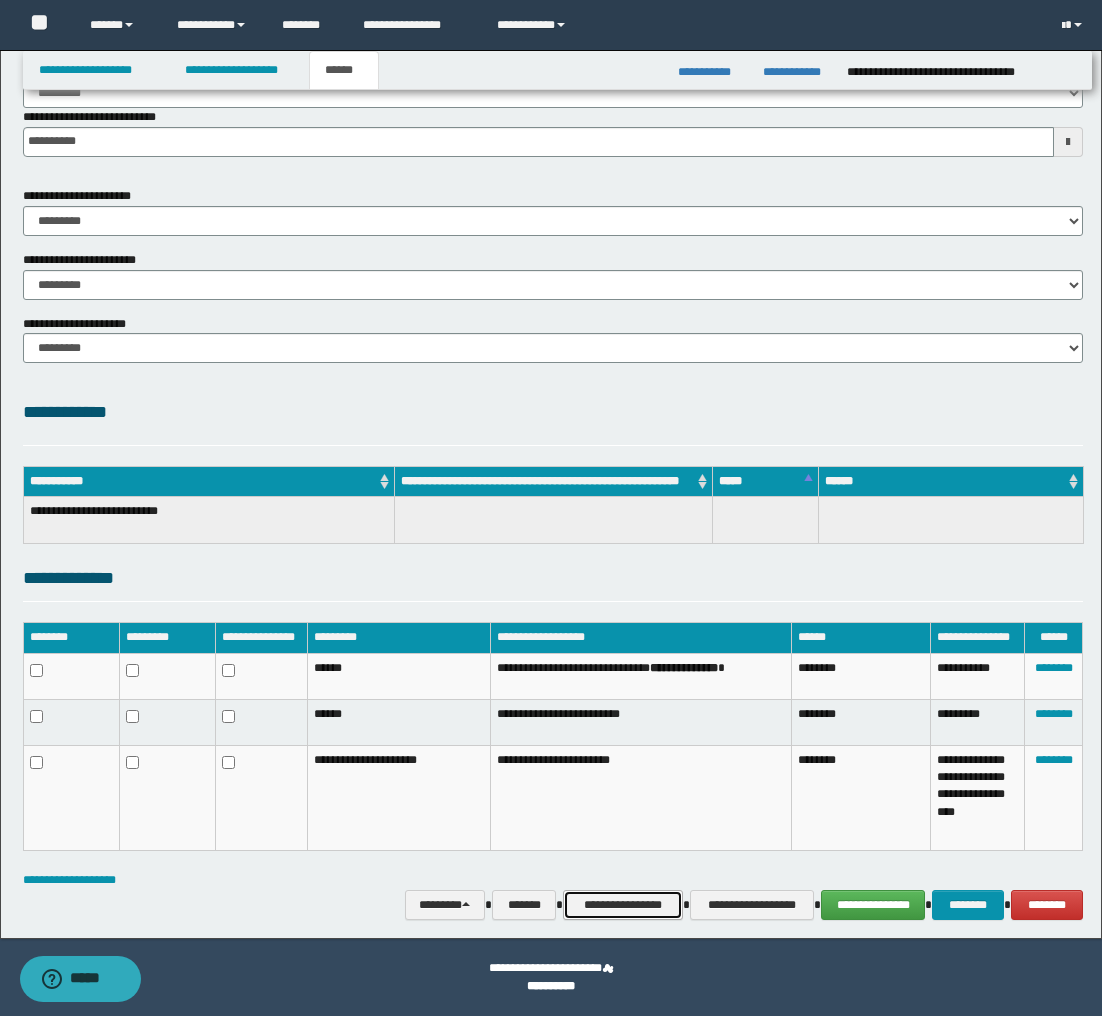 click on "**********" at bounding box center [623, 905] 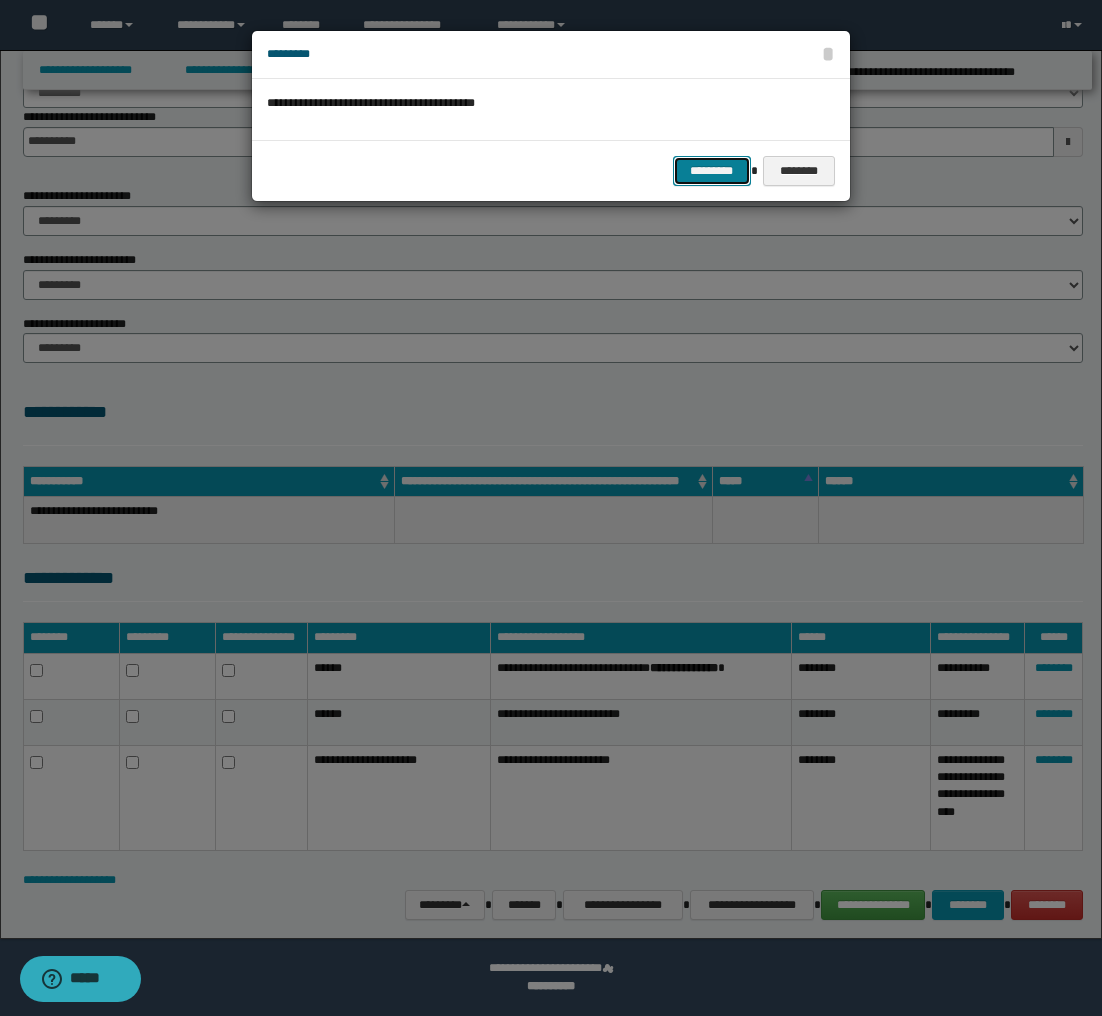click on "*********" at bounding box center (712, 171) 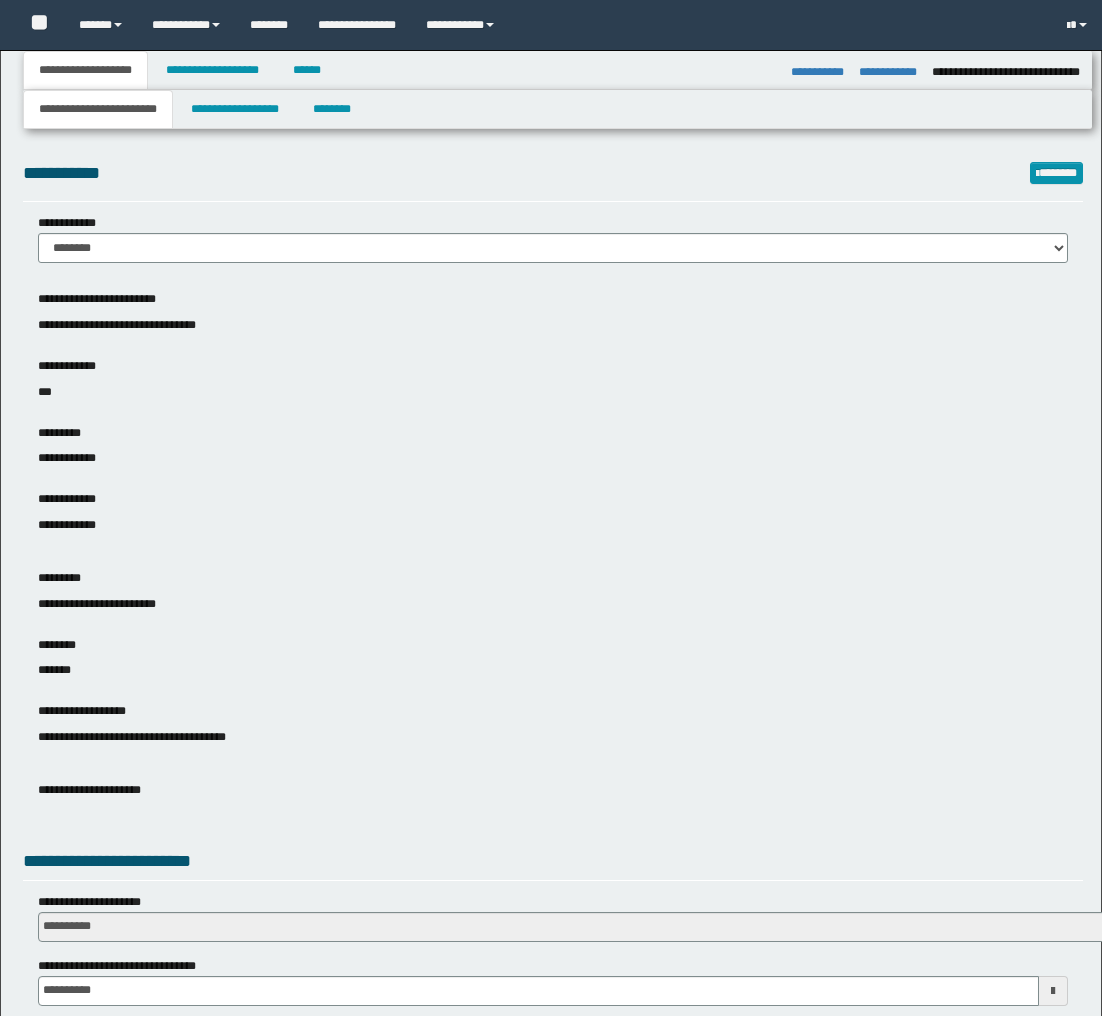 select on "*" 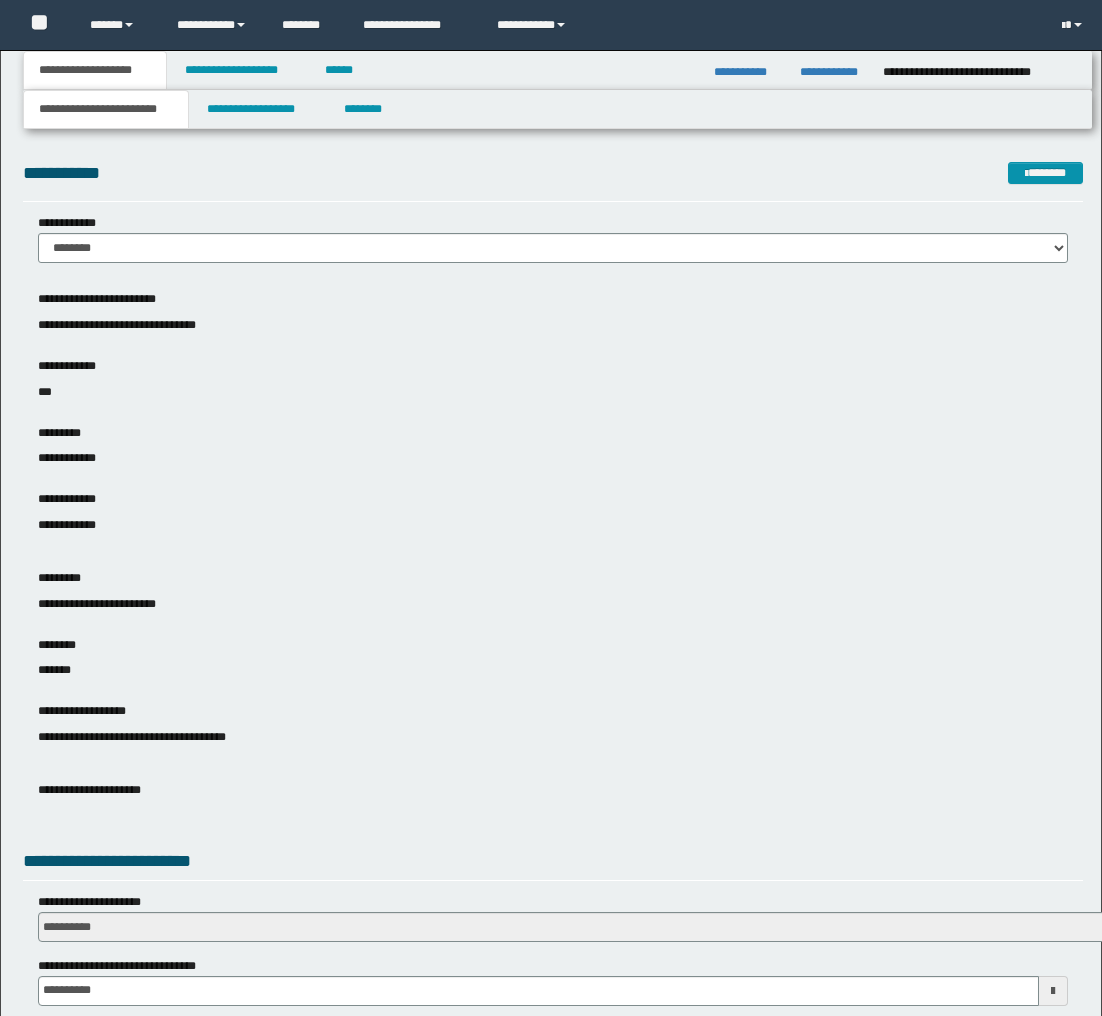 scroll, scrollTop: 0, scrollLeft: 0, axis: both 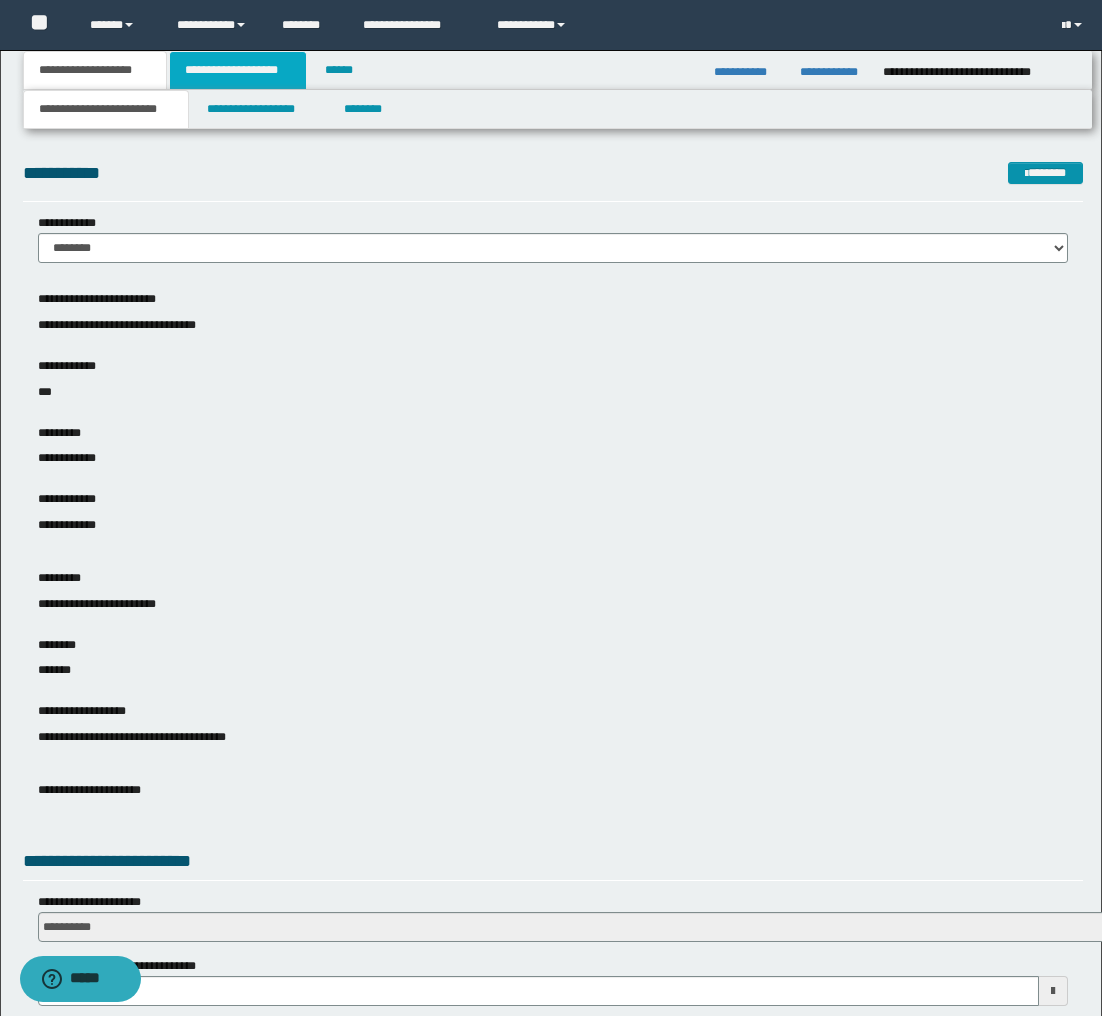 click on "**********" at bounding box center (238, 70) 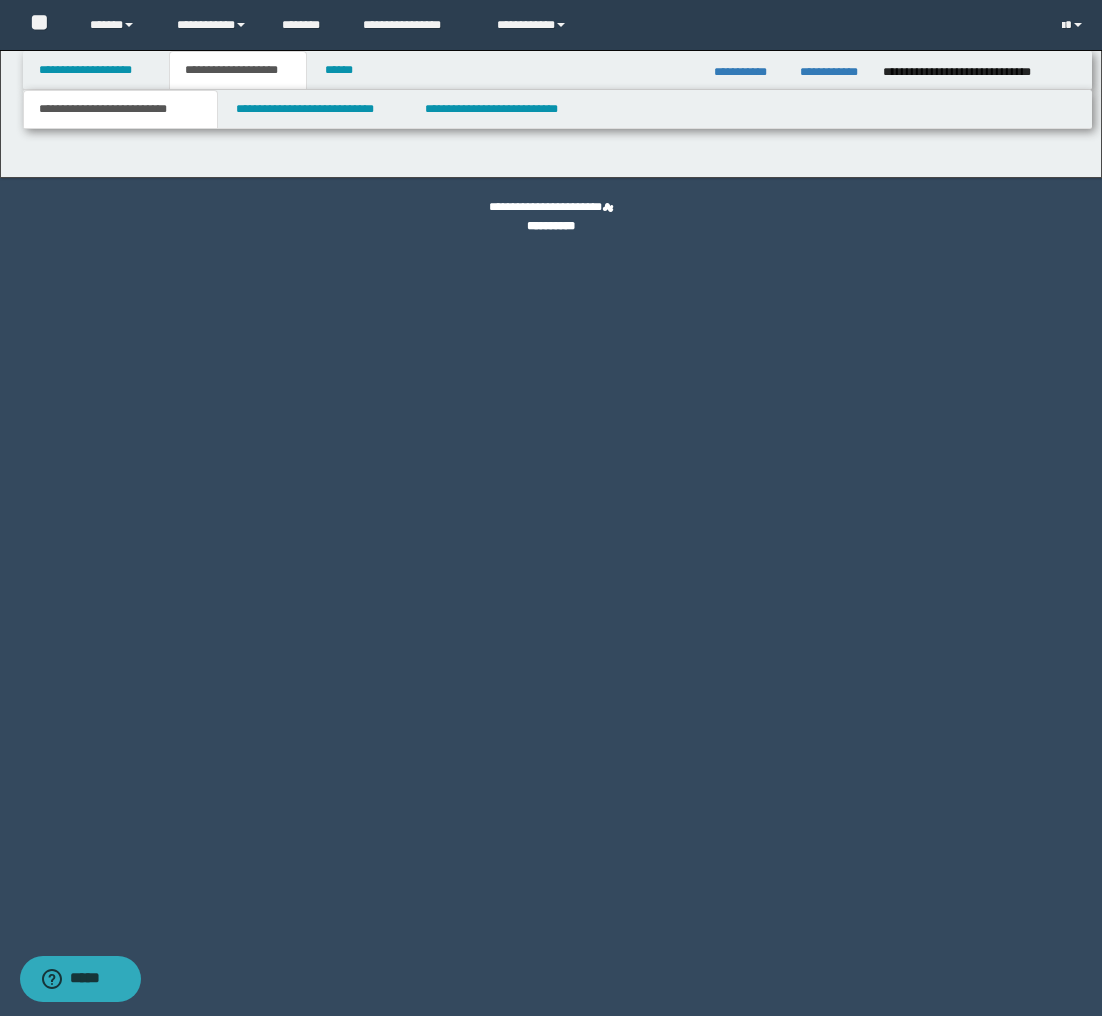 click on "**********" at bounding box center [238, 70] 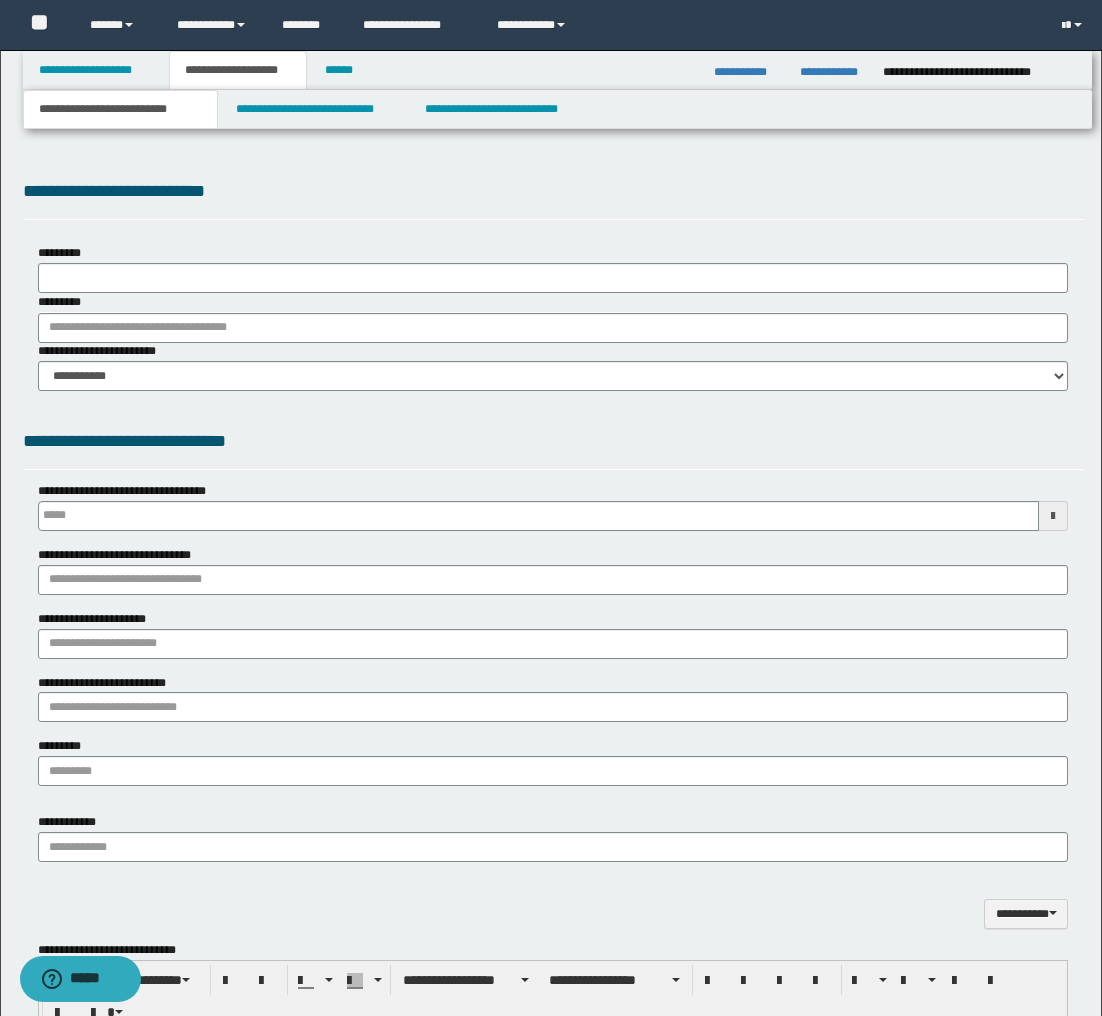 type 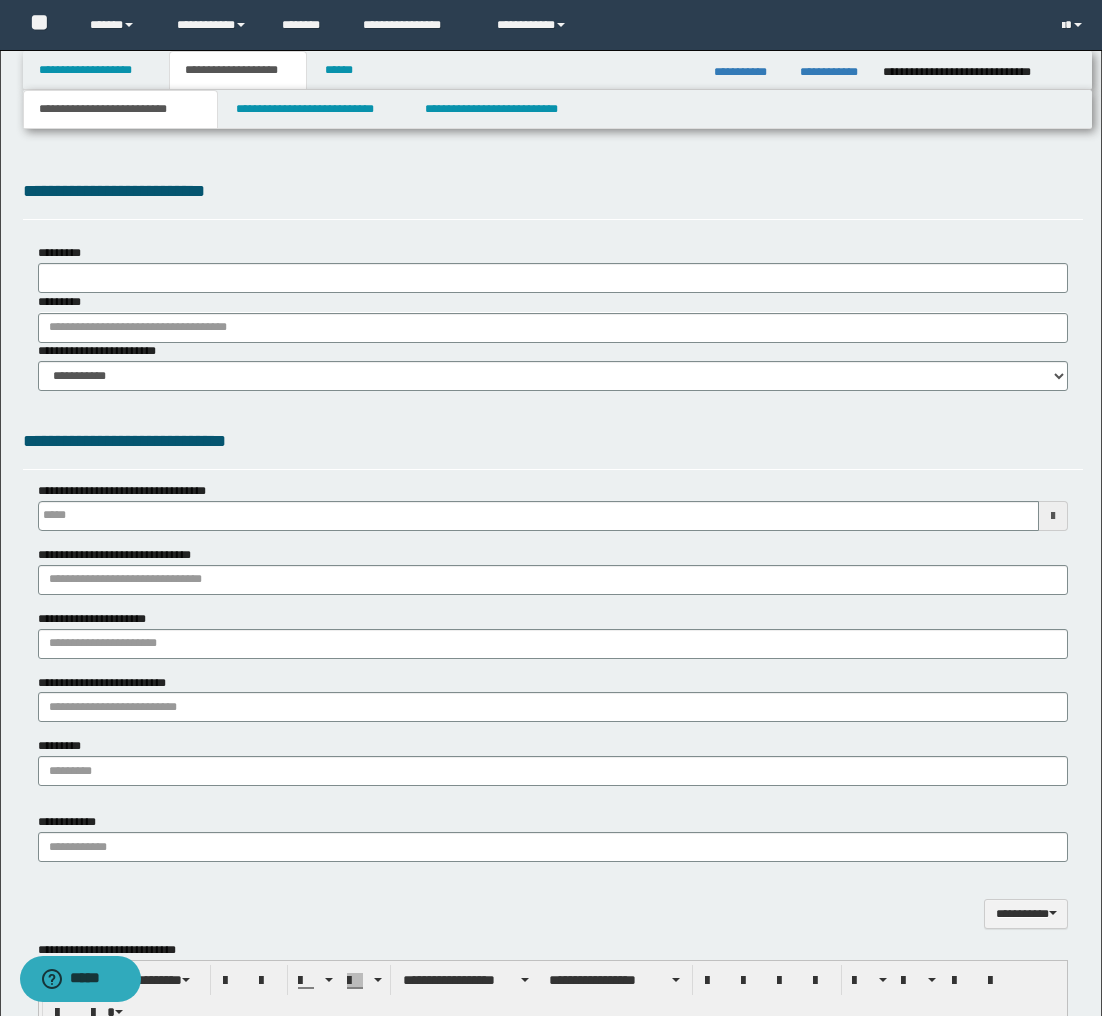 scroll, scrollTop: 0, scrollLeft: 0, axis: both 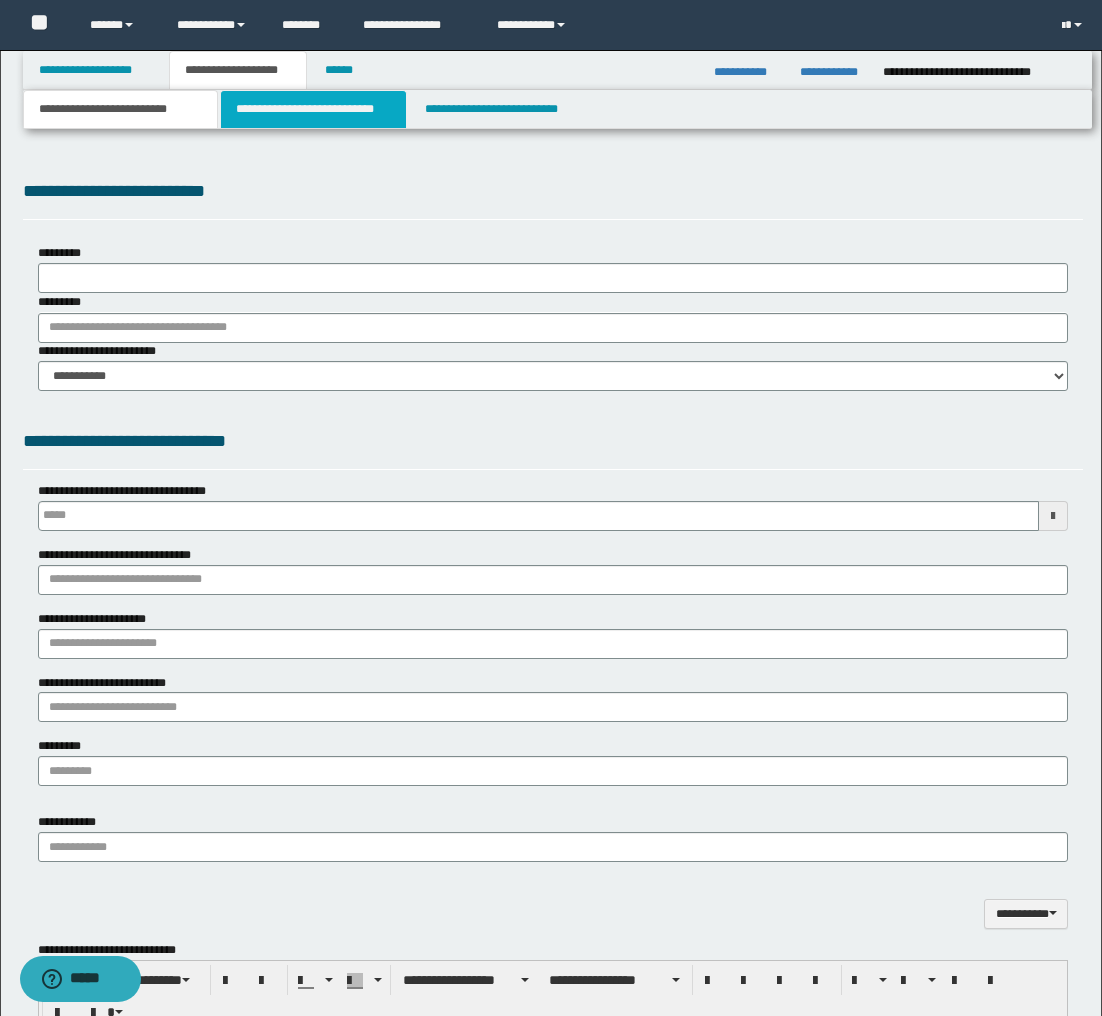 click on "**********" at bounding box center [314, 109] 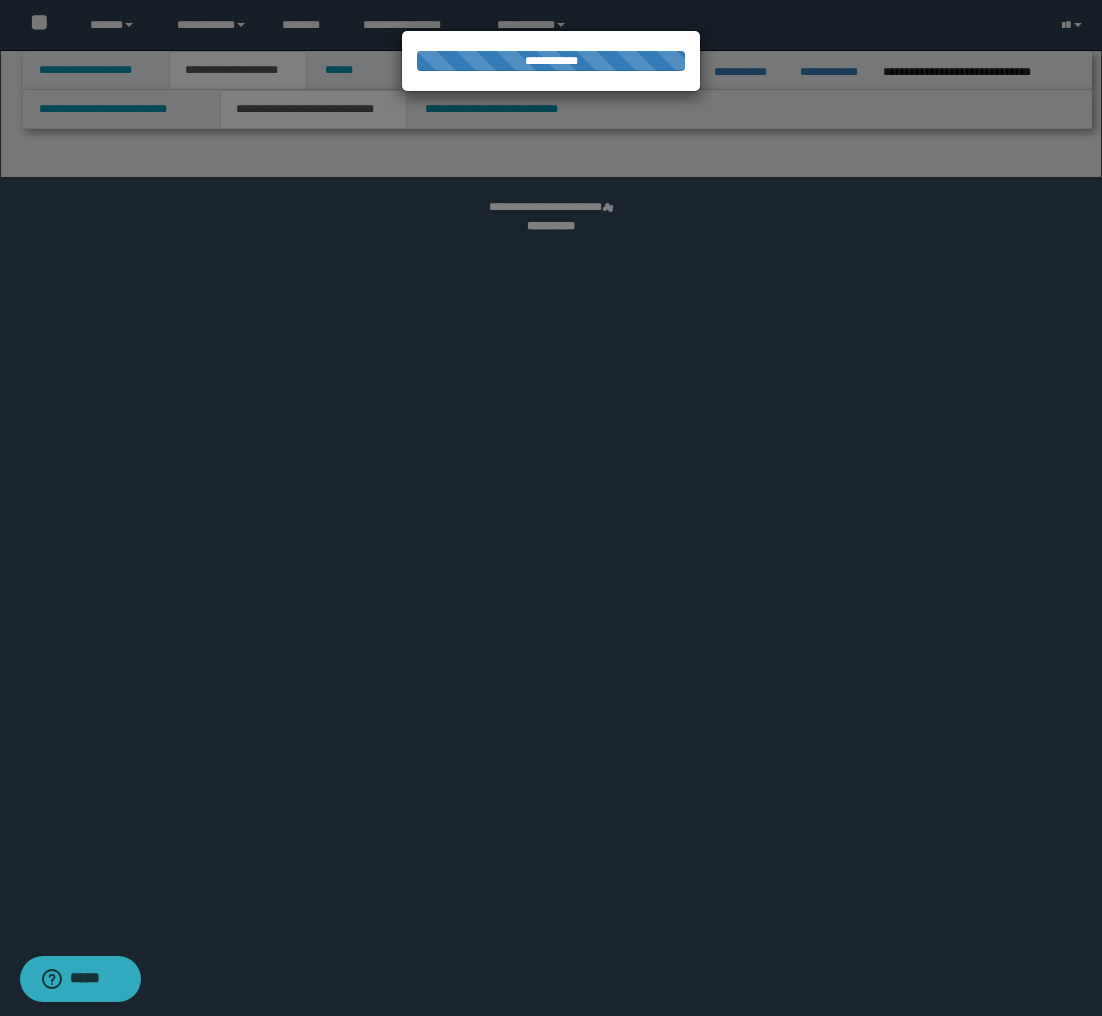 select on "*" 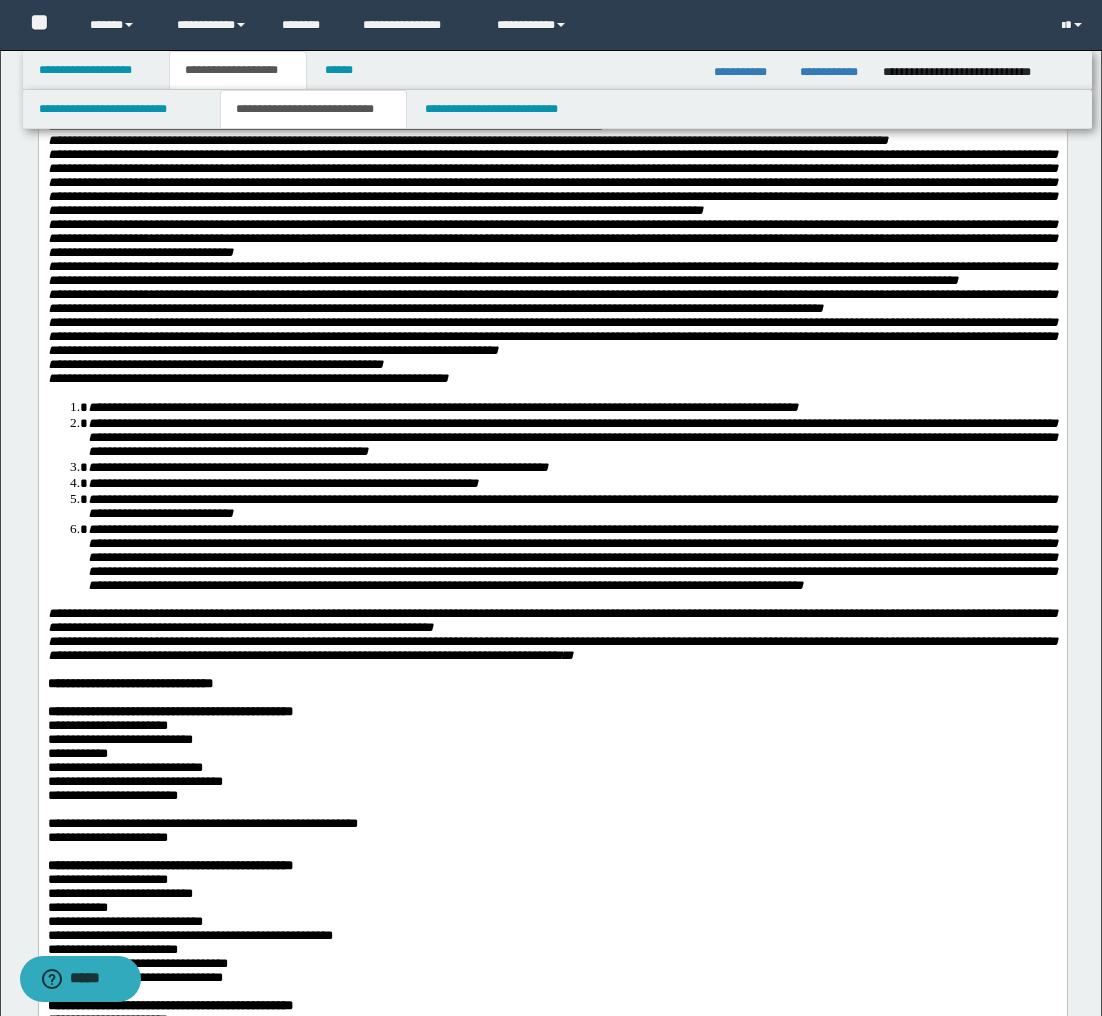 scroll, scrollTop: 821, scrollLeft: 0, axis: vertical 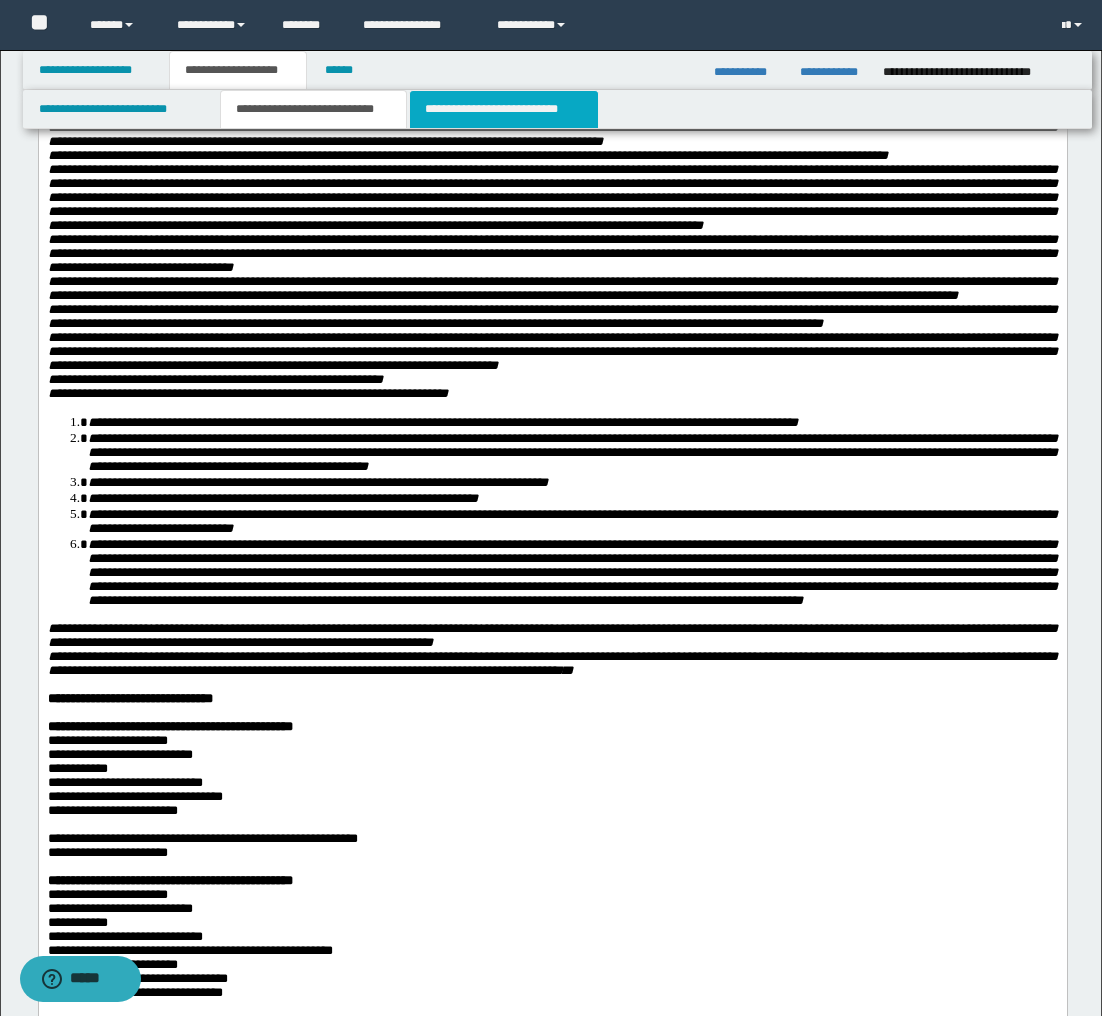 click on "**********" at bounding box center [504, 109] 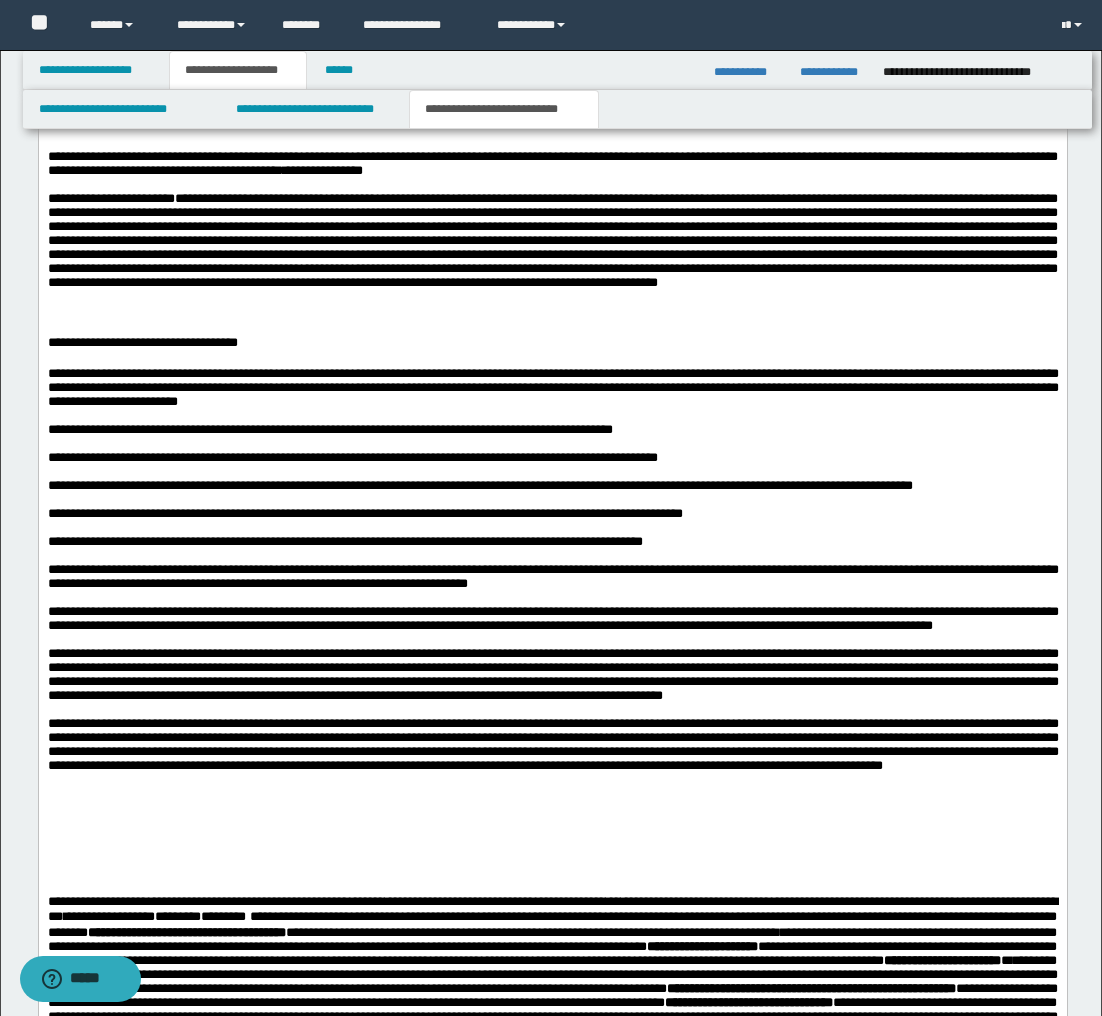 scroll, scrollTop: 2023, scrollLeft: 0, axis: vertical 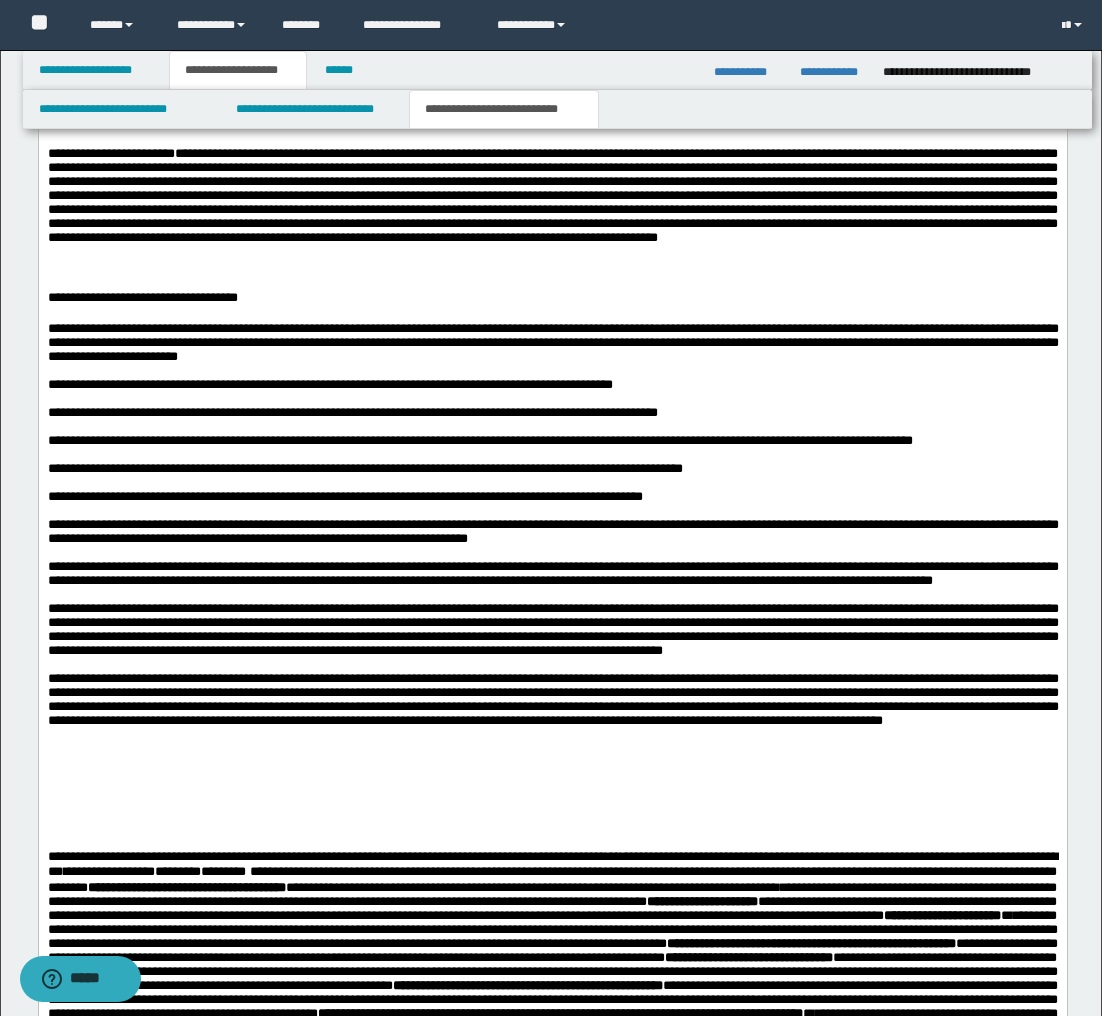 click on "**********" at bounding box center (552, 562) 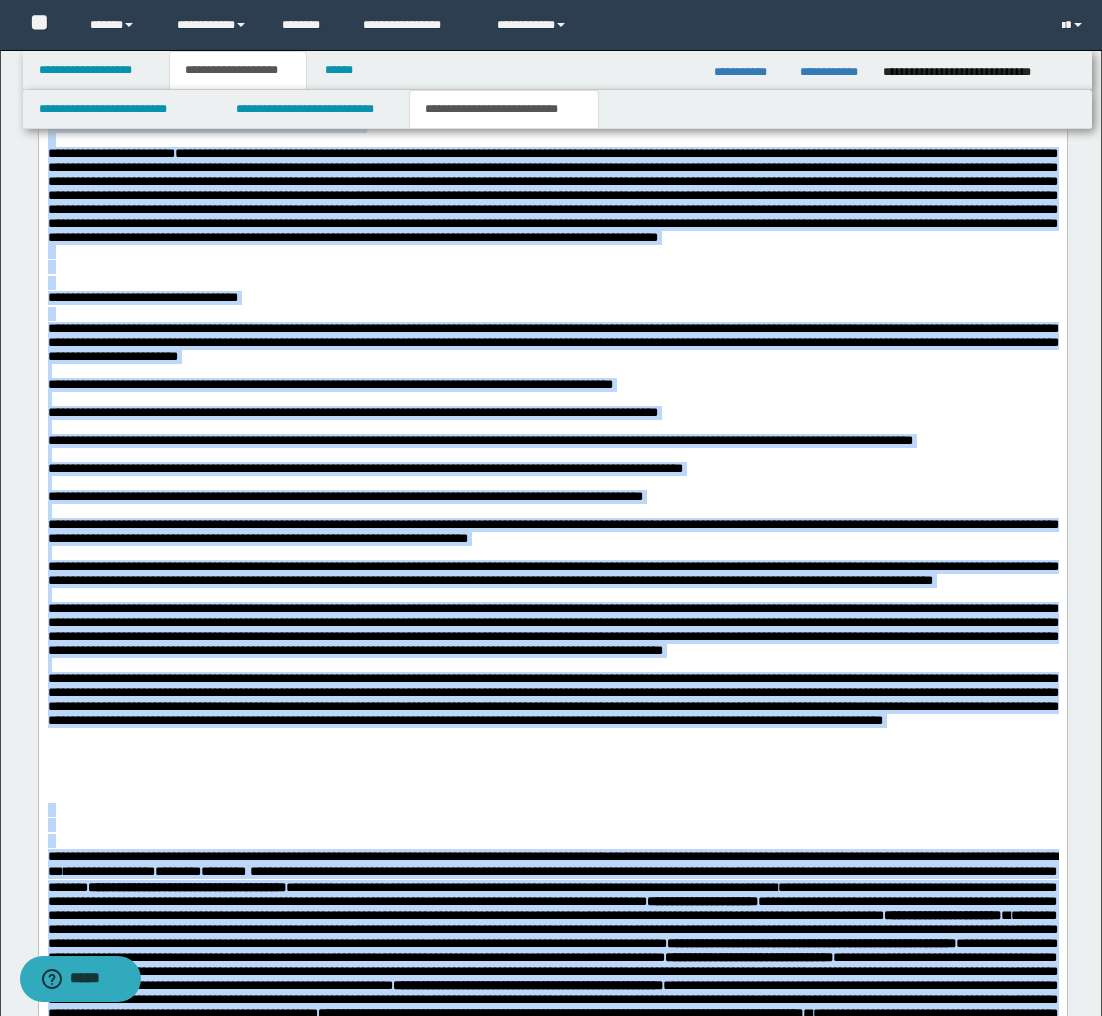 copy on "**********" 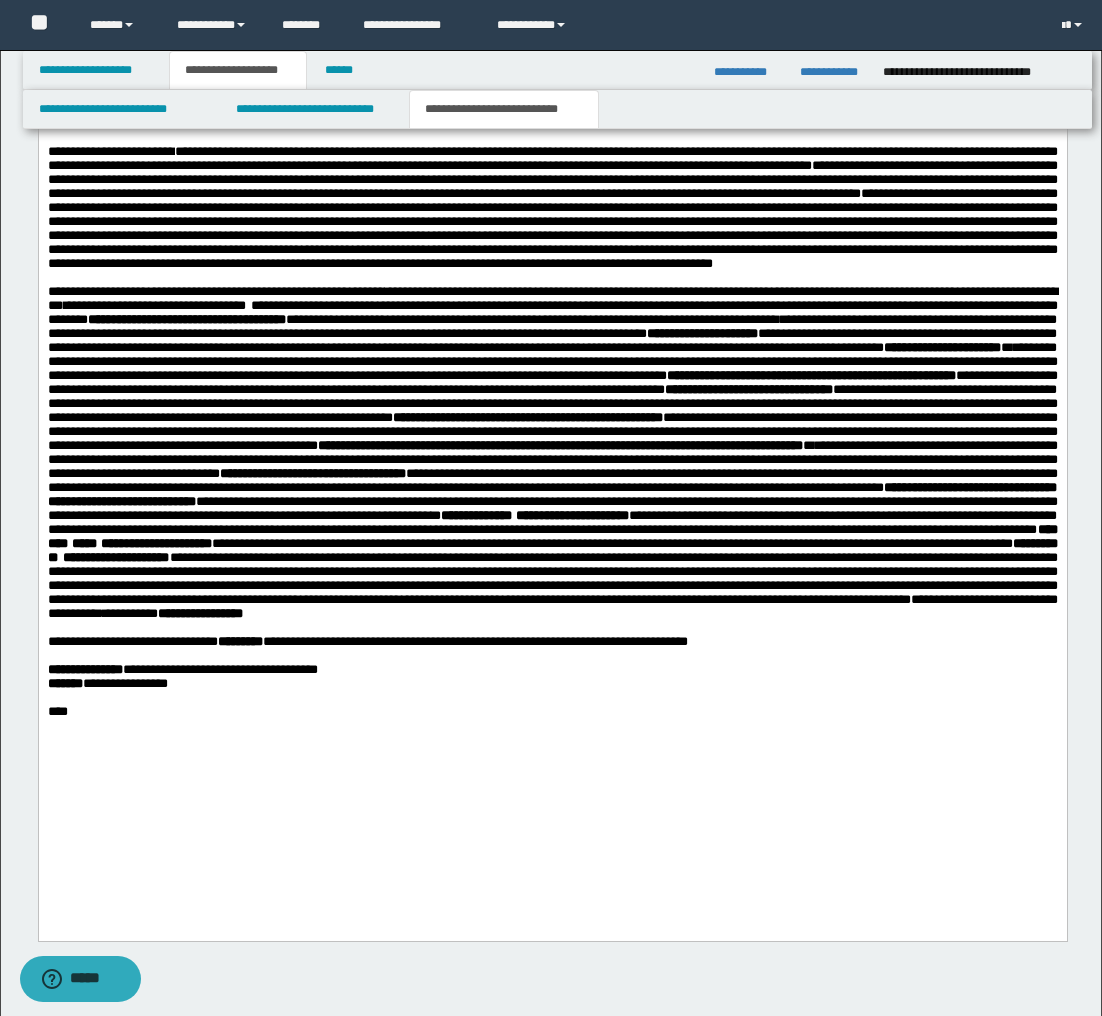 type 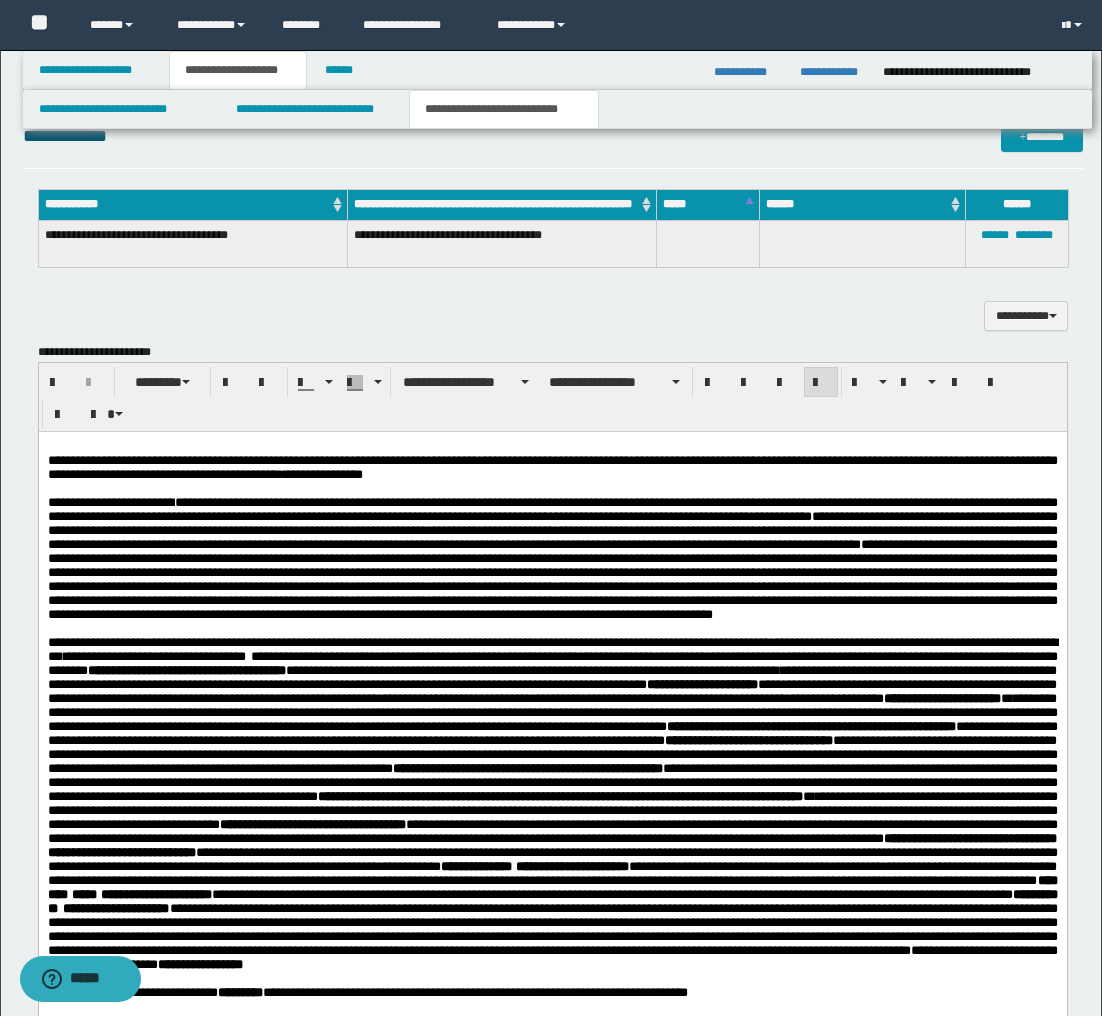 scroll, scrollTop: 1666, scrollLeft: 0, axis: vertical 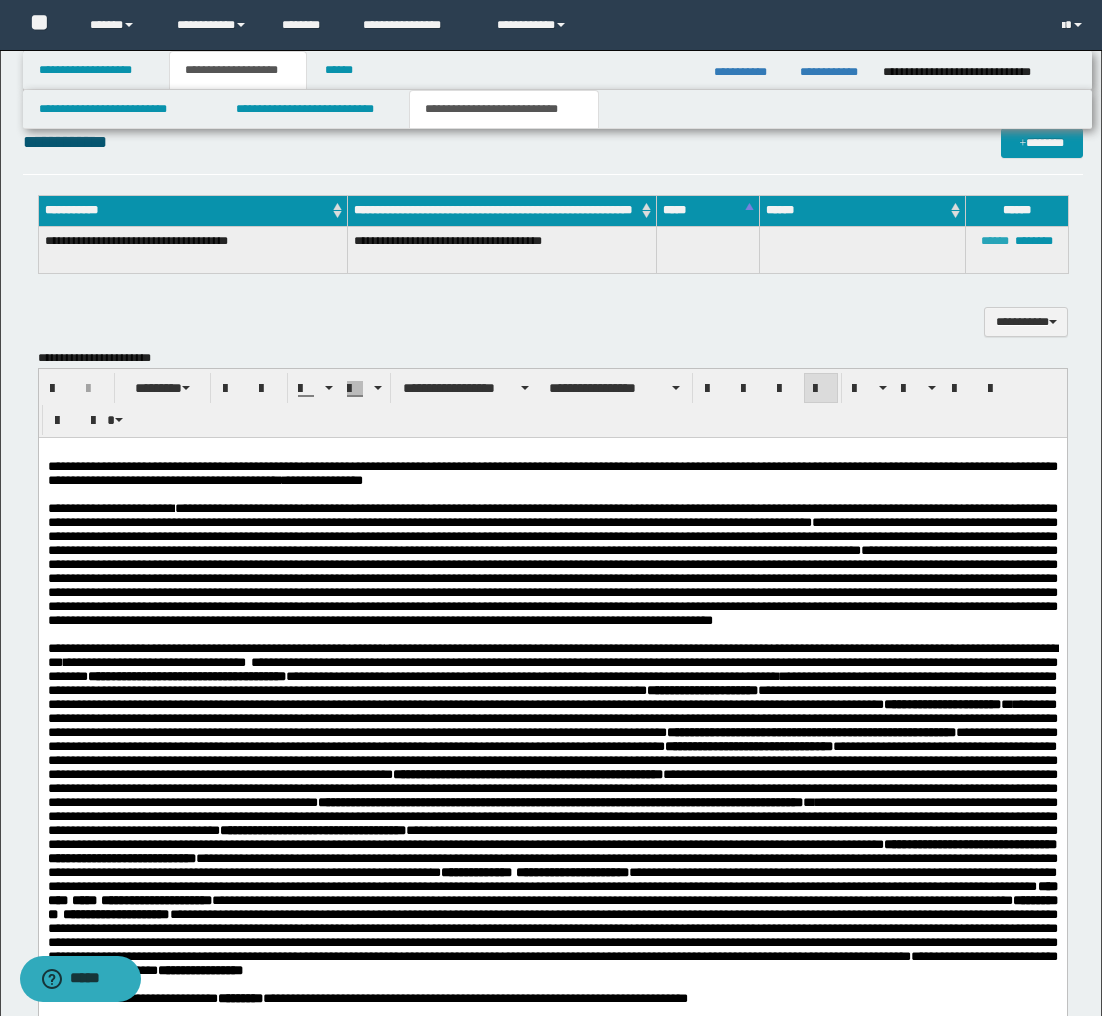 click on "******" at bounding box center (995, 241) 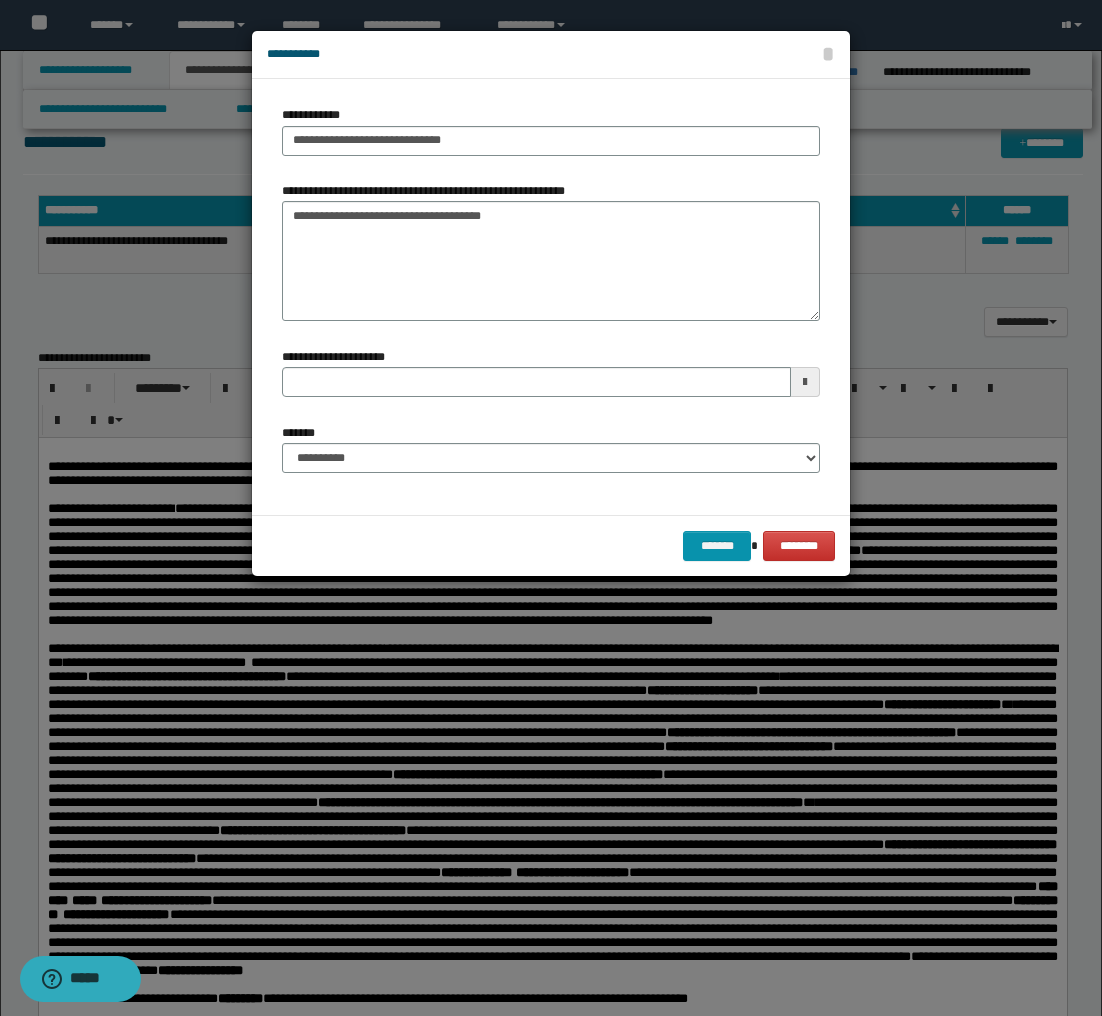 type 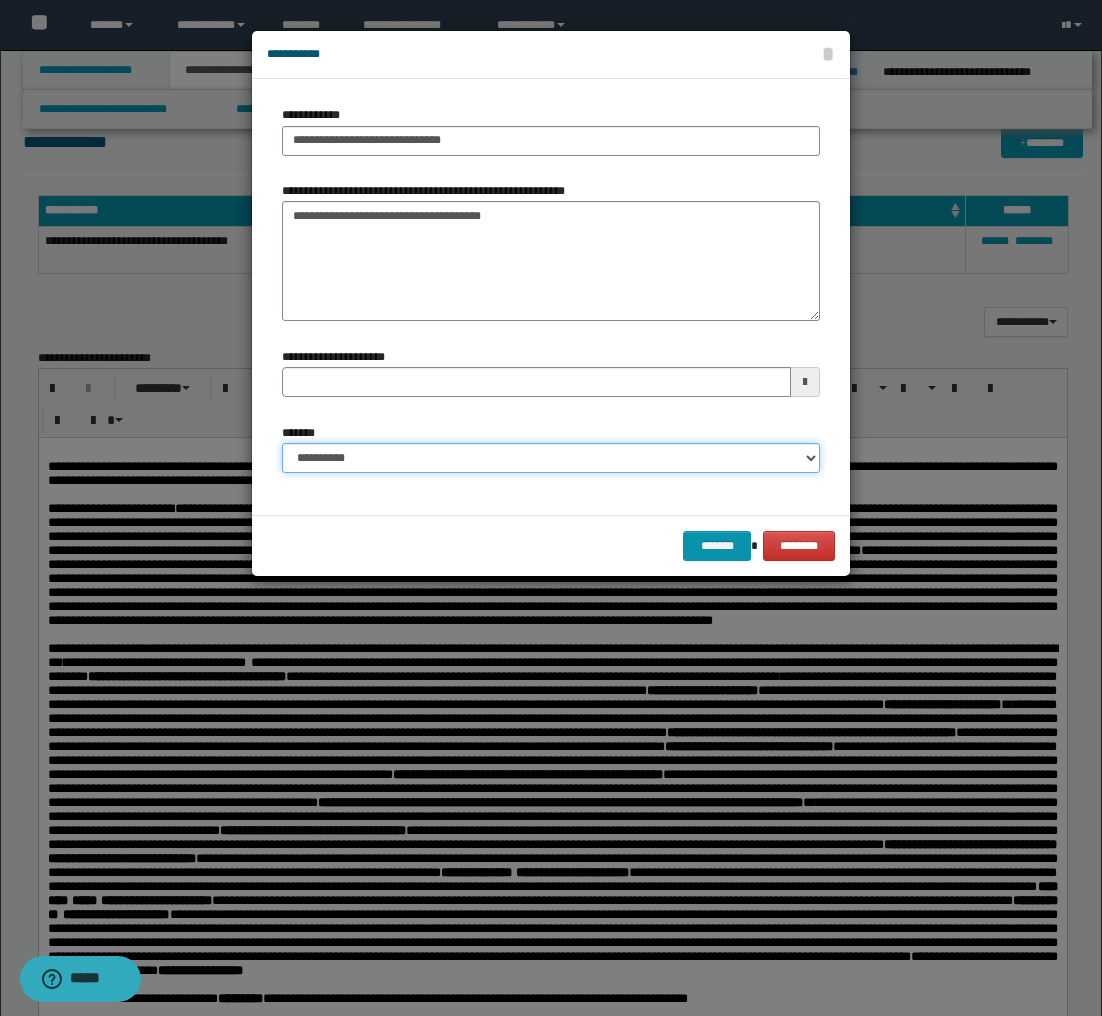 click on "**********" at bounding box center [551, 458] 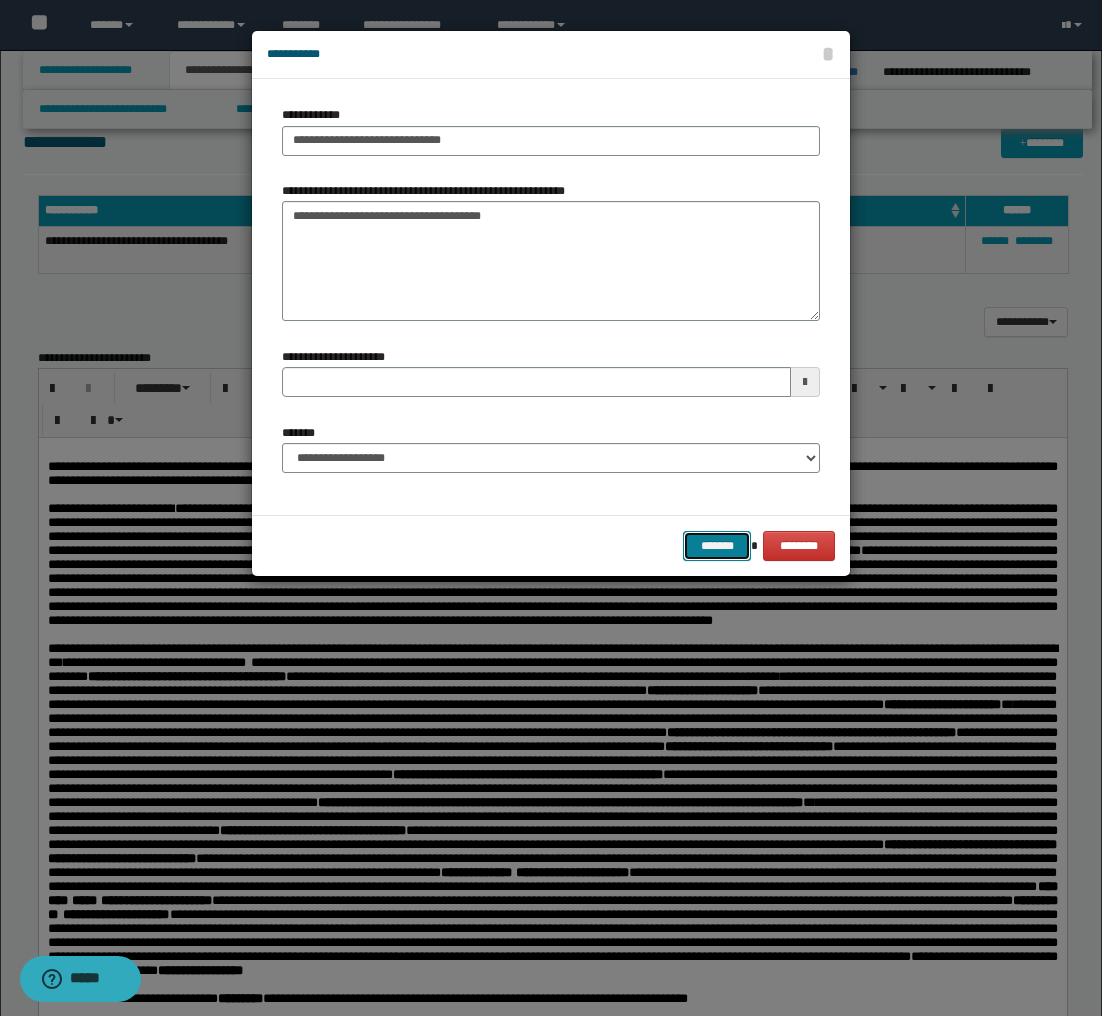 click on "*******" at bounding box center (717, 546) 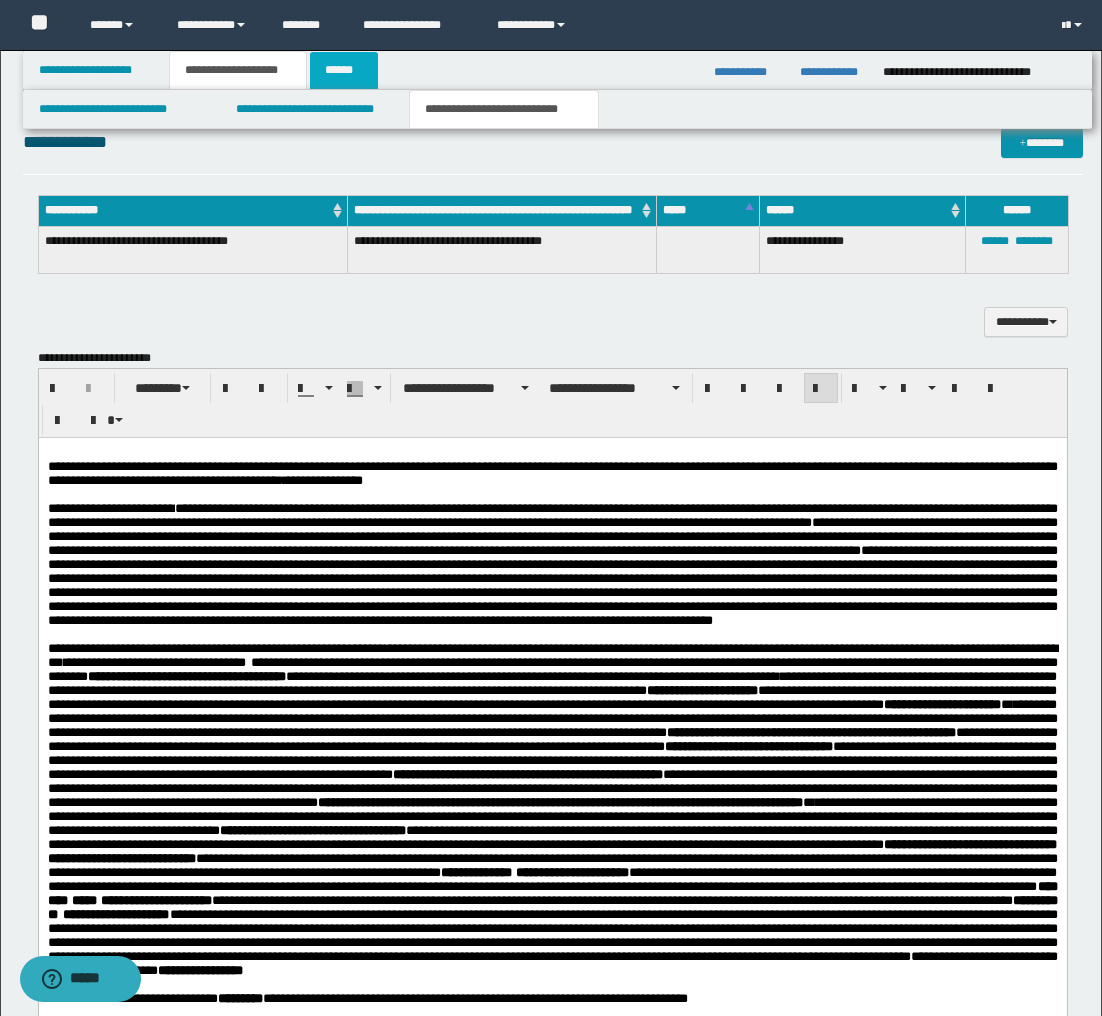 click on "******" at bounding box center (344, 70) 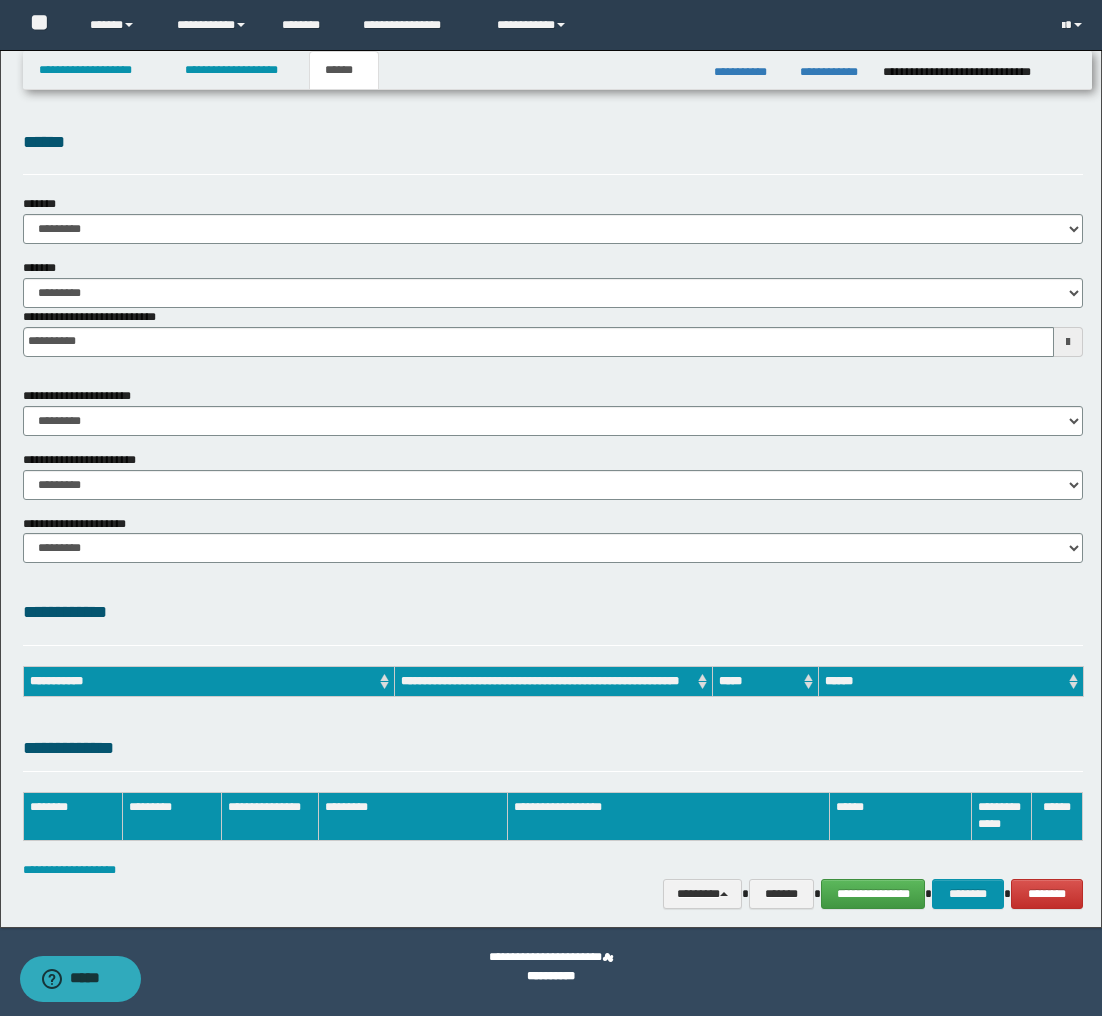 scroll, scrollTop: 0, scrollLeft: 0, axis: both 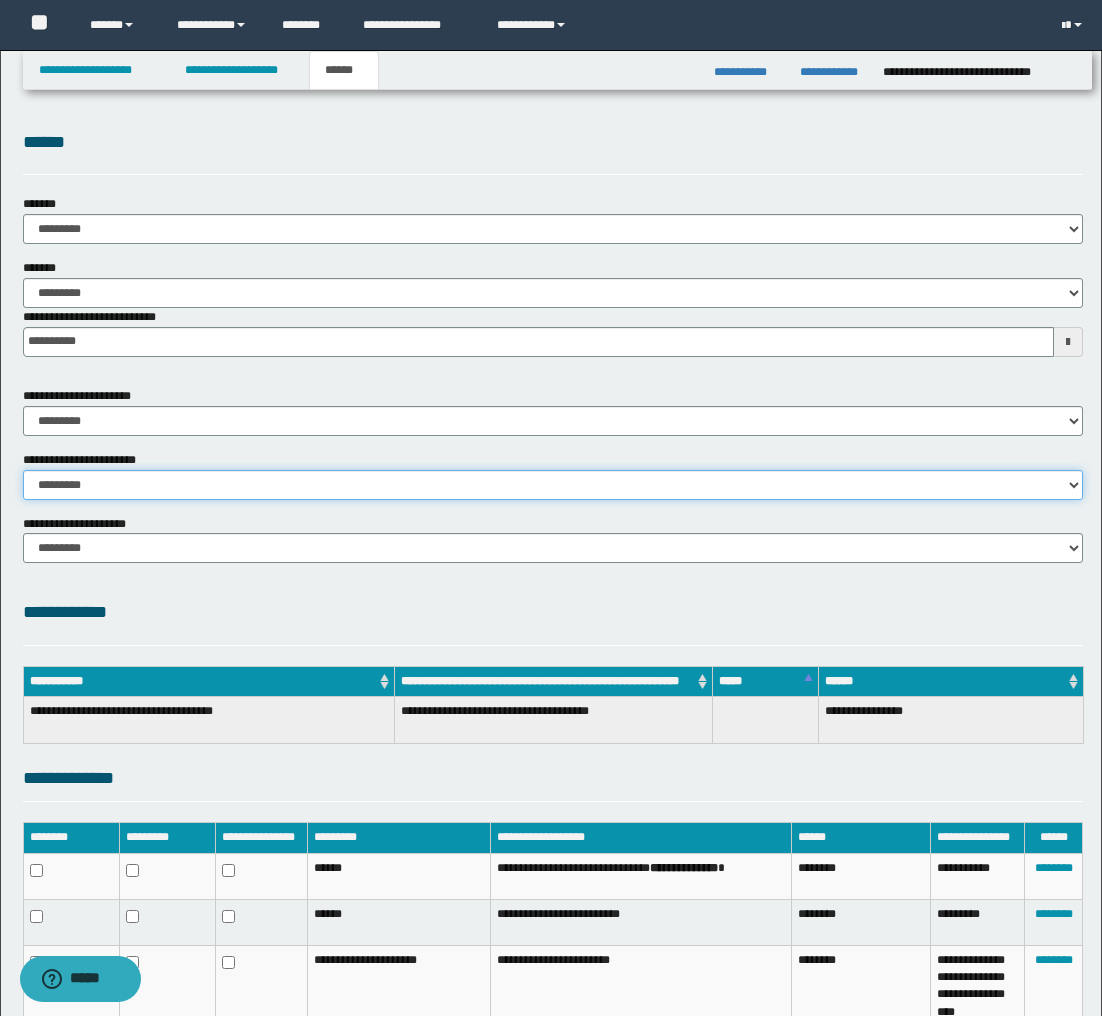 click on "*********
*********
*********" at bounding box center [553, 485] 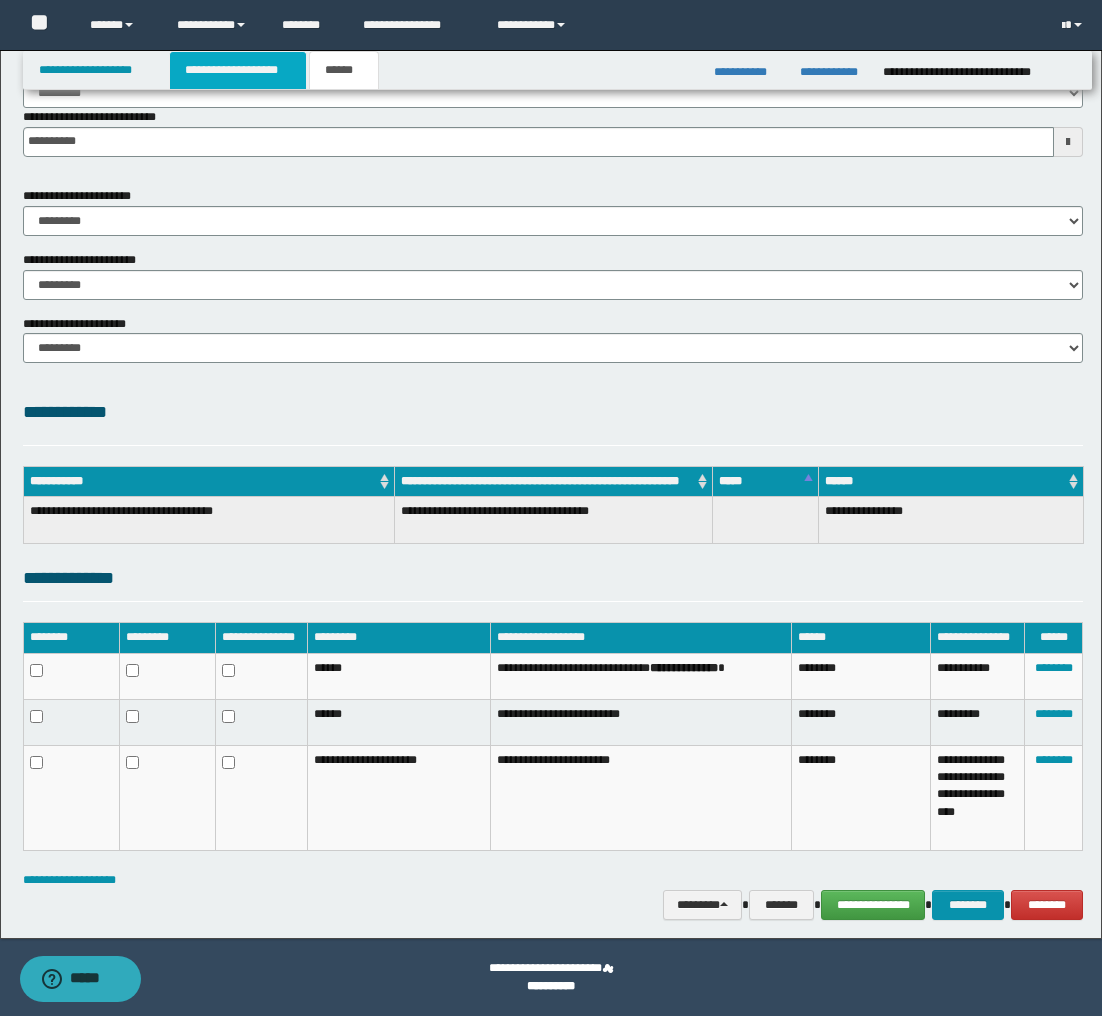 click on "**********" at bounding box center [238, 70] 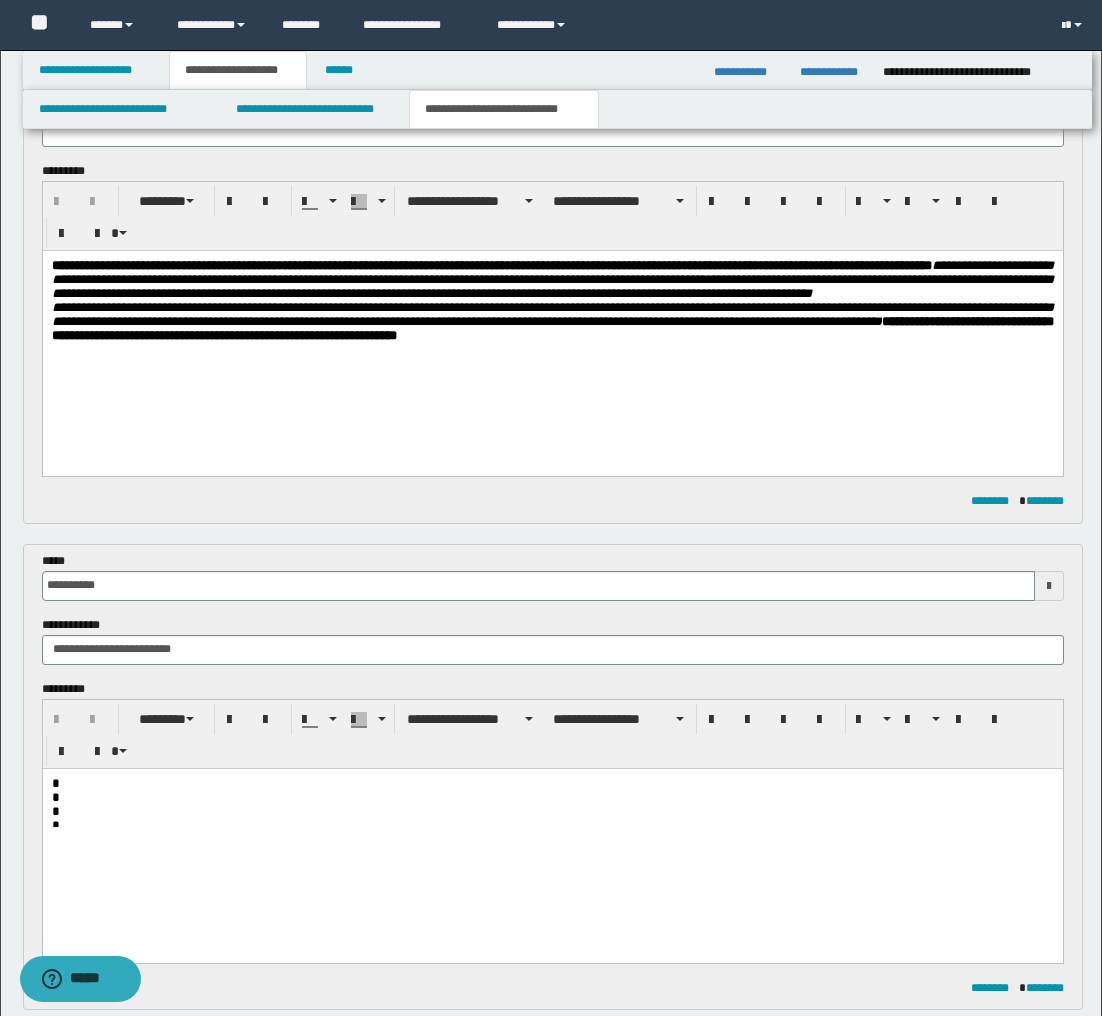 scroll, scrollTop: 231, scrollLeft: 0, axis: vertical 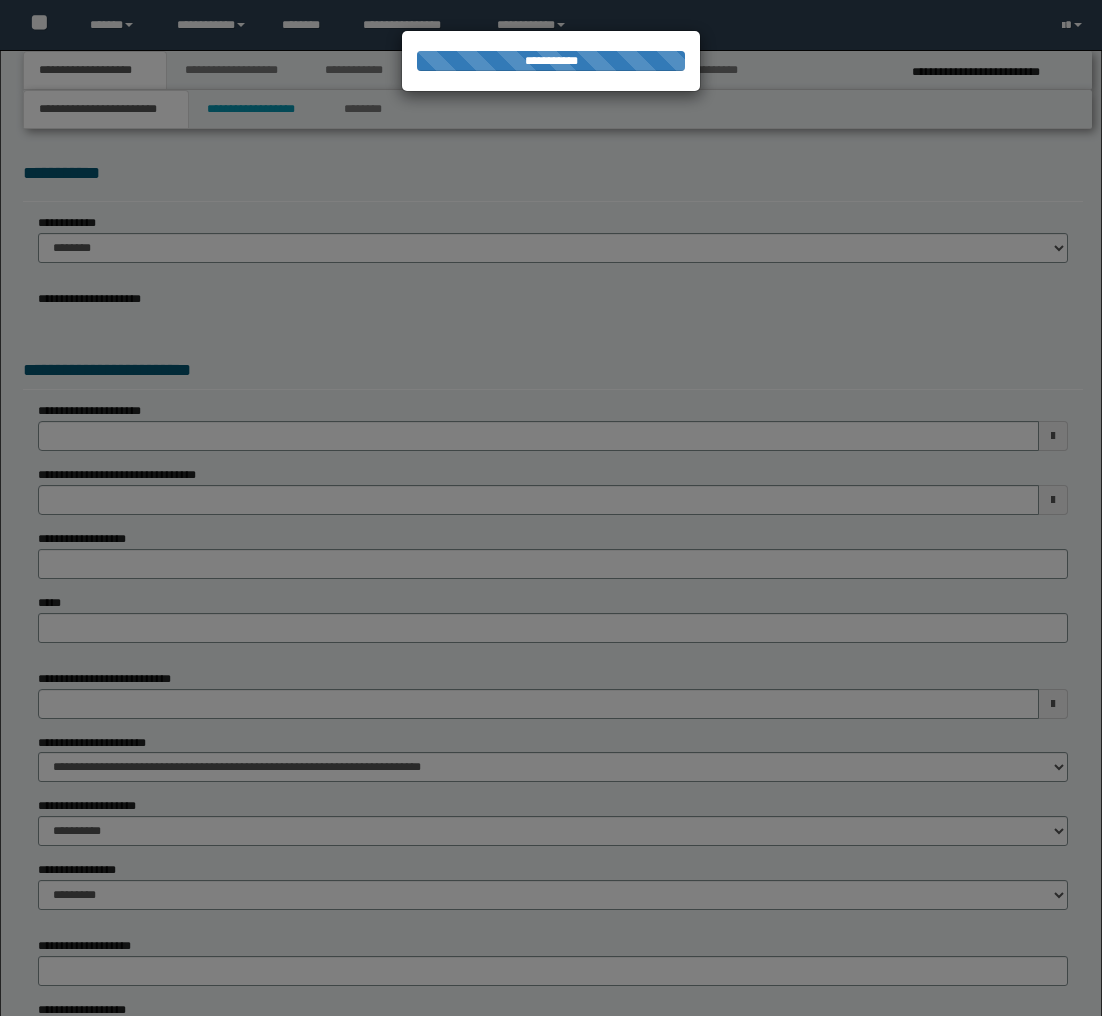 select on "*" 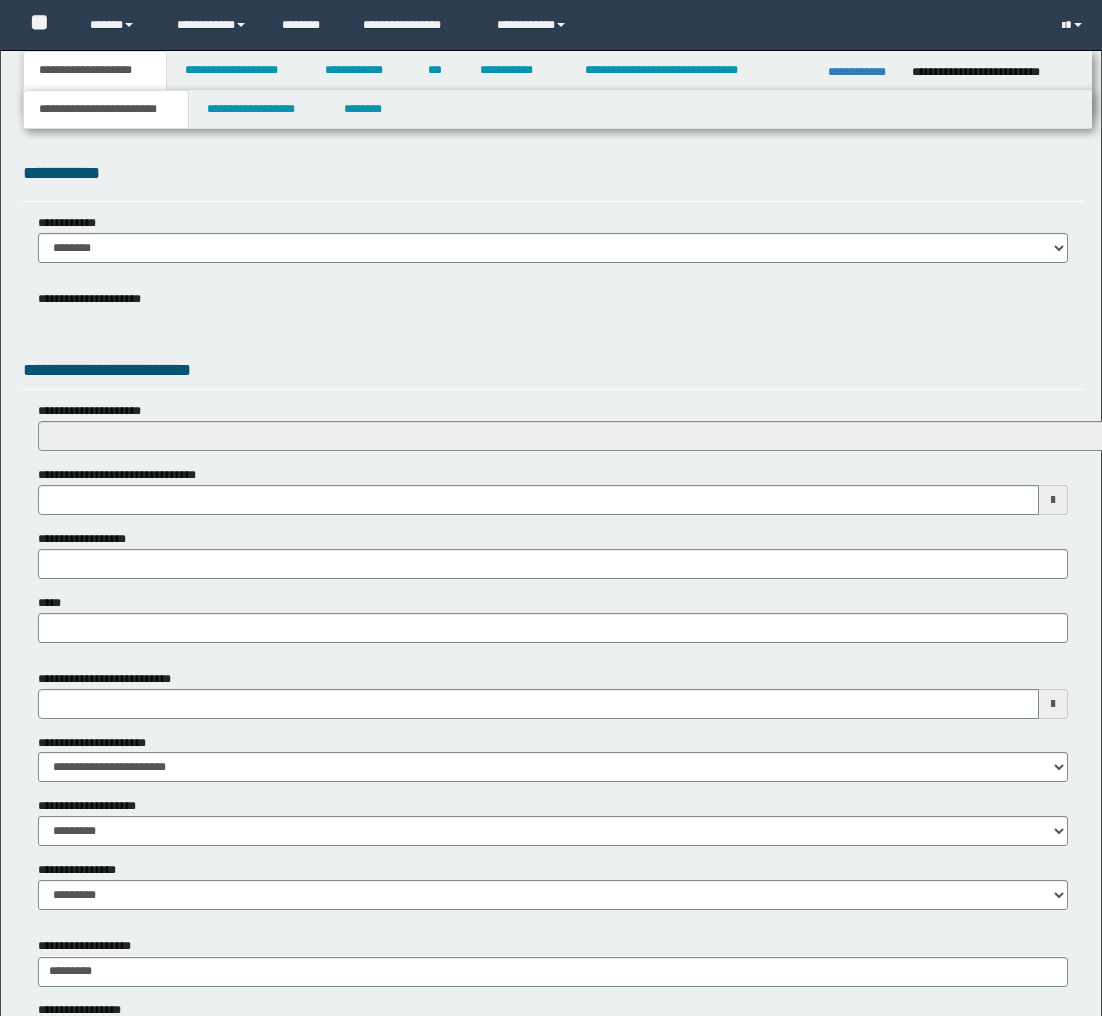 scroll, scrollTop: 0, scrollLeft: 0, axis: both 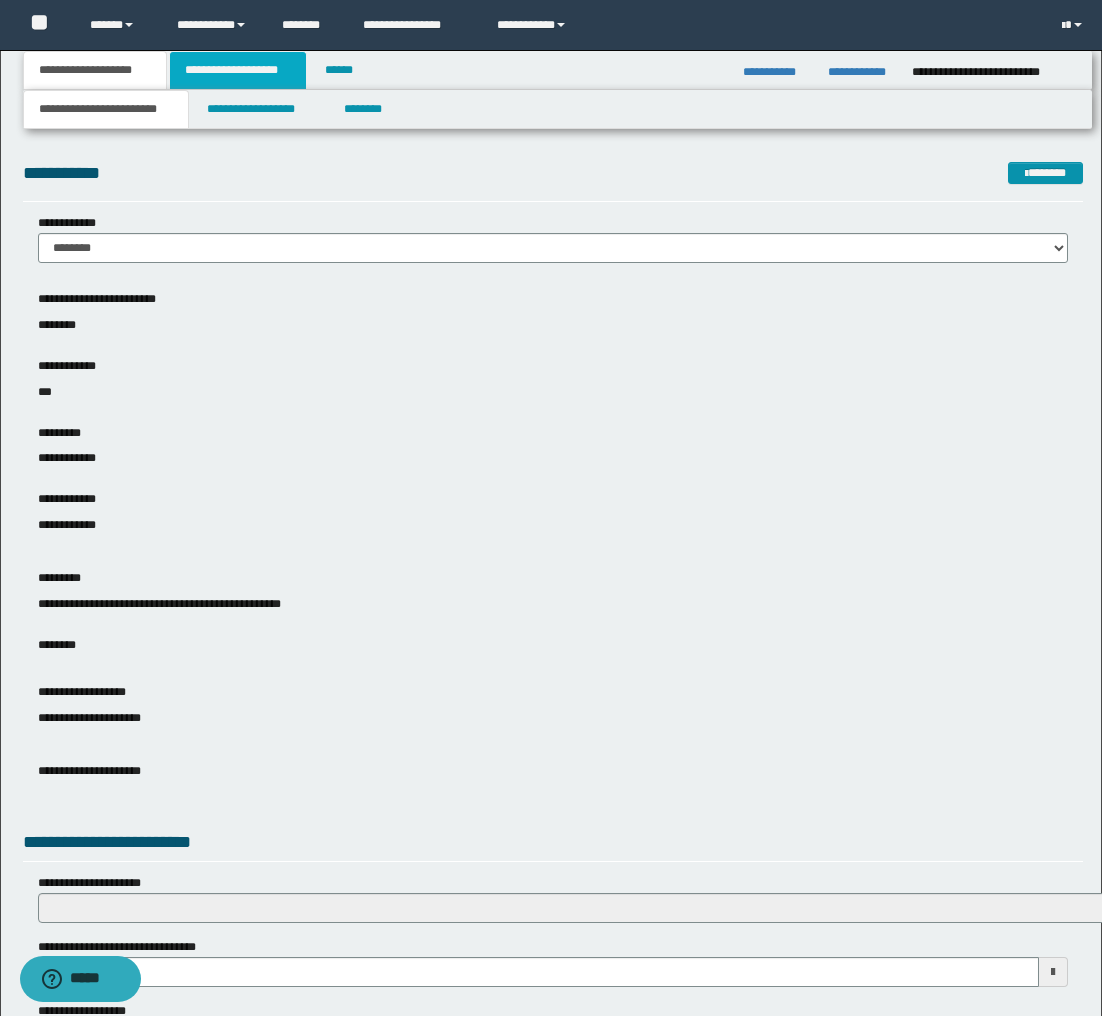click on "**********" at bounding box center (238, 70) 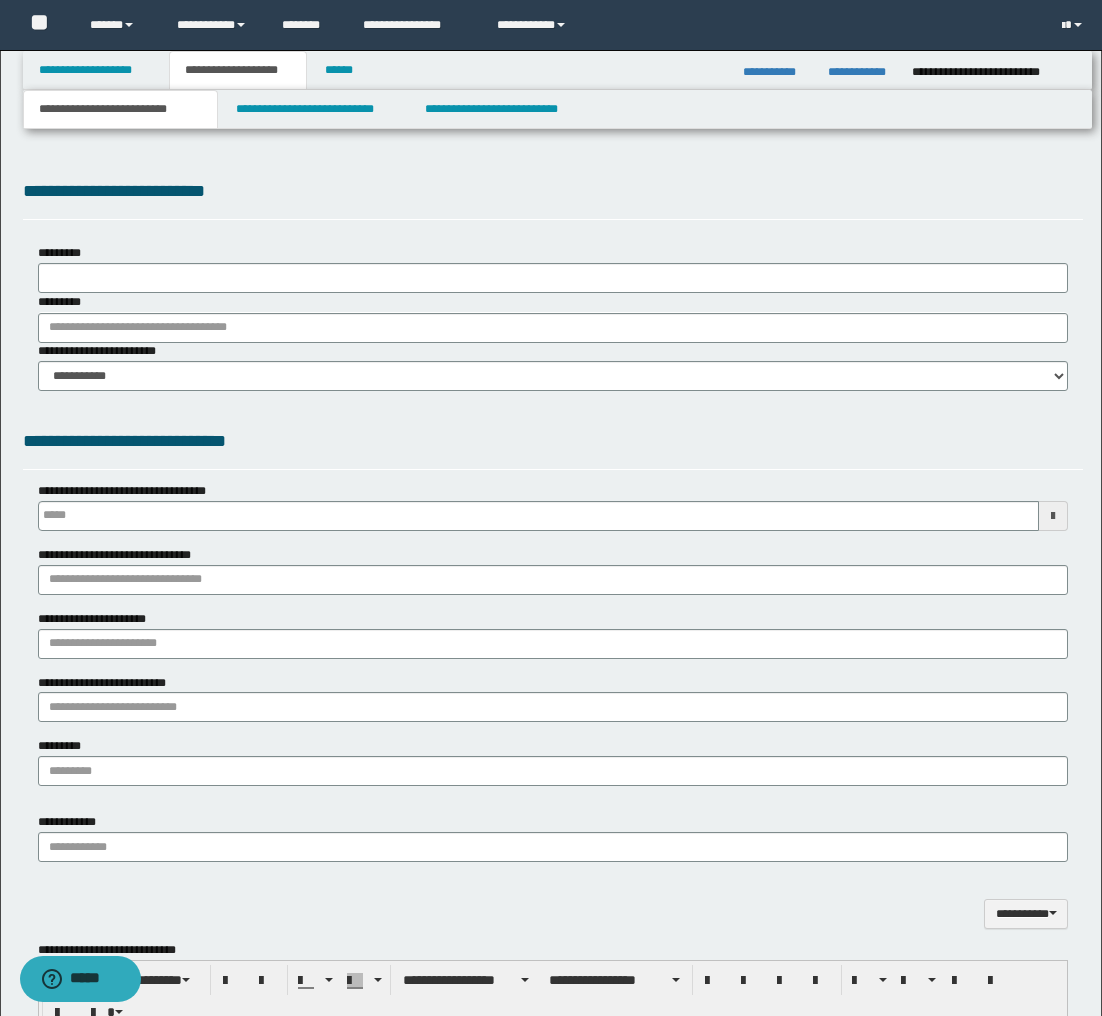 scroll, scrollTop: 0, scrollLeft: 0, axis: both 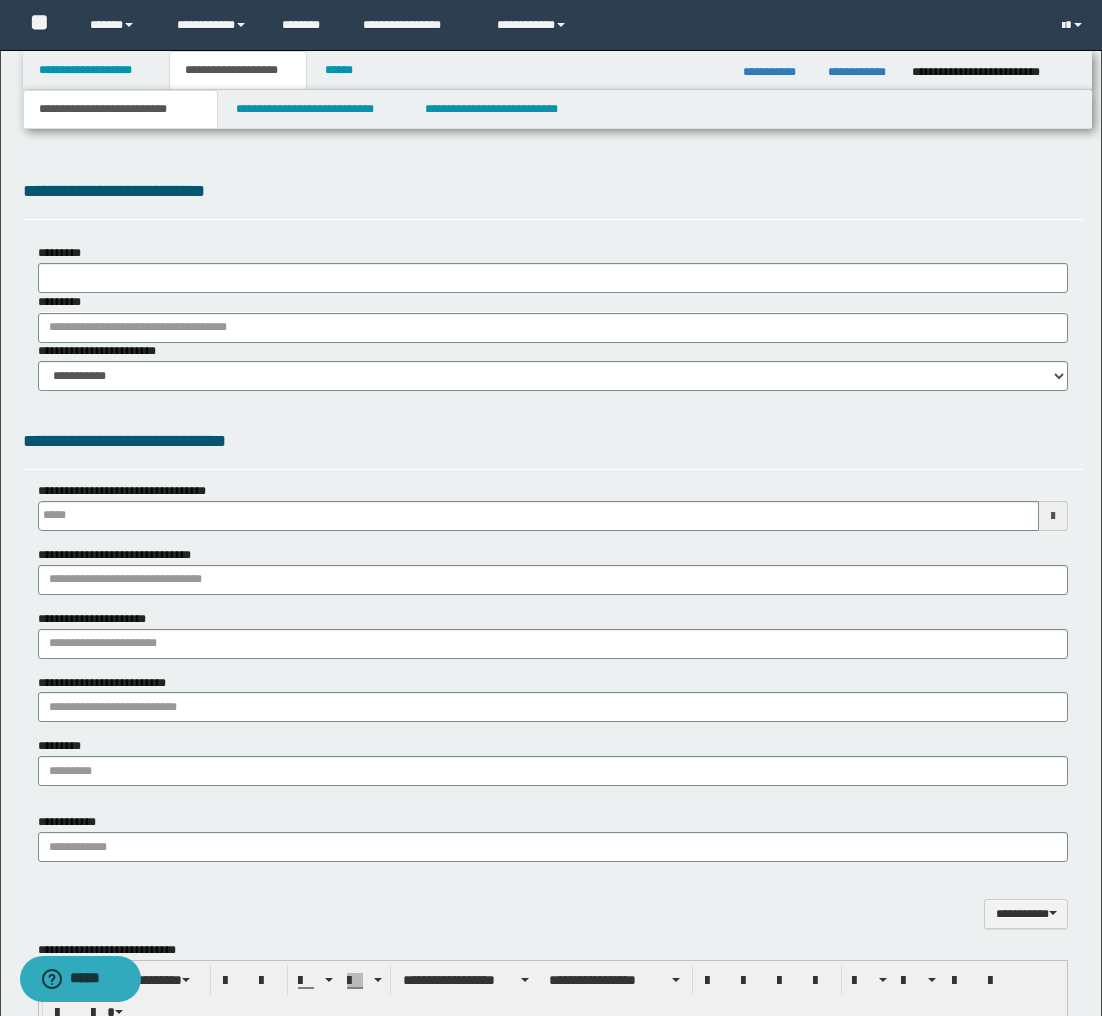 type on "**********" 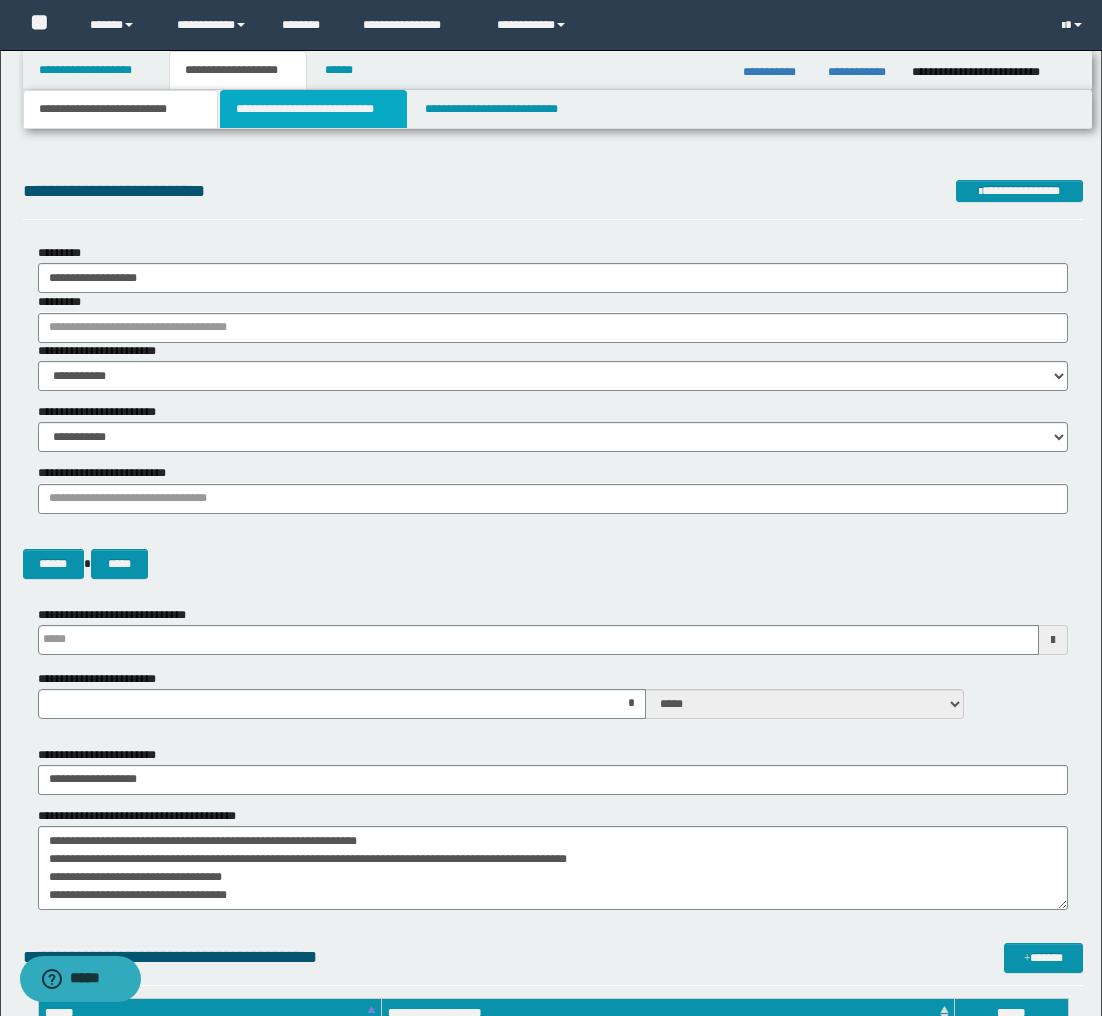 click on "**********" at bounding box center (314, 109) 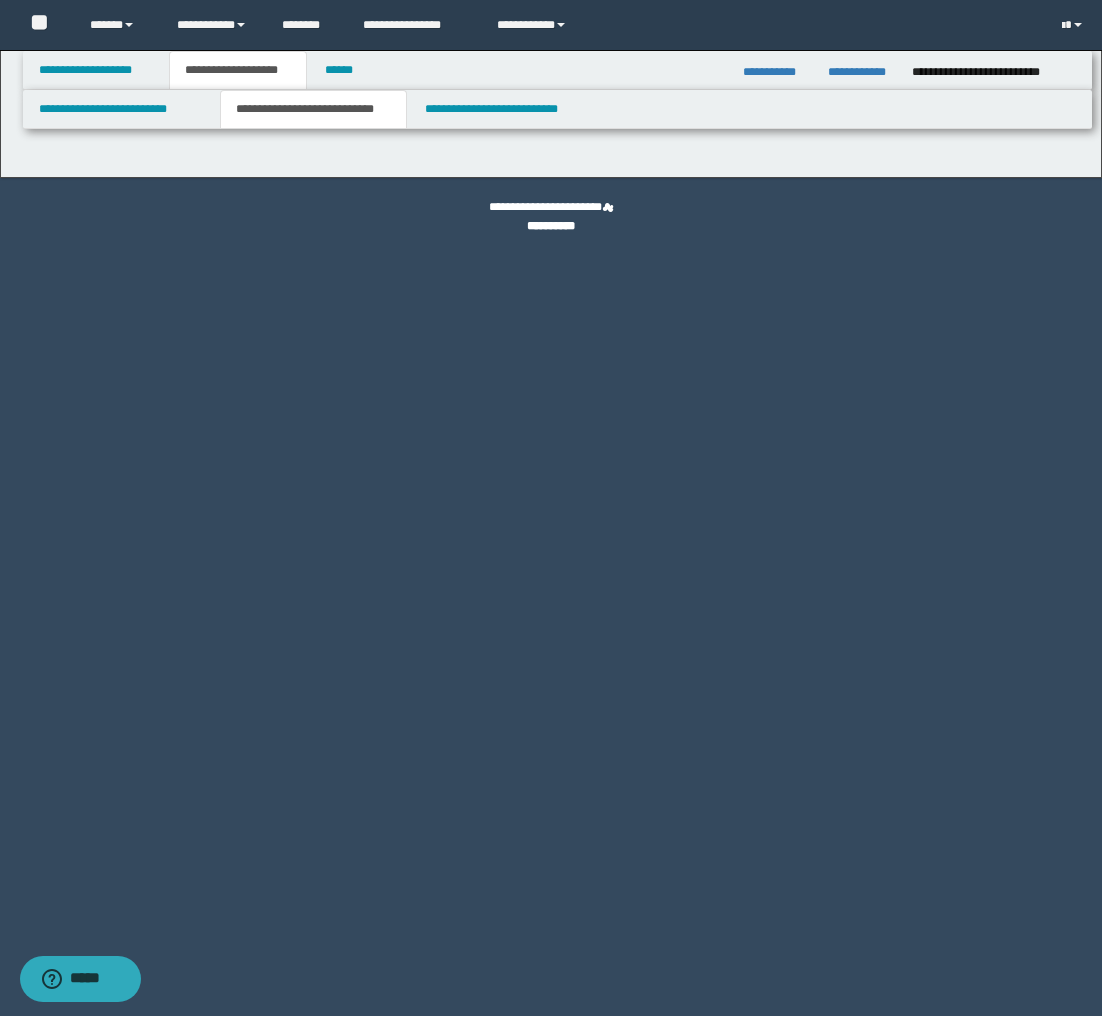 select on "*" 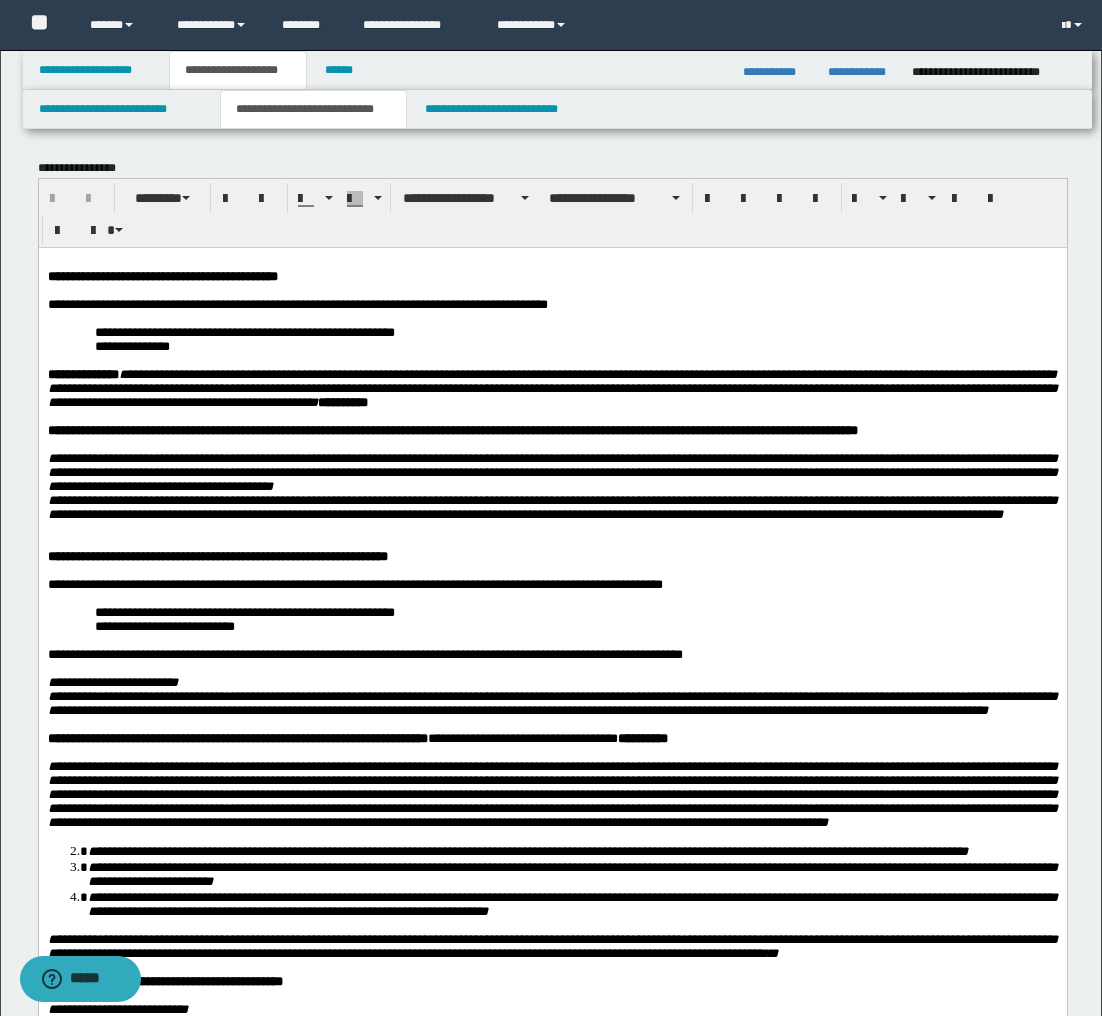 scroll, scrollTop: 0, scrollLeft: 0, axis: both 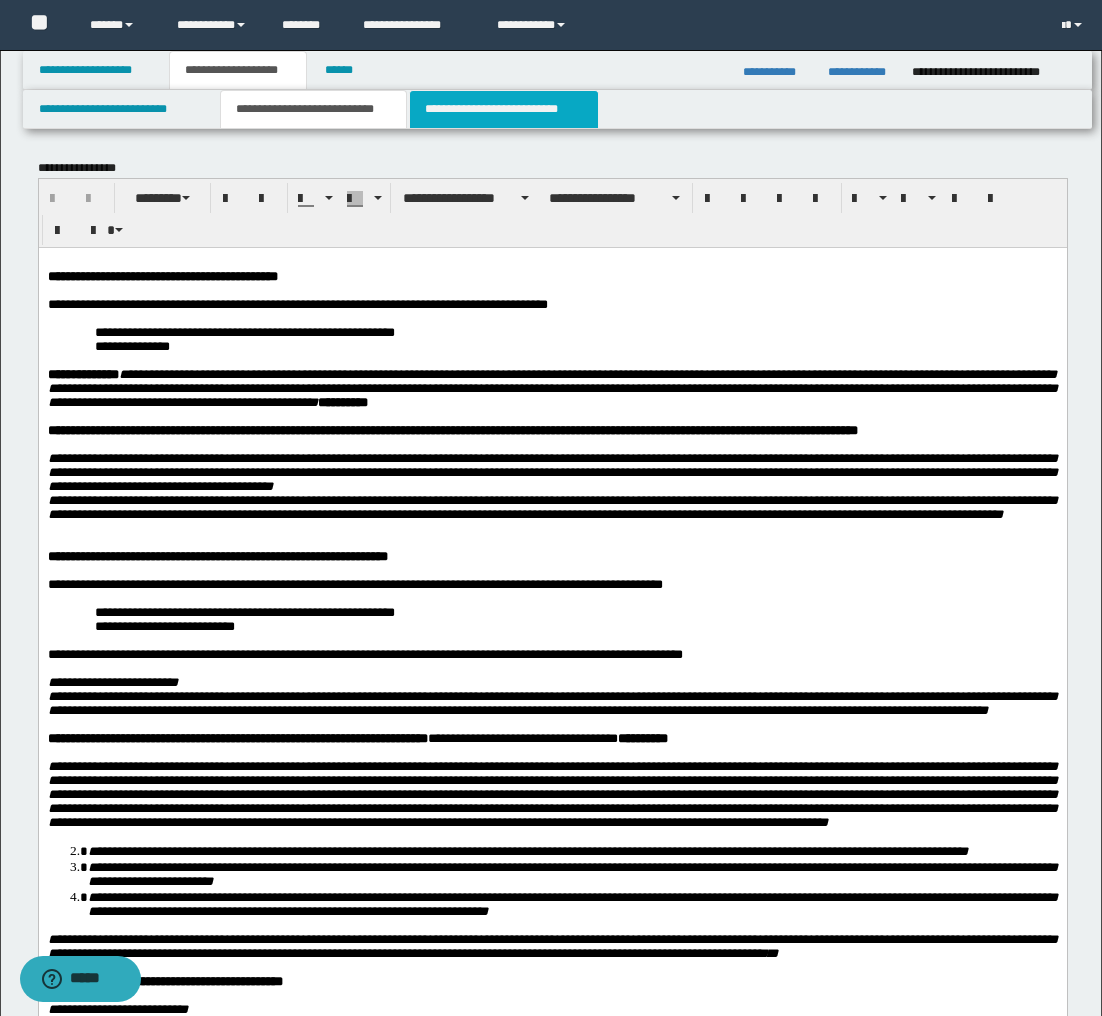 click on "**********" at bounding box center (504, 109) 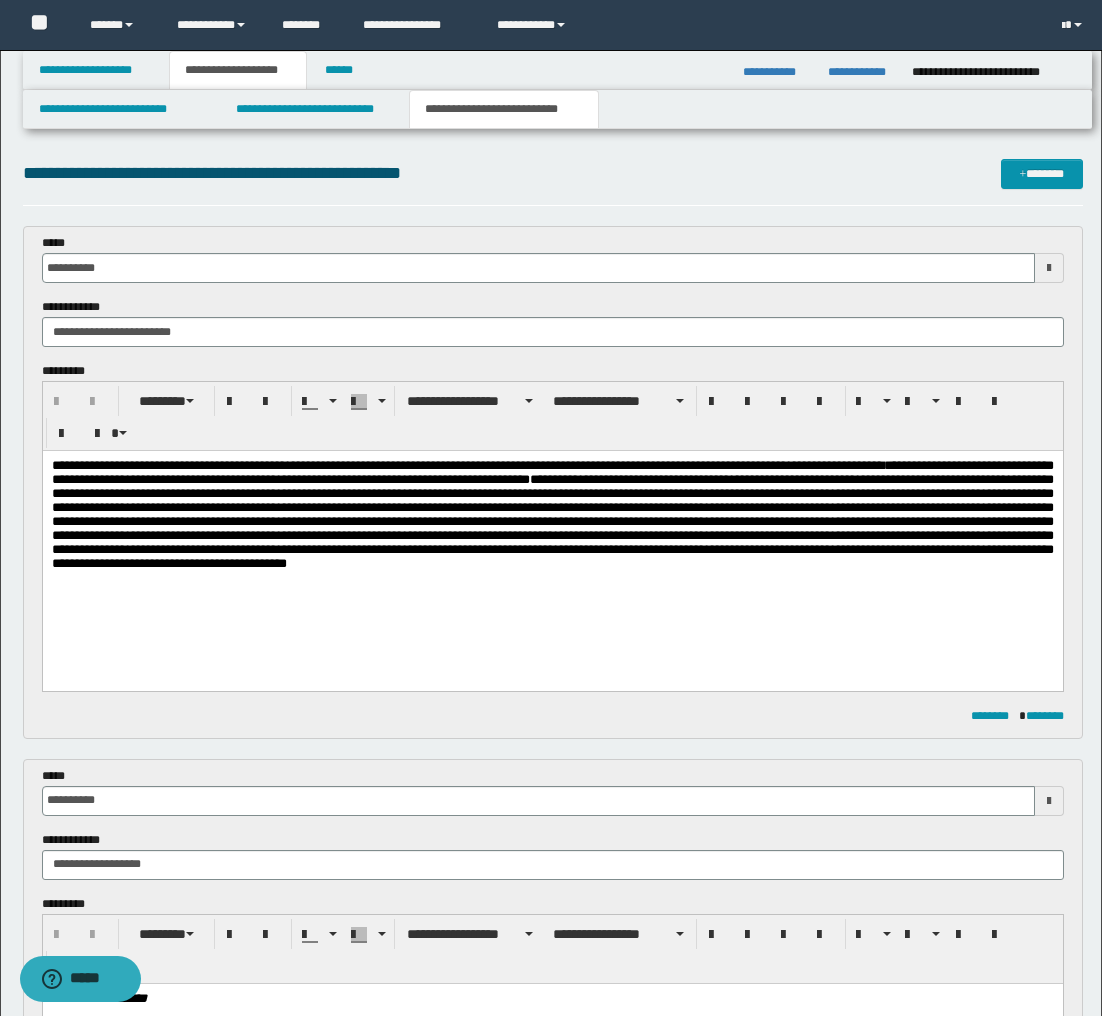 scroll, scrollTop: 0, scrollLeft: 0, axis: both 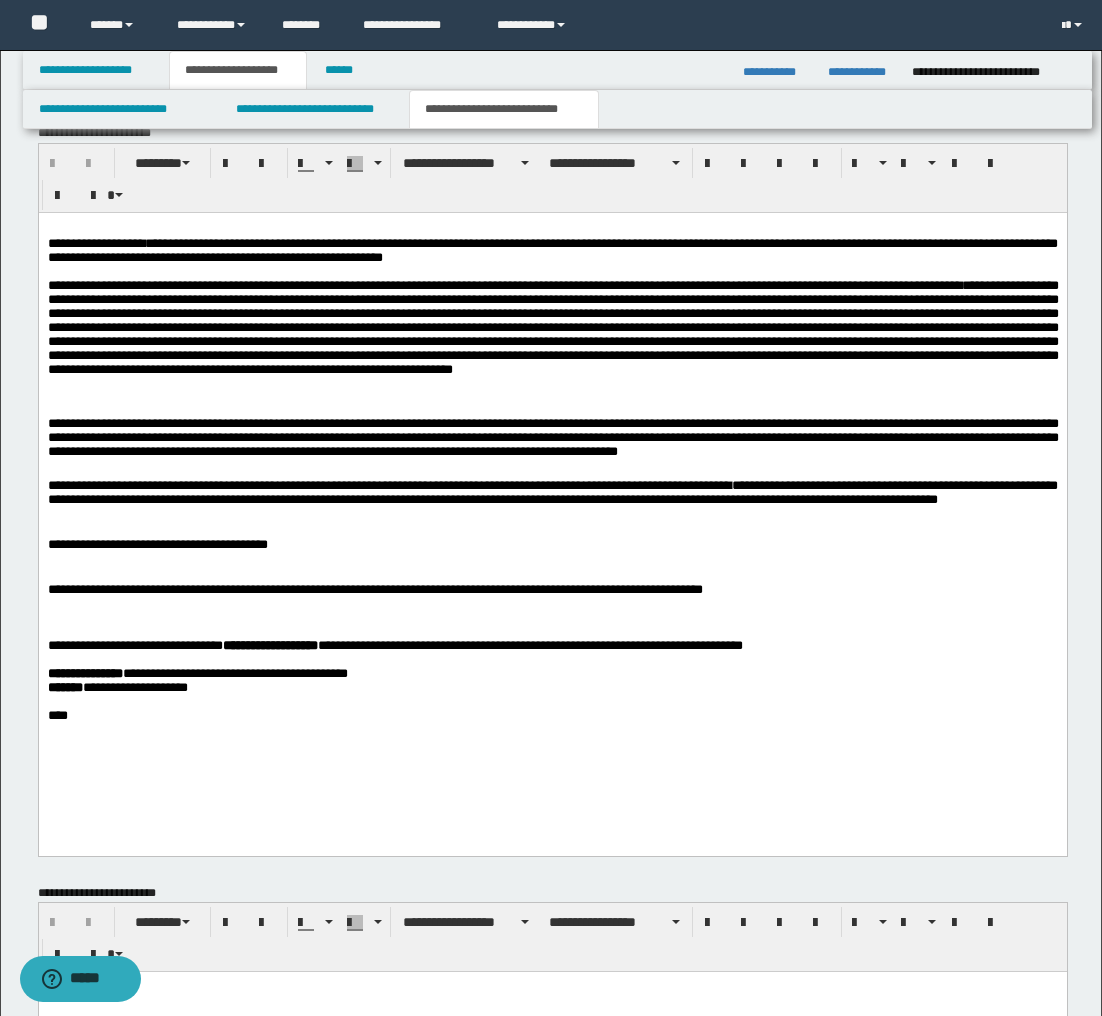 click on "**********" at bounding box center [552, 496] 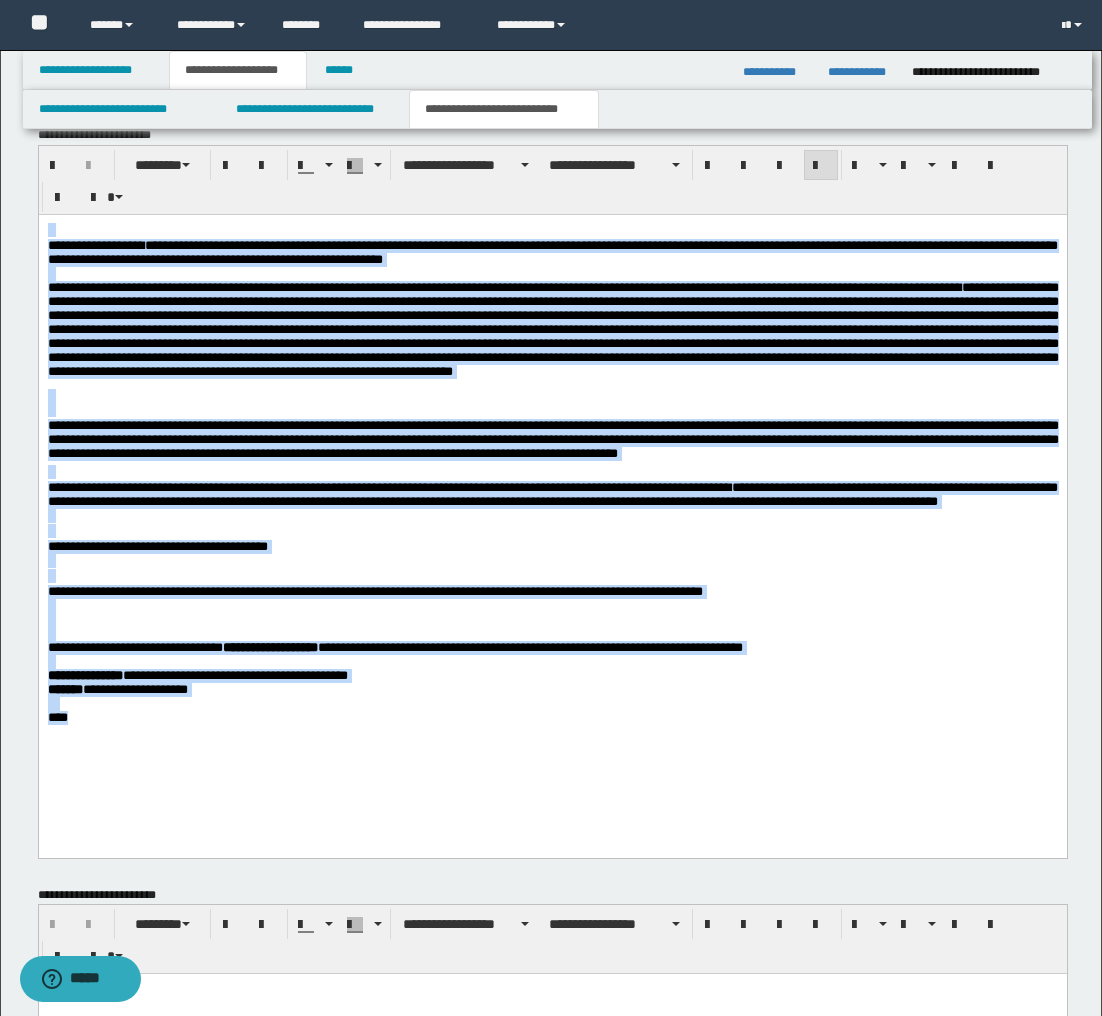 copy on "**********" 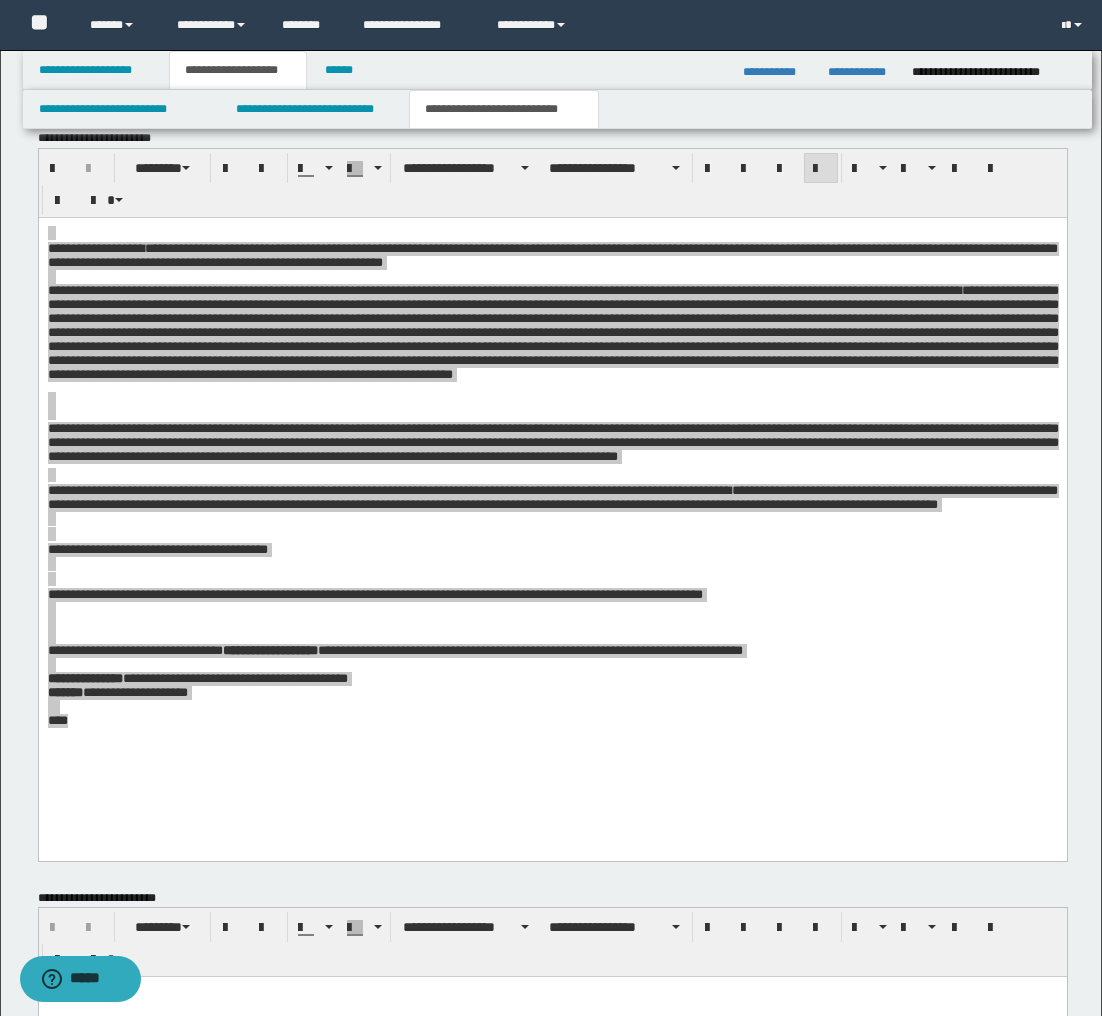 scroll, scrollTop: 1398, scrollLeft: 0, axis: vertical 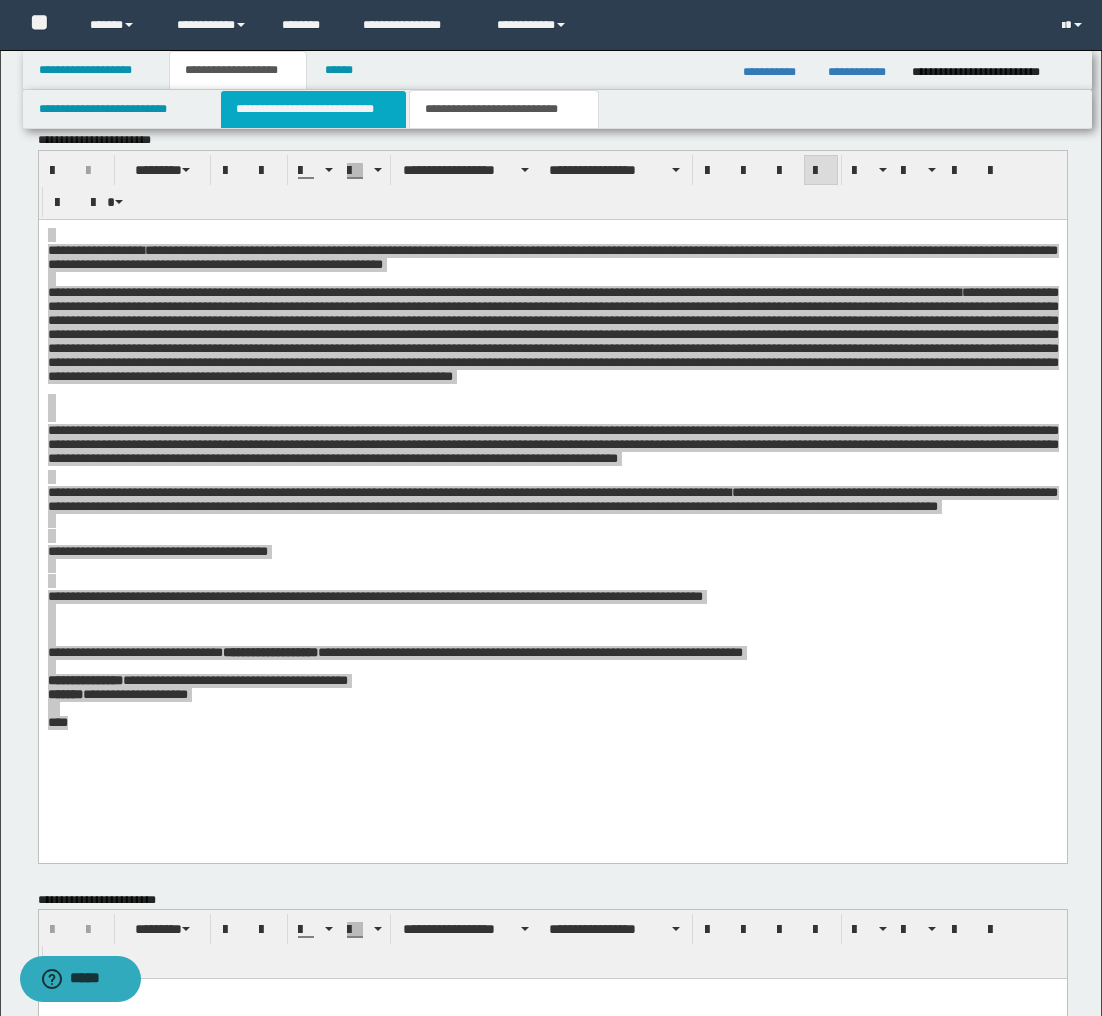 click on "**********" at bounding box center [314, 109] 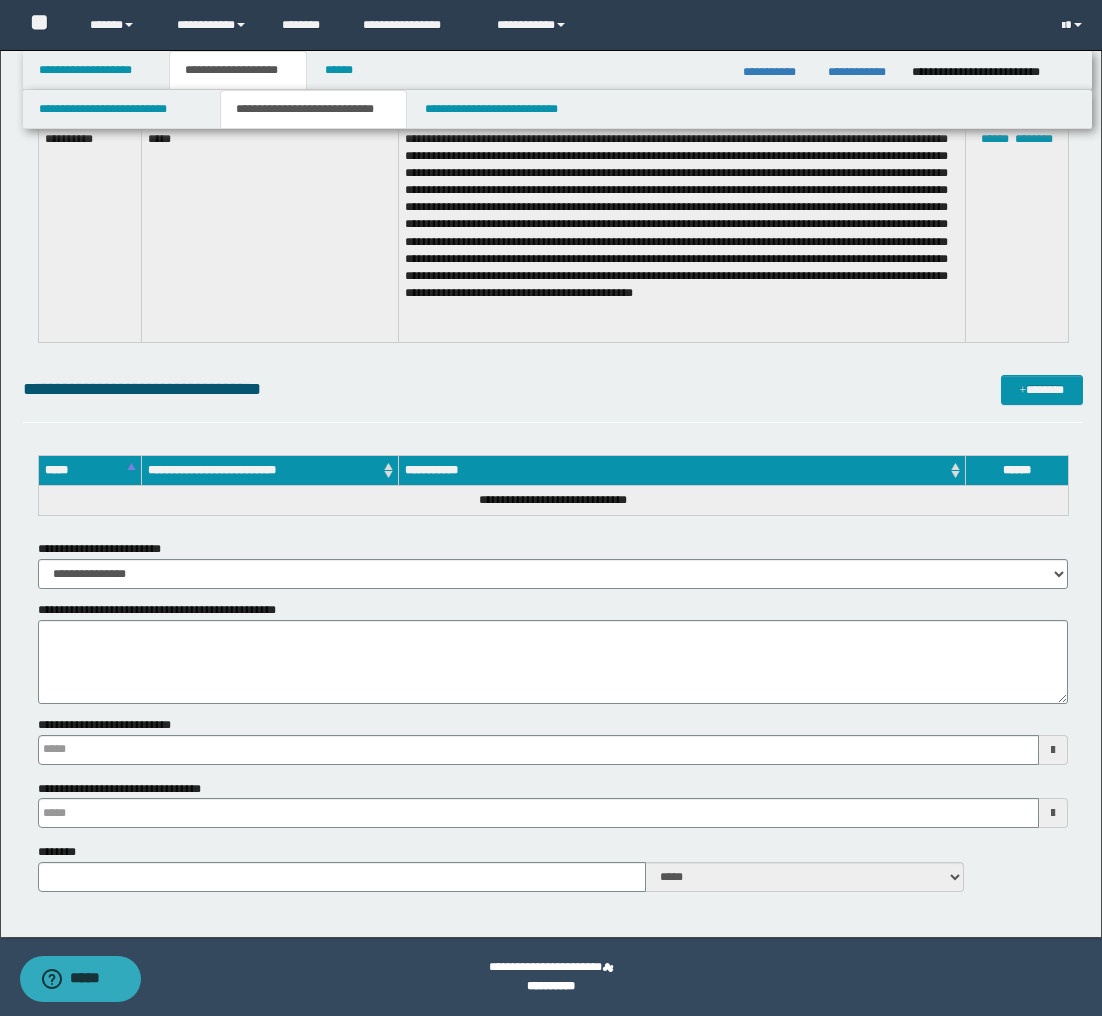 click on "**********" at bounding box center [314, 109] 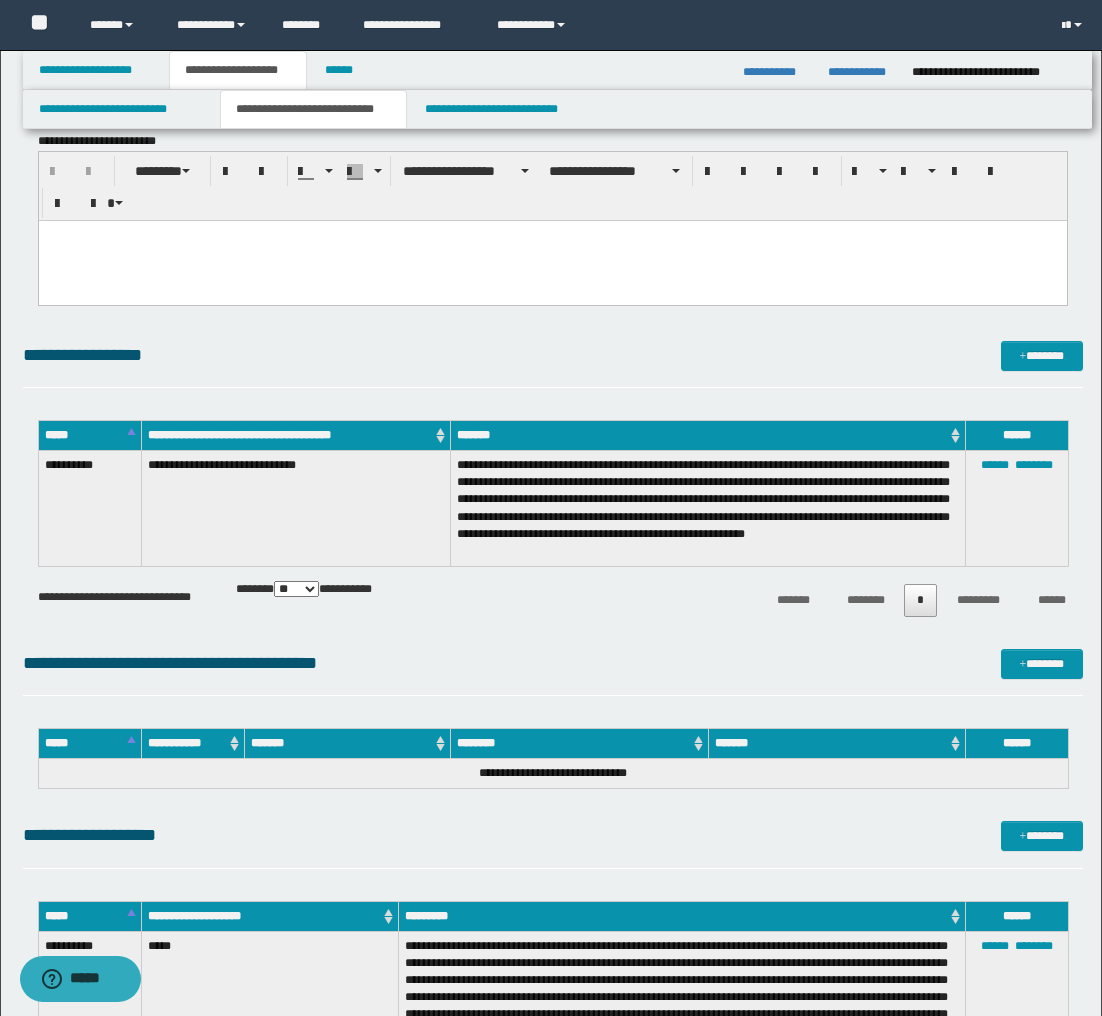 scroll, scrollTop: 0, scrollLeft: 0, axis: both 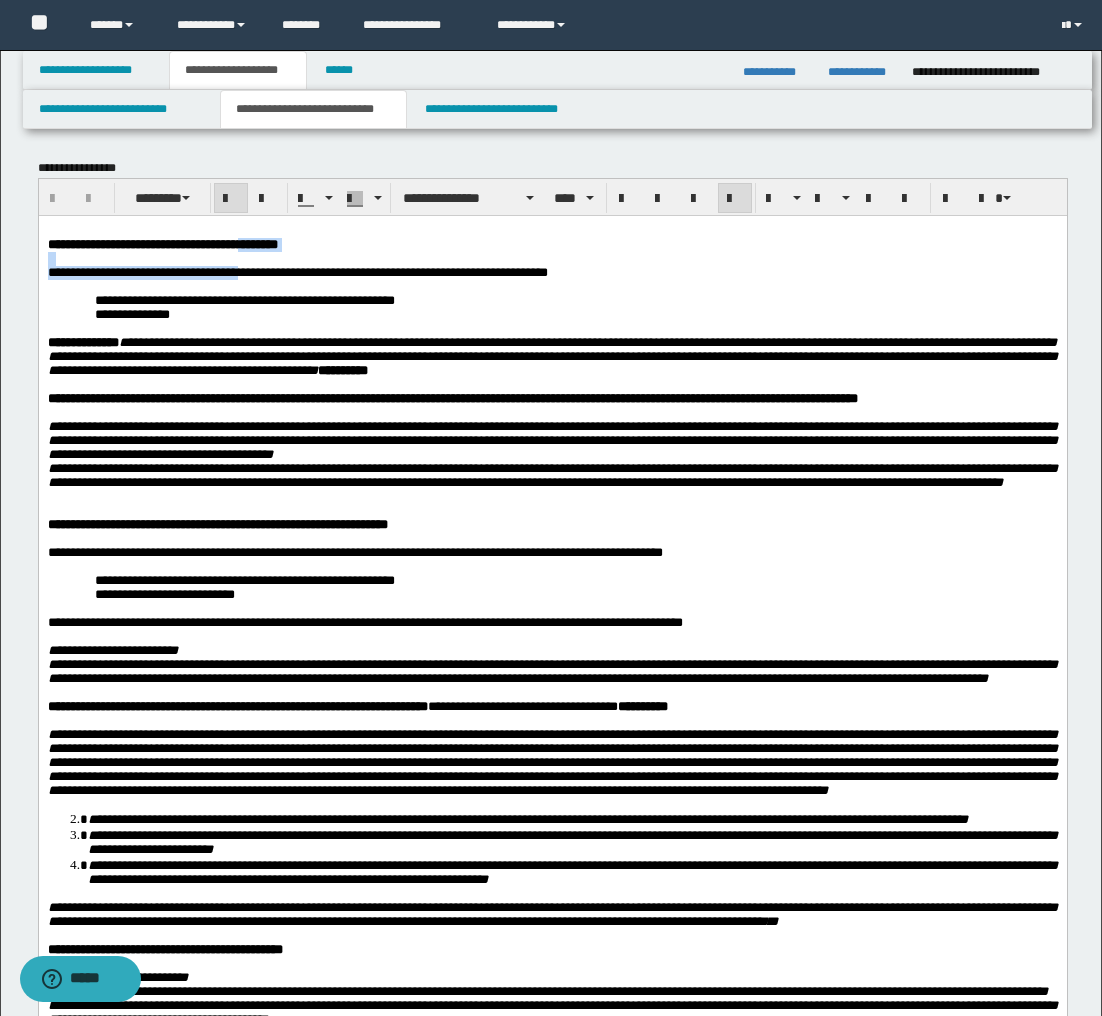 drag, startPoint x: 270, startPoint y: 244, endPoint x: 270, endPoint y: 276, distance: 32 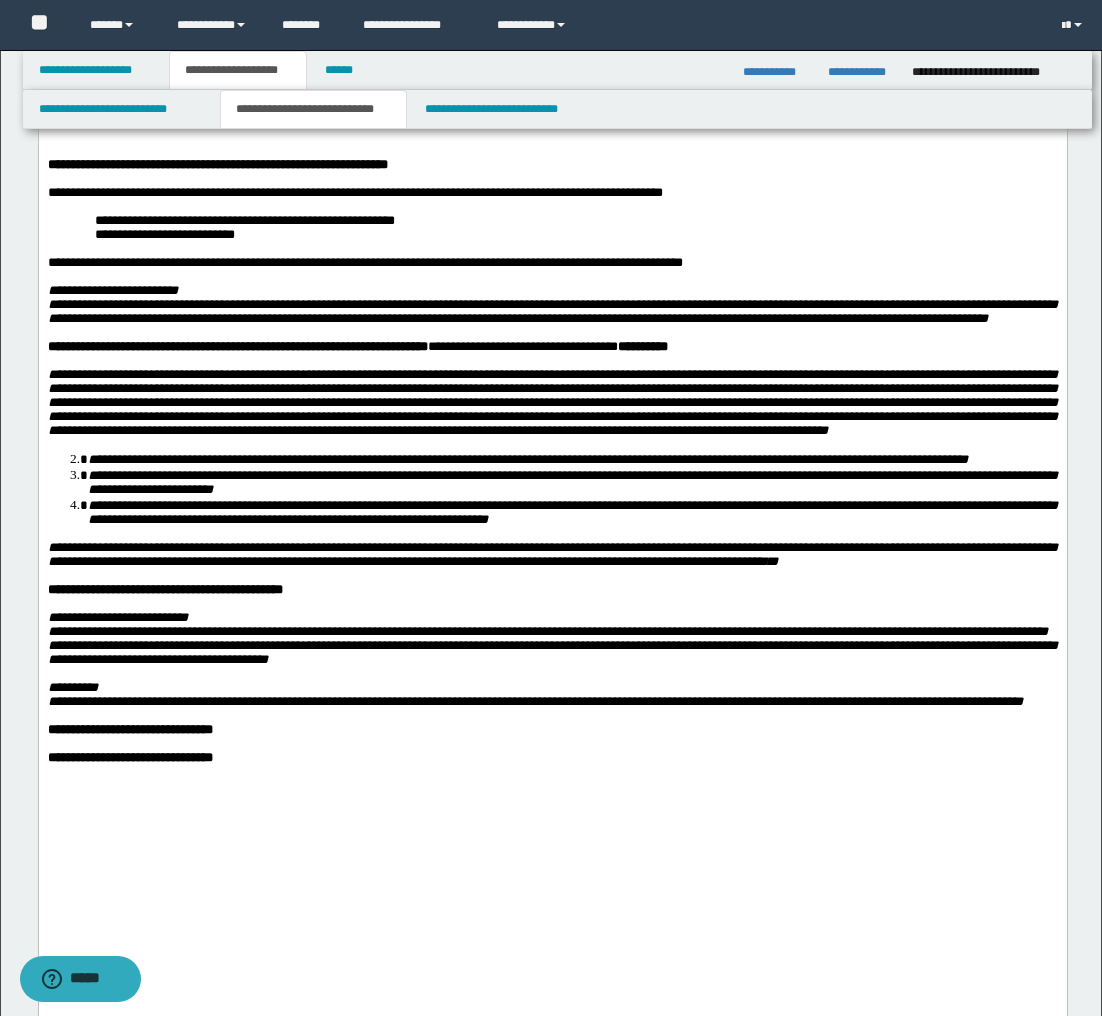 scroll, scrollTop: 362, scrollLeft: 0, axis: vertical 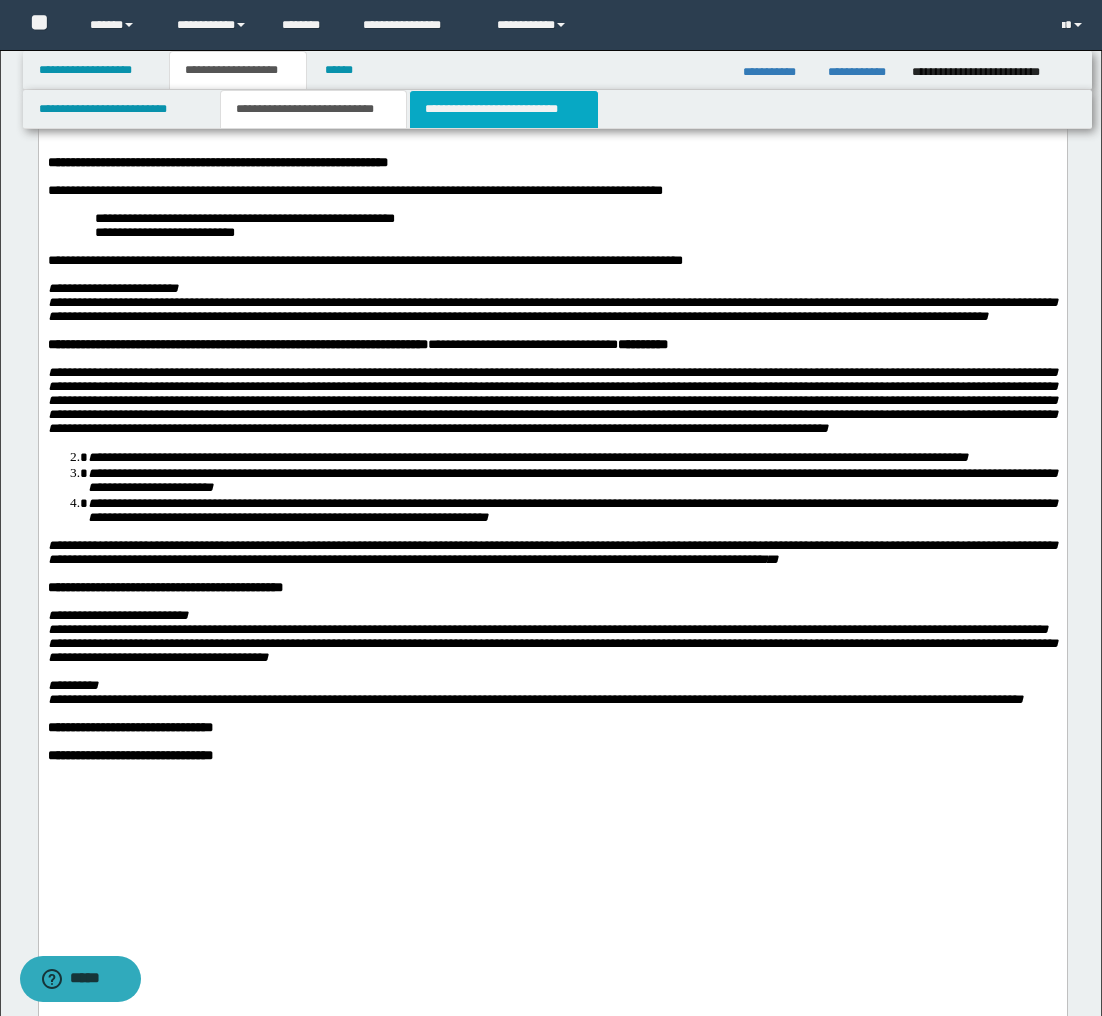 click on "**********" at bounding box center (504, 109) 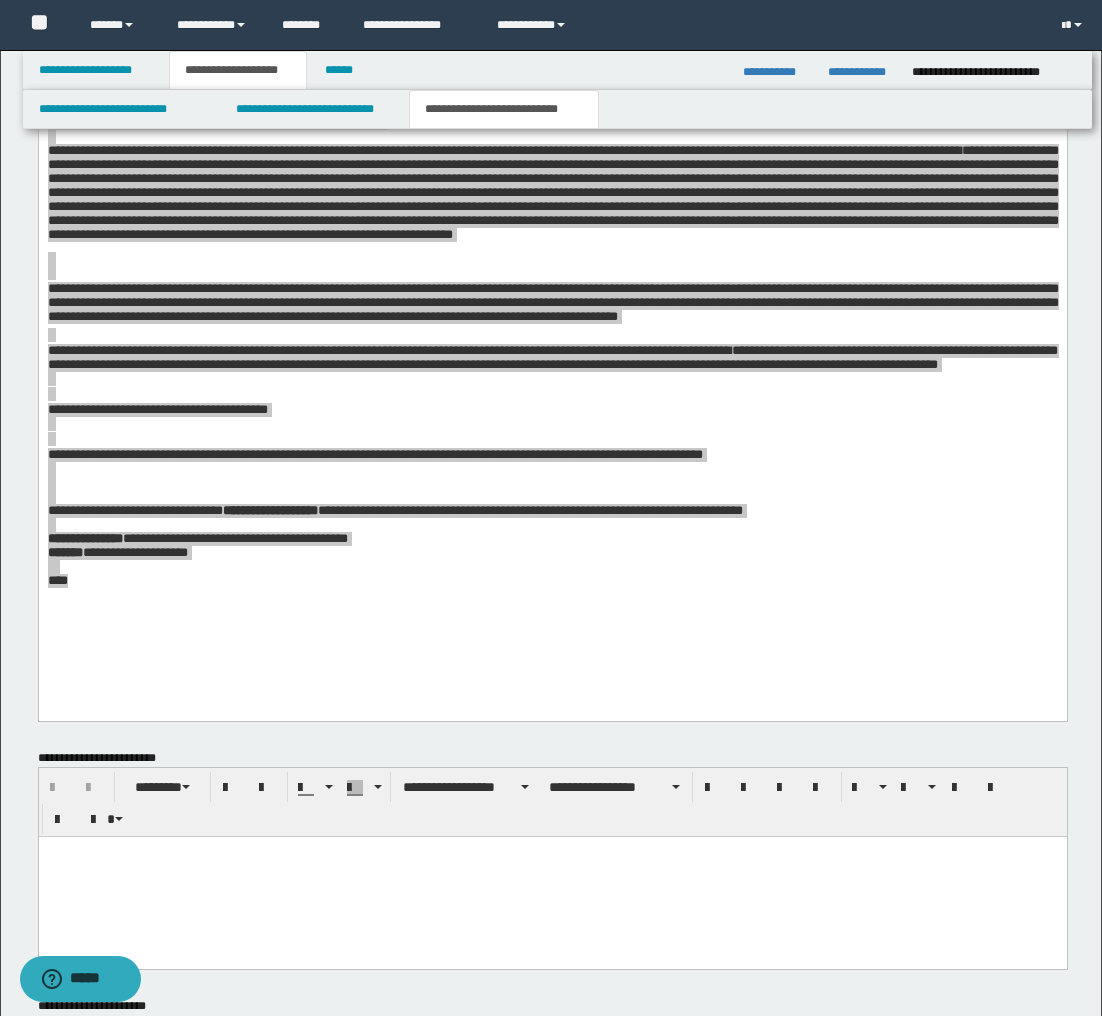 scroll, scrollTop: 1573, scrollLeft: 0, axis: vertical 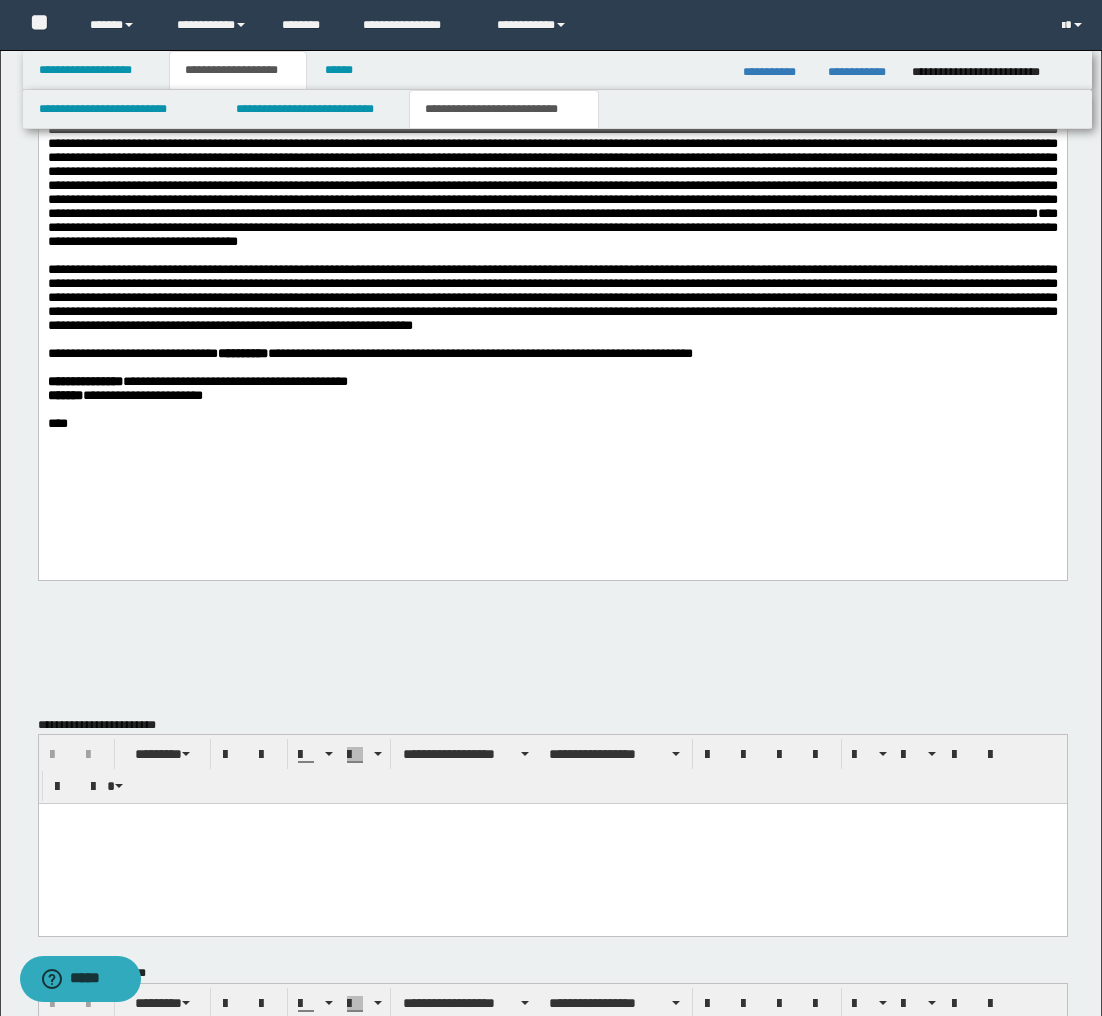 type 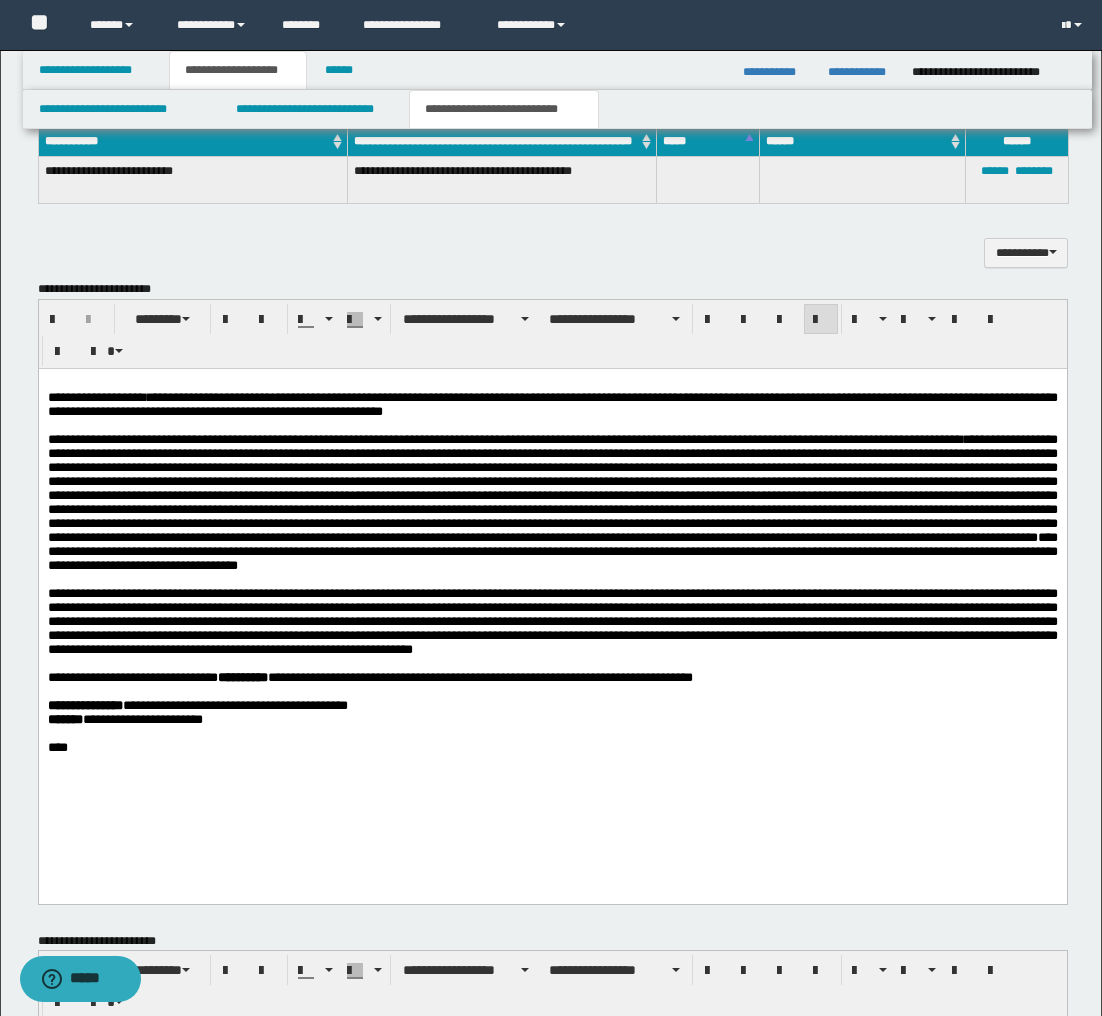 scroll, scrollTop: 1247, scrollLeft: 0, axis: vertical 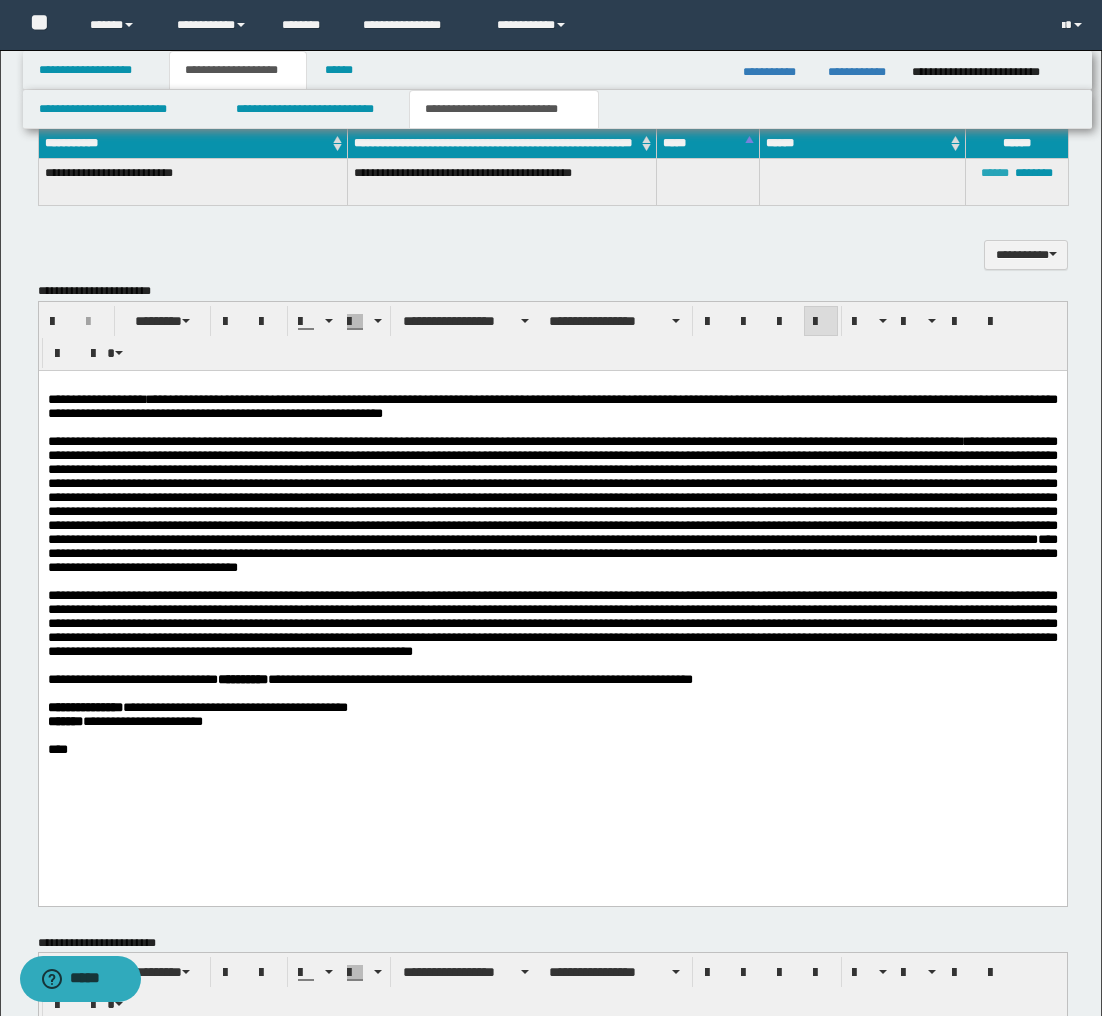 click on "******" at bounding box center [995, 173] 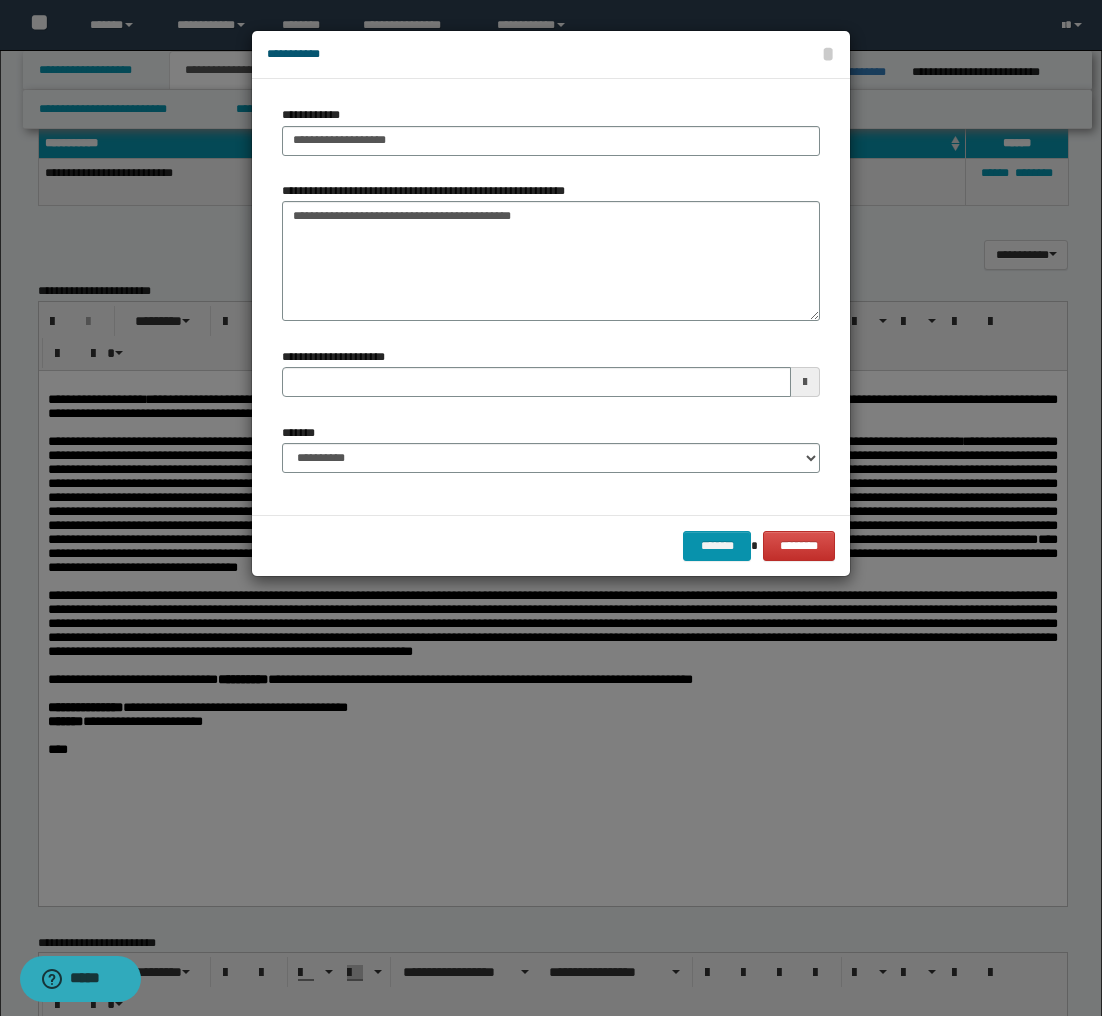 type 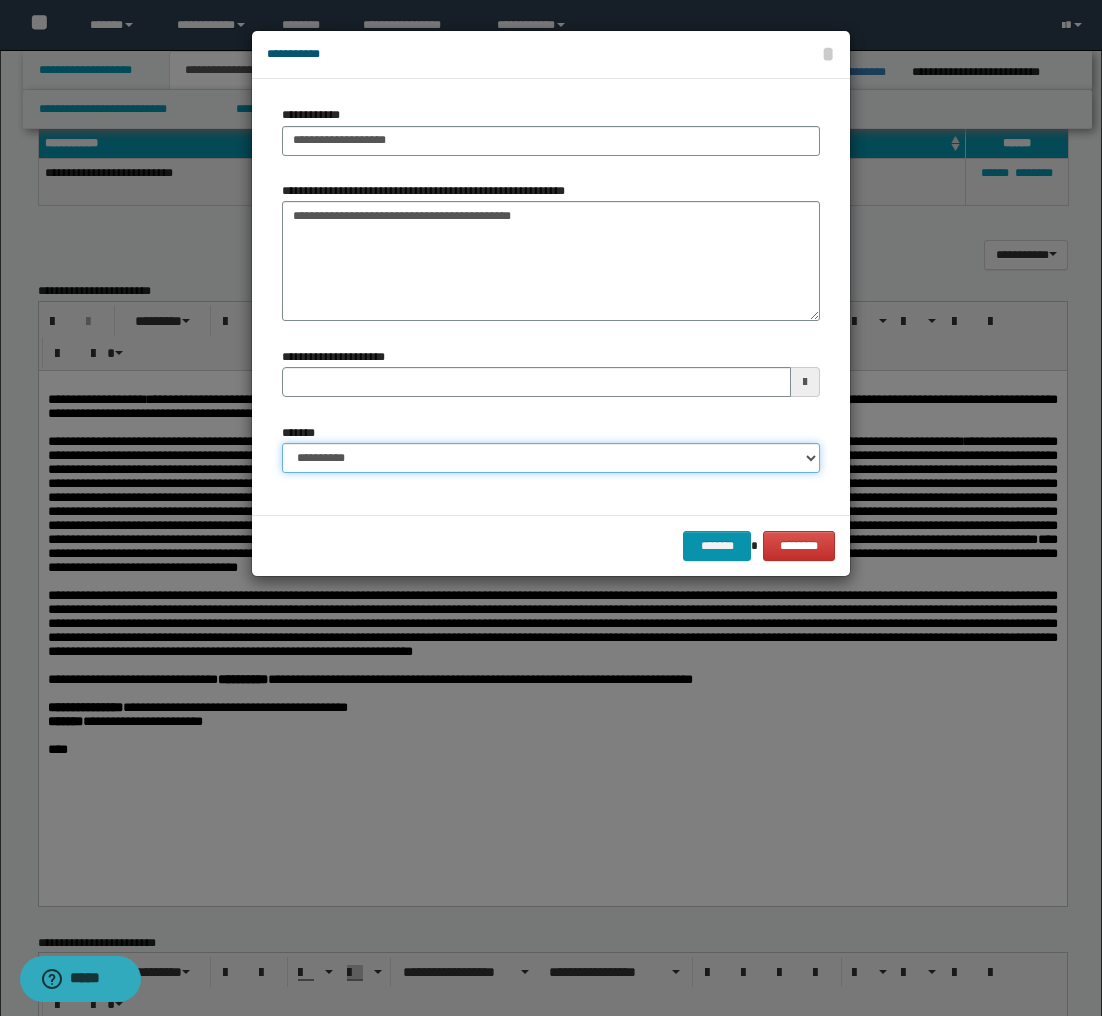 click on "**********" at bounding box center [551, 458] 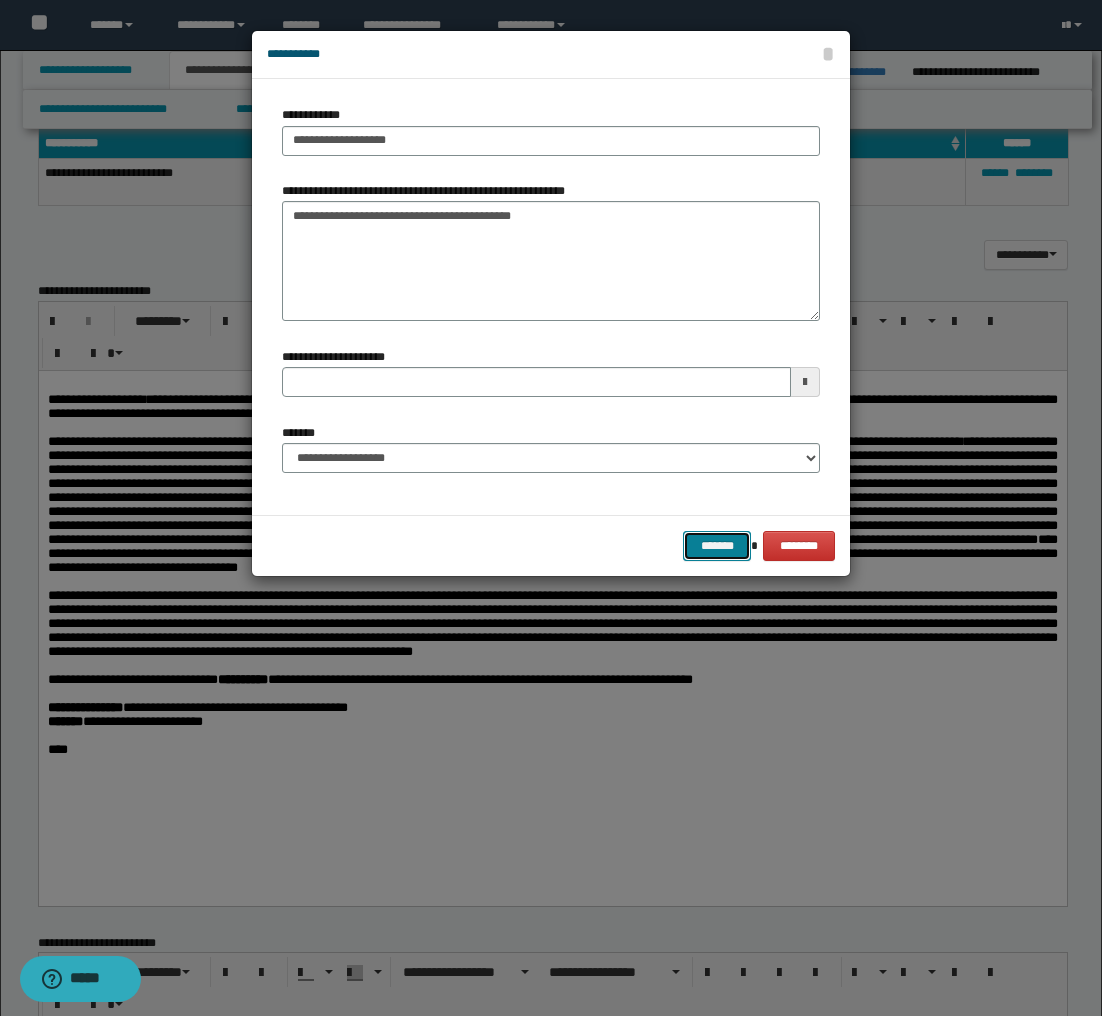 click on "*******" at bounding box center [717, 546] 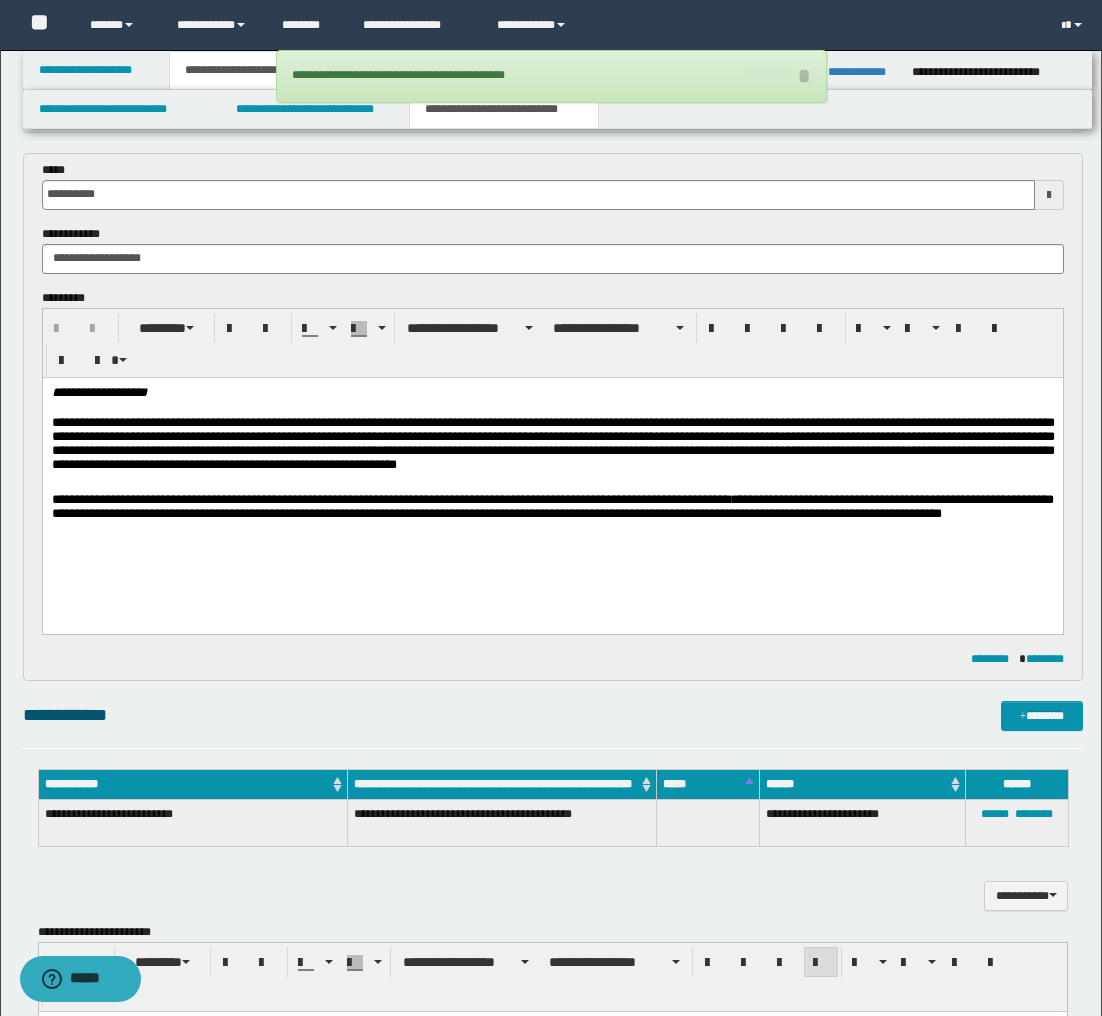 scroll, scrollTop: 513, scrollLeft: 0, axis: vertical 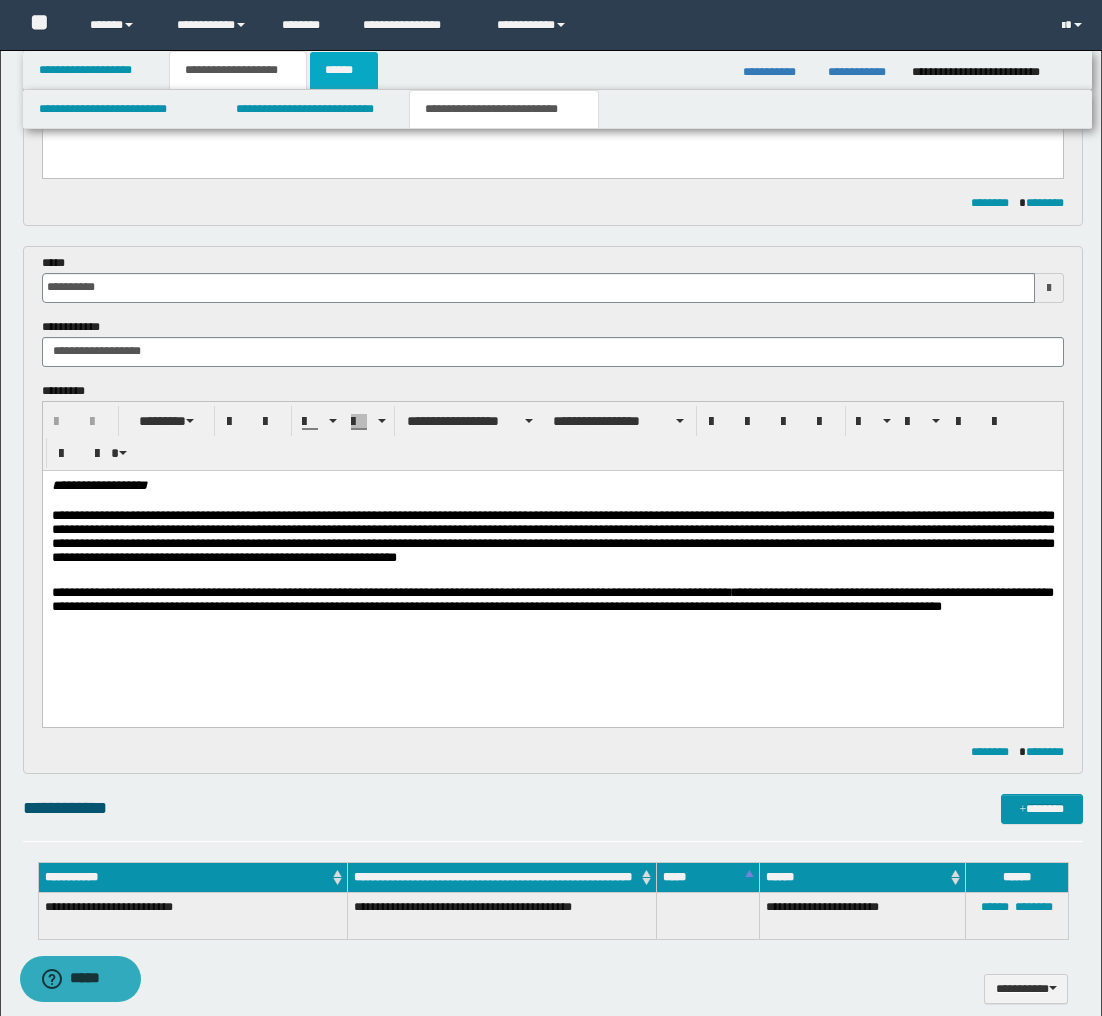 click on "******" at bounding box center [344, 70] 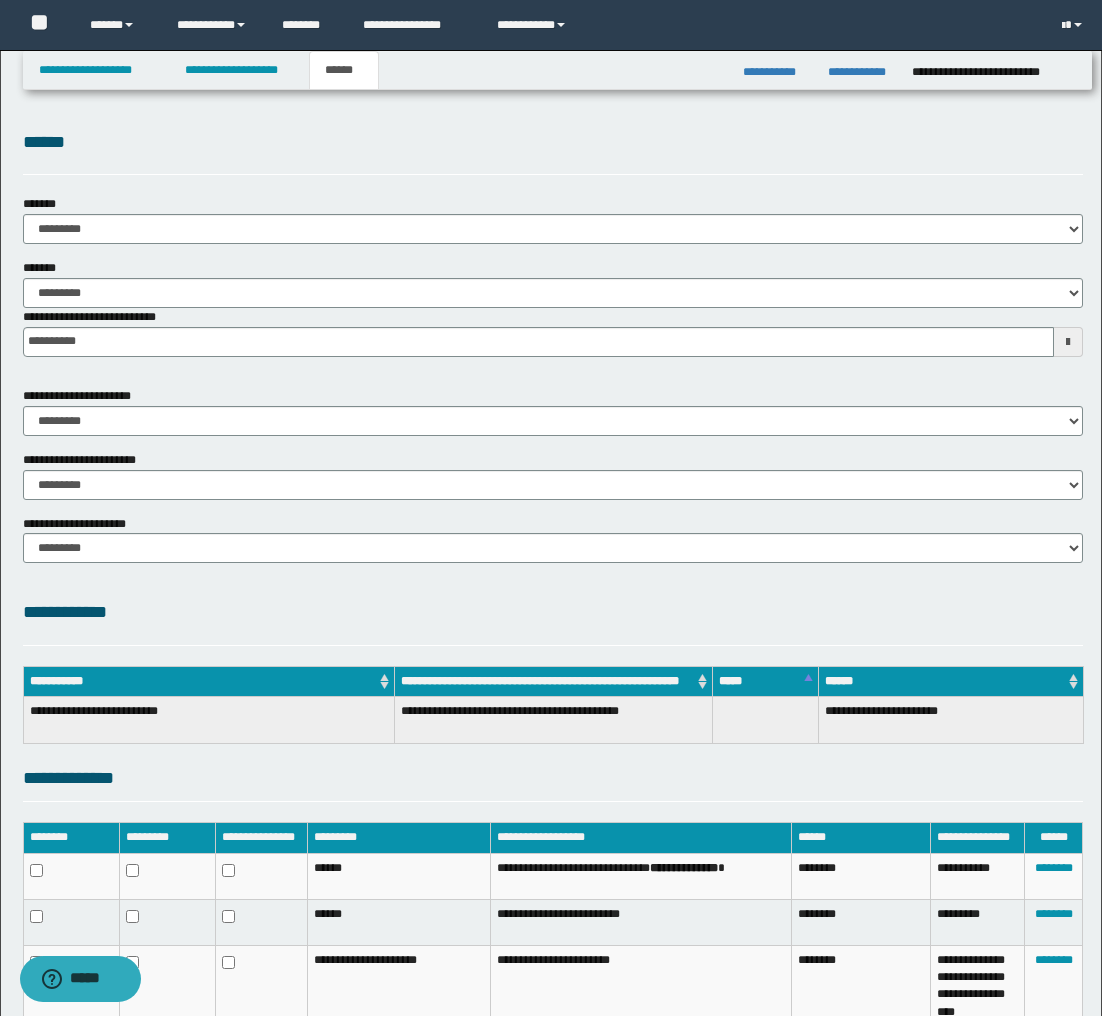 scroll, scrollTop: 0, scrollLeft: 0, axis: both 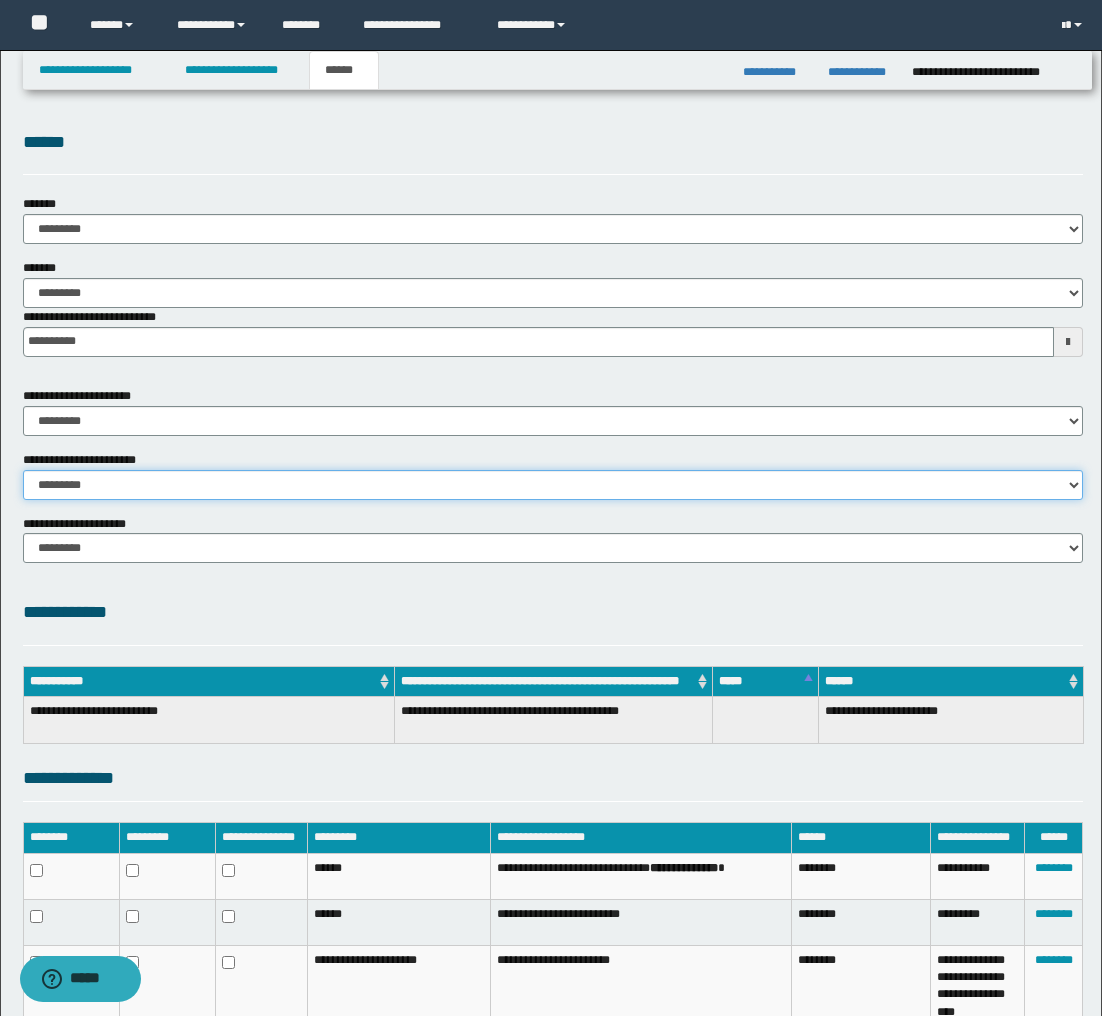 click on "*********
*********
*********" at bounding box center [553, 485] 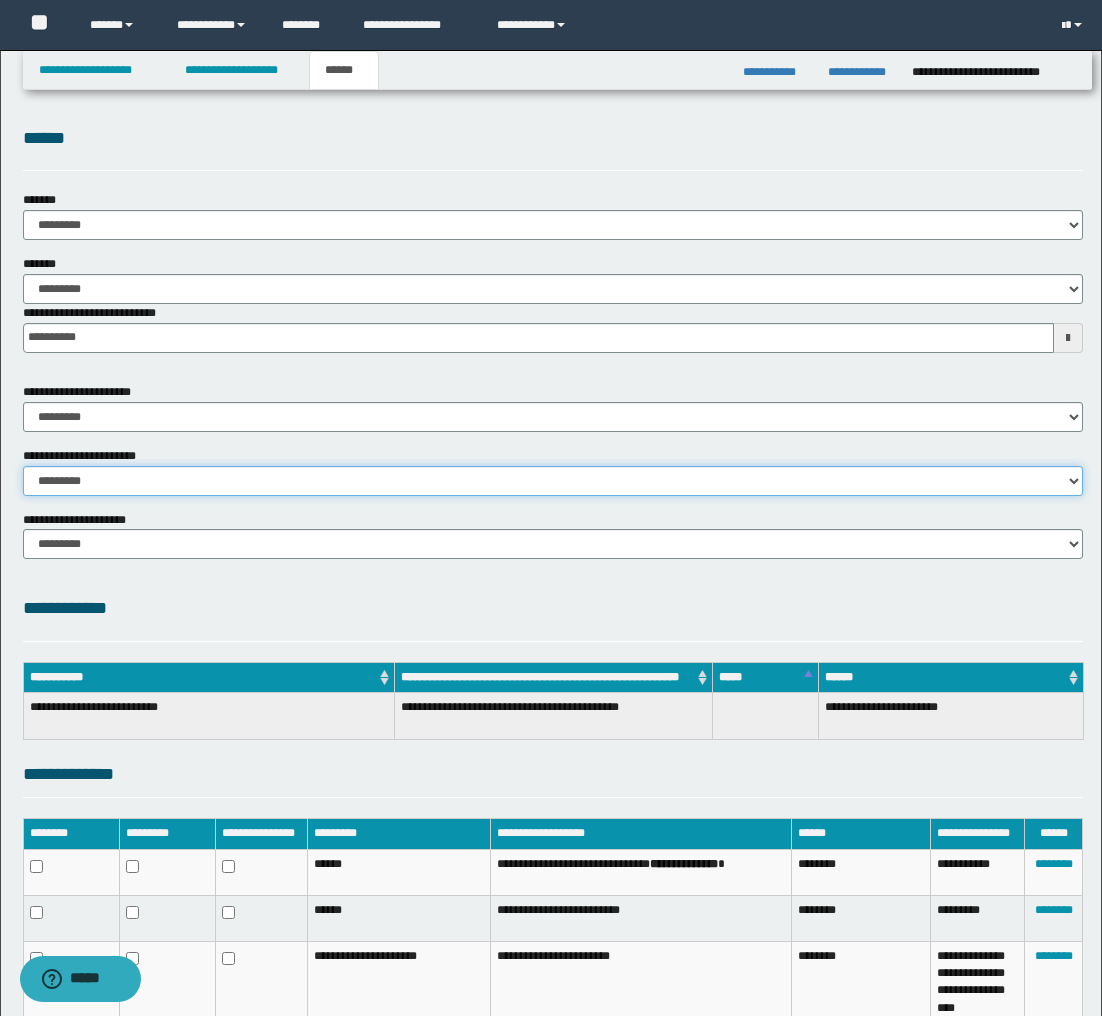 scroll, scrollTop: 0, scrollLeft: 0, axis: both 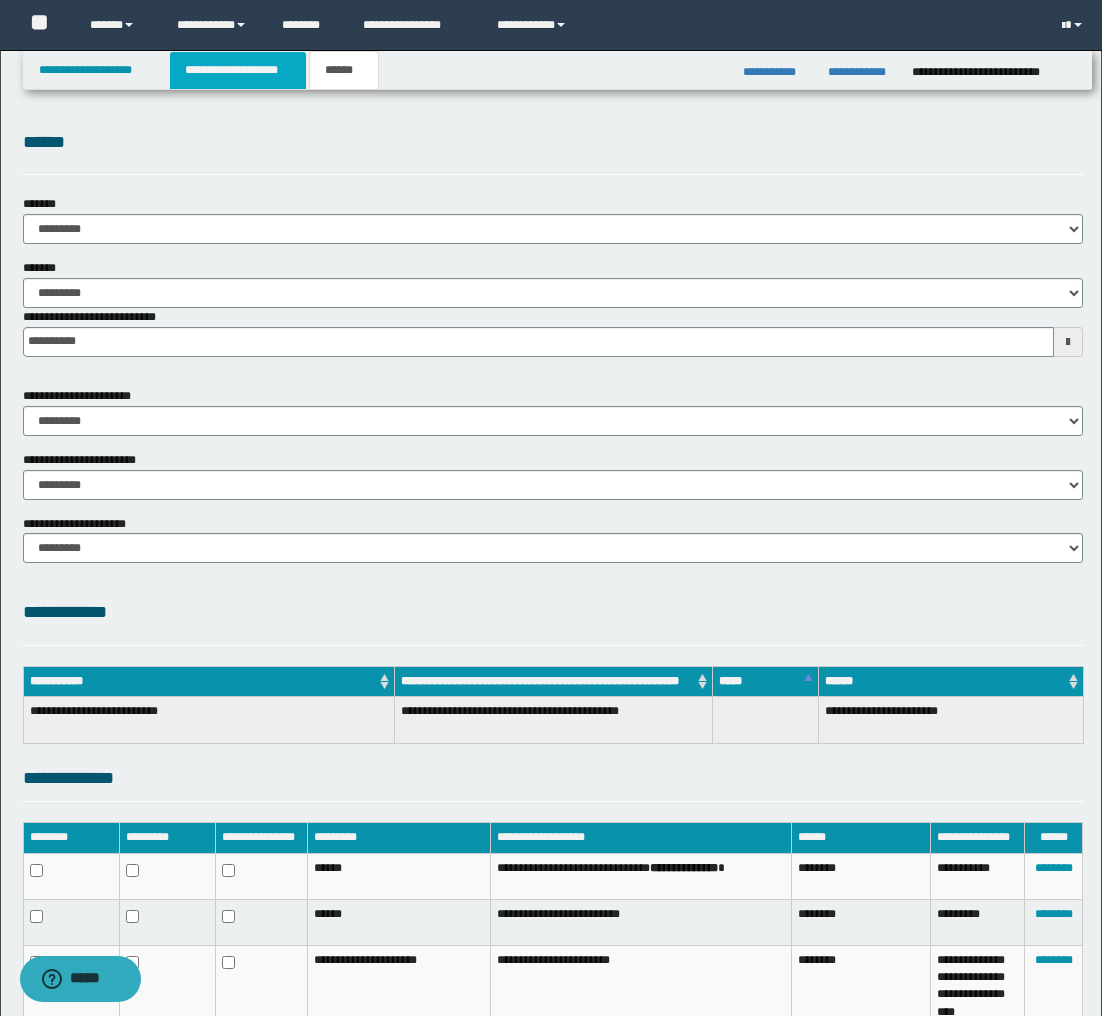 click on "**********" at bounding box center (238, 70) 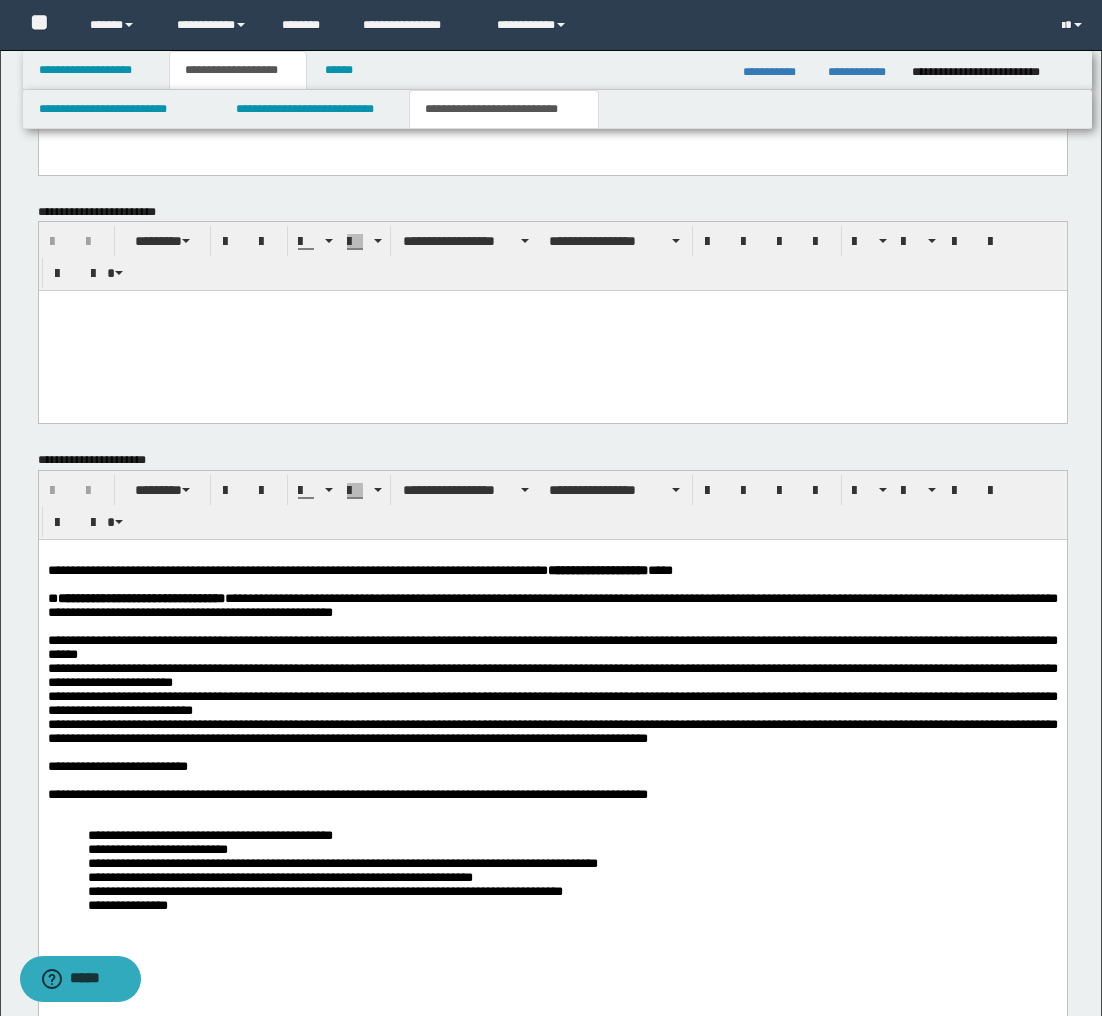 scroll, scrollTop: 1785, scrollLeft: 0, axis: vertical 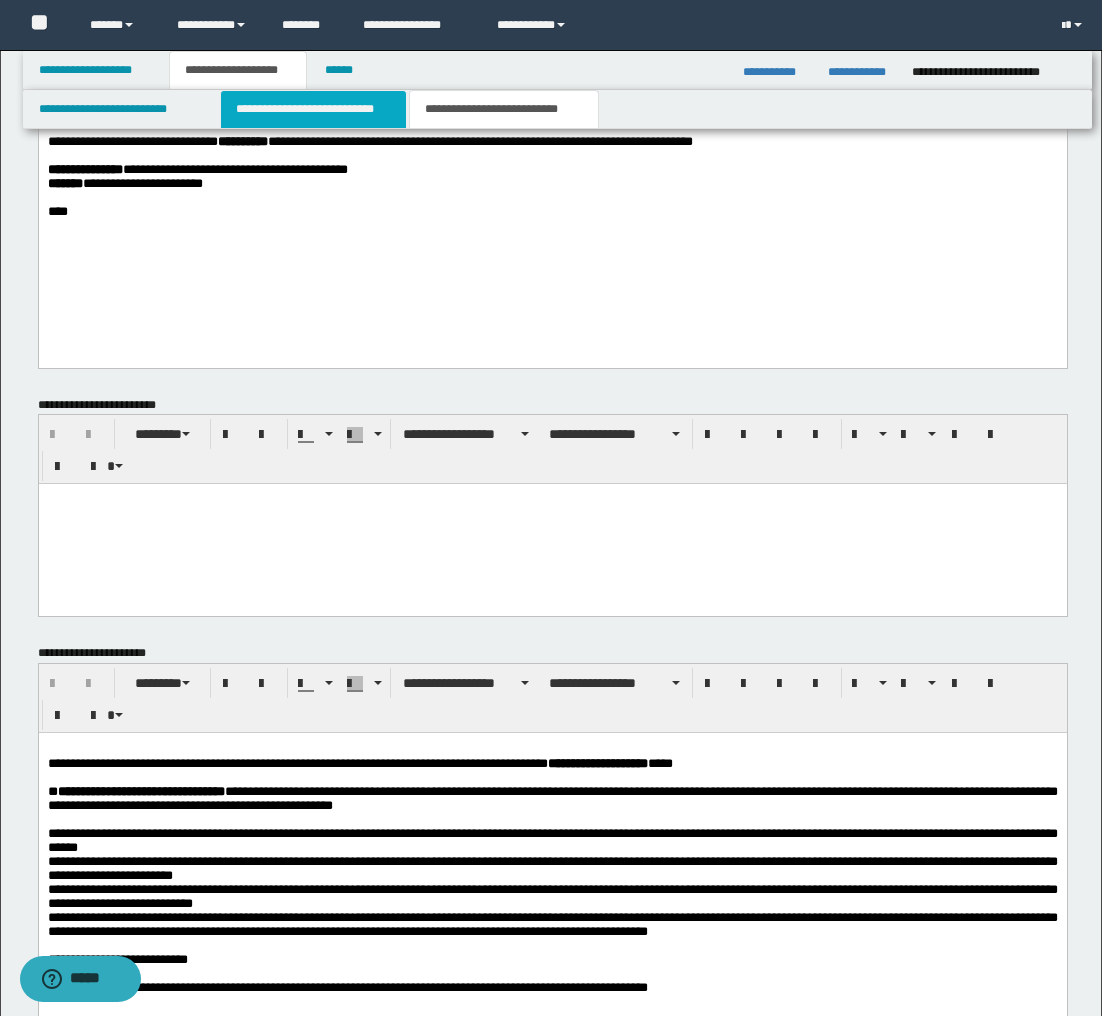 click on "**********" at bounding box center [314, 109] 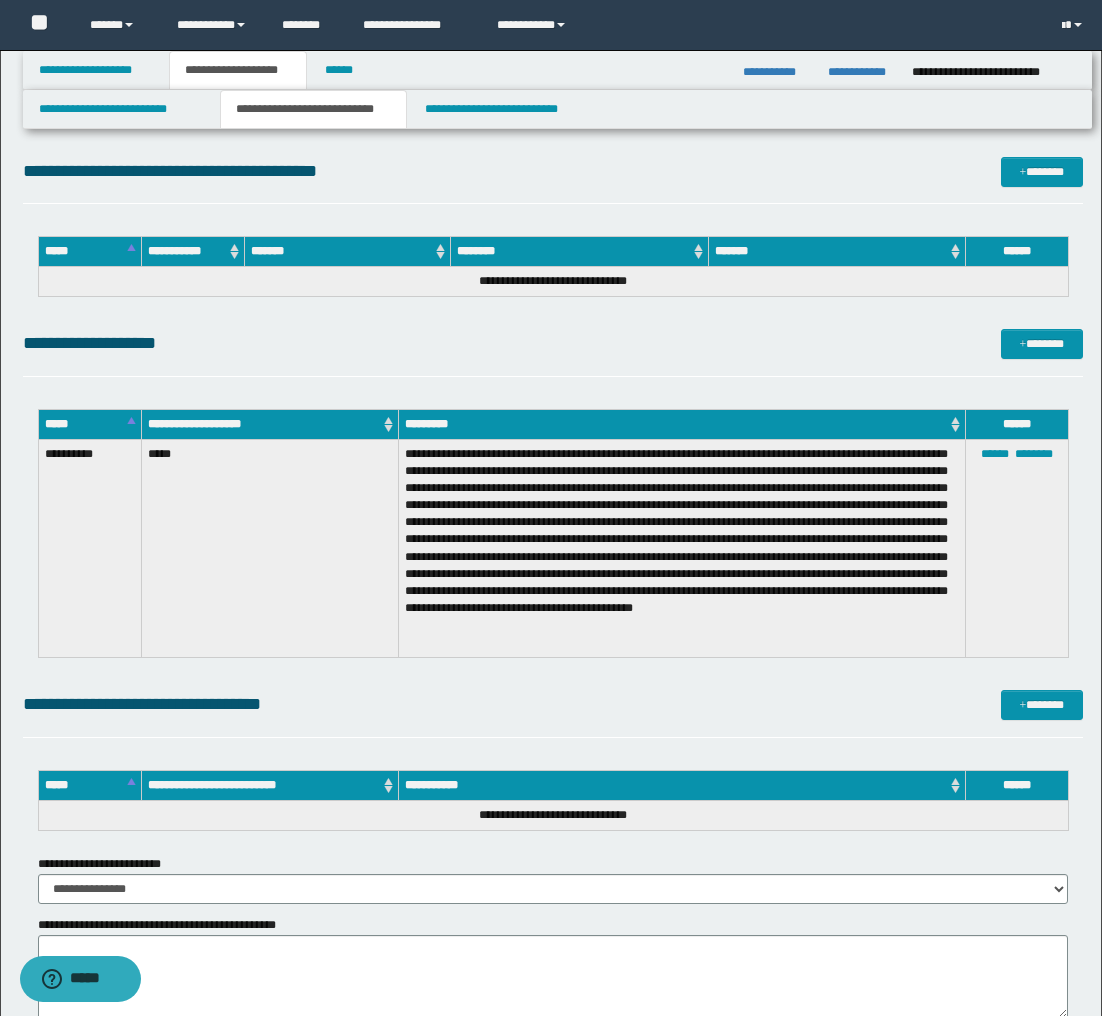 scroll, scrollTop: 2100, scrollLeft: 0, axis: vertical 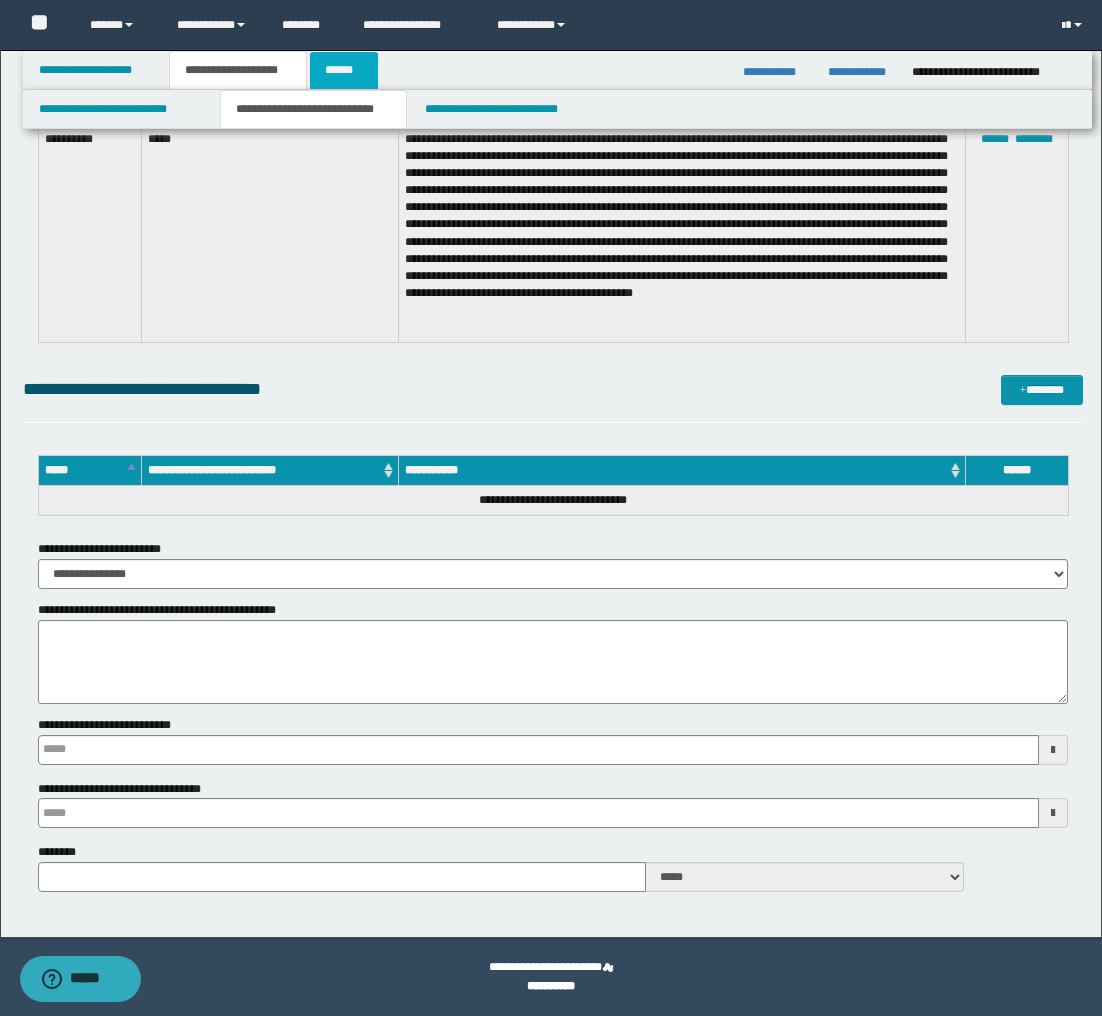 click on "******" at bounding box center (344, 70) 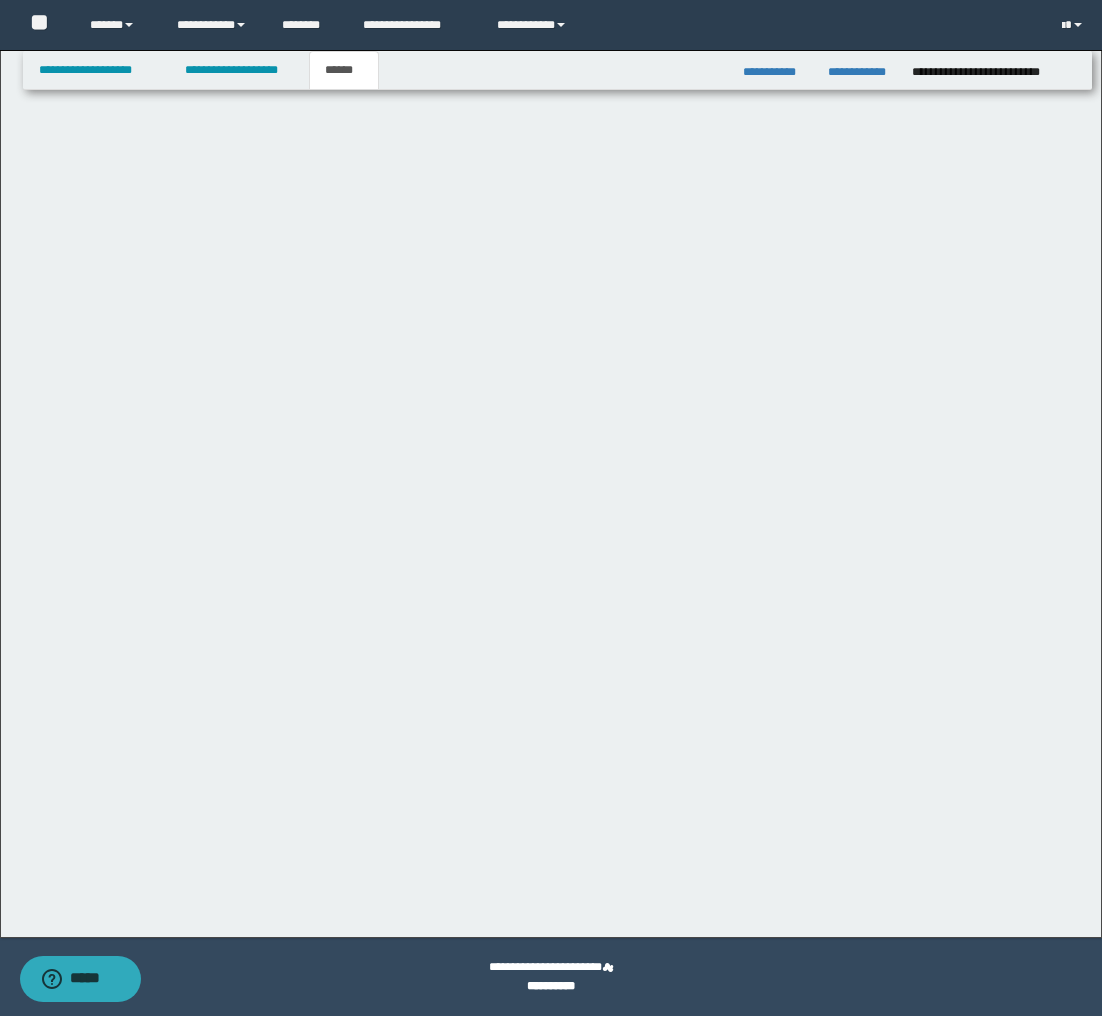 type on "**********" 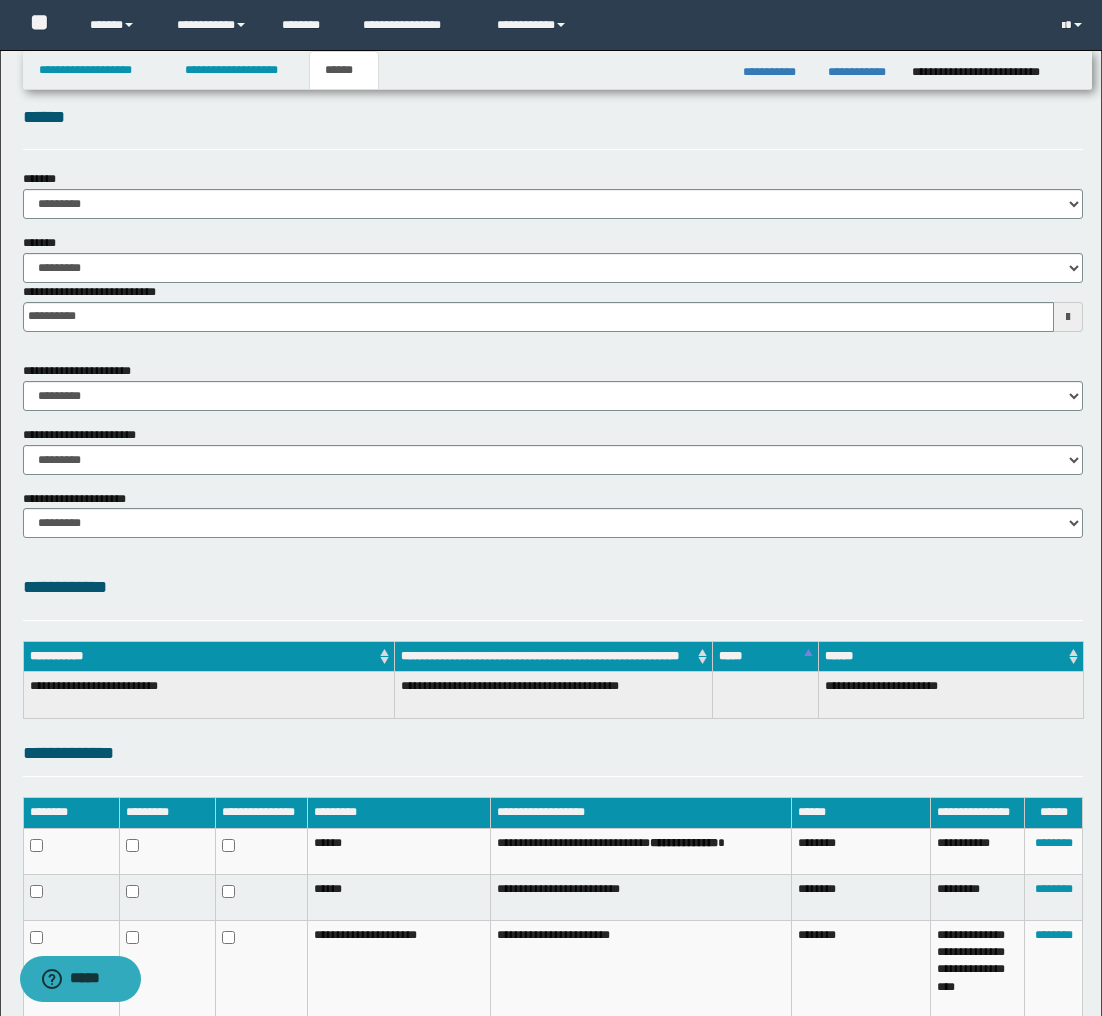 scroll, scrollTop: 0, scrollLeft: 0, axis: both 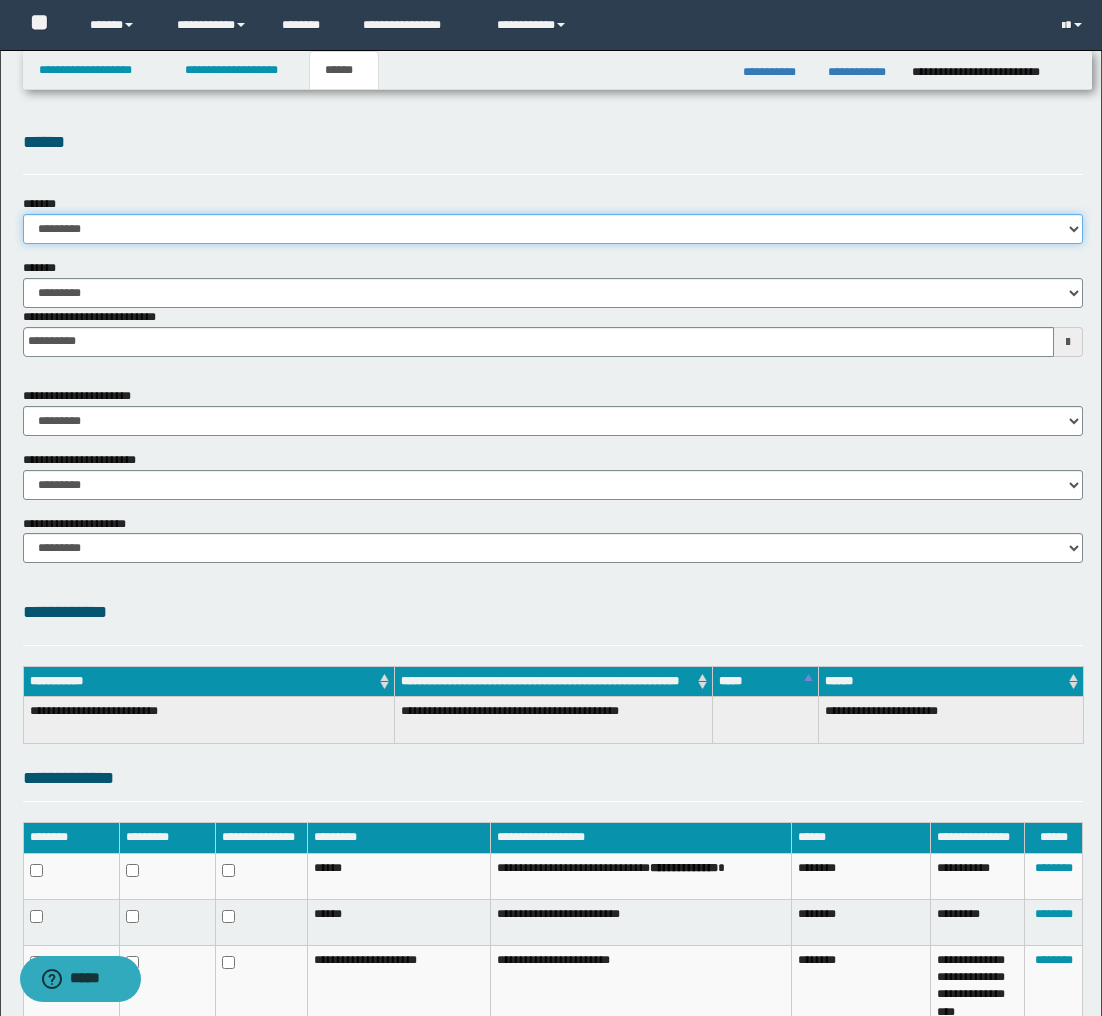 click on "**********" at bounding box center [553, 229] 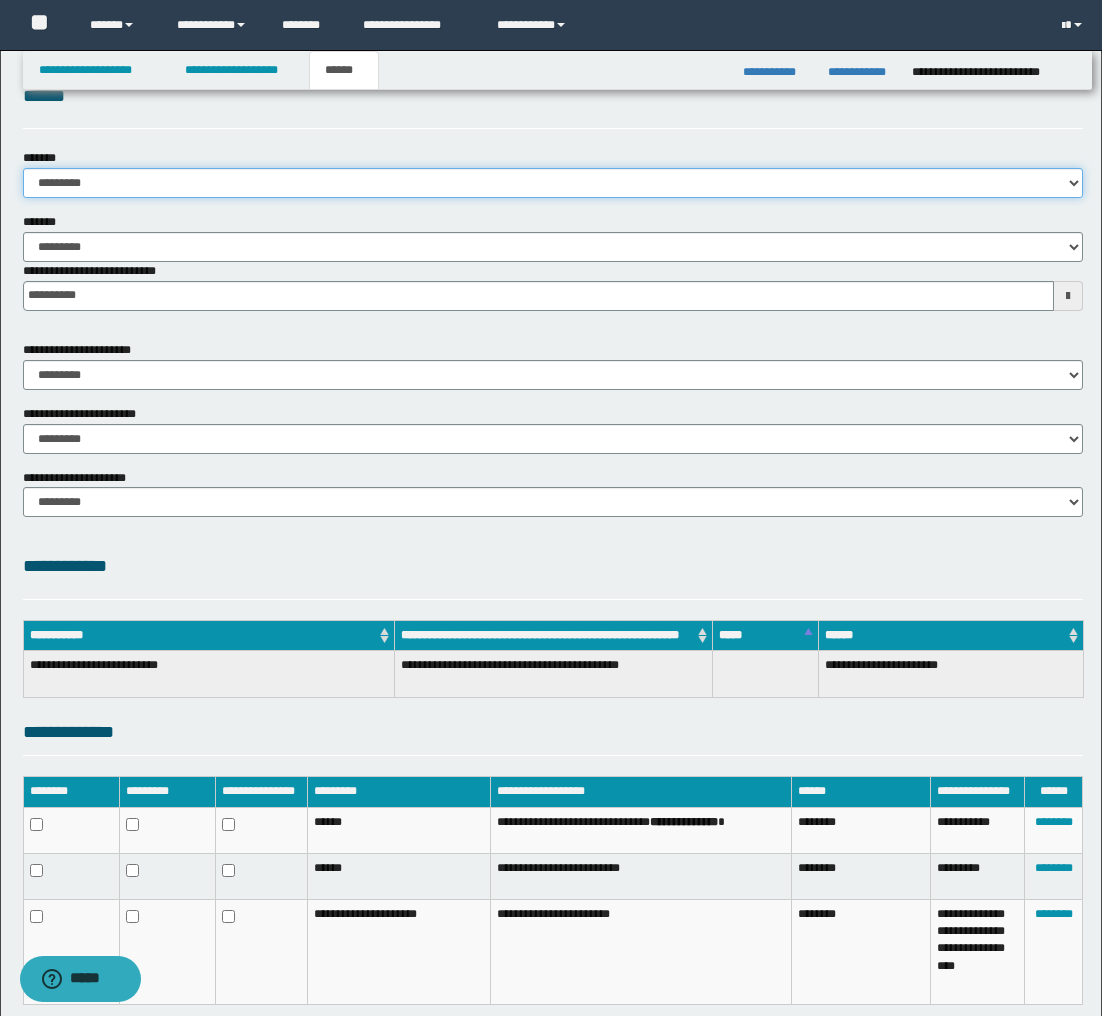 scroll, scrollTop: 200, scrollLeft: 0, axis: vertical 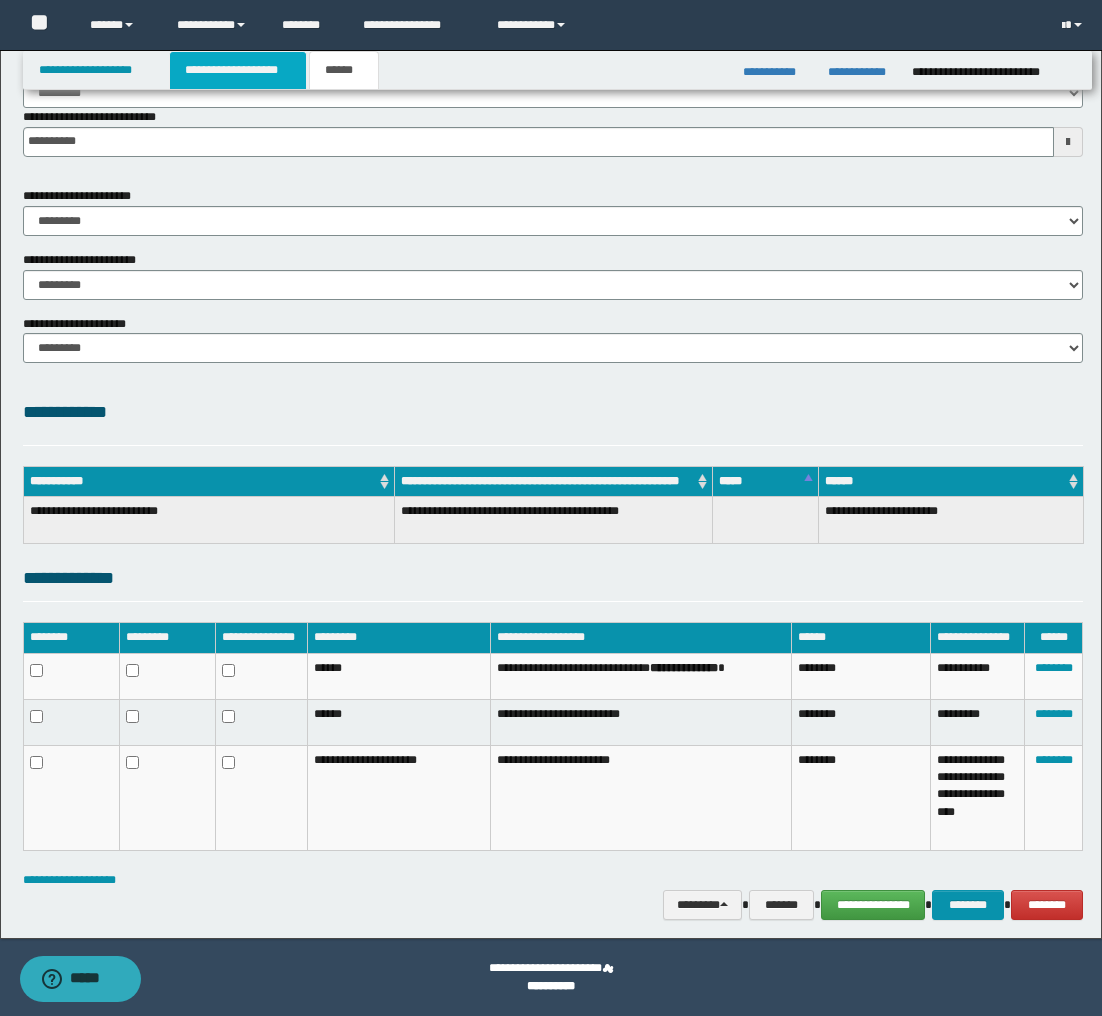 click on "**********" at bounding box center [238, 70] 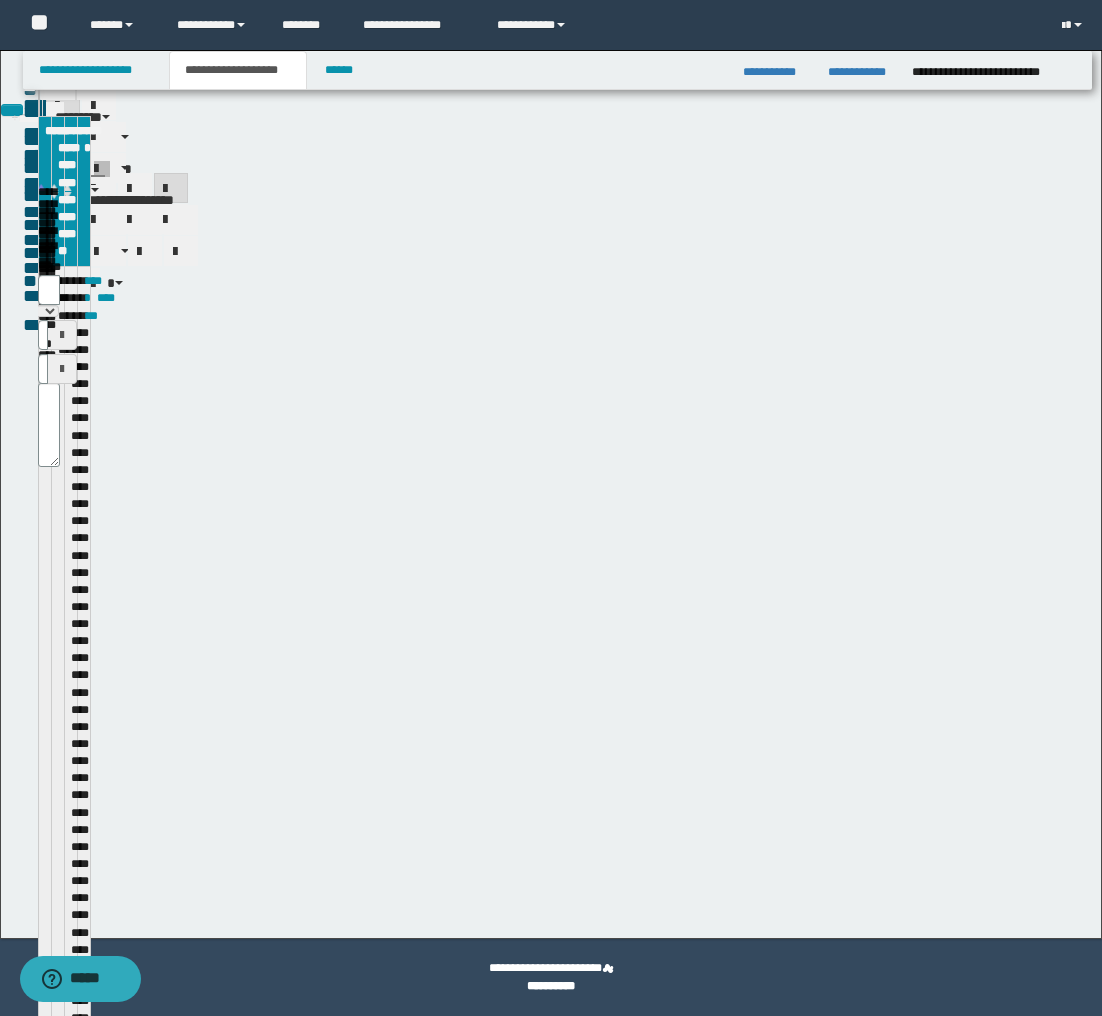 scroll, scrollTop: 231, scrollLeft: 0, axis: vertical 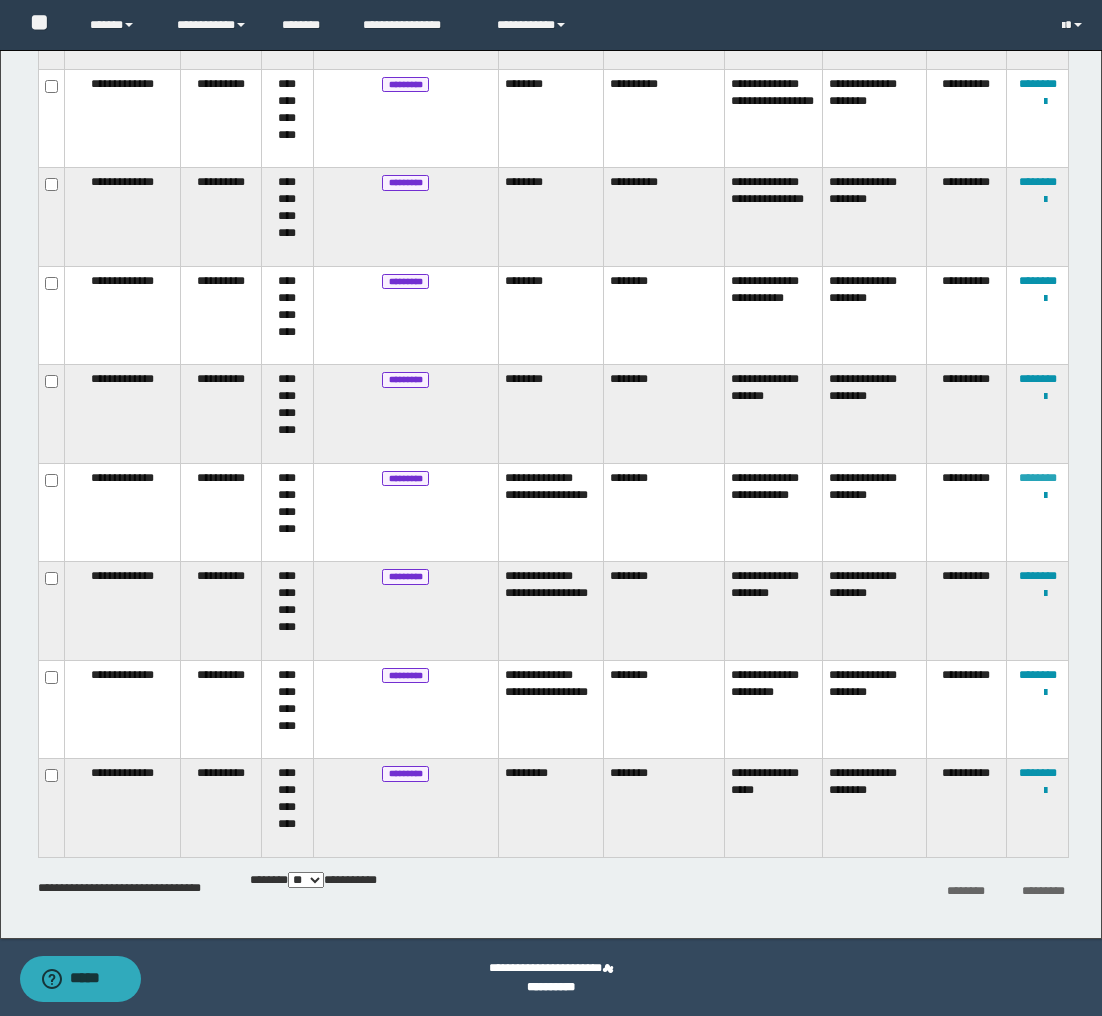 click on "********" at bounding box center (1038, 478) 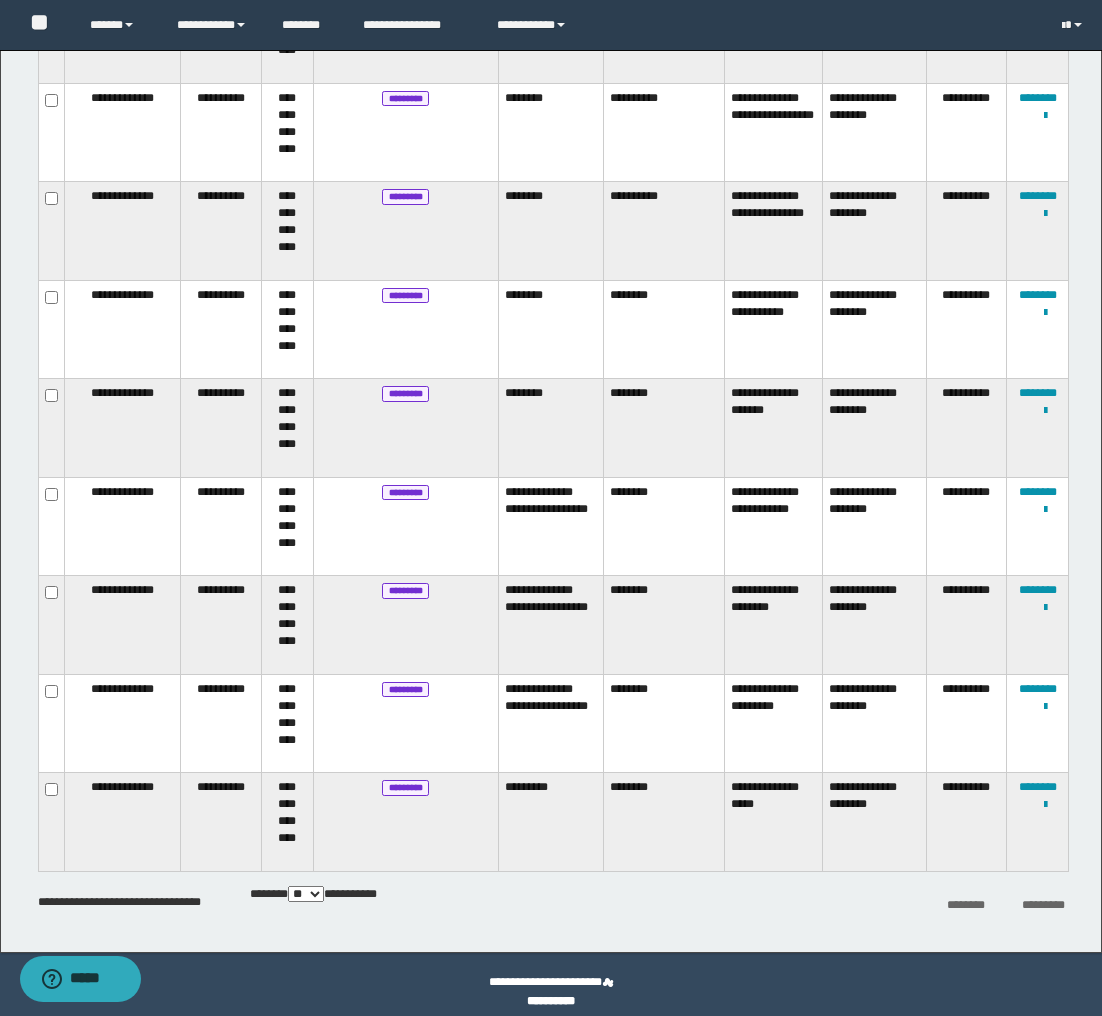 scroll, scrollTop: 2962, scrollLeft: 0, axis: vertical 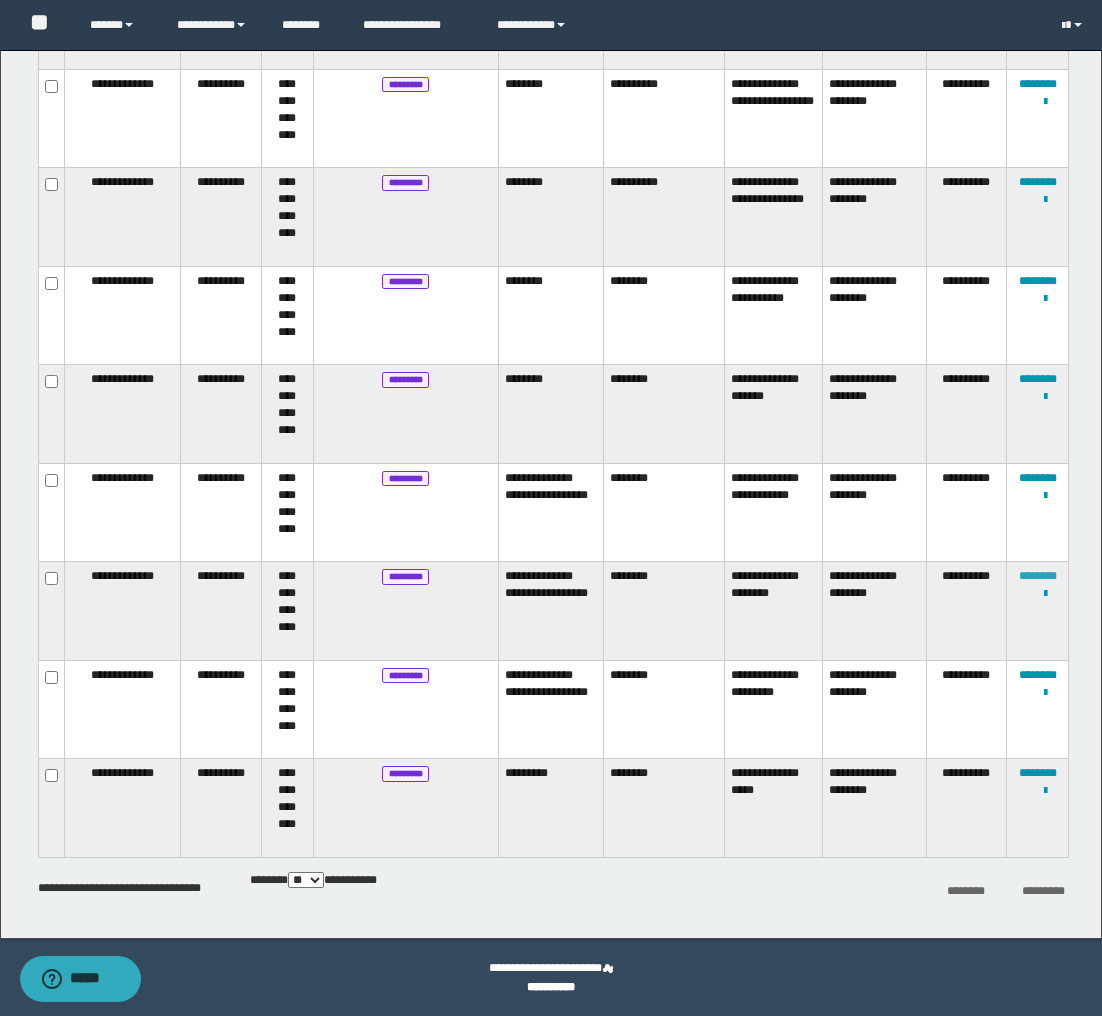click on "********" at bounding box center [1038, 576] 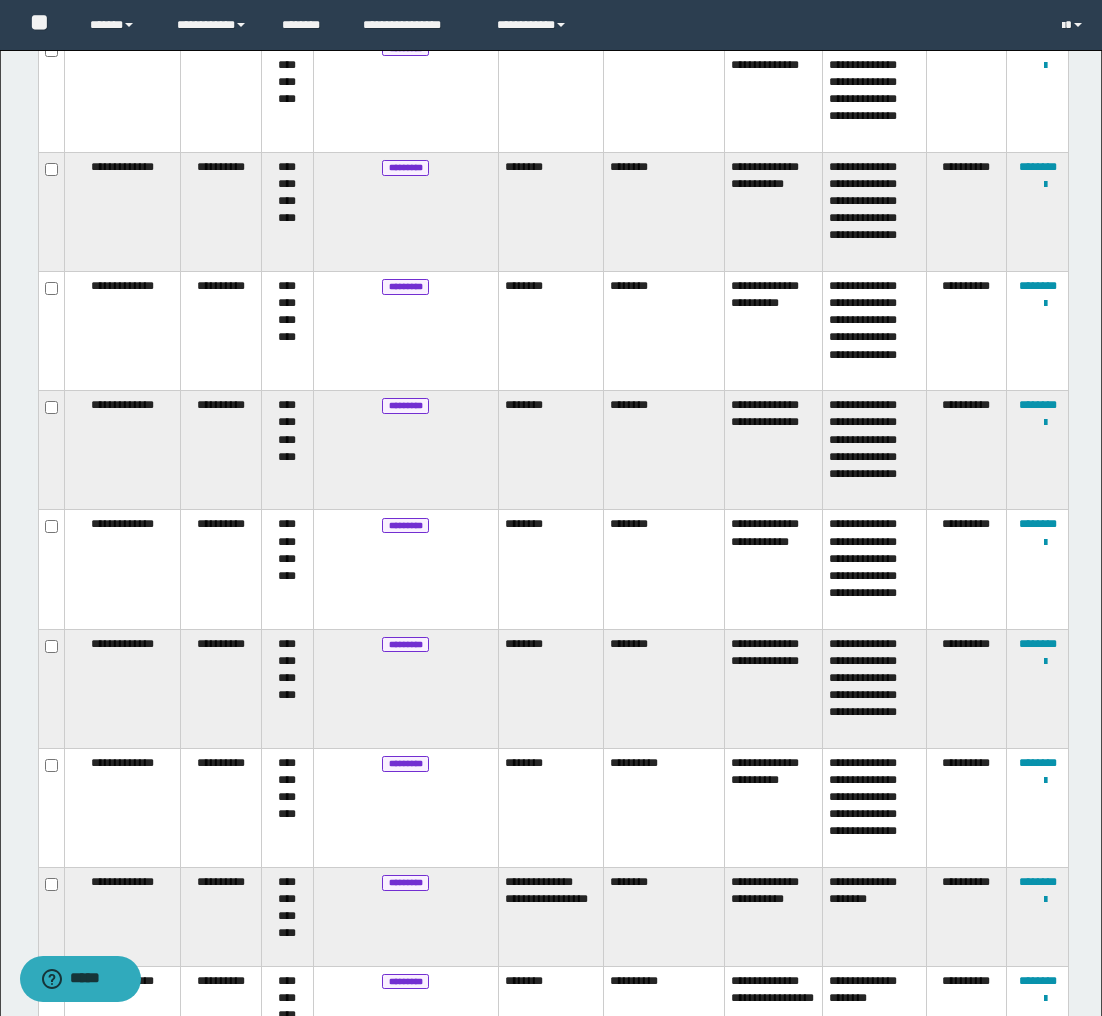 scroll, scrollTop: 2962, scrollLeft: 0, axis: vertical 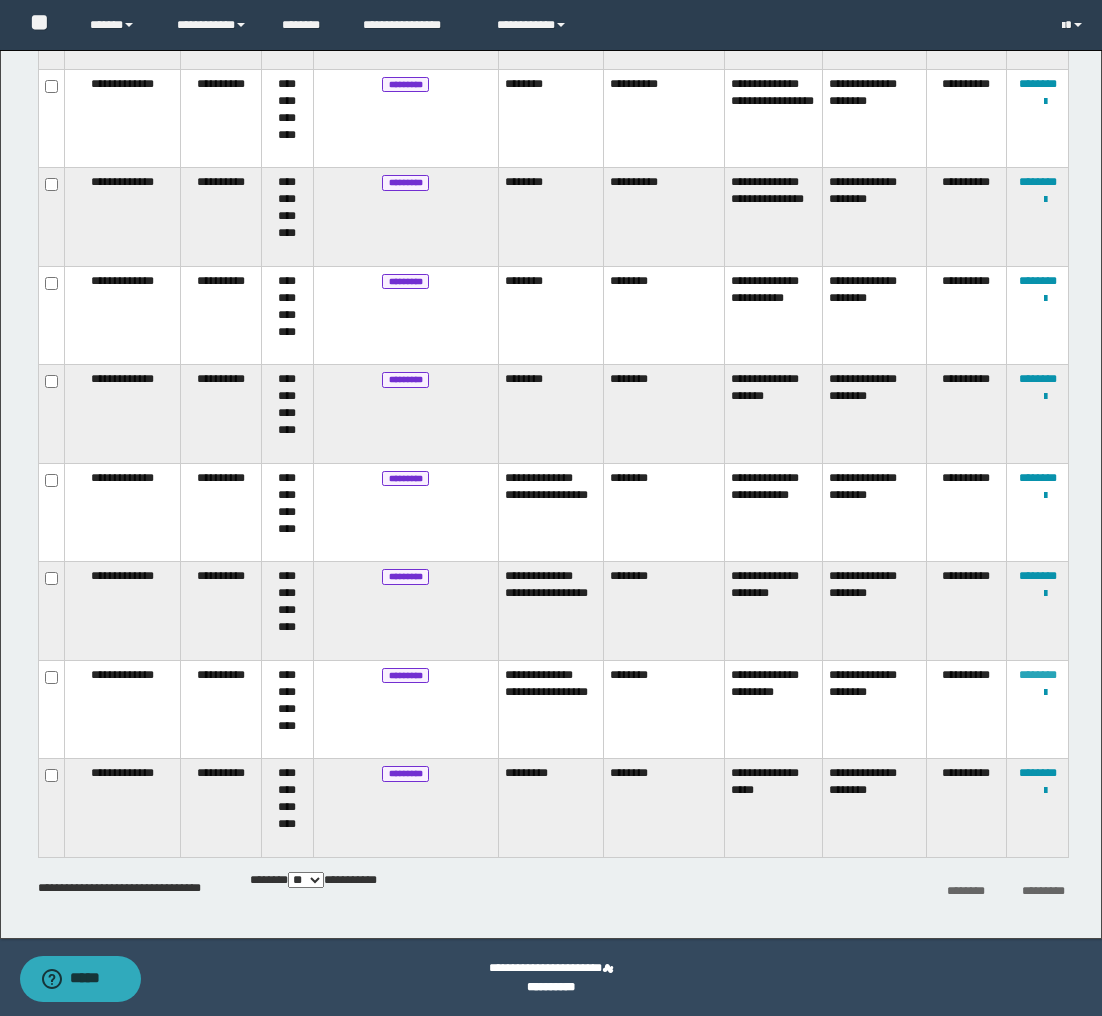 click on "********" at bounding box center [1038, 675] 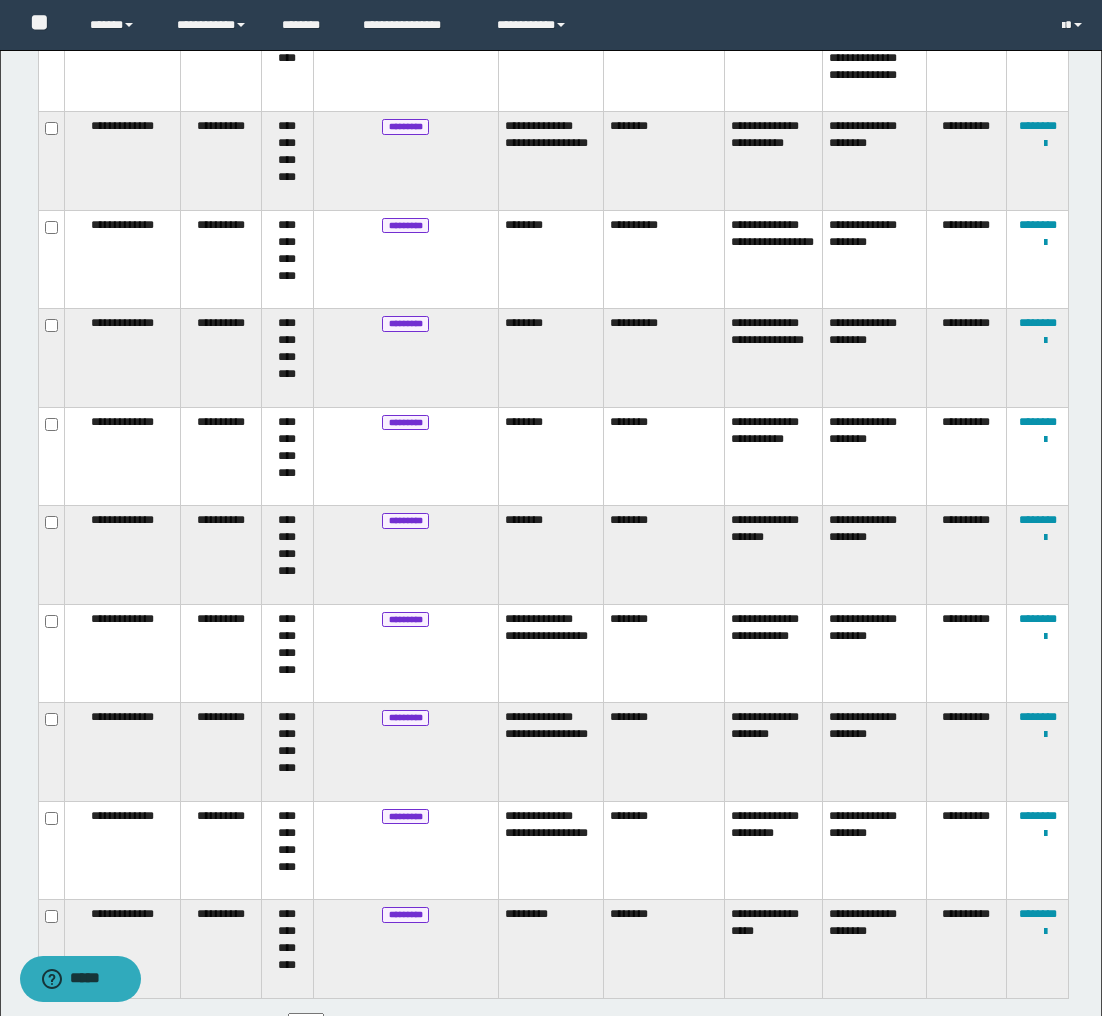 scroll, scrollTop: 2962, scrollLeft: 0, axis: vertical 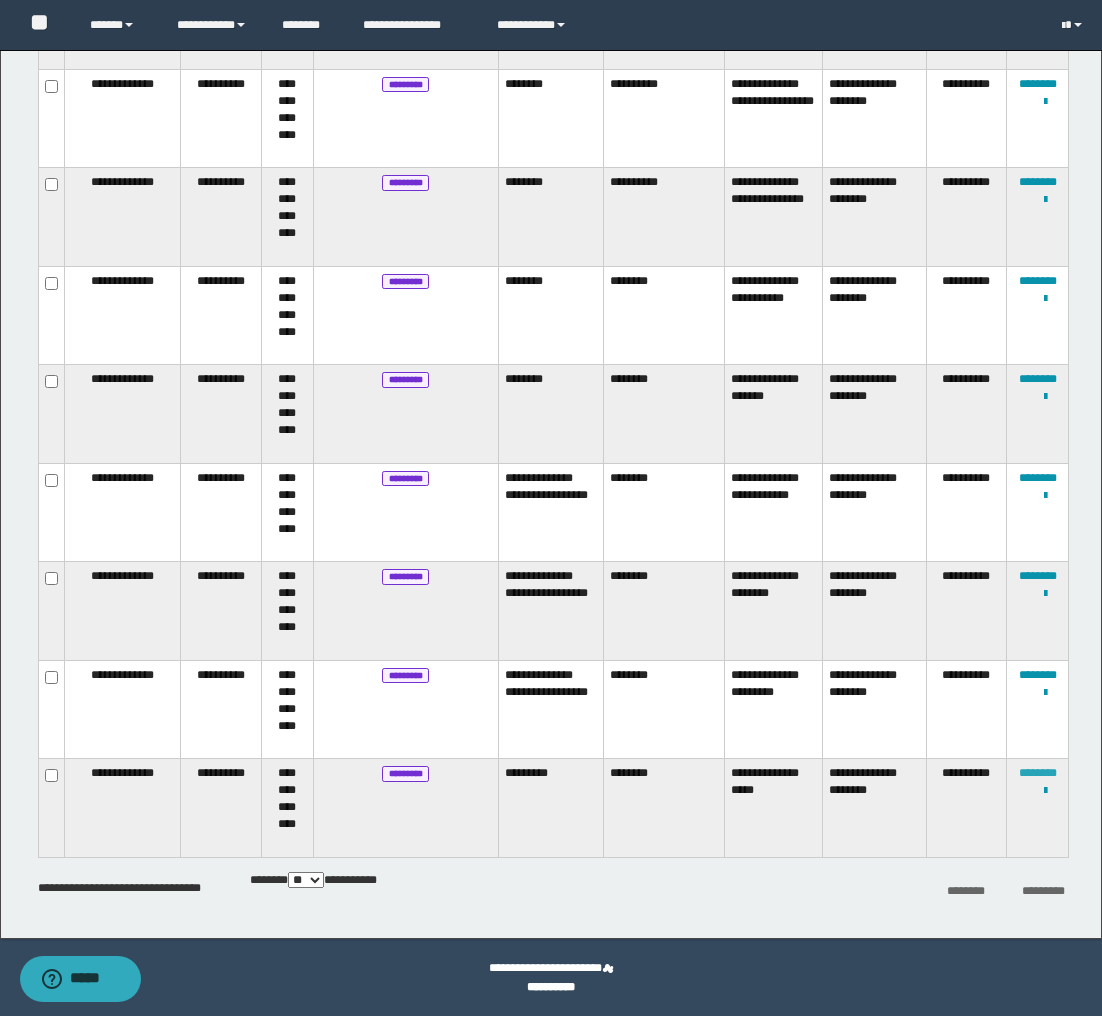 click on "********" at bounding box center (1038, 773) 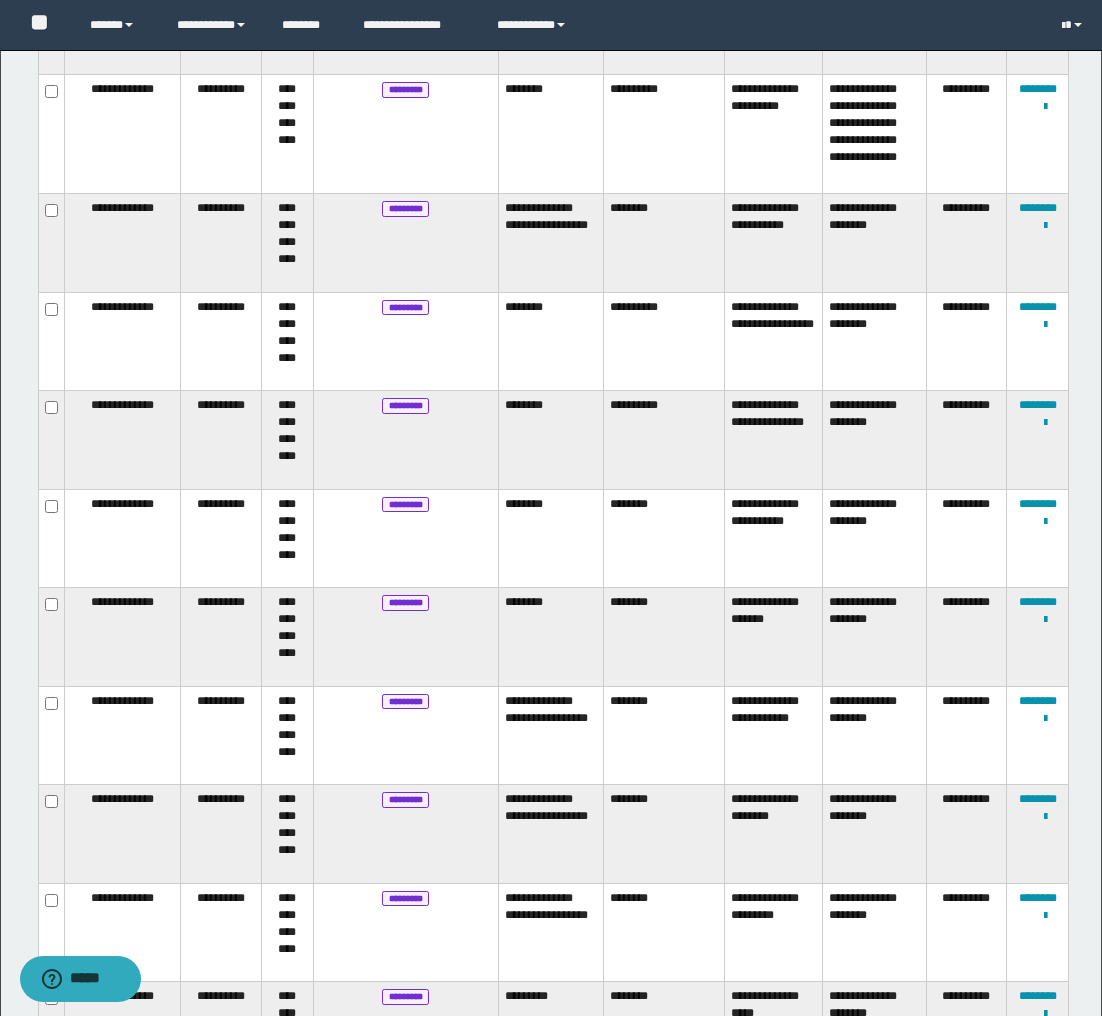 scroll, scrollTop: 2739, scrollLeft: 0, axis: vertical 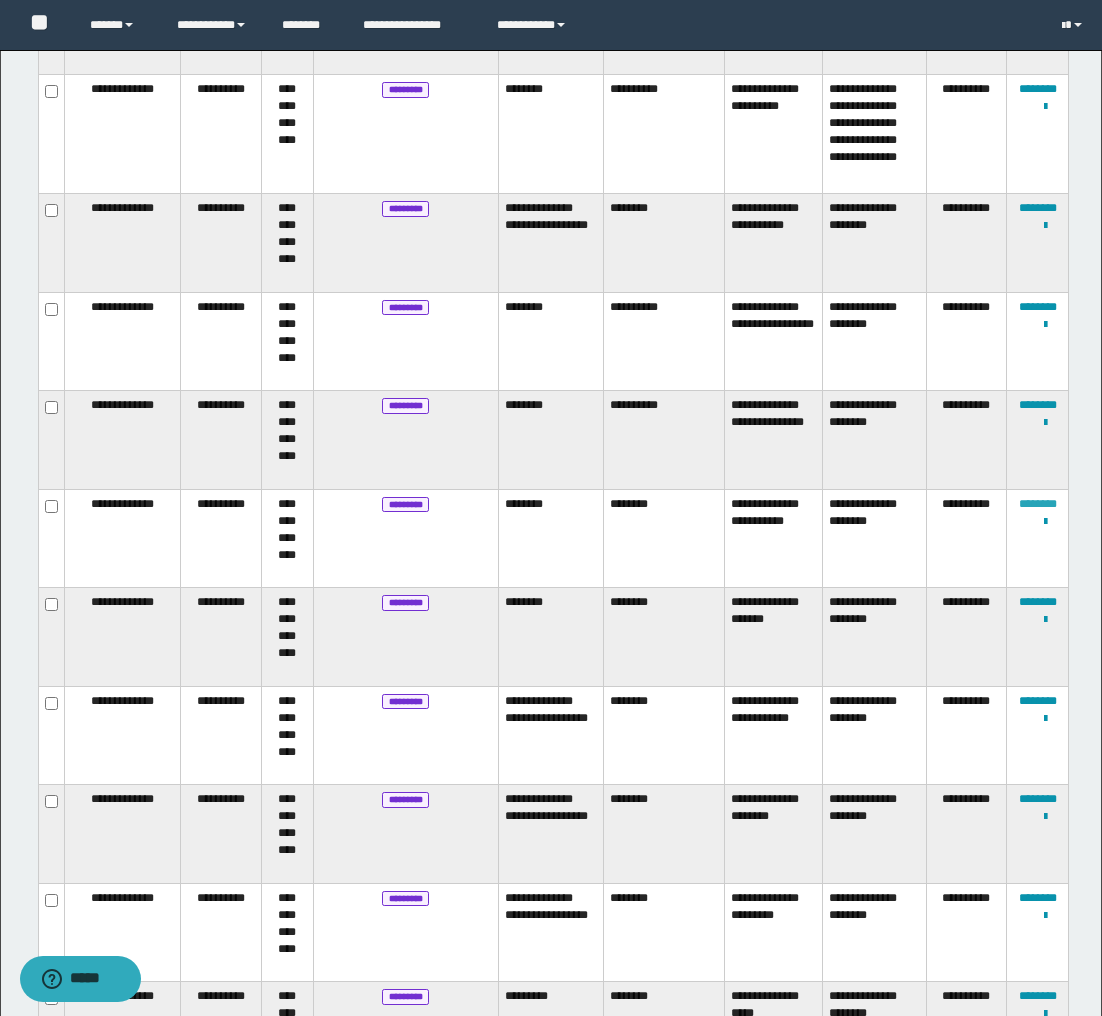 click on "********" at bounding box center [1038, 504] 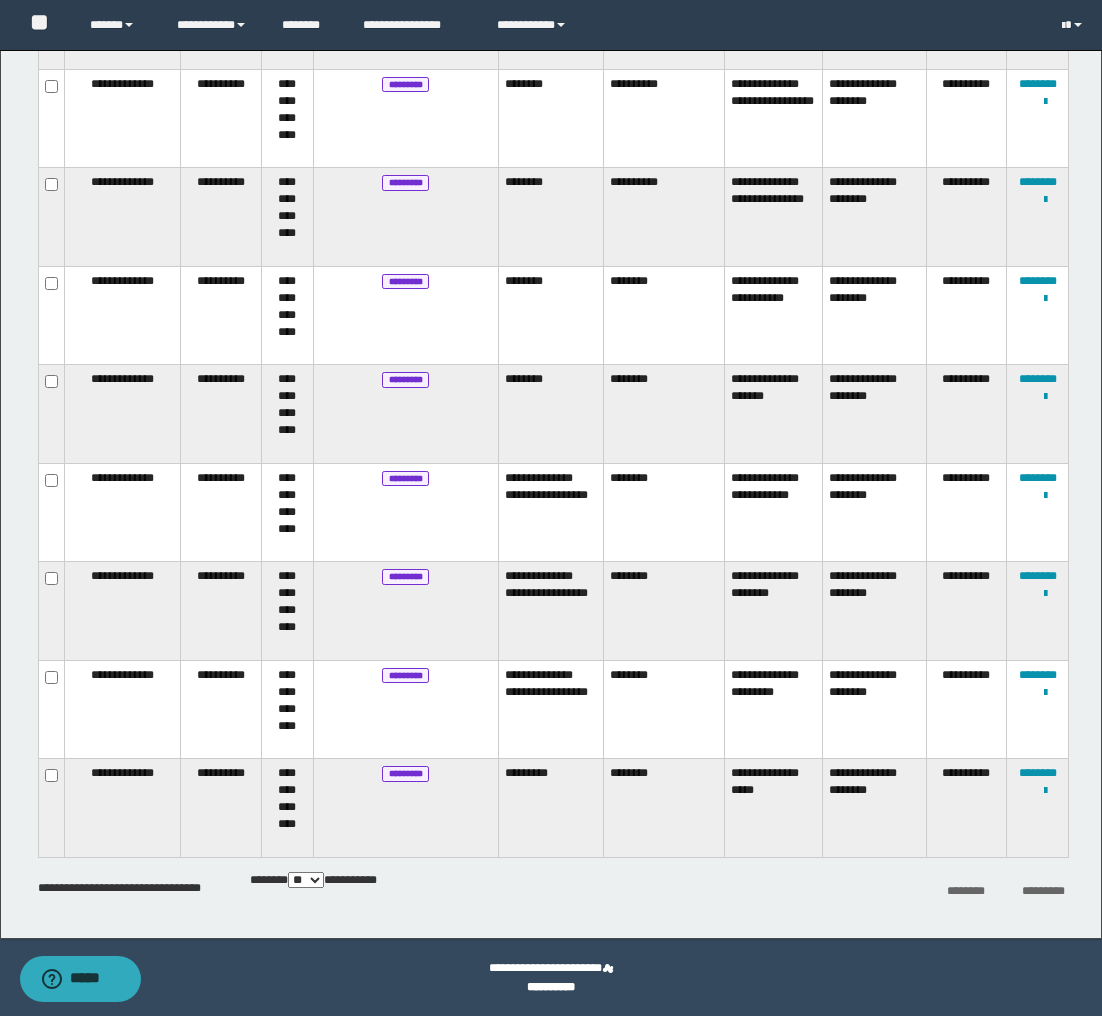 scroll, scrollTop: 2900, scrollLeft: 0, axis: vertical 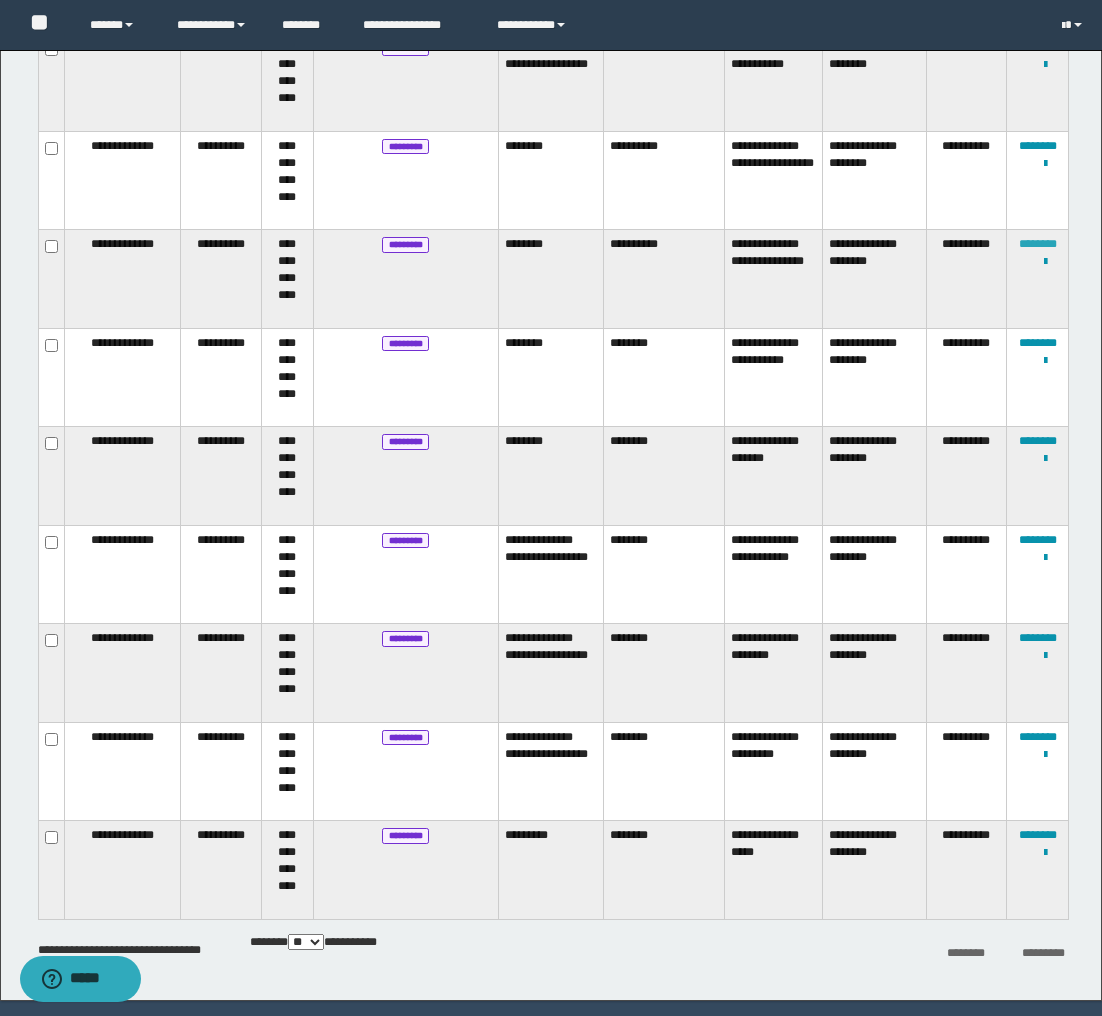 click on "********" at bounding box center [1038, 244] 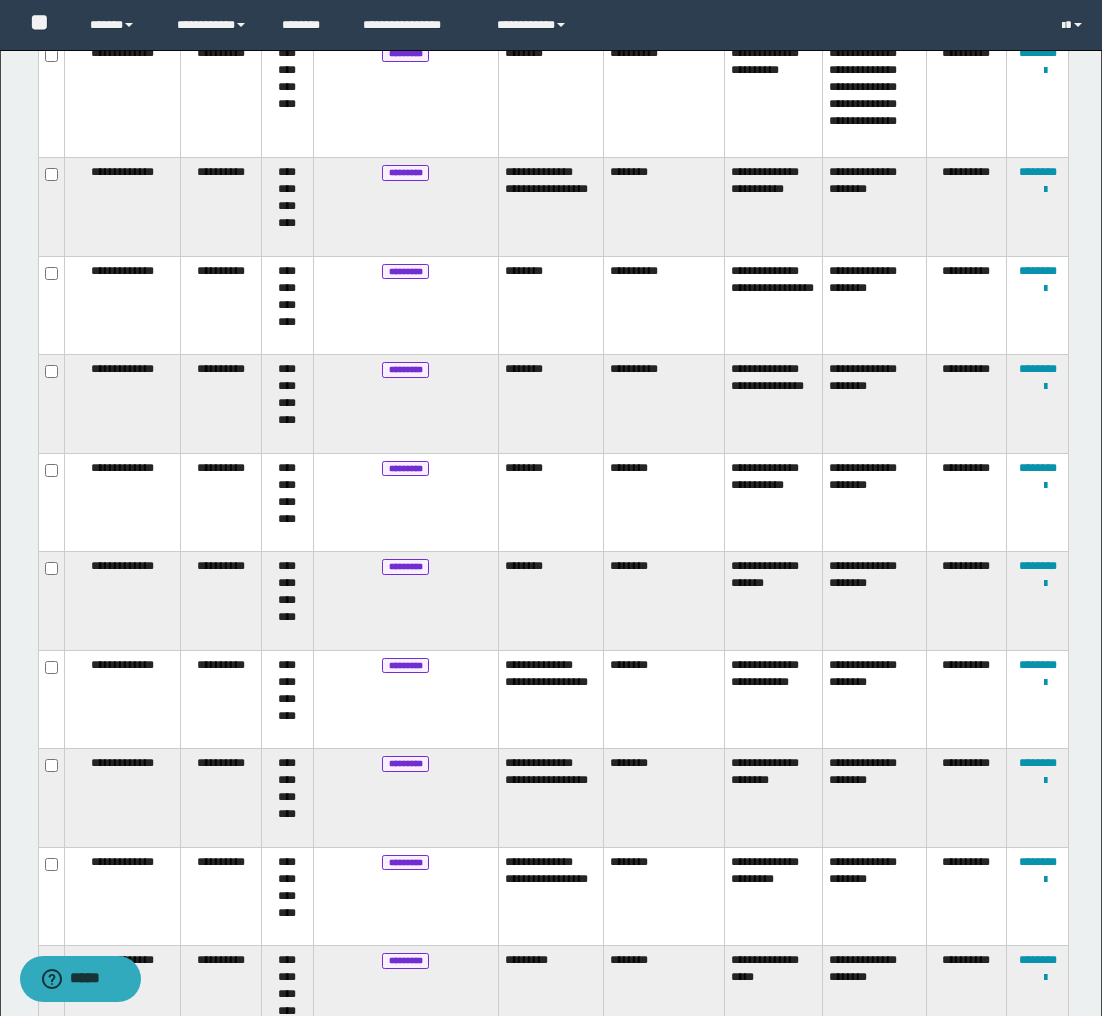 scroll, scrollTop: 2725, scrollLeft: 0, axis: vertical 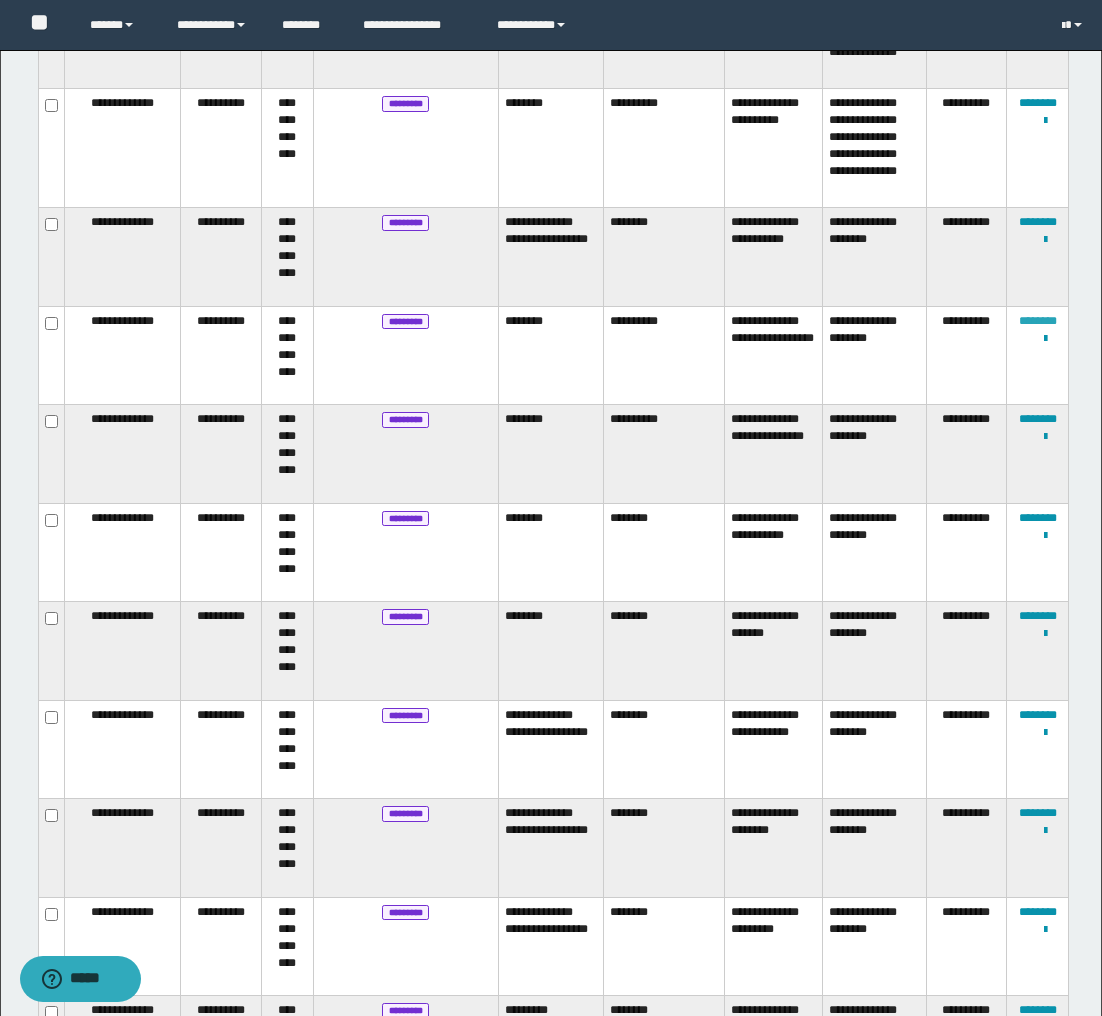 click on "********" at bounding box center [1038, 321] 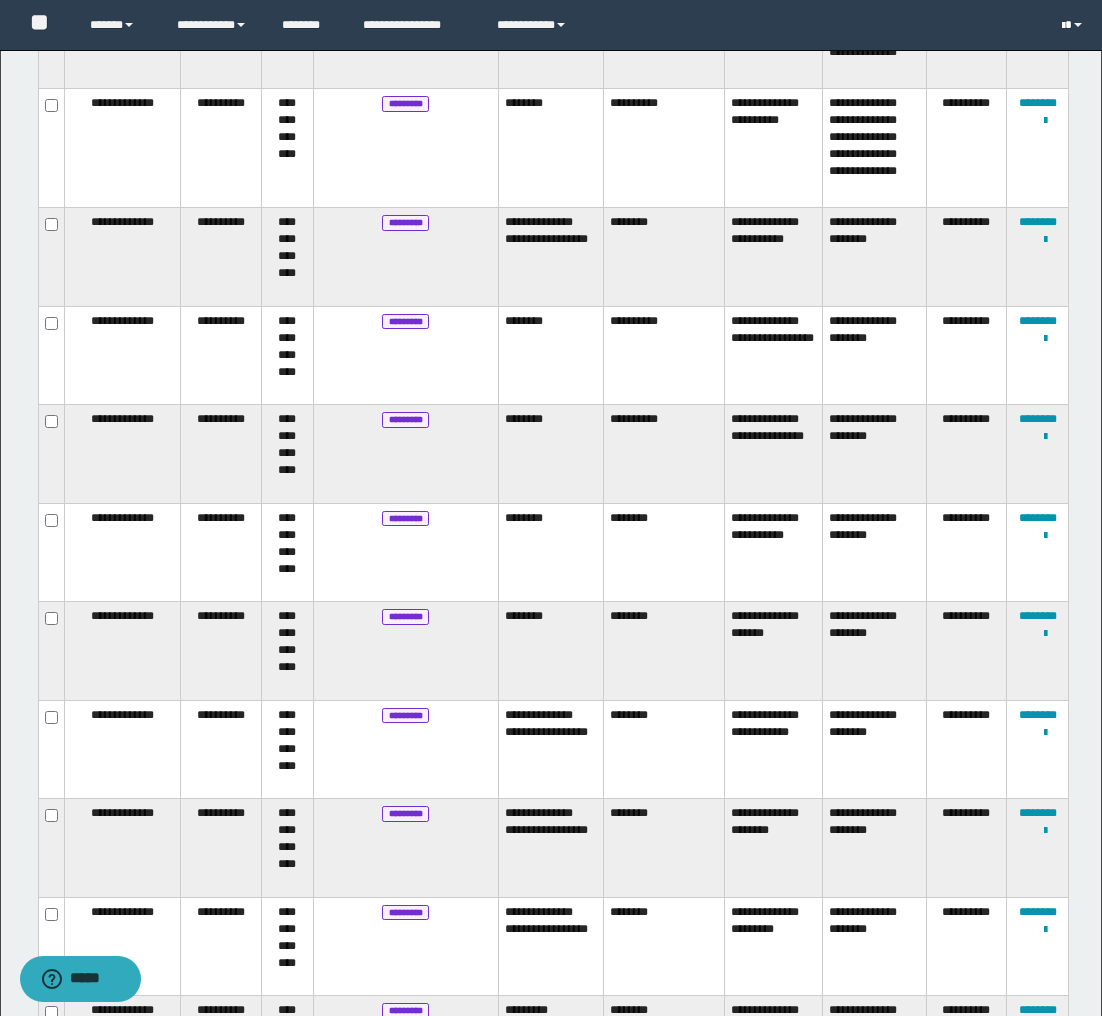 click at bounding box center (1078, 25) 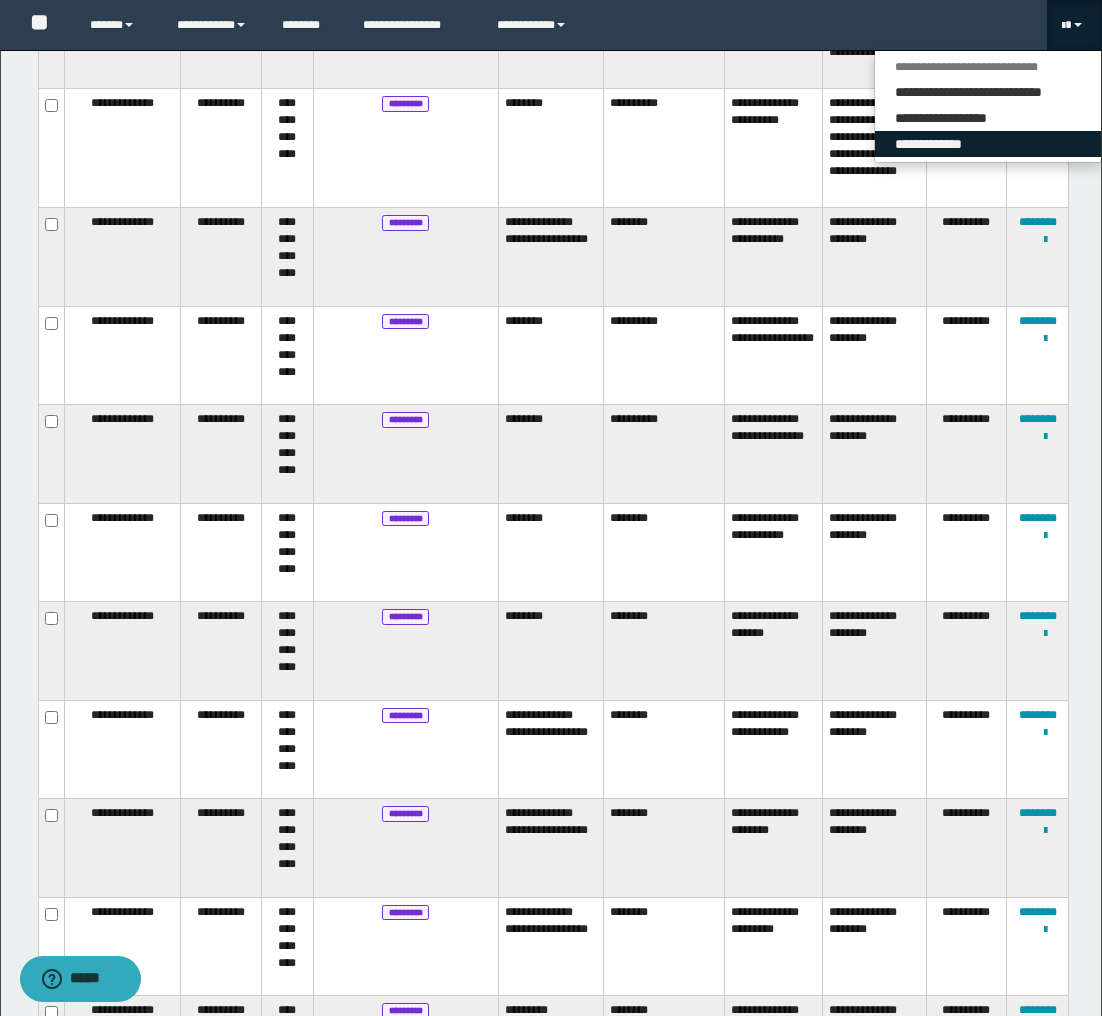 click on "**********" at bounding box center (988, 144) 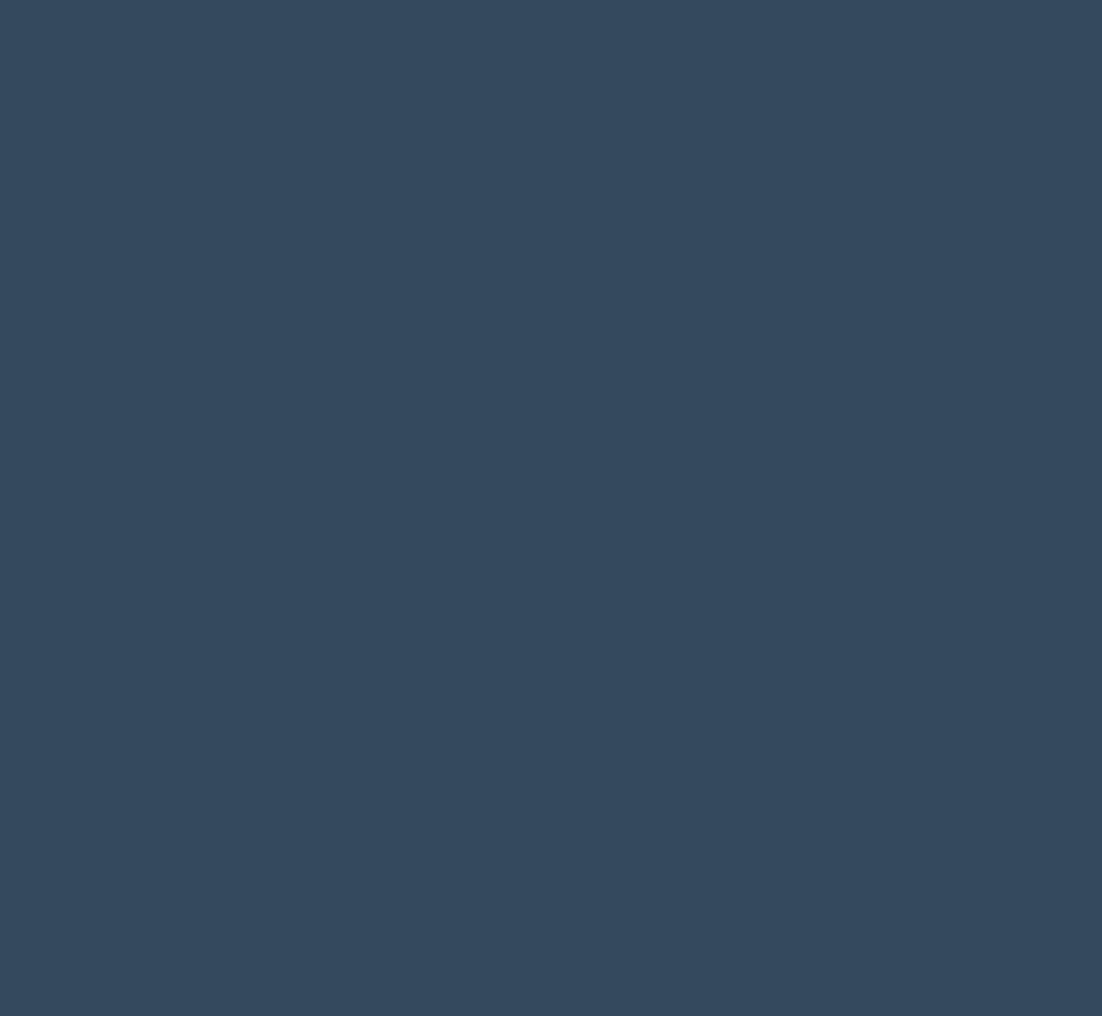 scroll, scrollTop: 0, scrollLeft: 0, axis: both 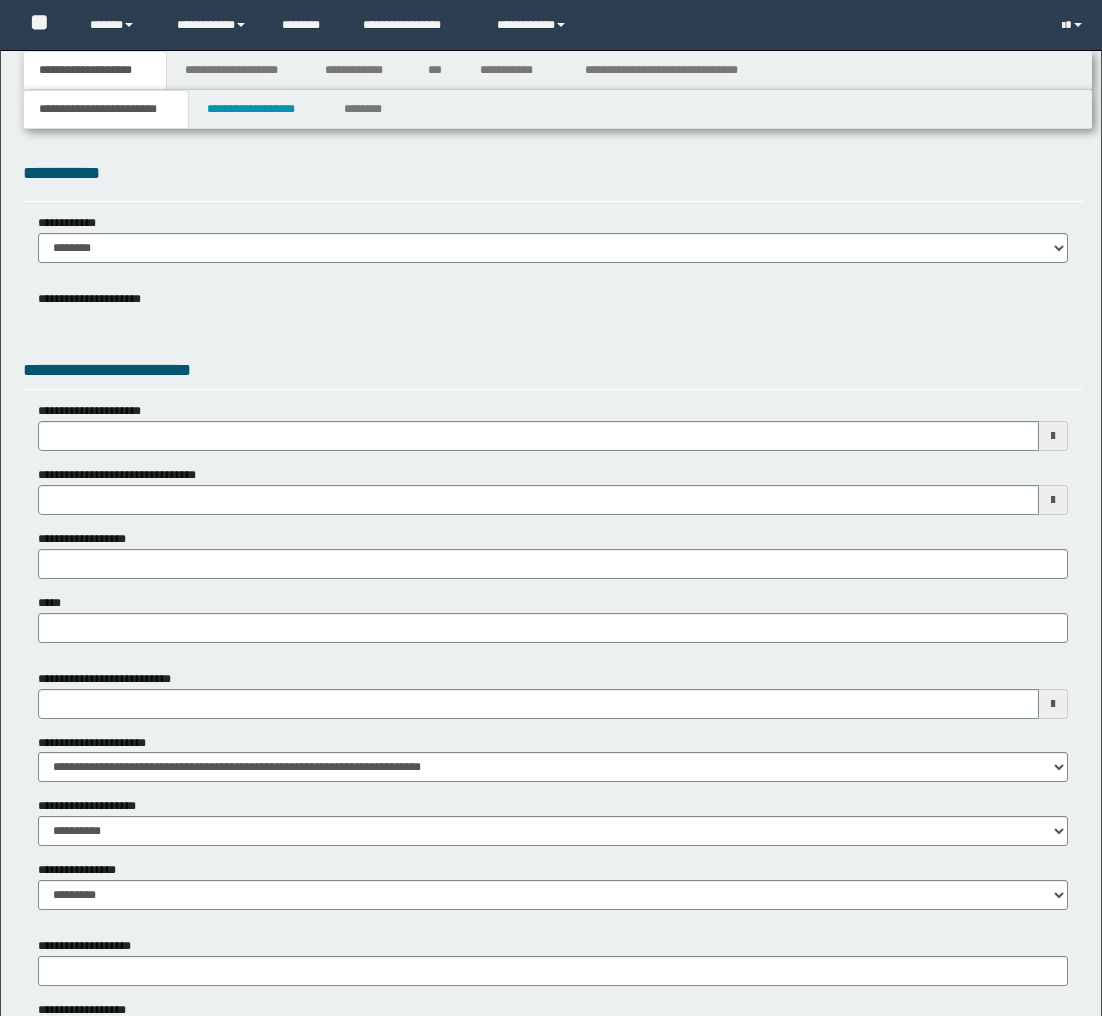type 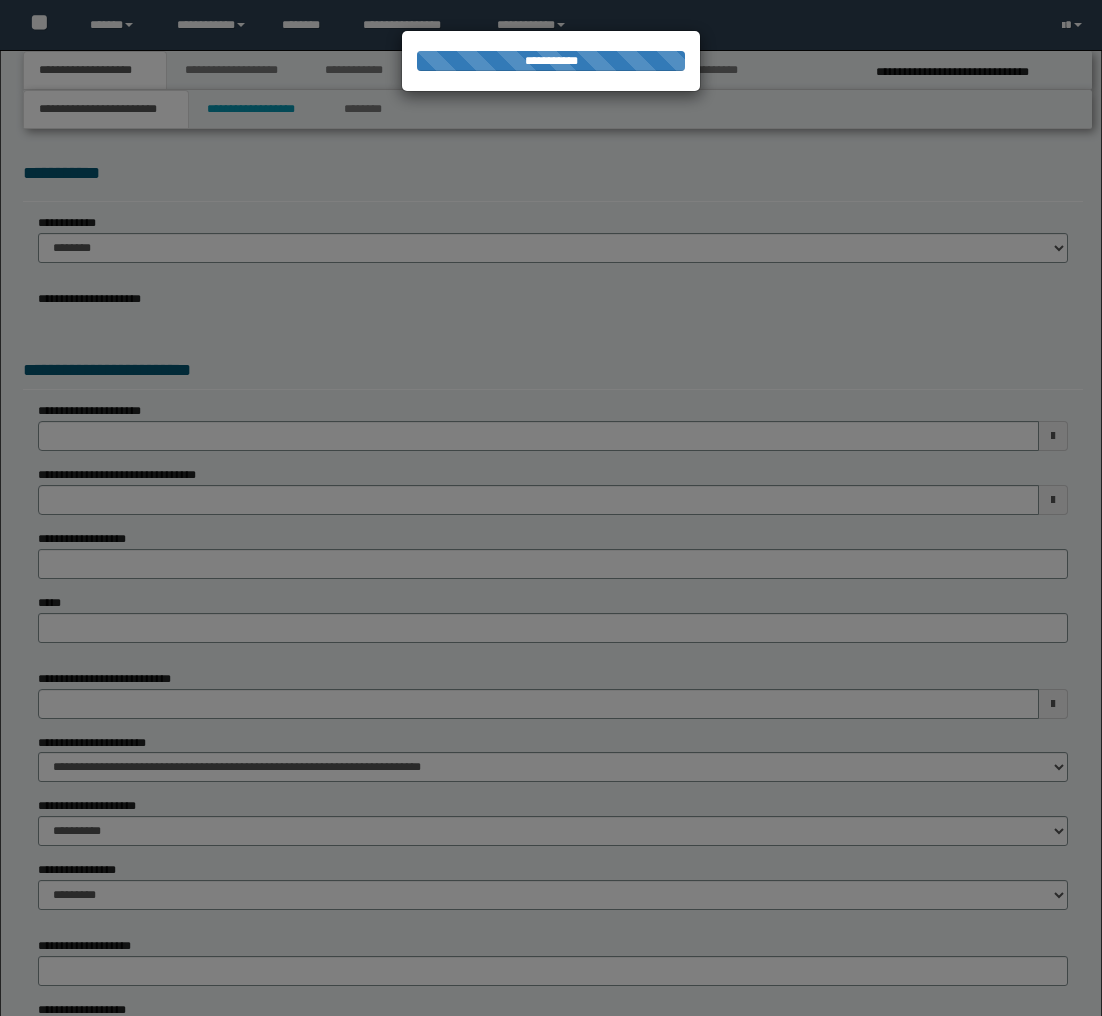 type on "**********" 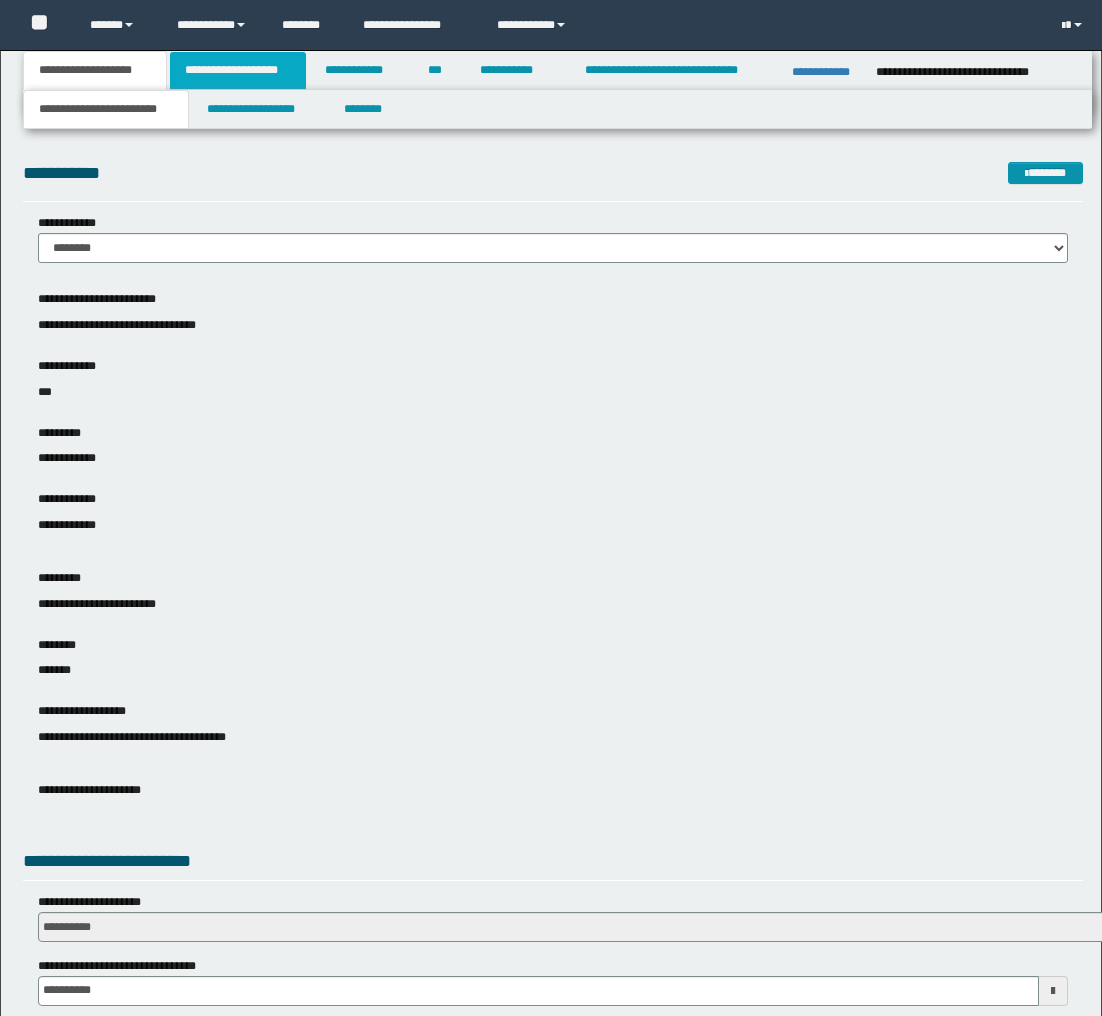 scroll, scrollTop: 0, scrollLeft: 0, axis: both 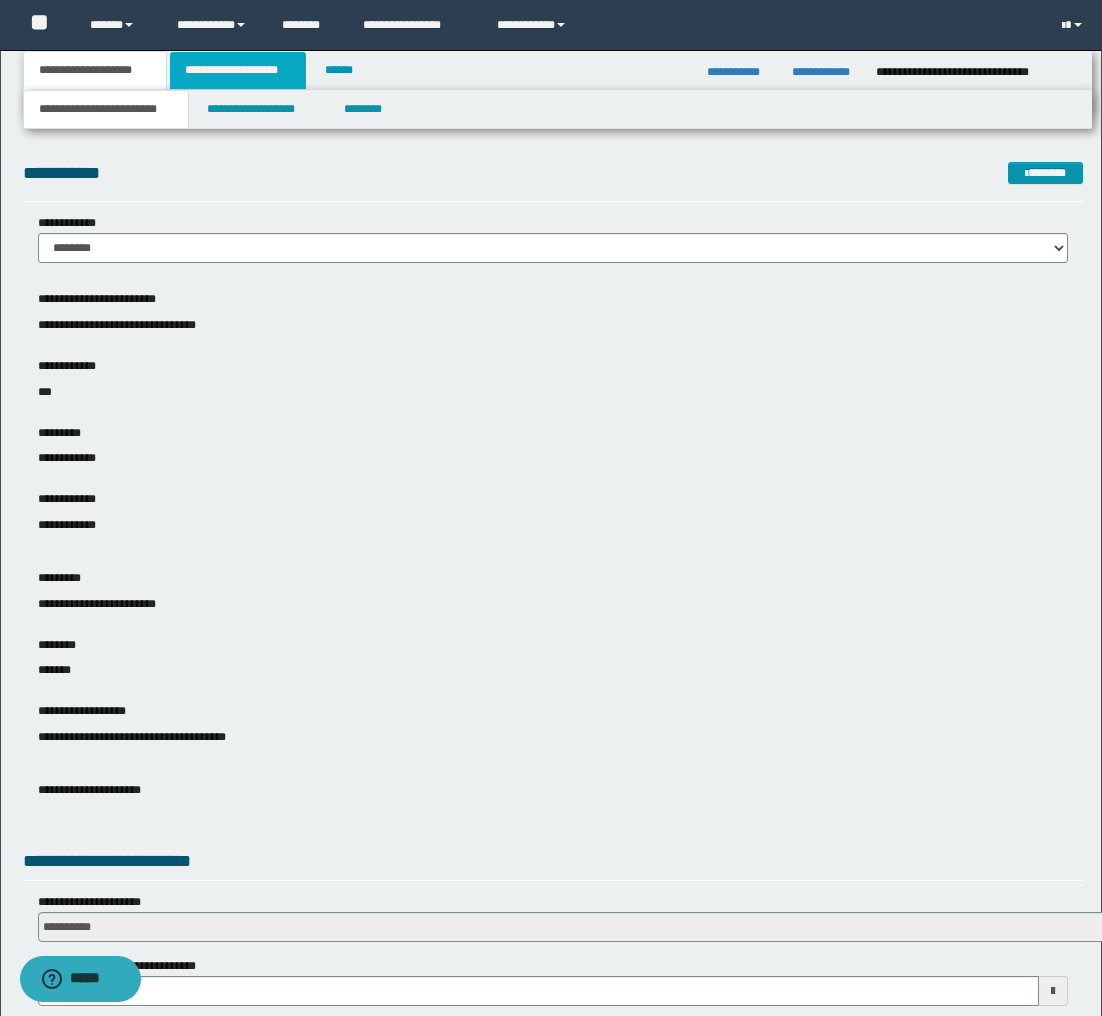 click on "**********" at bounding box center [238, 70] 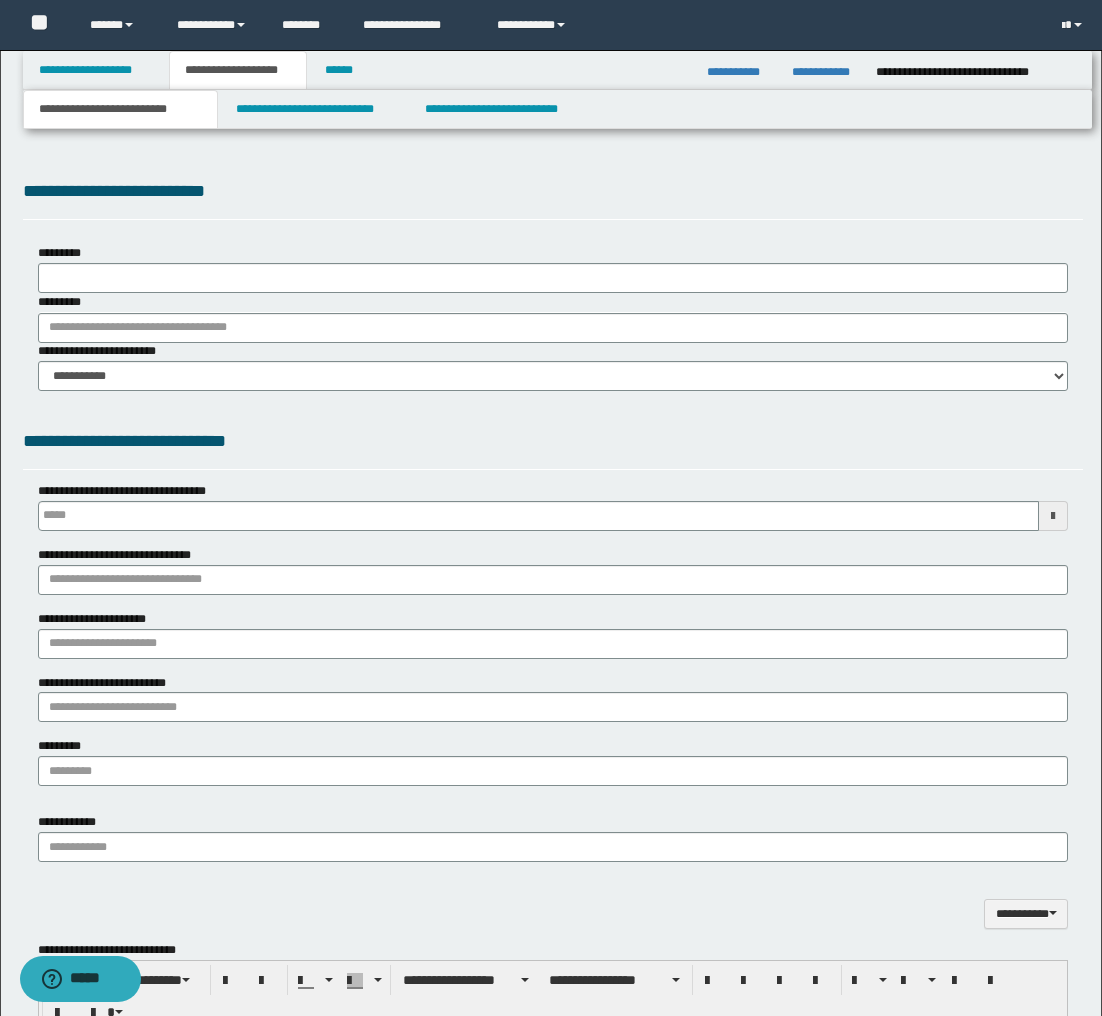 type 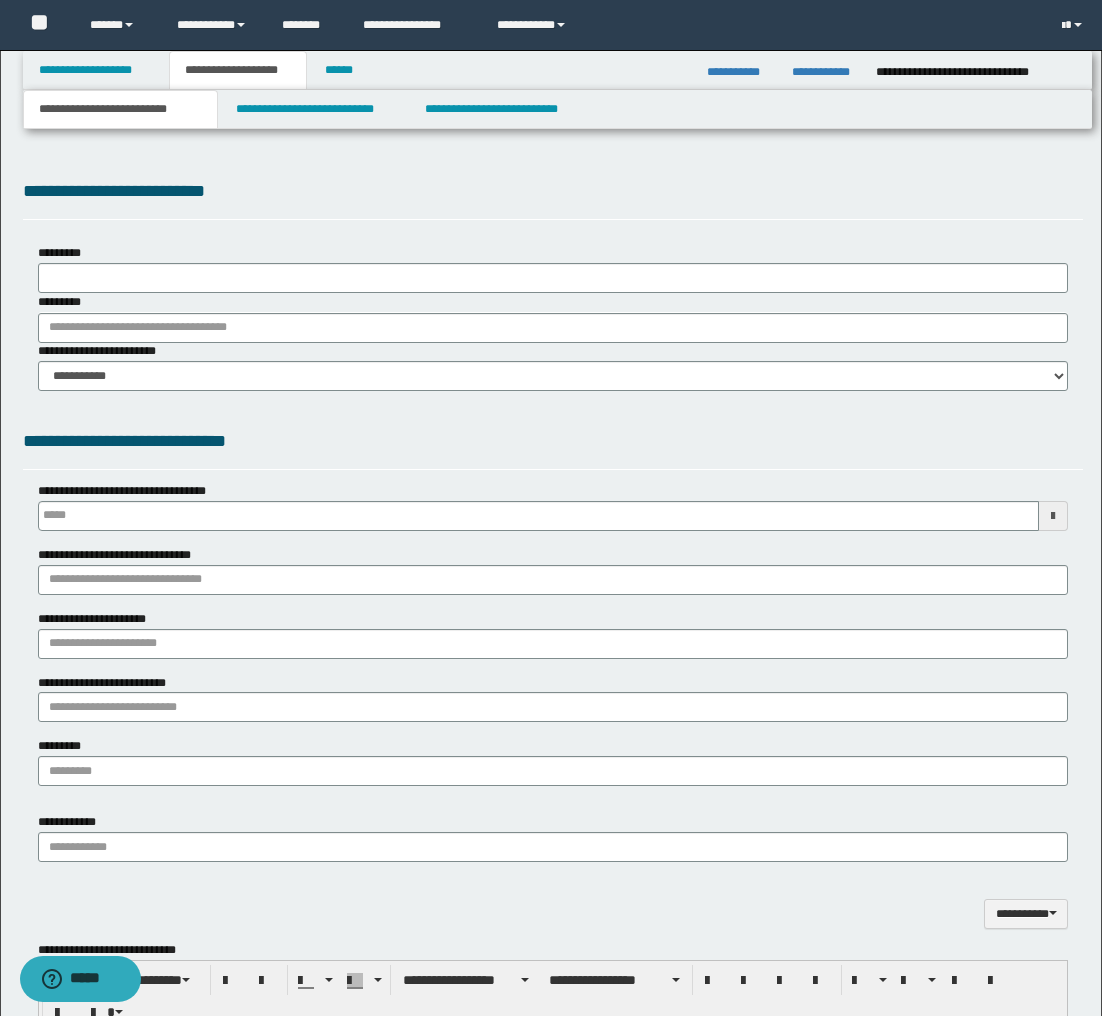 scroll, scrollTop: 0, scrollLeft: 0, axis: both 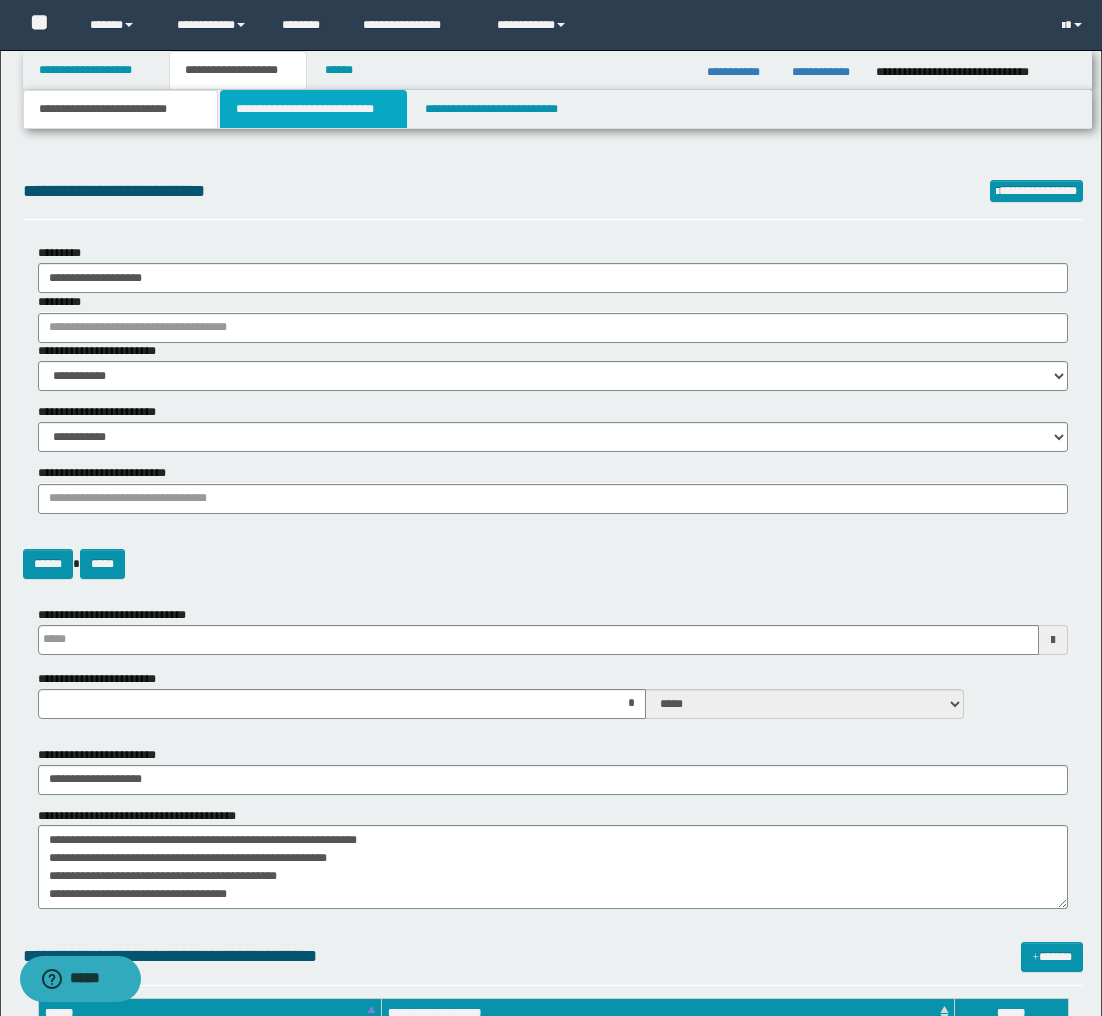click on "**********" at bounding box center [314, 109] 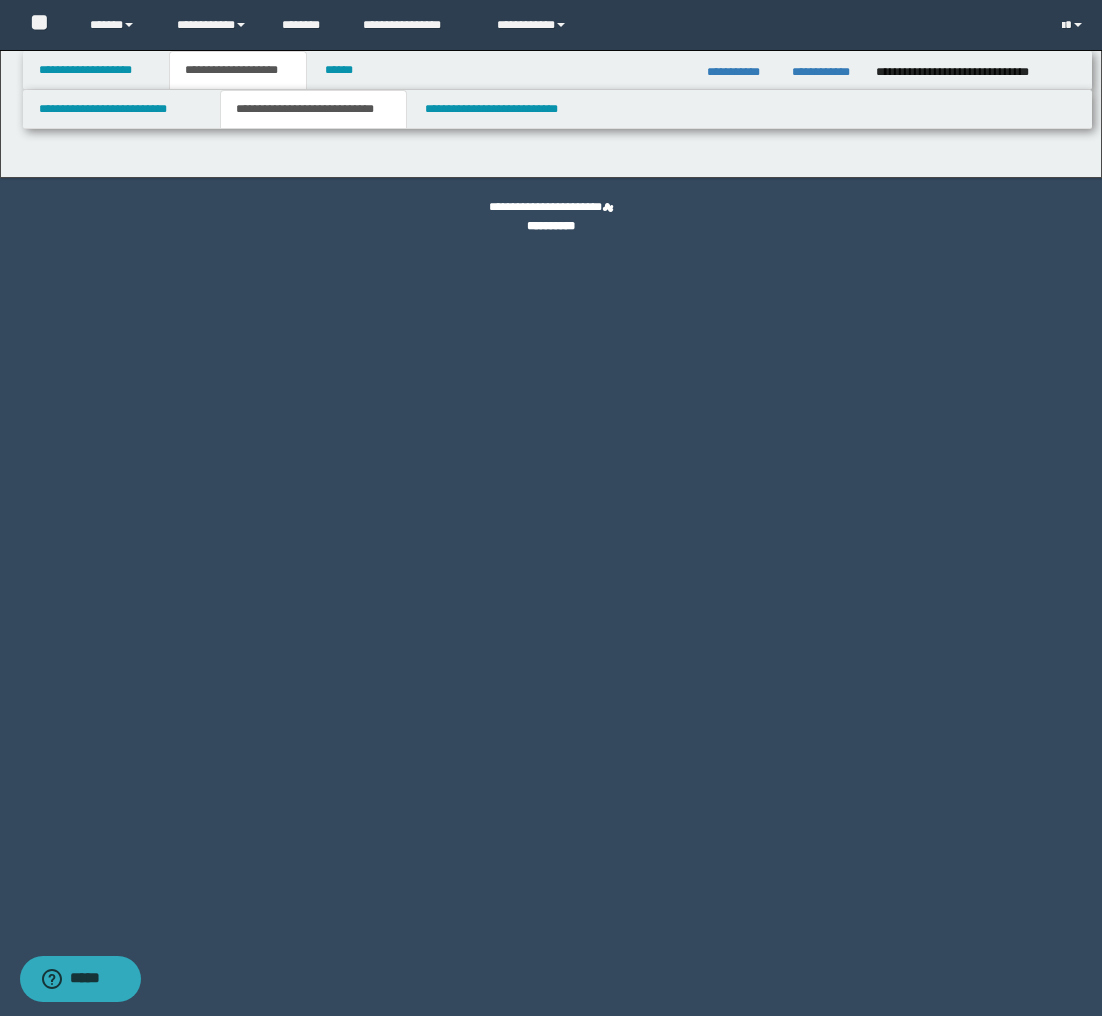 select on "*" 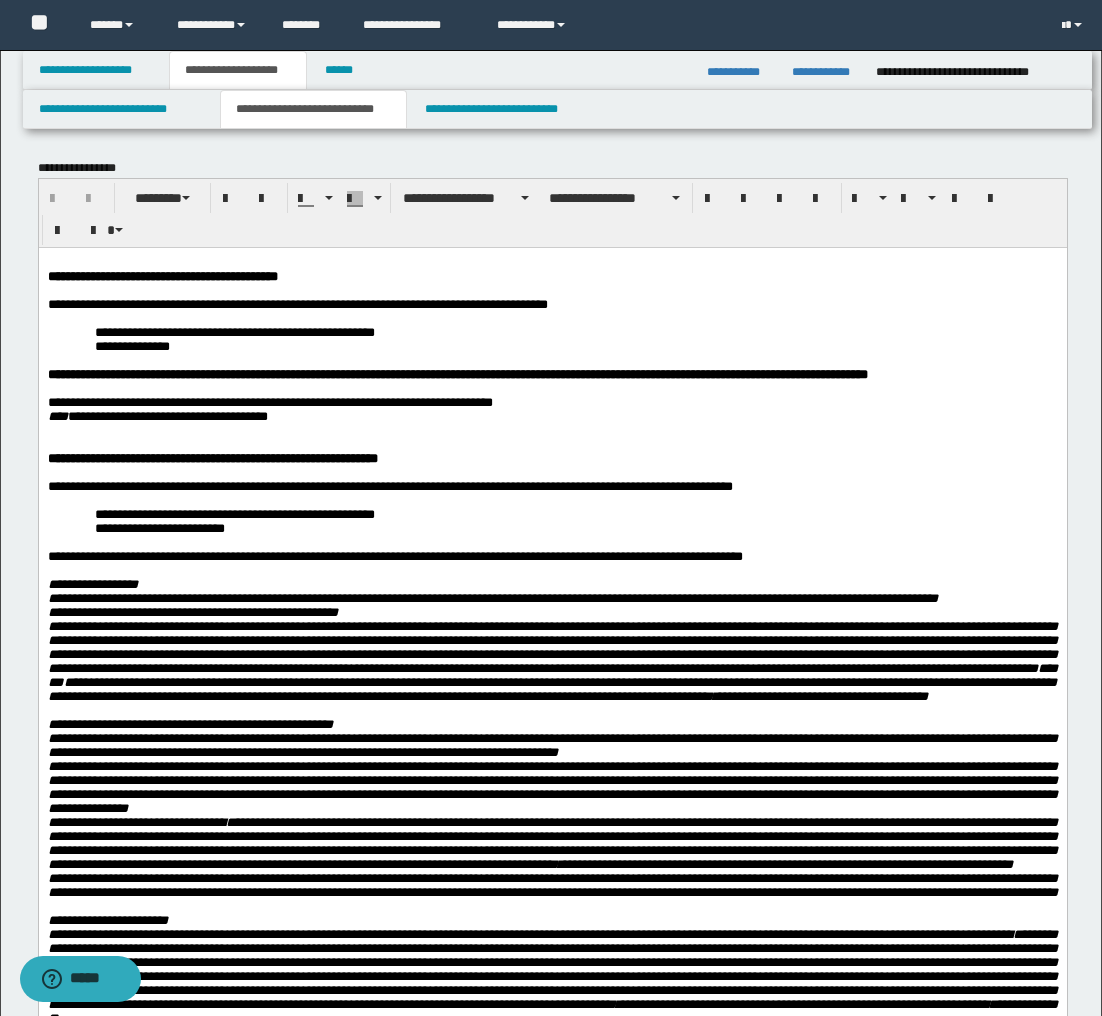 scroll, scrollTop: 0, scrollLeft: 0, axis: both 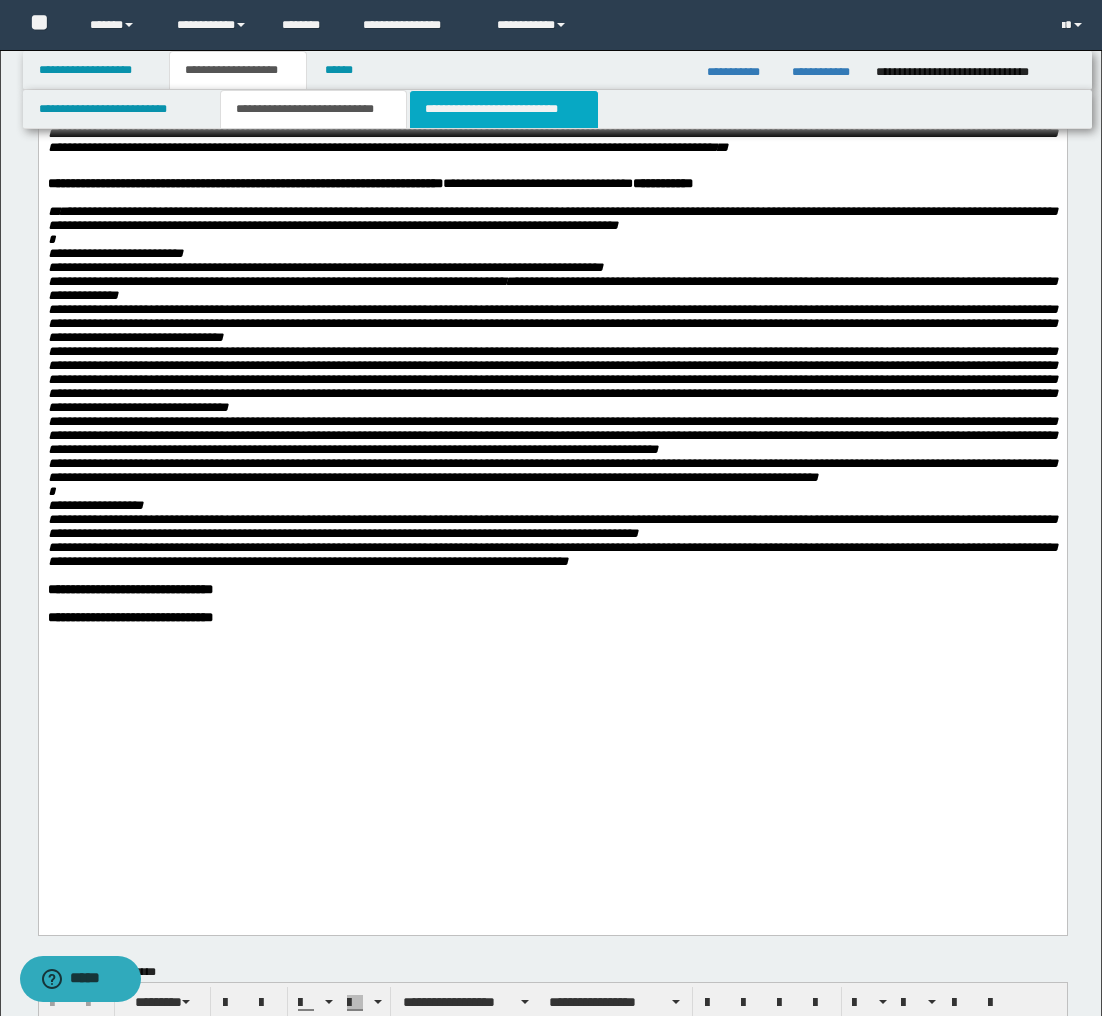 click on "**********" at bounding box center (504, 109) 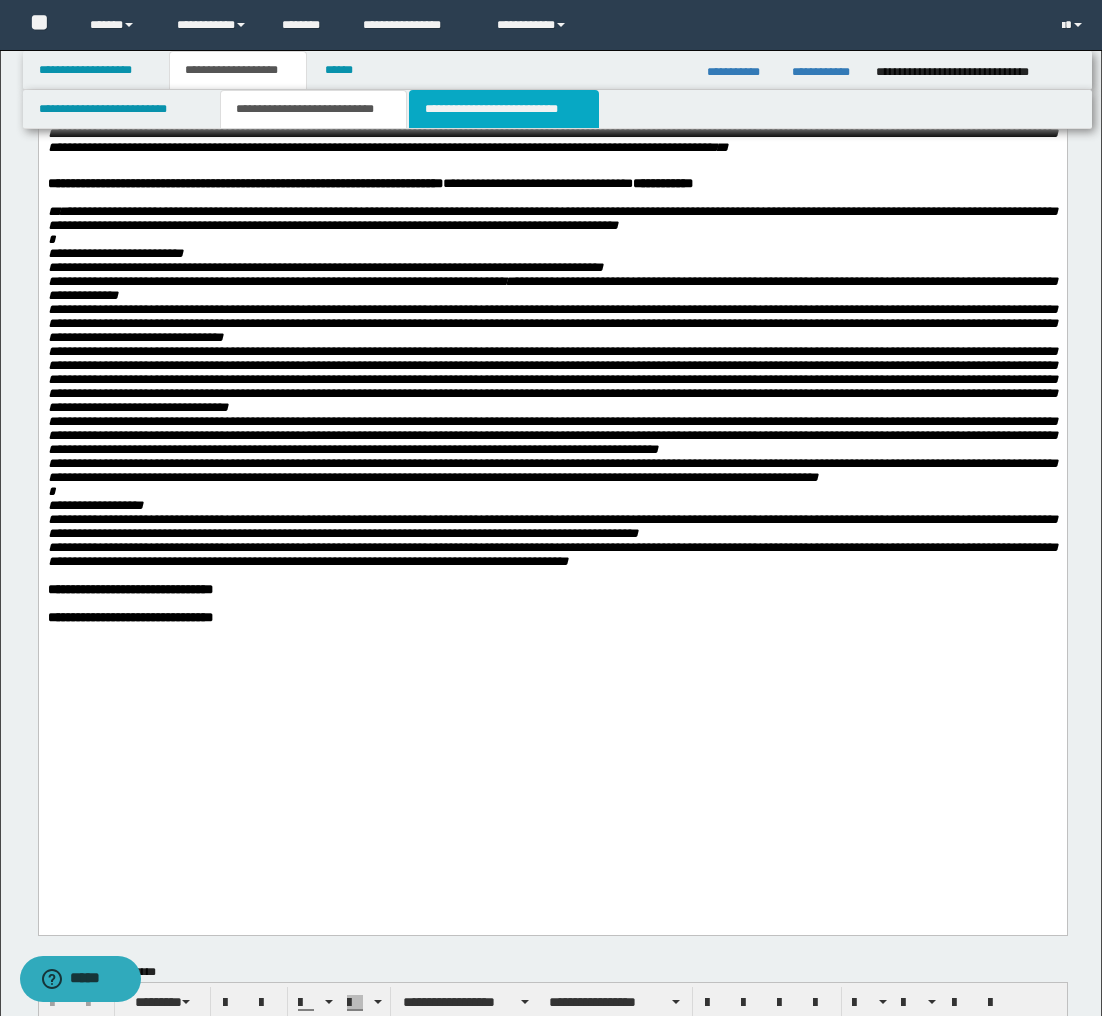 scroll, scrollTop: 0, scrollLeft: 0, axis: both 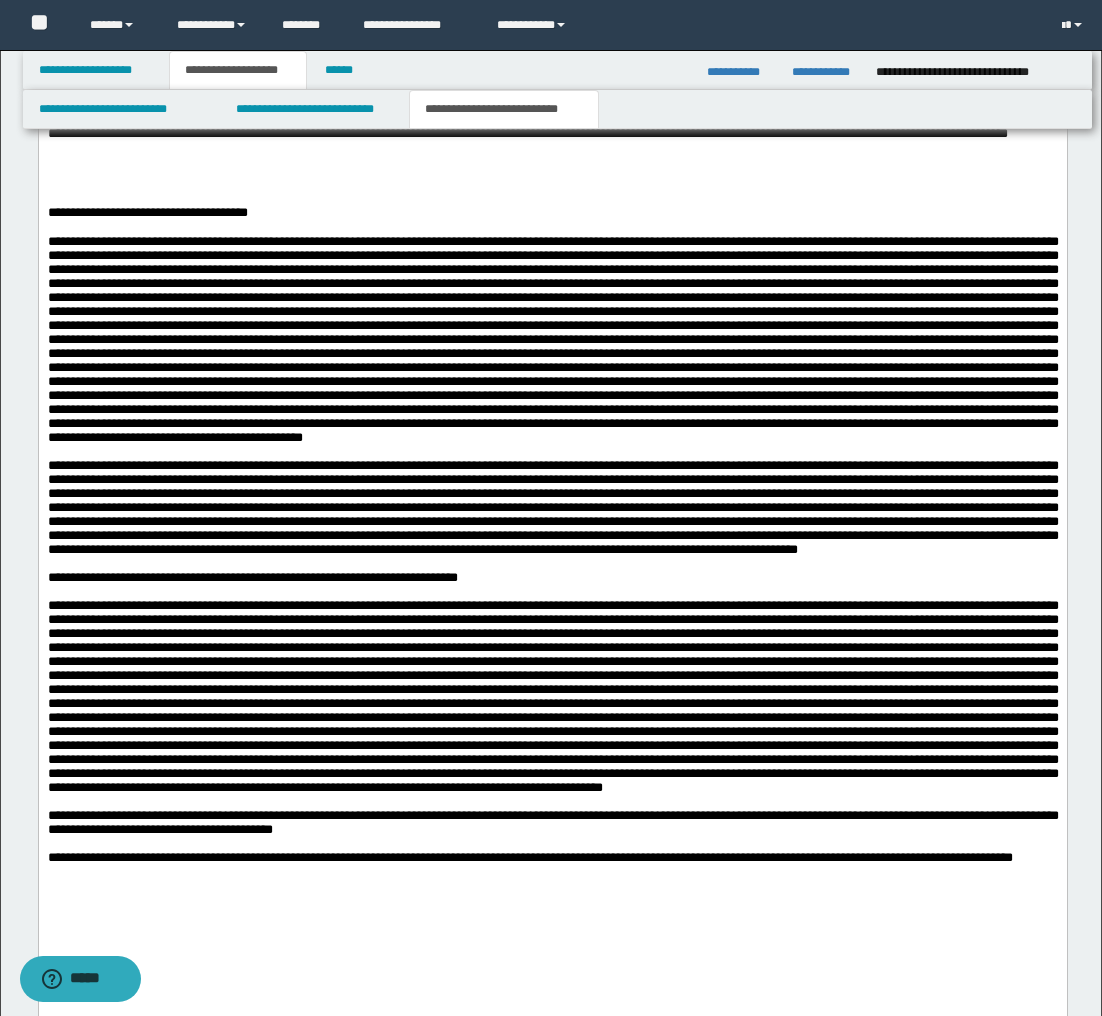 click on "**********" at bounding box center [552, 615] 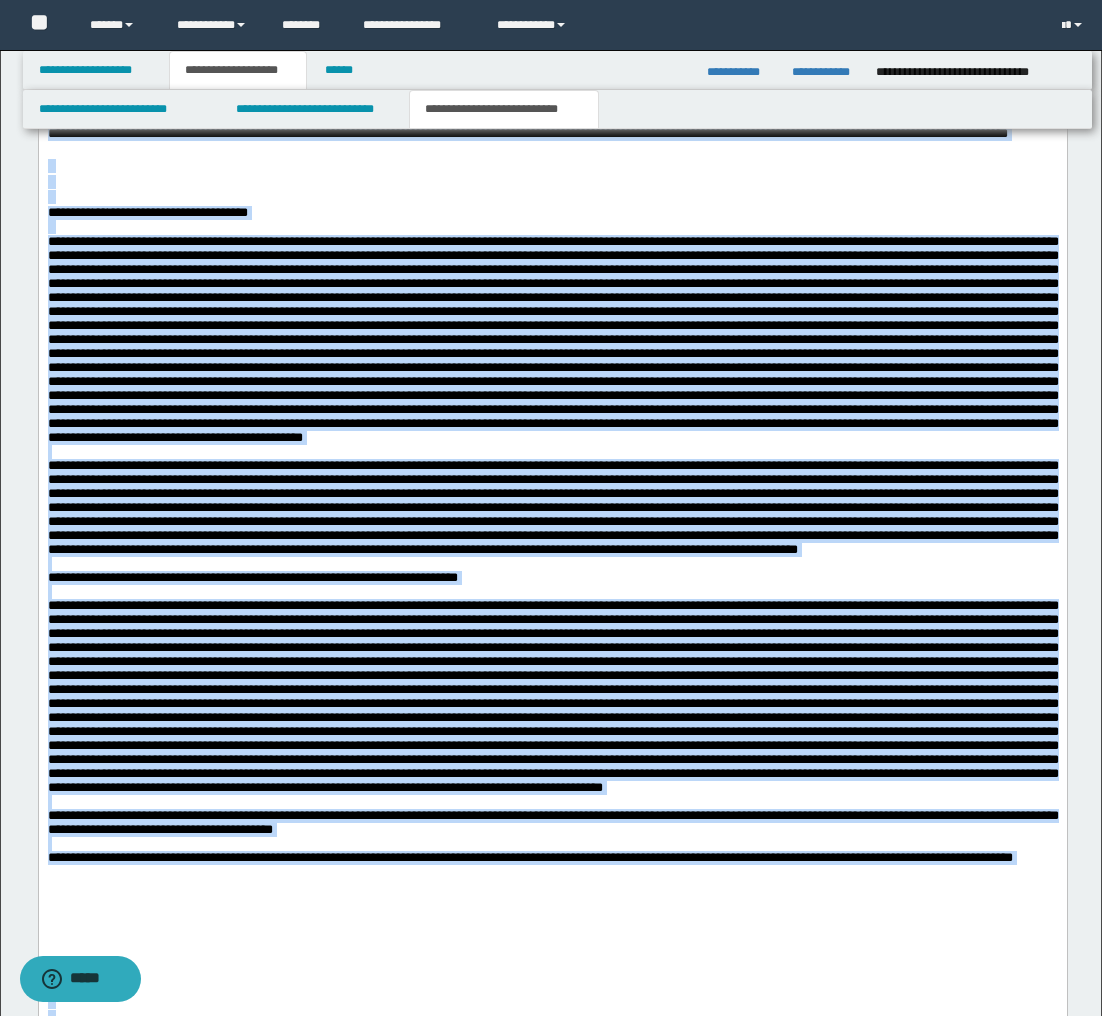 copy on "**********" 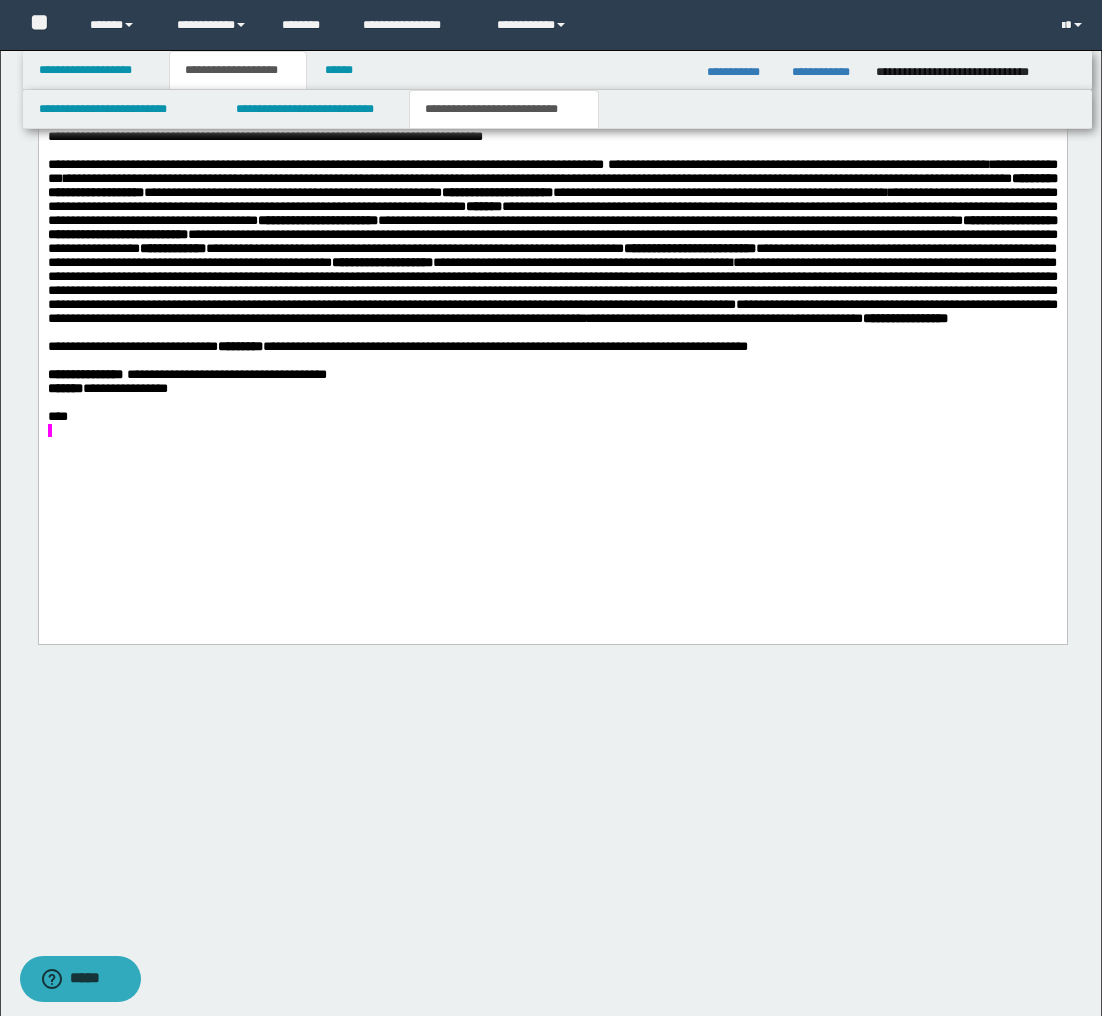 type 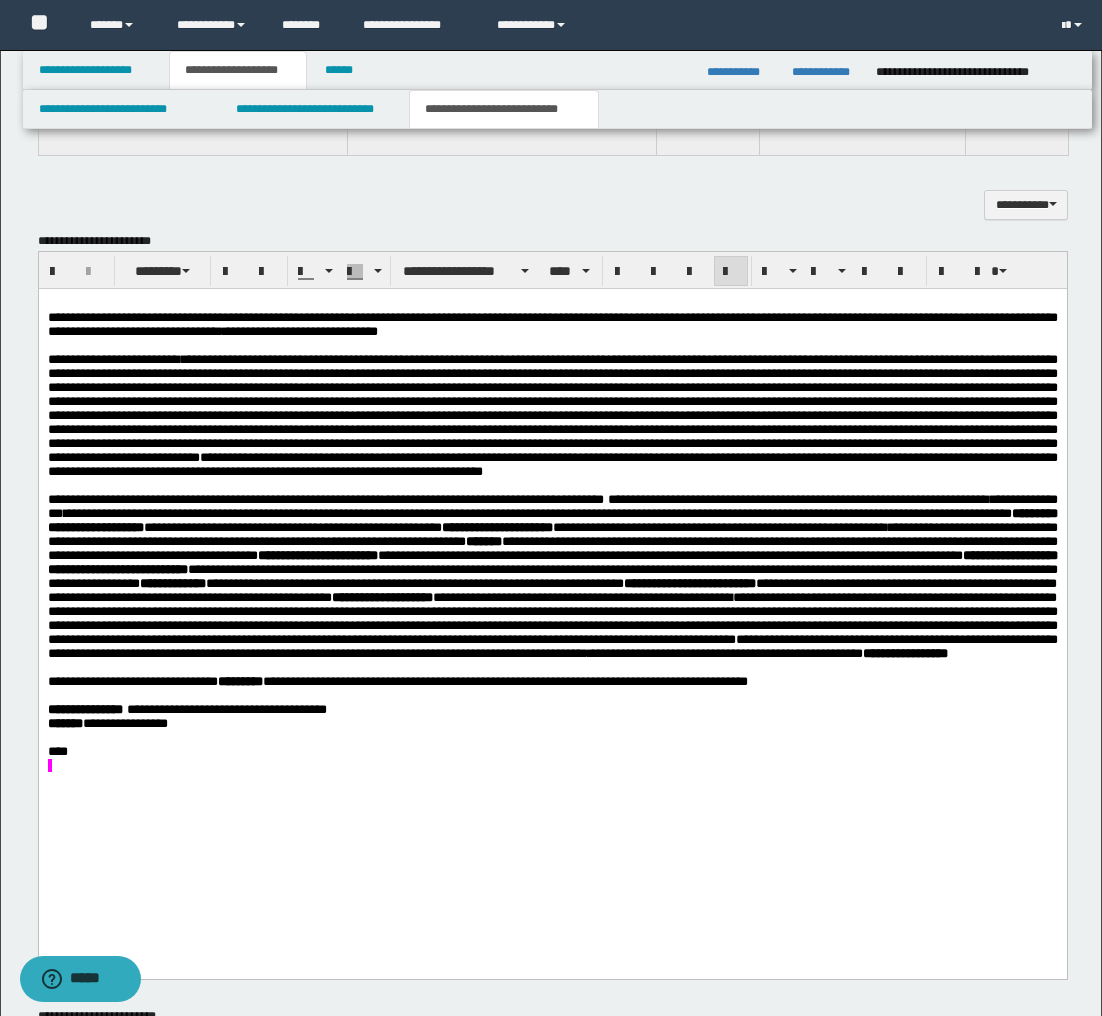scroll, scrollTop: 1293, scrollLeft: 0, axis: vertical 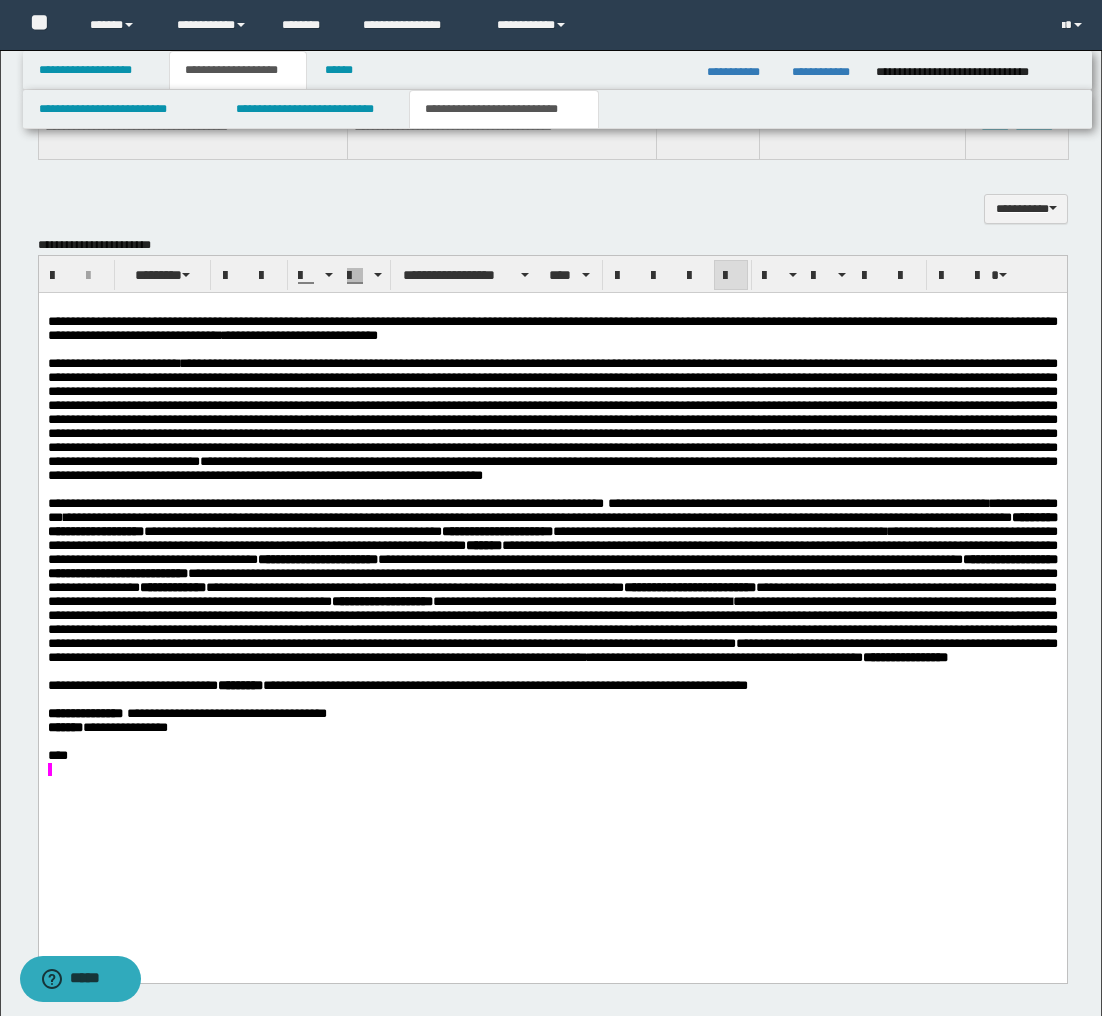 click at bounding box center (552, 769) 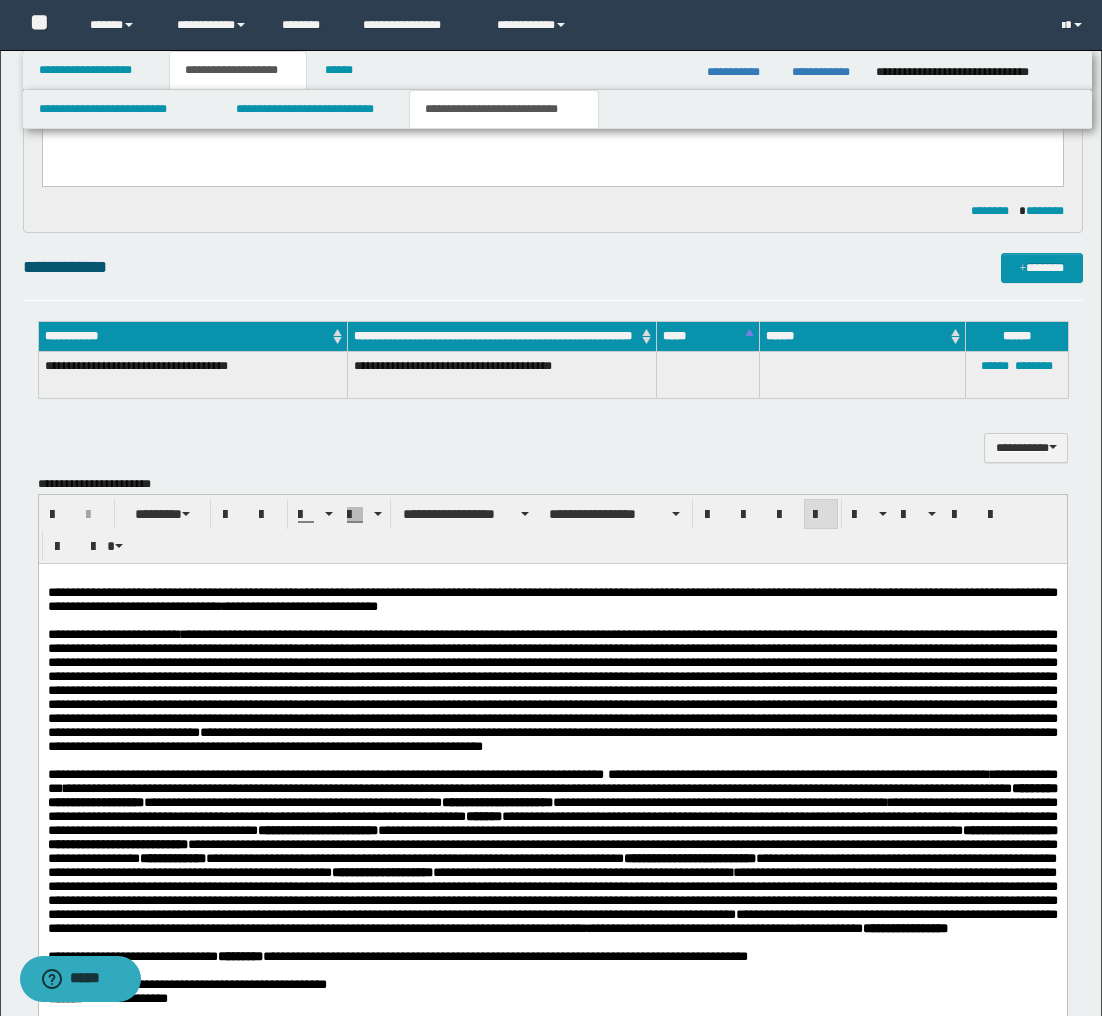 scroll, scrollTop: 1036, scrollLeft: 0, axis: vertical 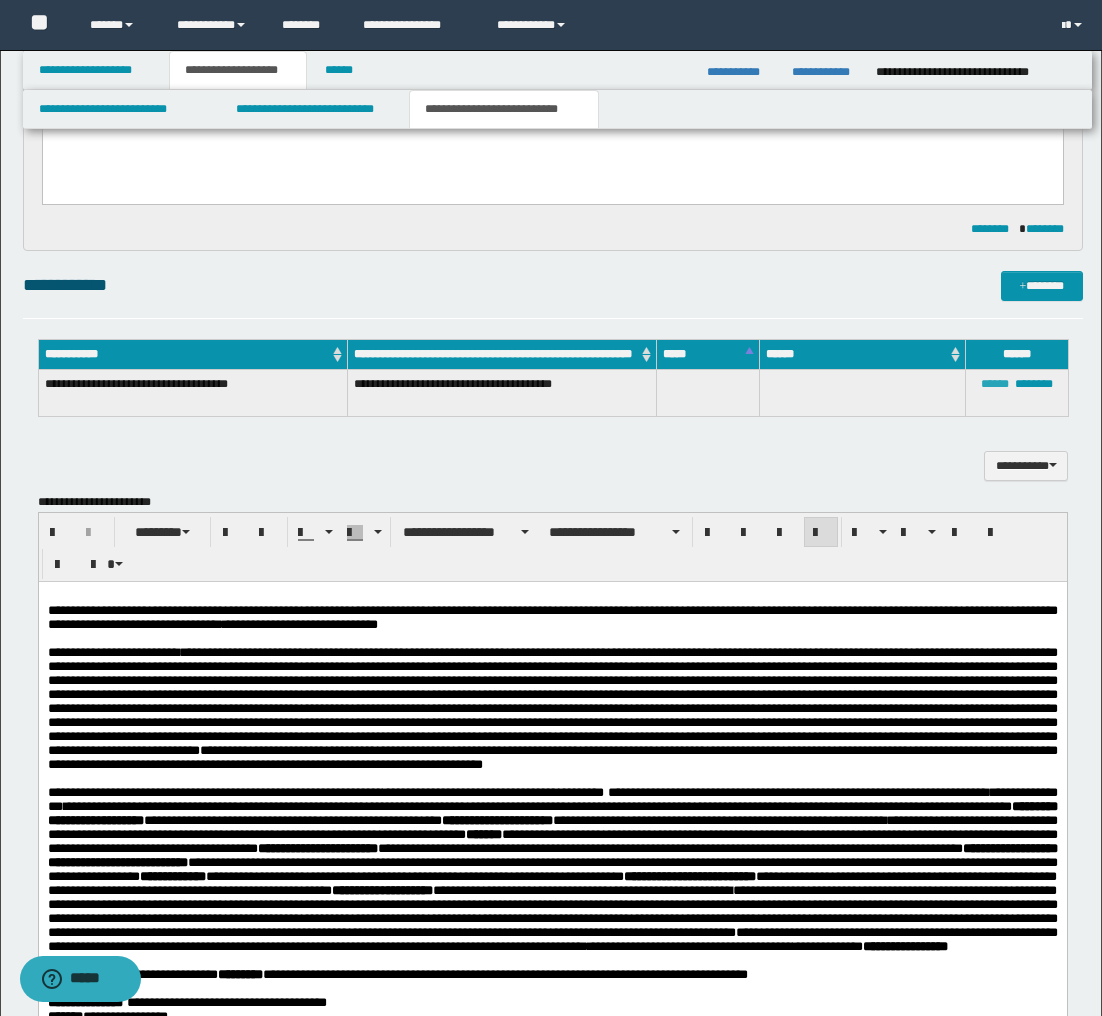 click on "******" at bounding box center [995, 384] 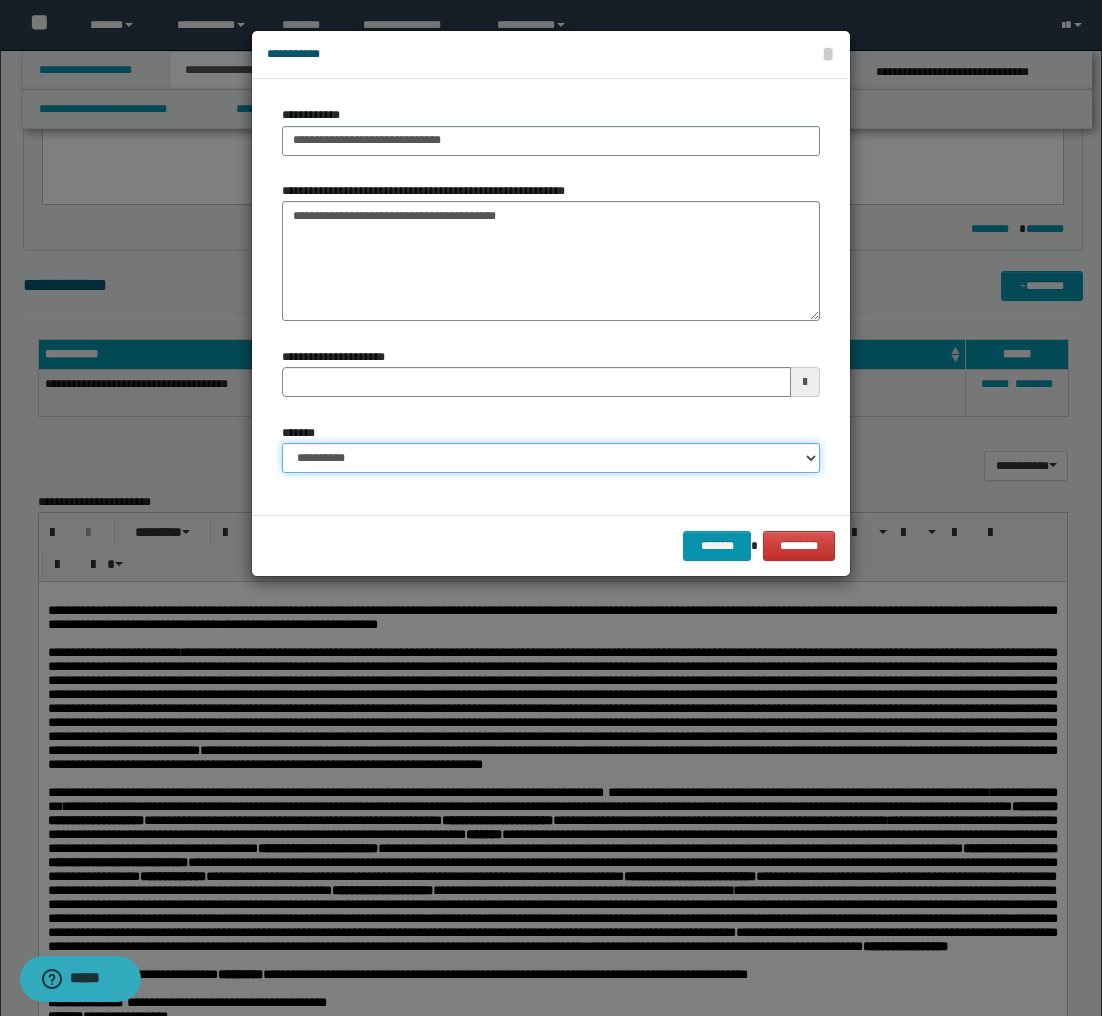 click on "**********" at bounding box center (551, 458) 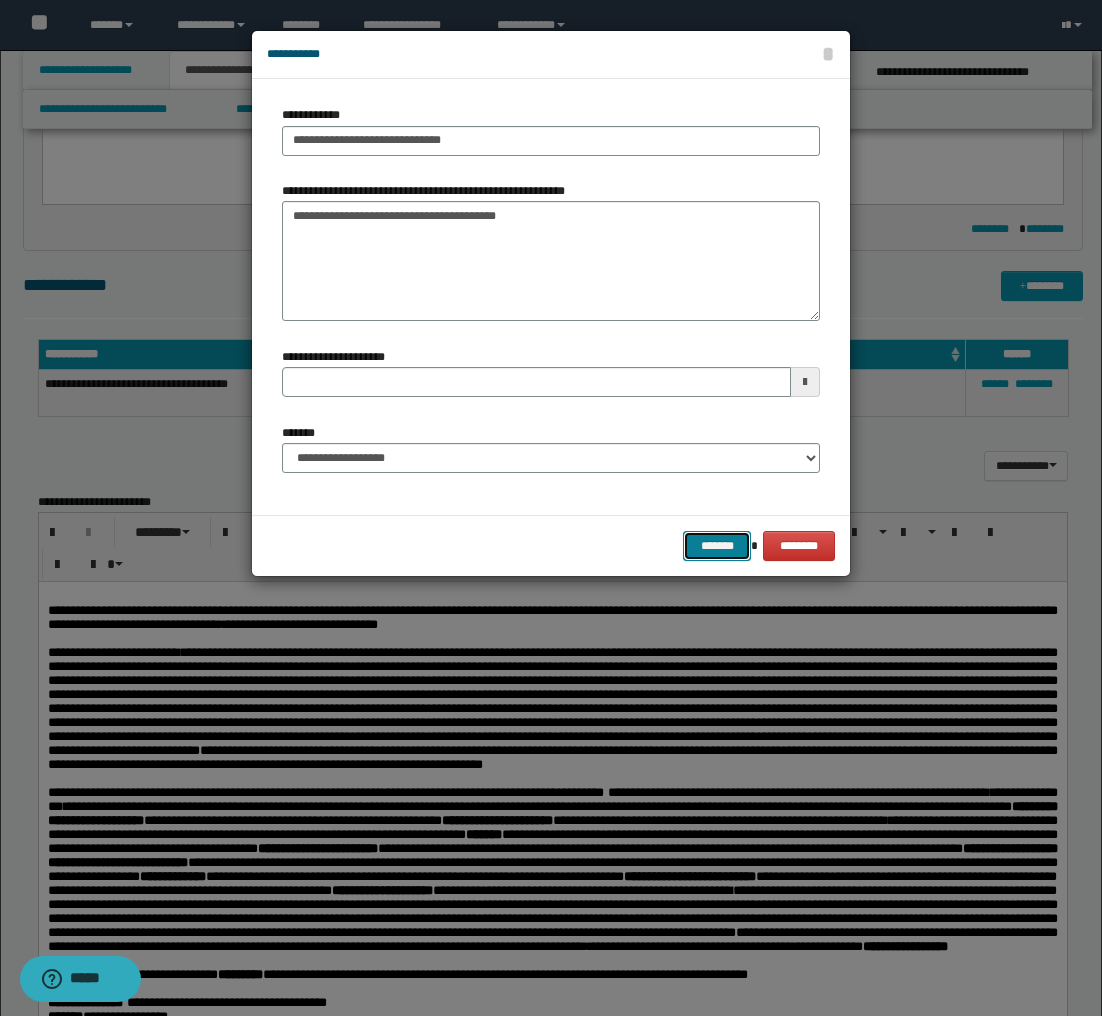 click on "*******" at bounding box center [717, 546] 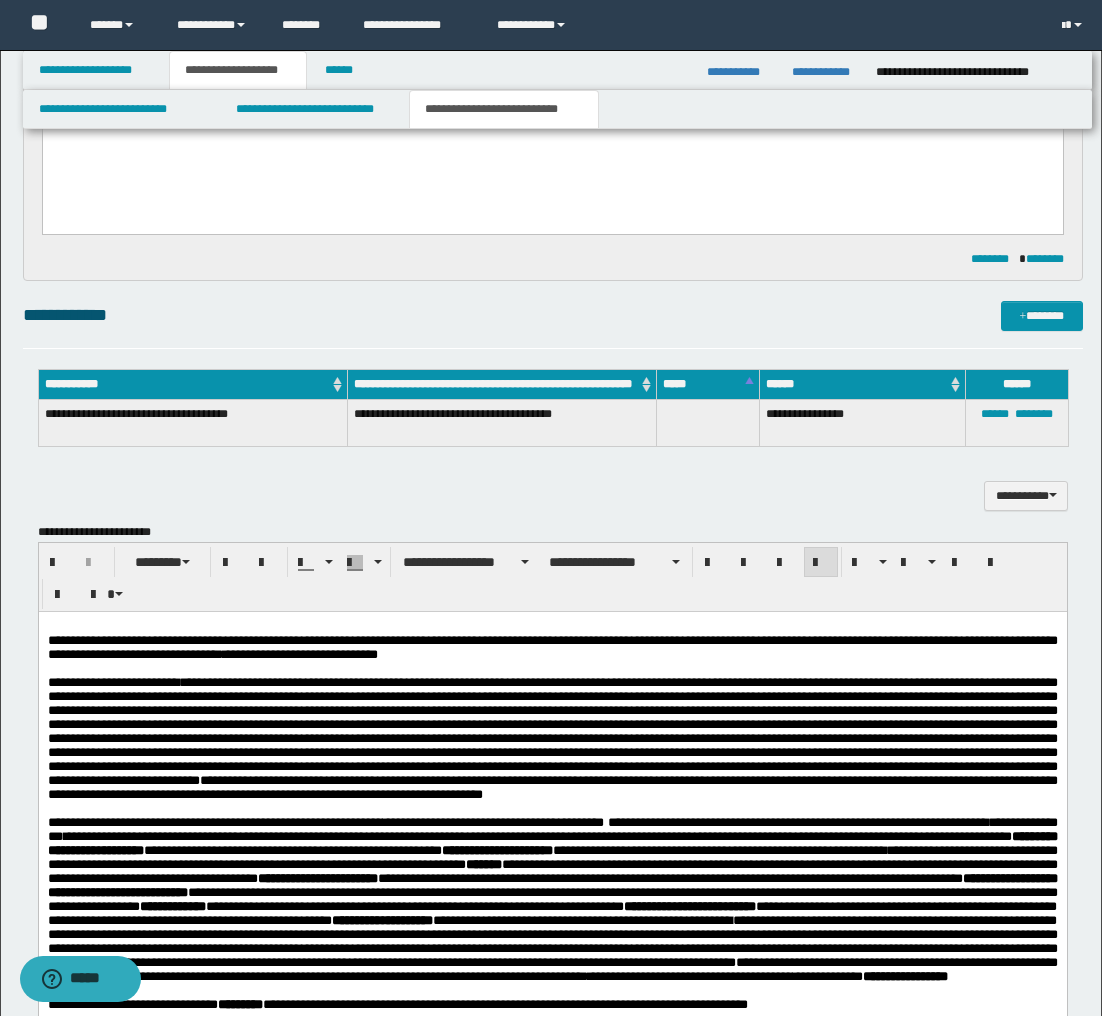 scroll, scrollTop: 967, scrollLeft: 0, axis: vertical 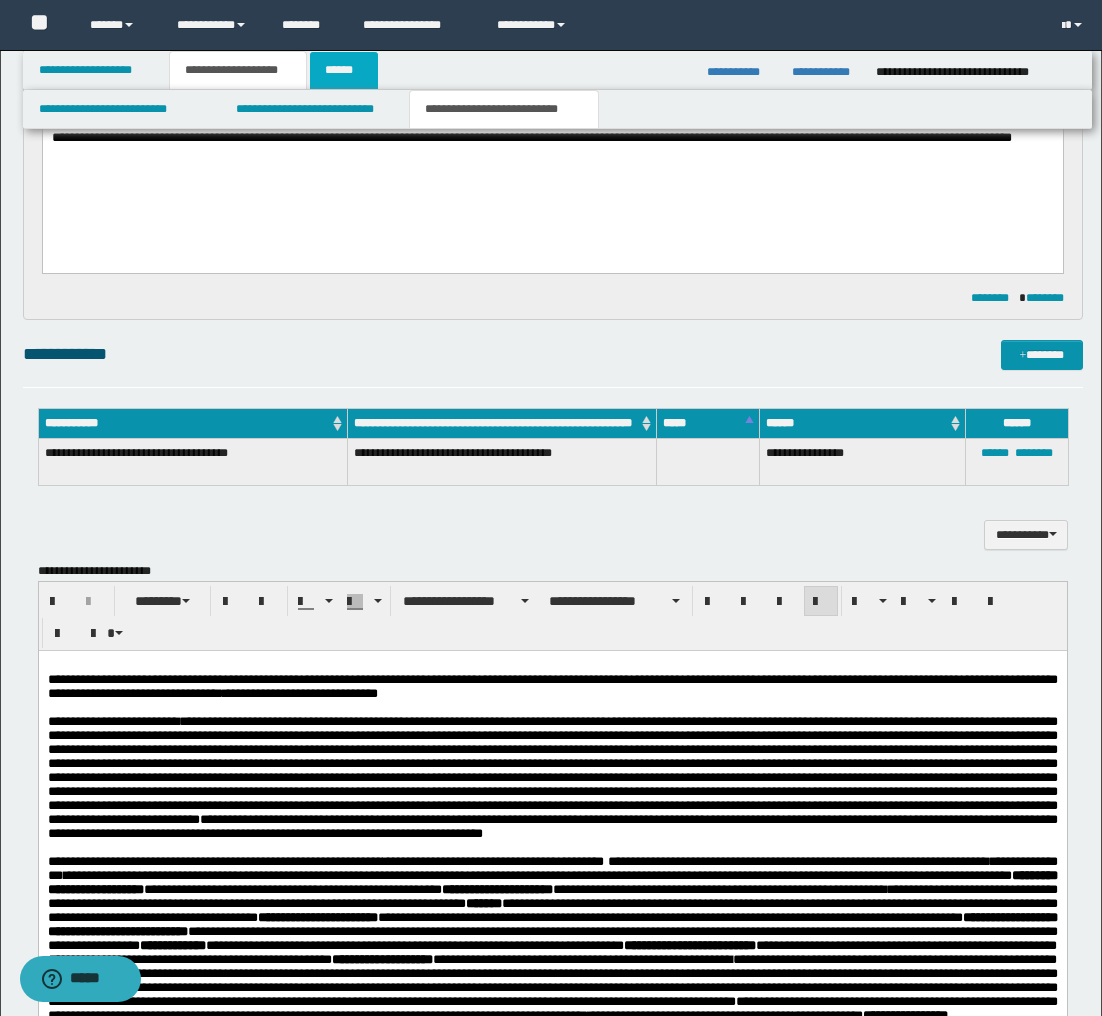 click on "******" at bounding box center (344, 70) 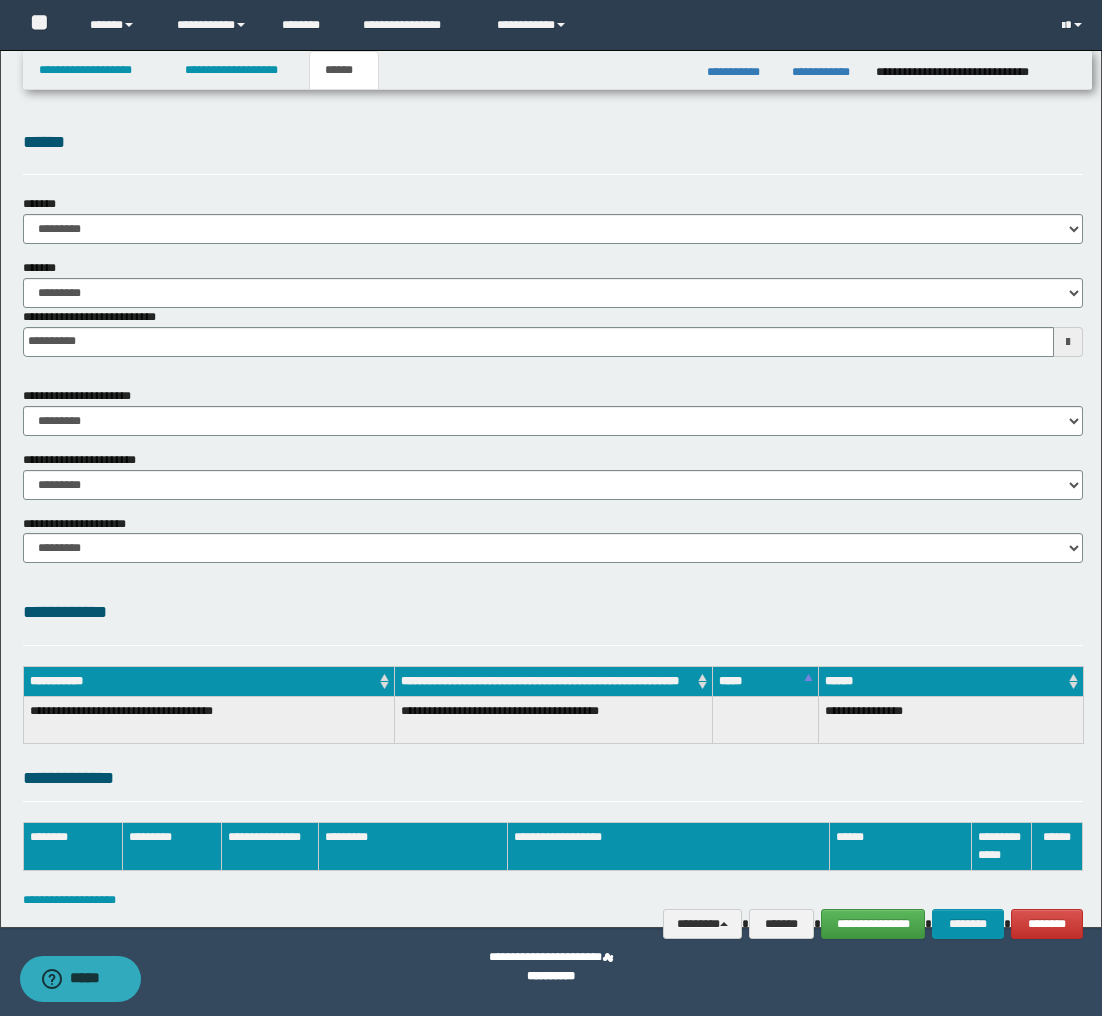 scroll, scrollTop: 0, scrollLeft: 0, axis: both 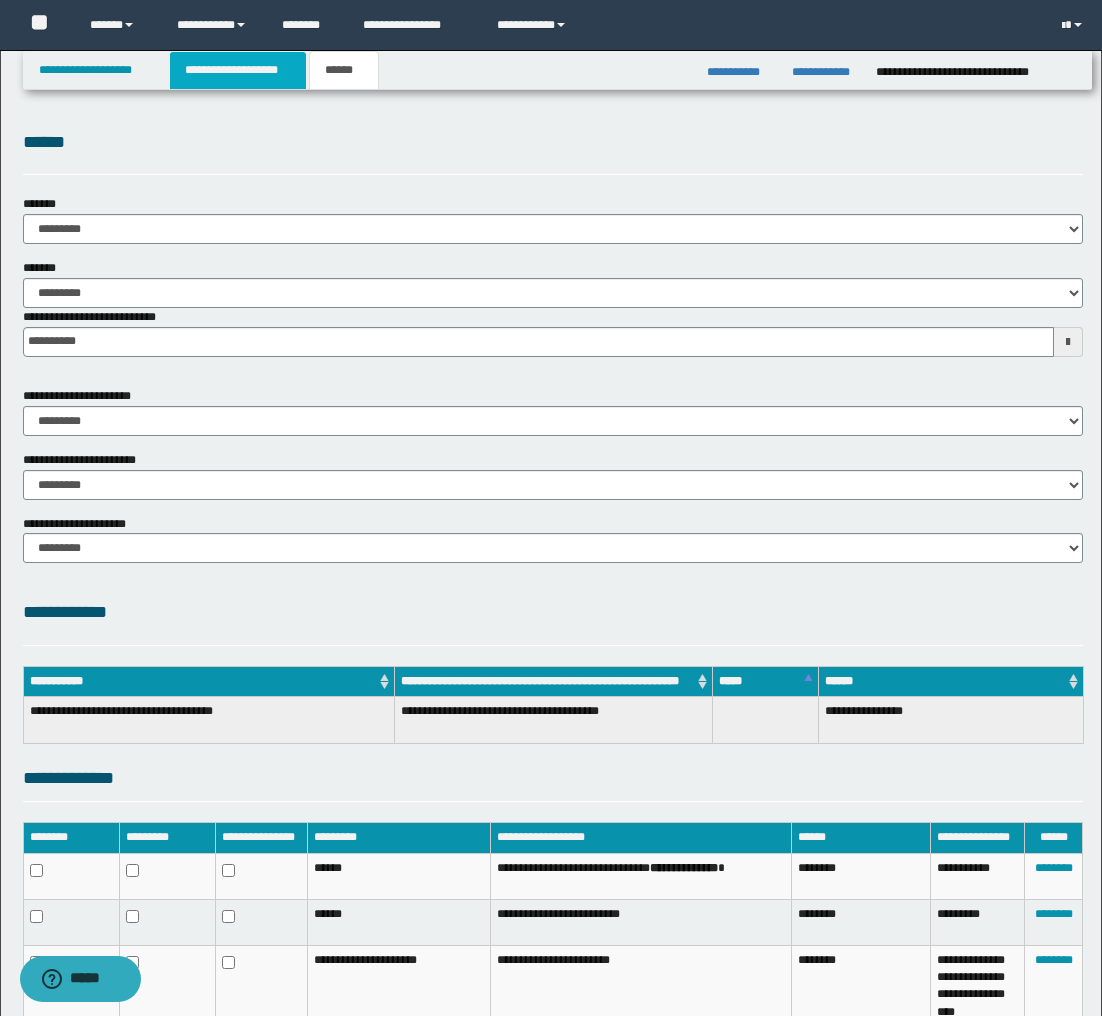 click on "**********" at bounding box center (238, 70) 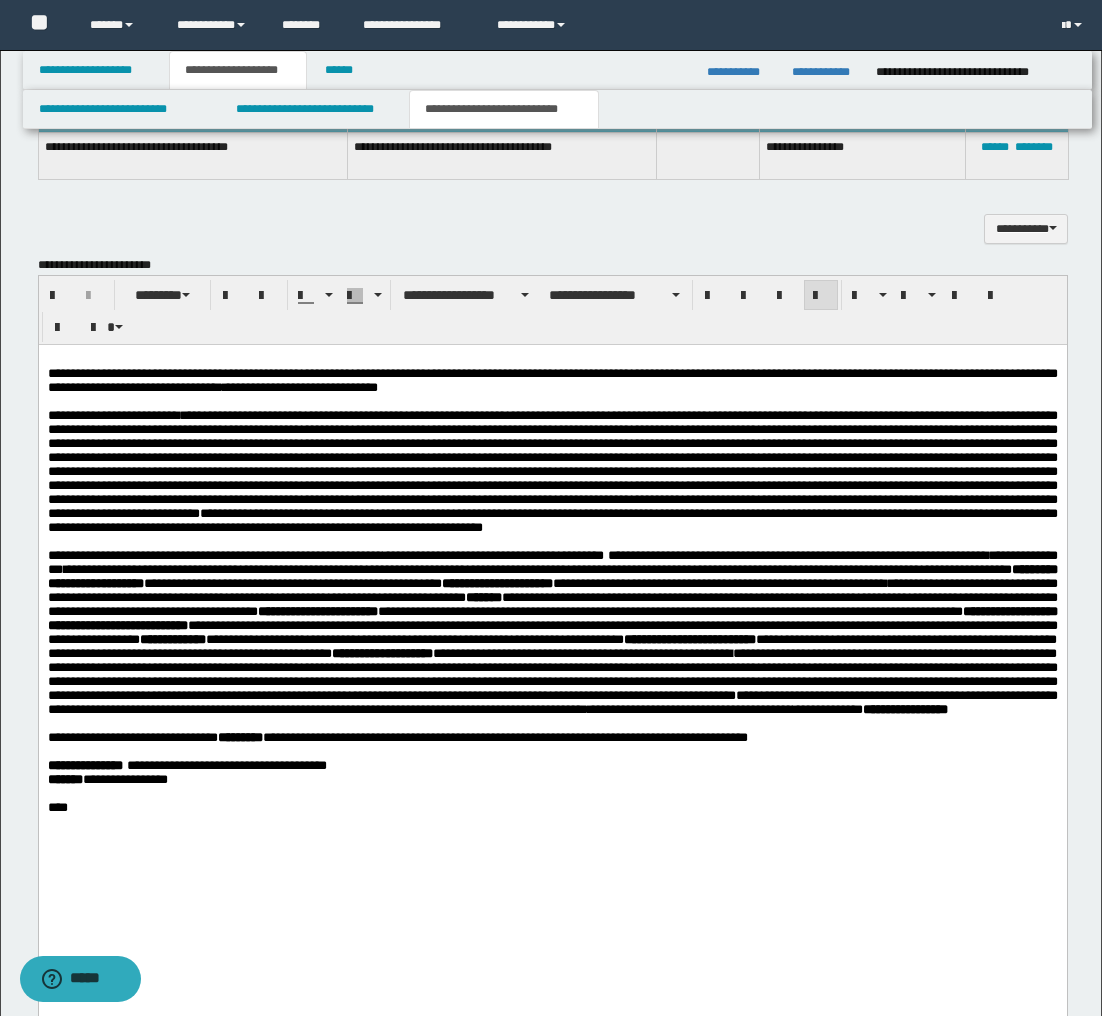 scroll, scrollTop: 1274, scrollLeft: 0, axis: vertical 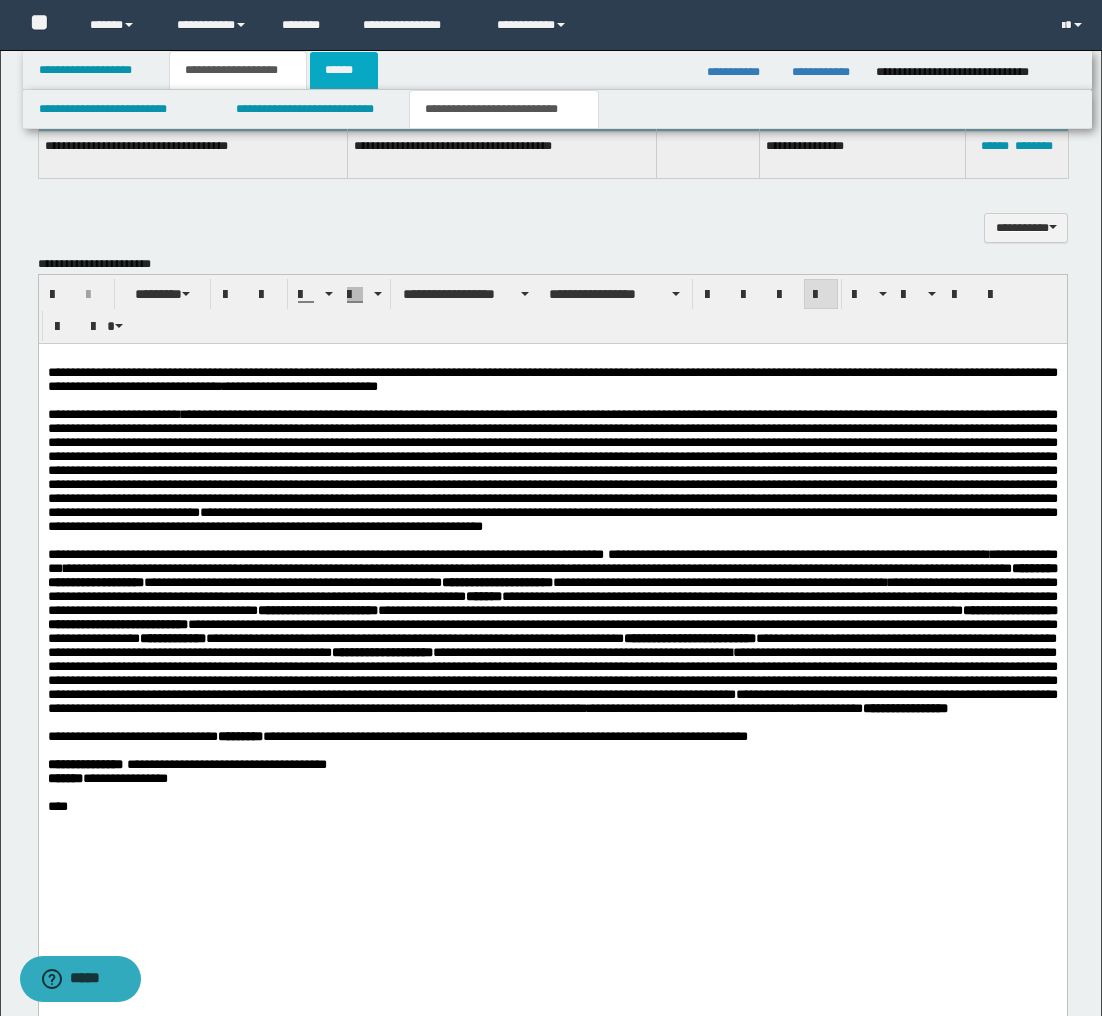 click on "******" at bounding box center (344, 70) 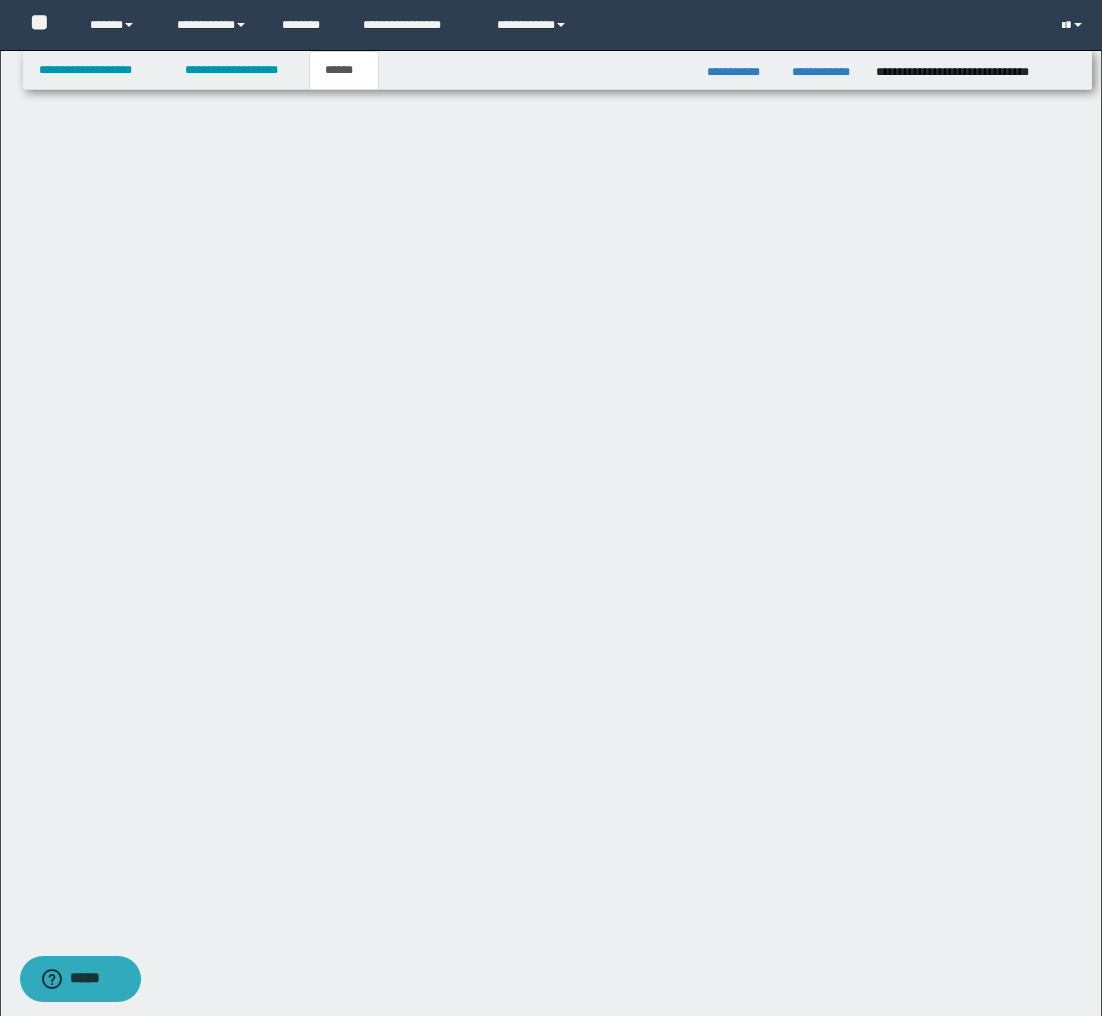 scroll, scrollTop: 200, scrollLeft: 0, axis: vertical 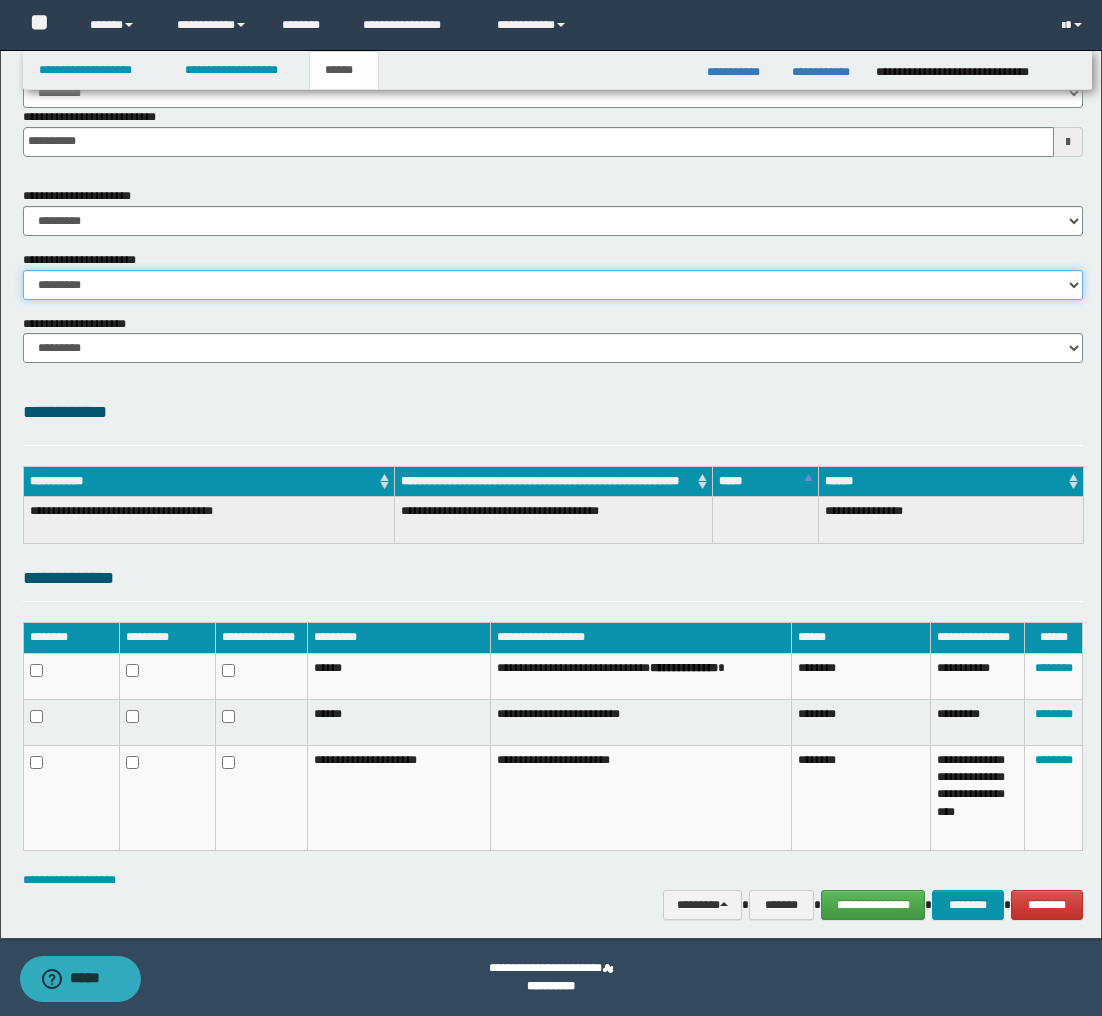 click on "*********
*********
*********" at bounding box center (553, 285) 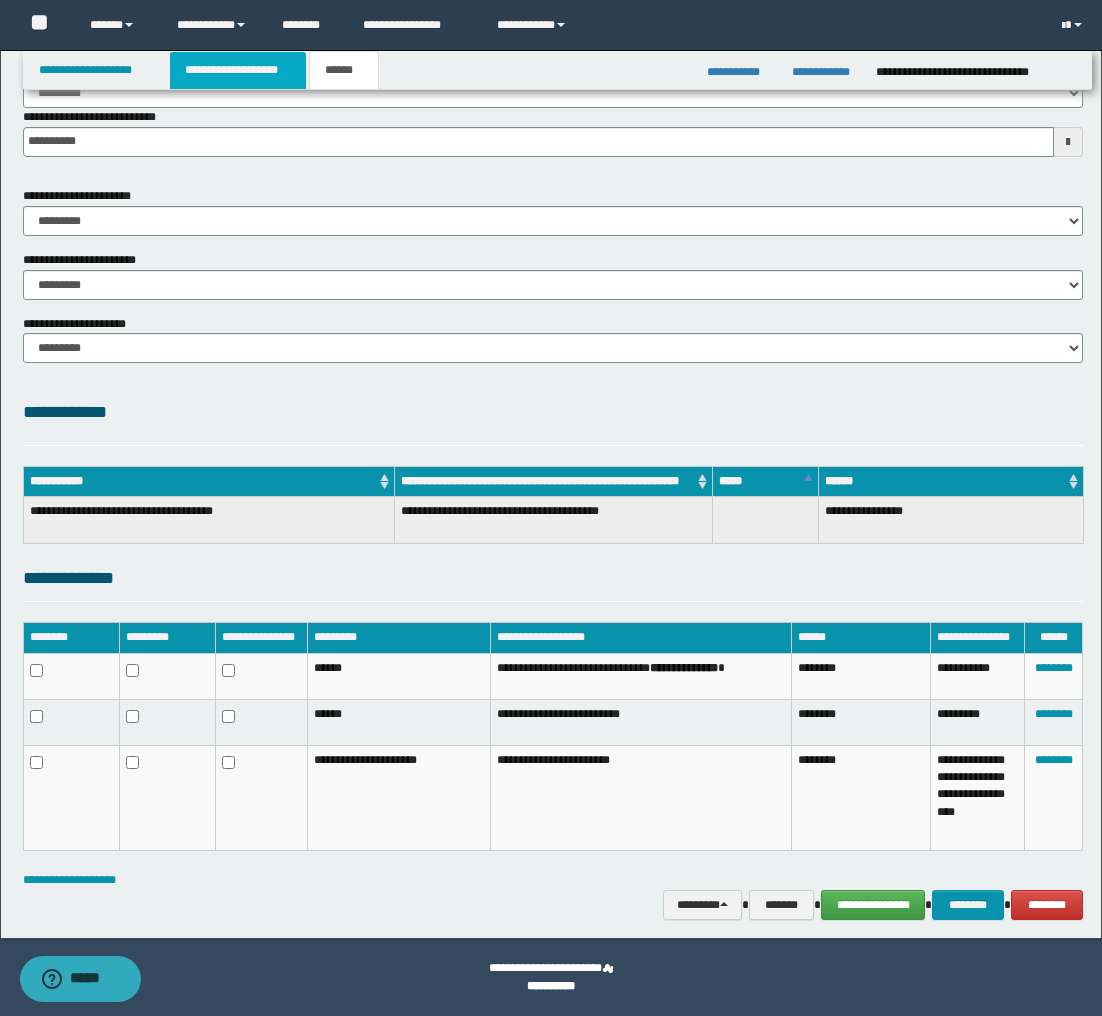 click on "**********" at bounding box center (238, 70) 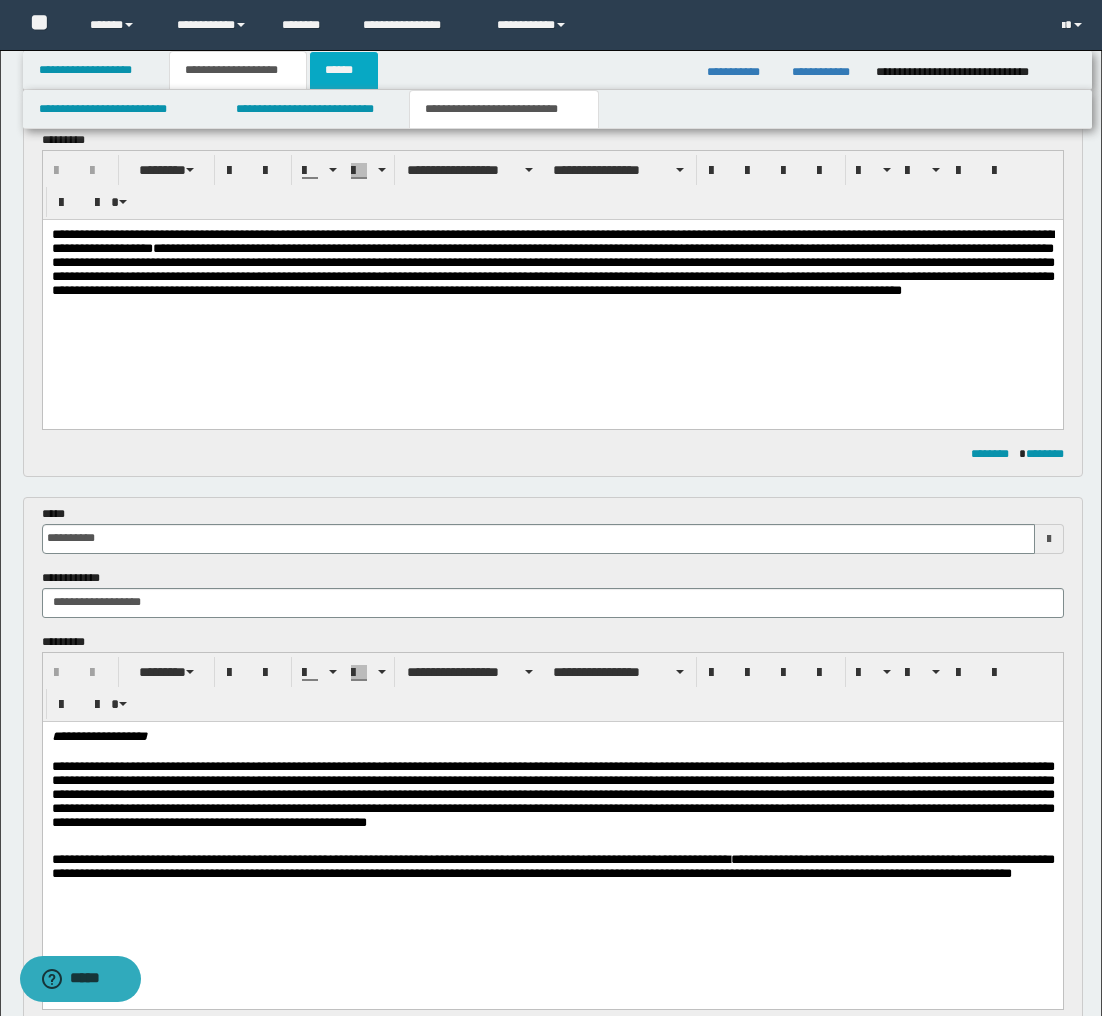 click on "******" at bounding box center [344, 70] 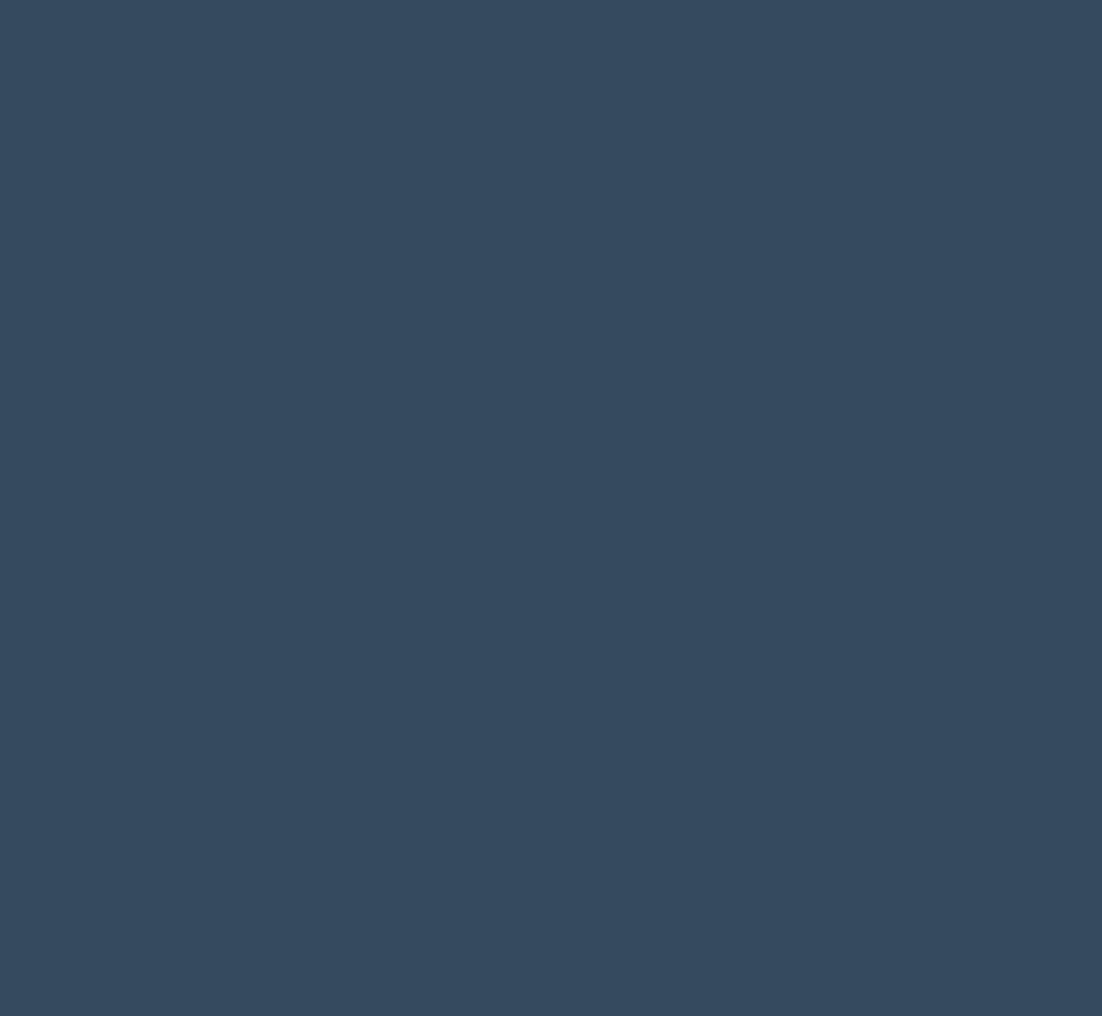 scroll, scrollTop: 0, scrollLeft: 0, axis: both 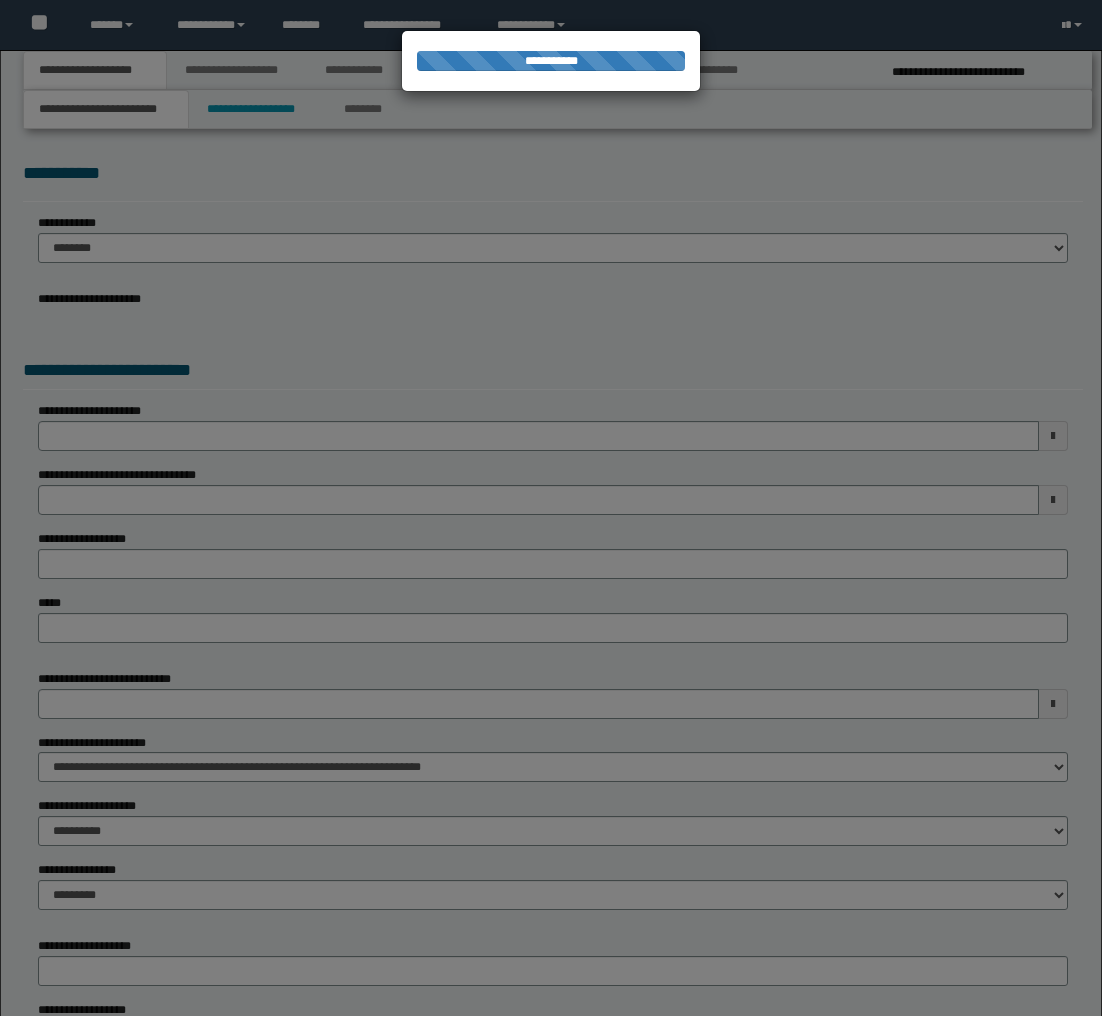 type on "**********" 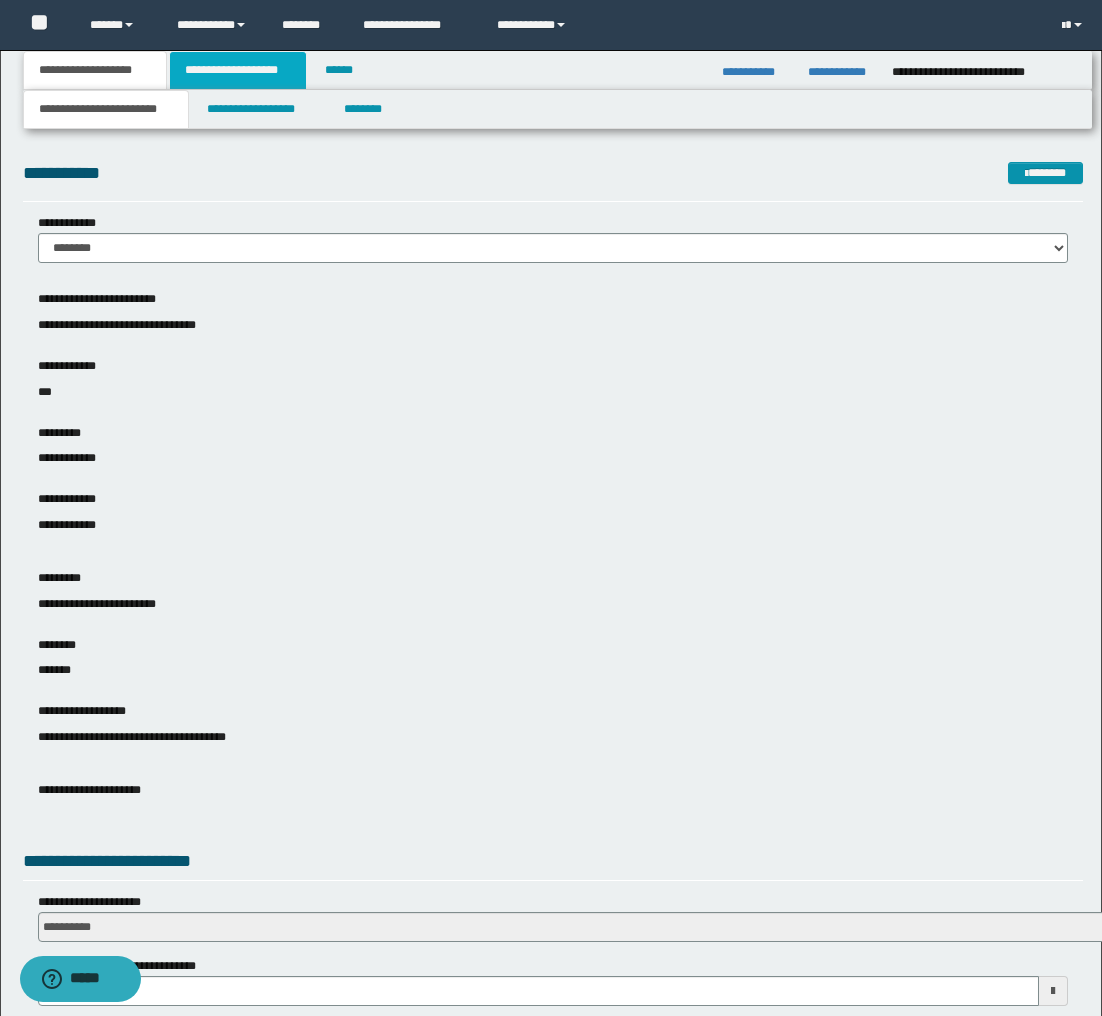 click on "**********" at bounding box center (238, 70) 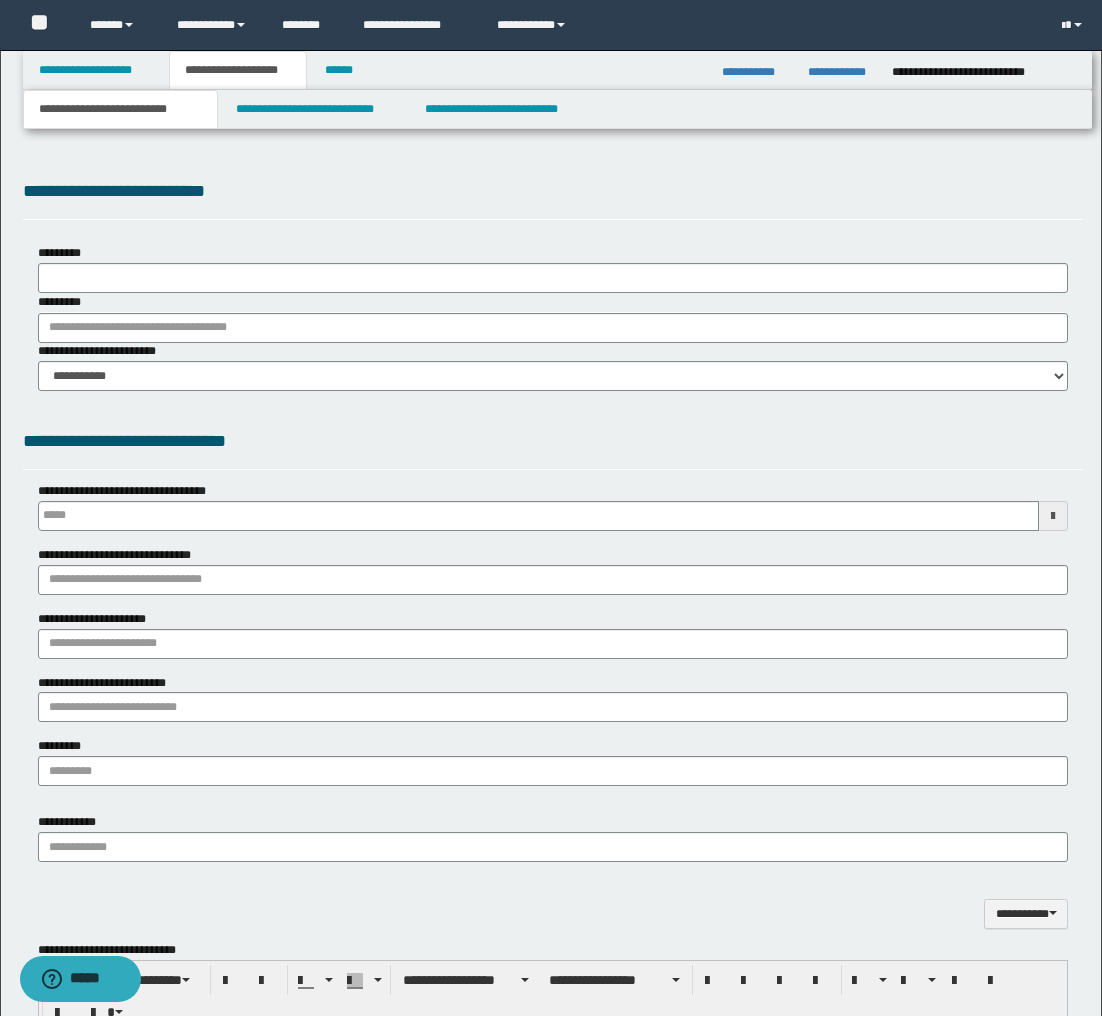 scroll, scrollTop: 0, scrollLeft: 0, axis: both 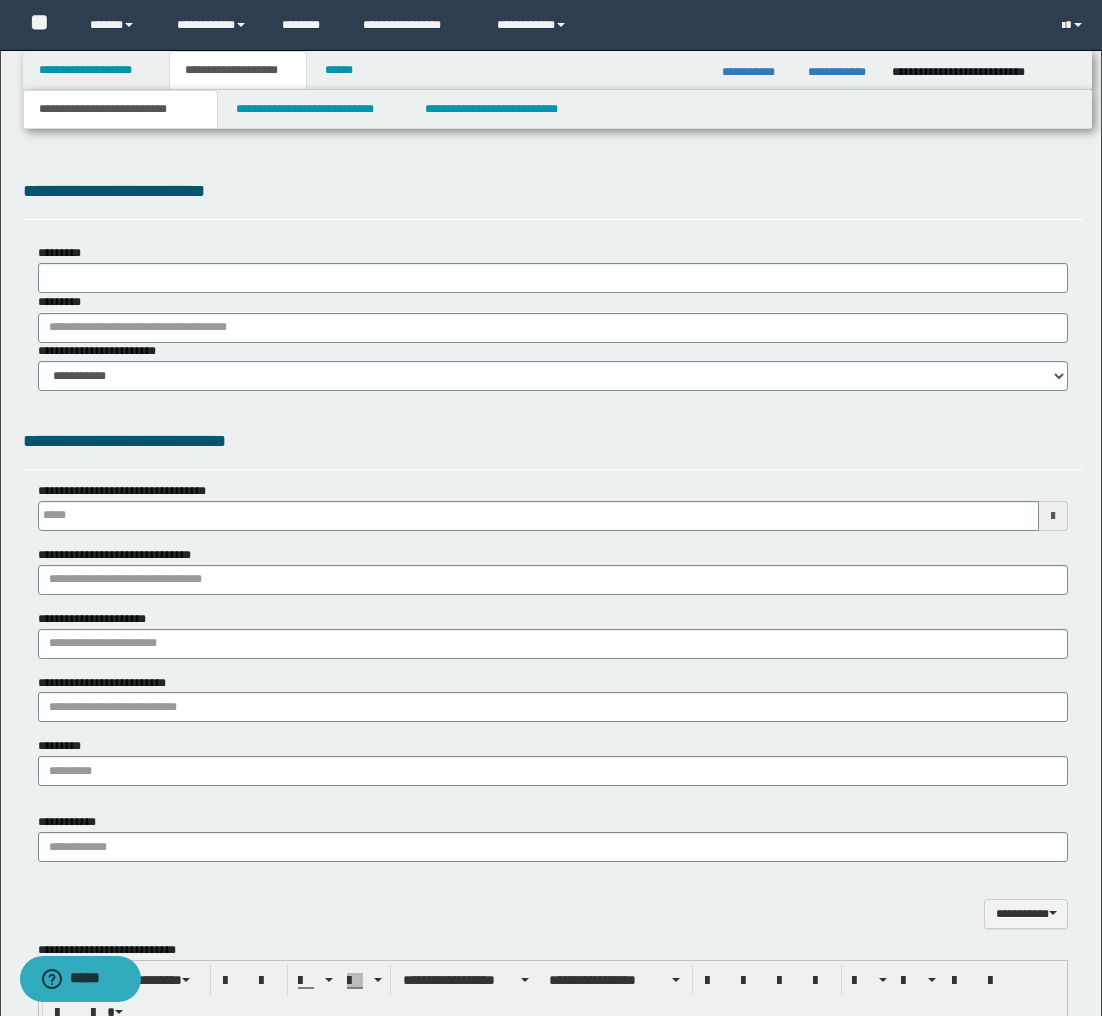 type on "**********" 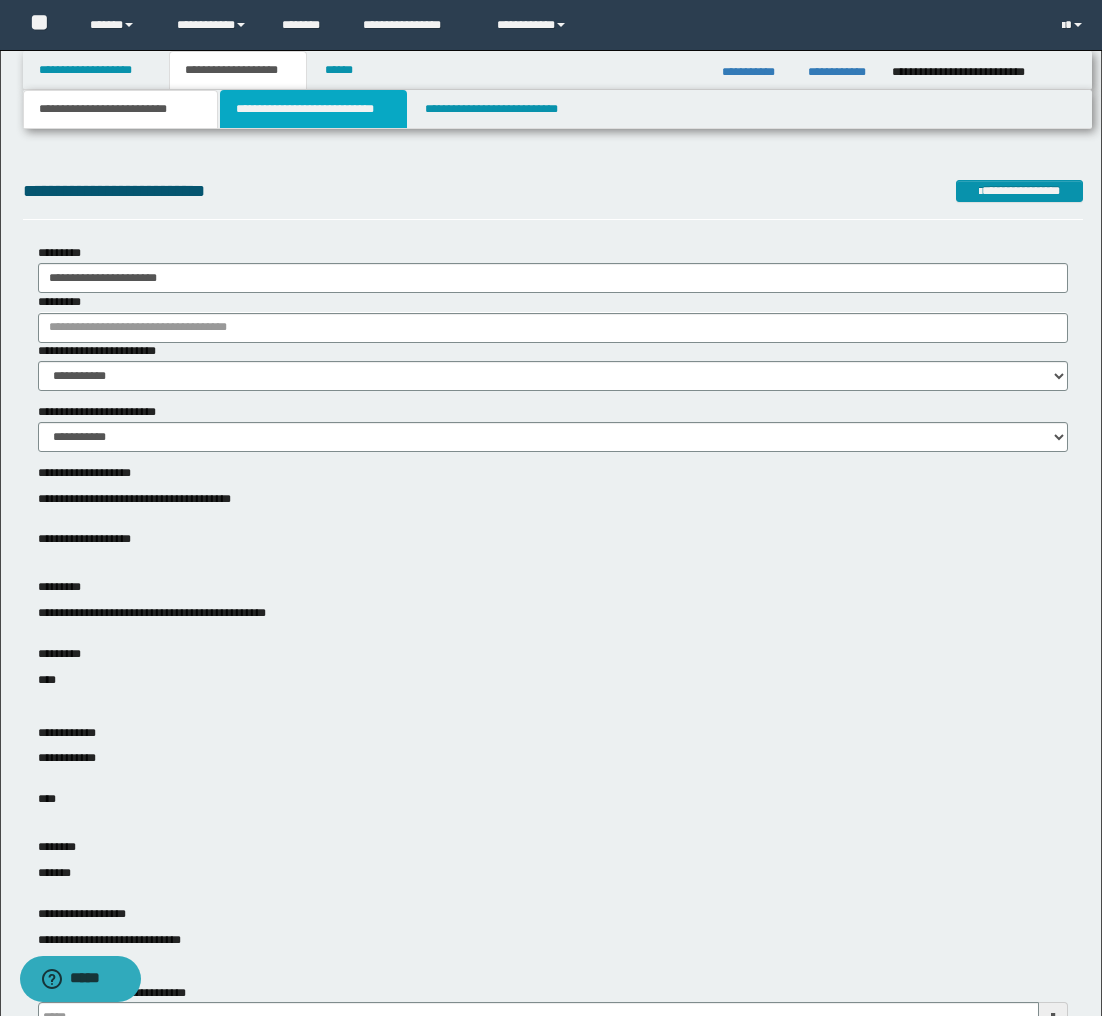 click on "**********" at bounding box center [314, 109] 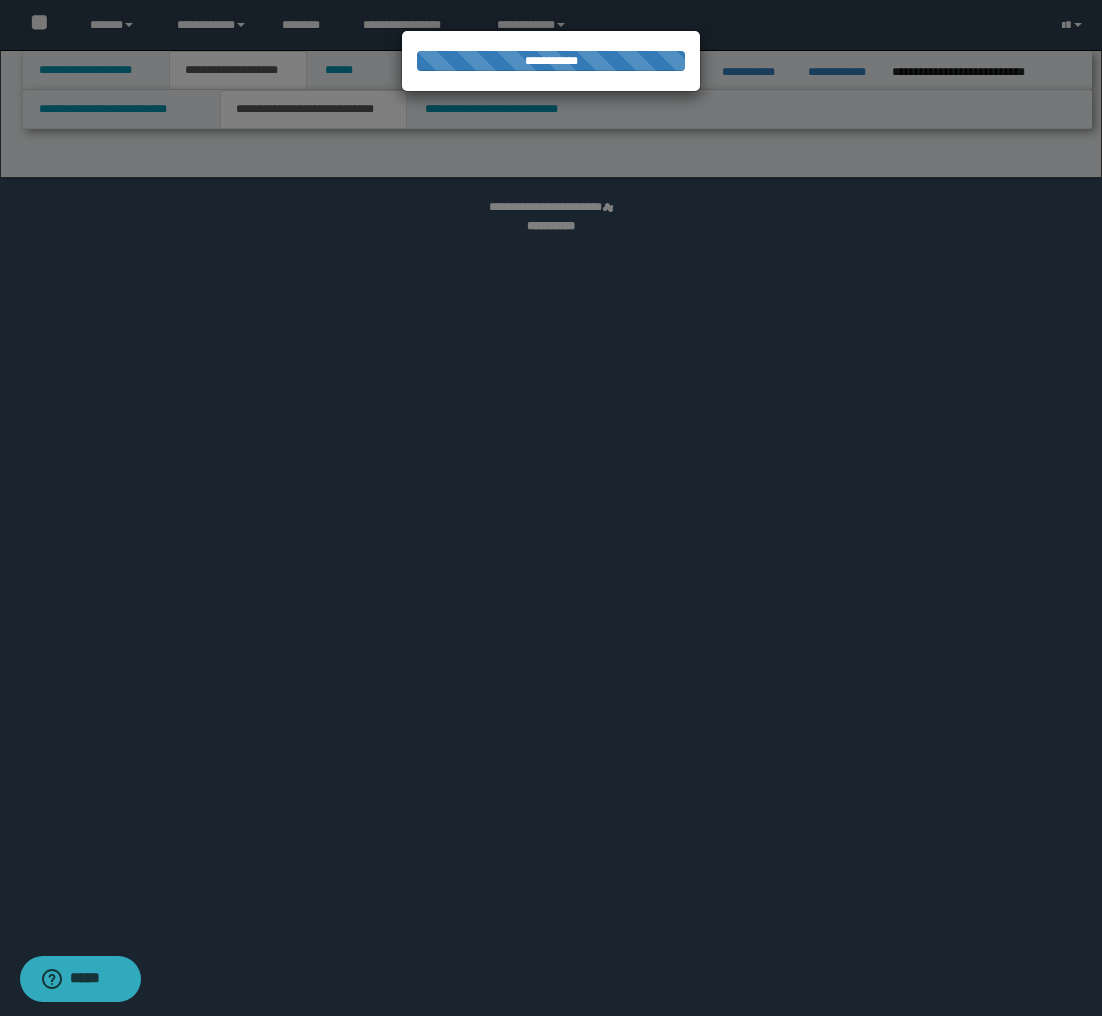 select on "*" 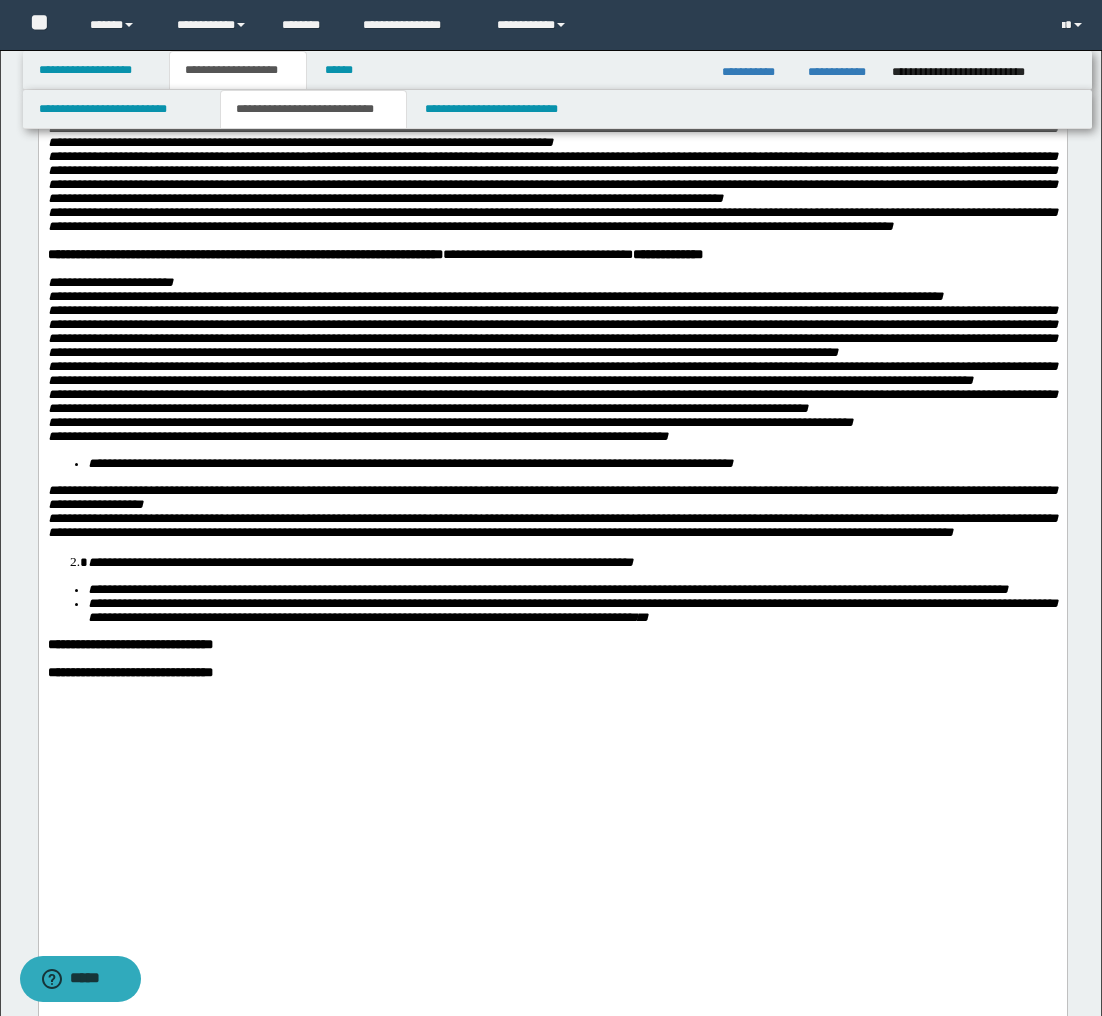 scroll, scrollTop: 1006, scrollLeft: 0, axis: vertical 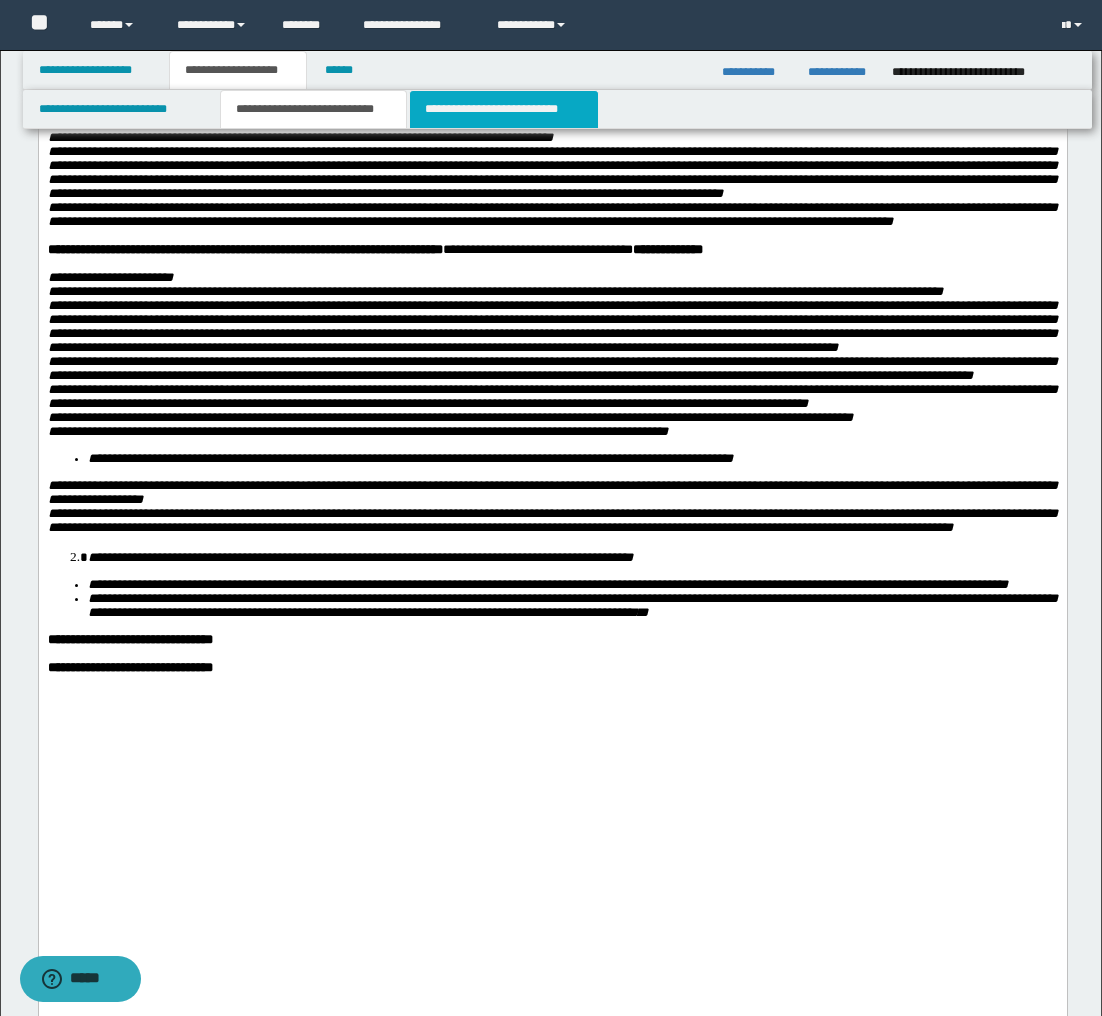 click on "**********" at bounding box center (504, 109) 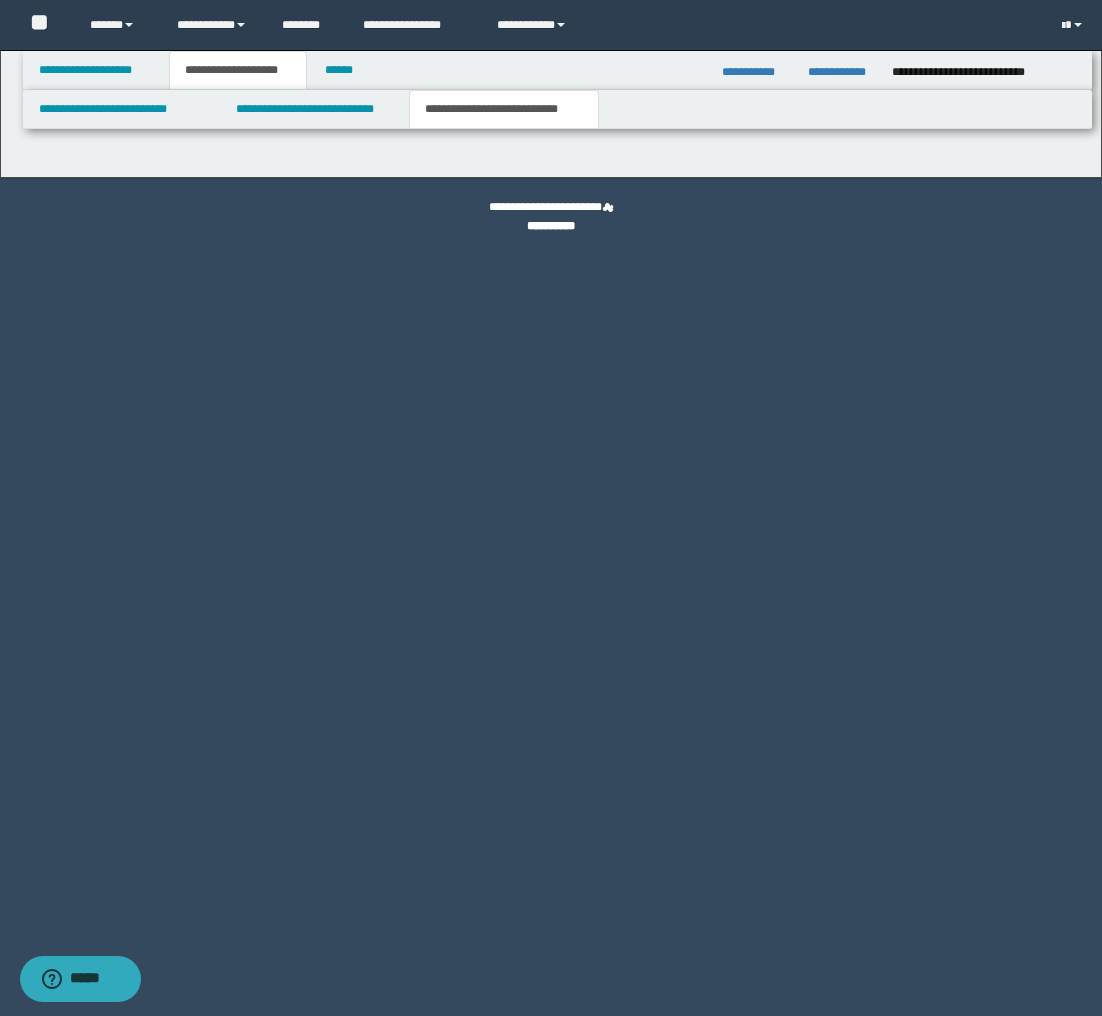 scroll, scrollTop: 0, scrollLeft: 0, axis: both 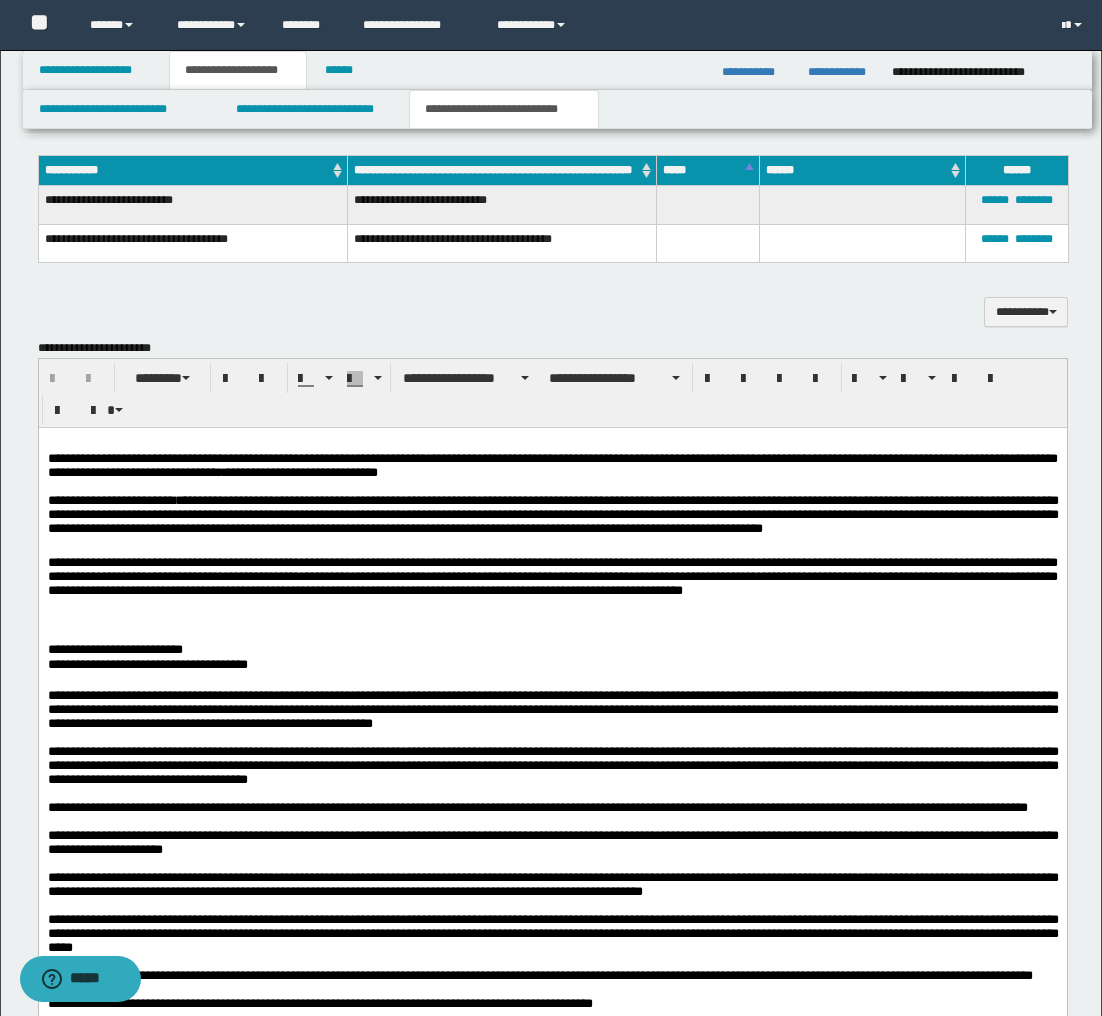 click on "**********" at bounding box center [552, 960] 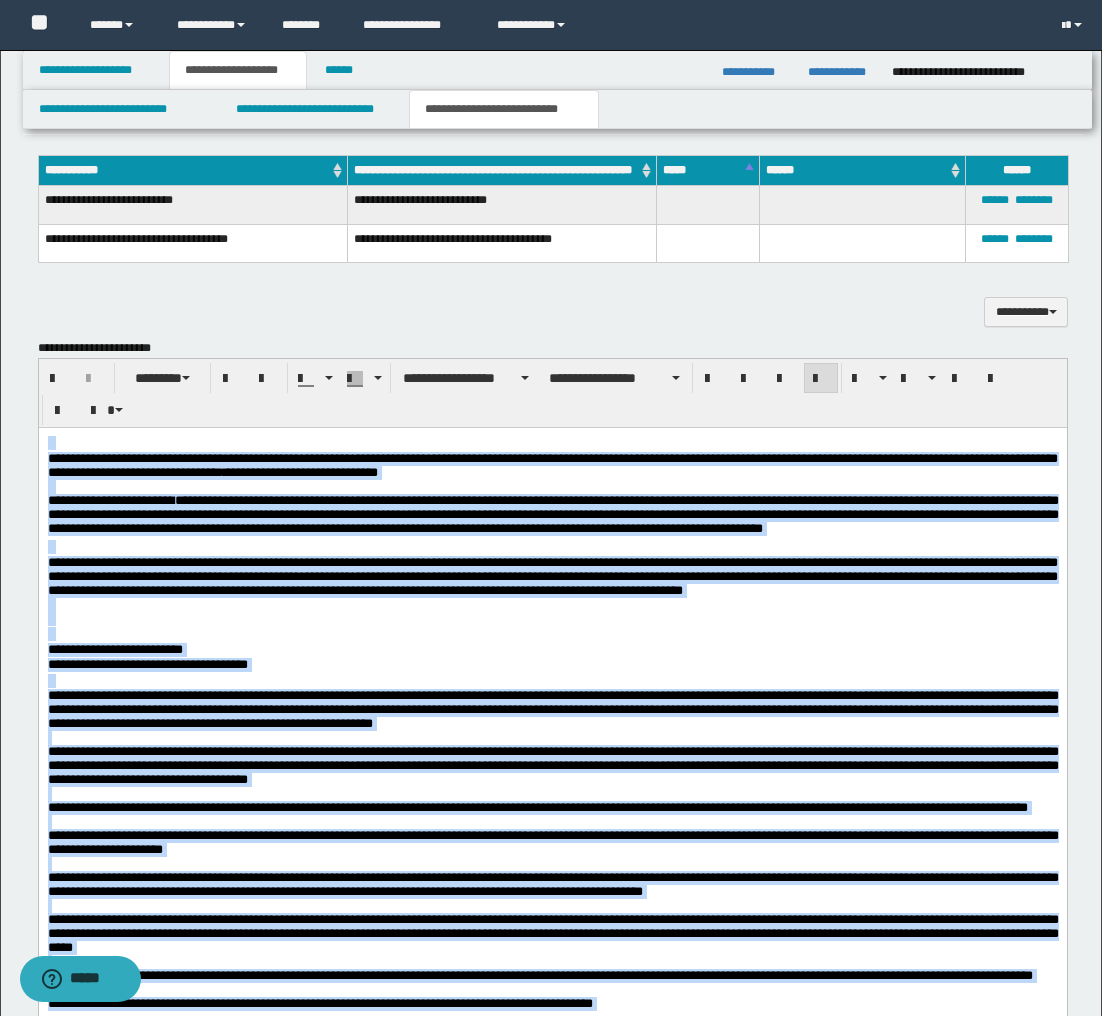 copy on "**********" 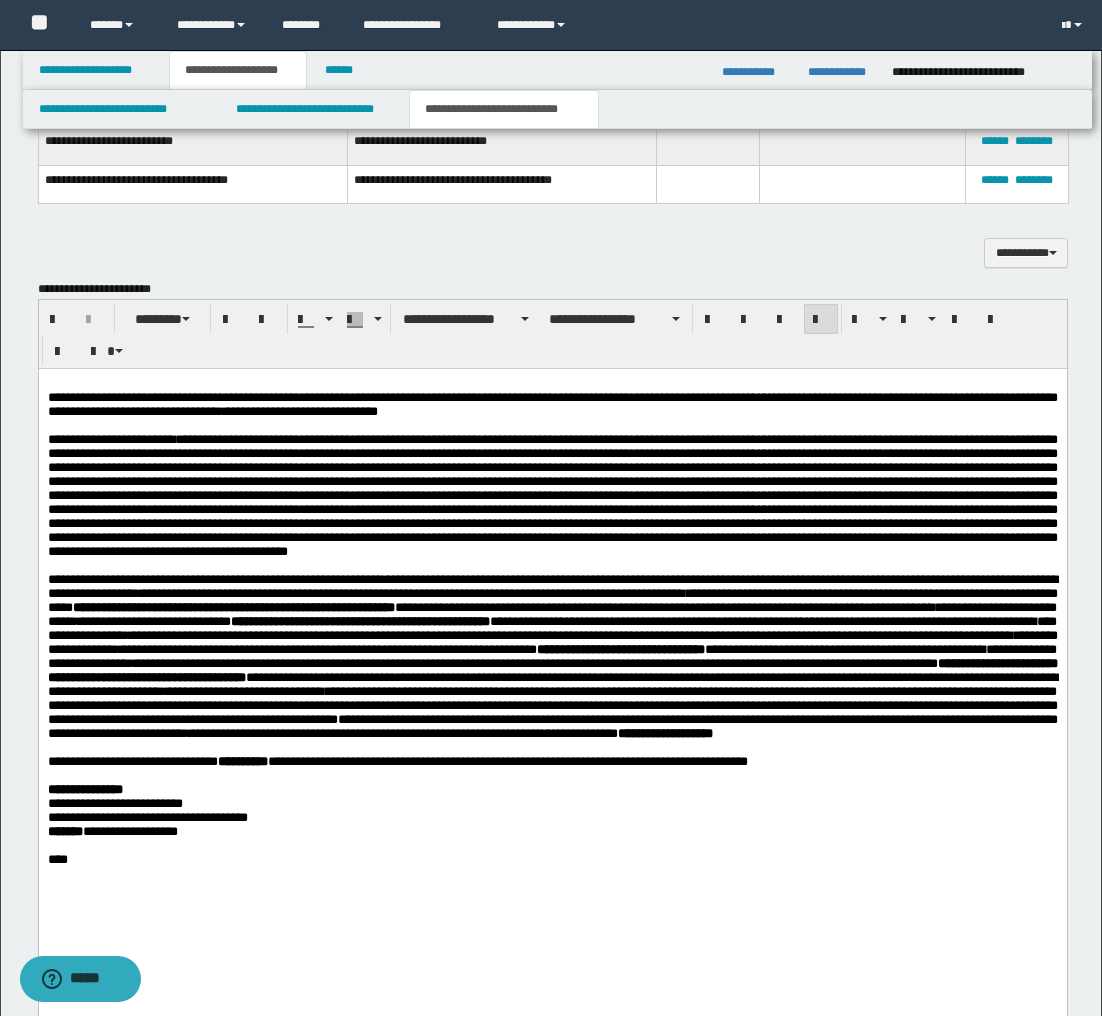 scroll, scrollTop: 1245, scrollLeft: 0, axis: vertical 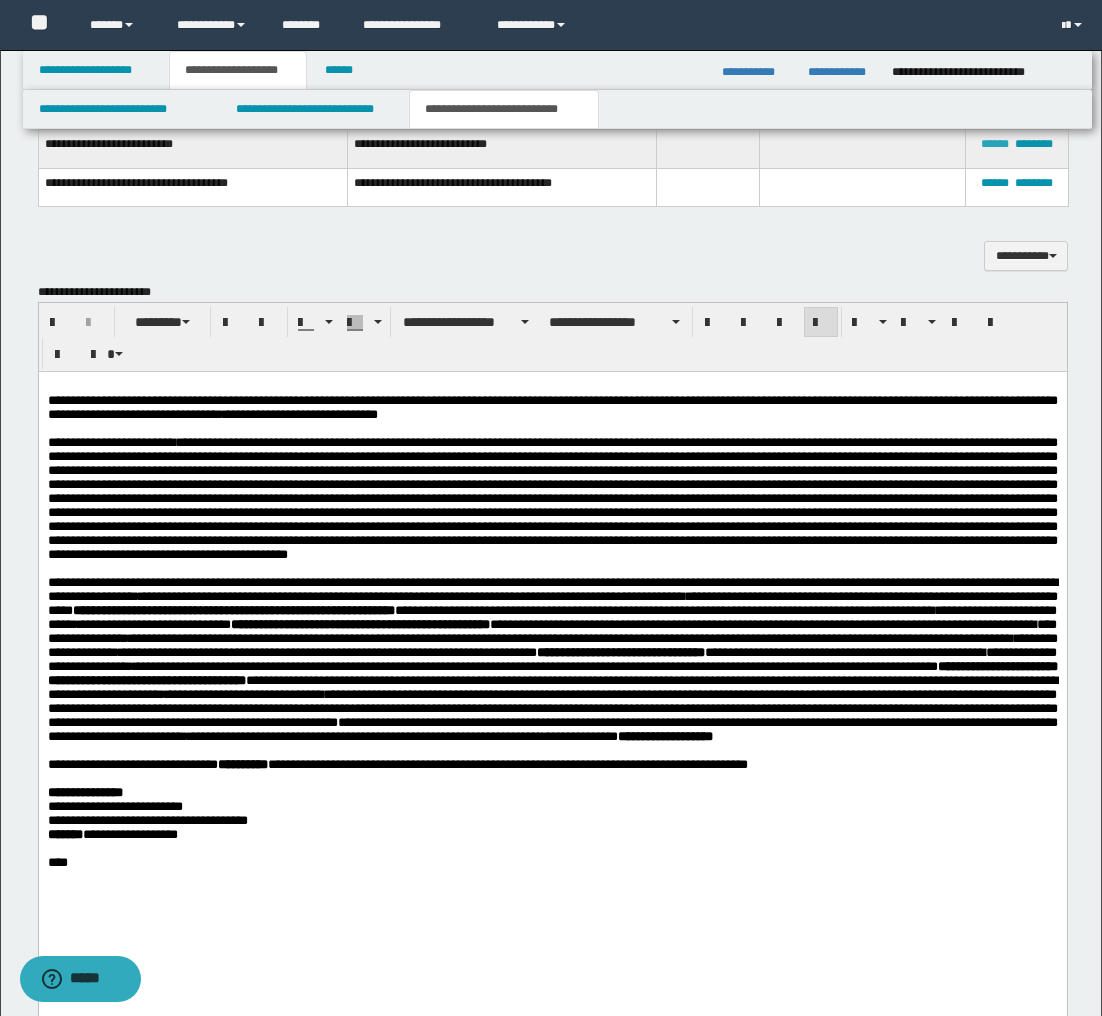 click on "******" at bounding box center (995, 144) 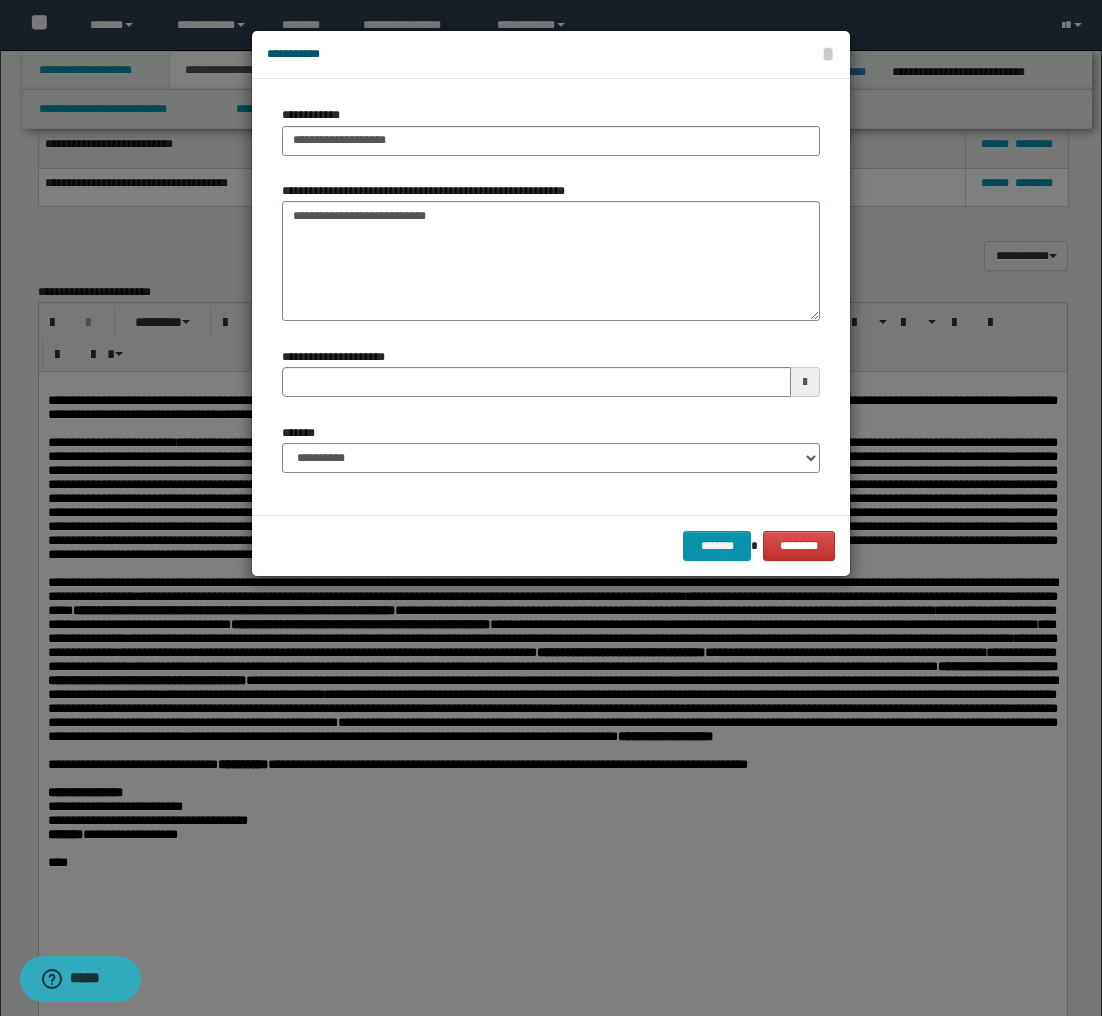 type 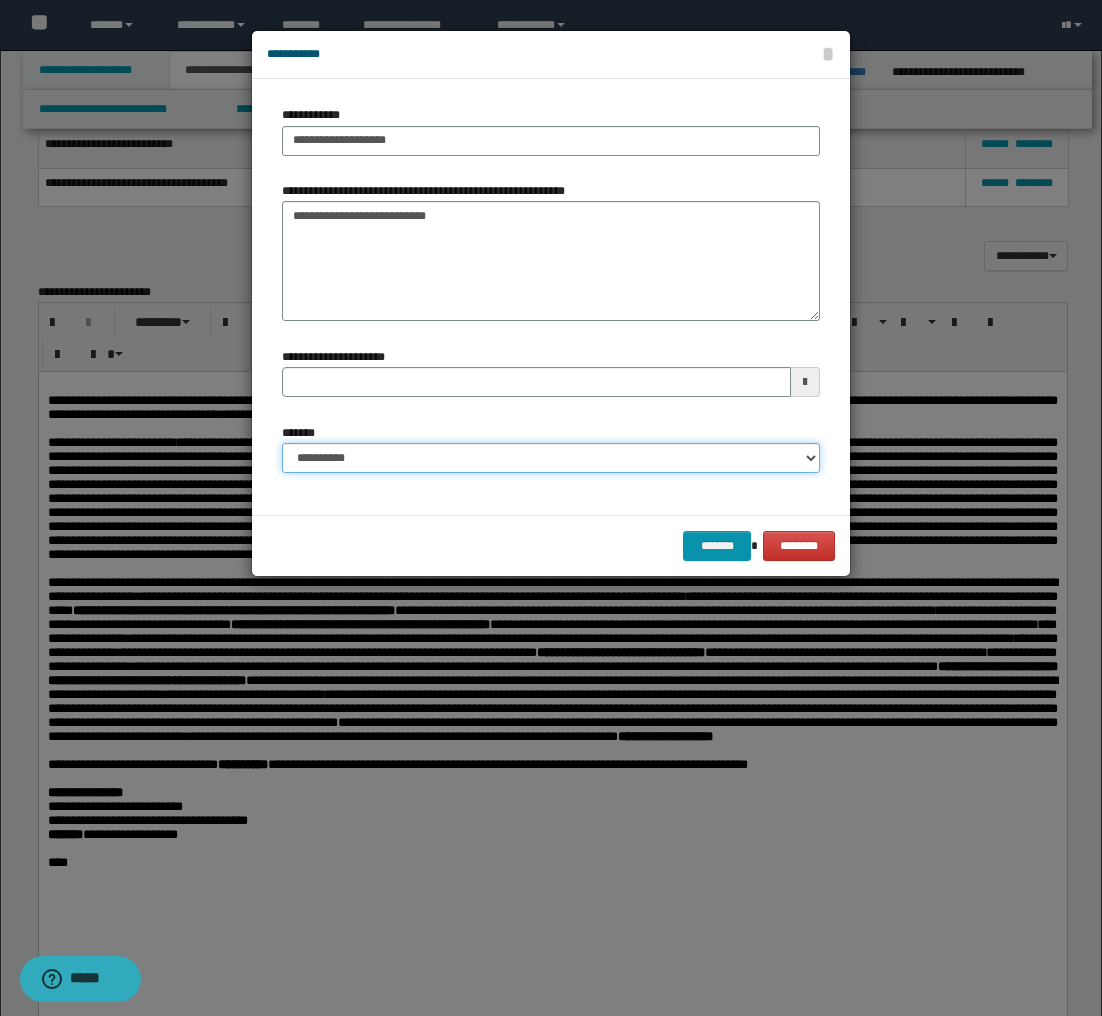 click on "**********" at bounding box center (551, 458) 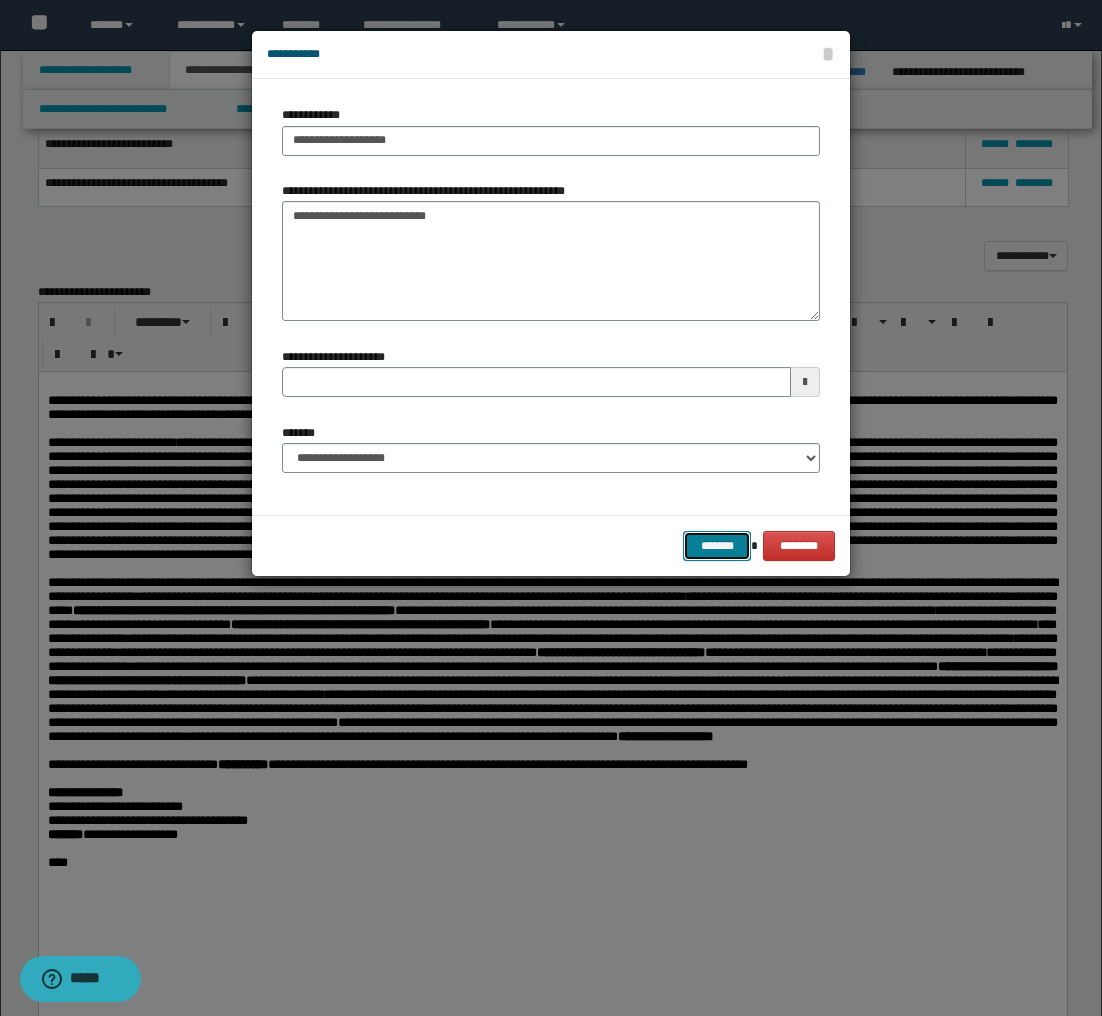 click on "*******" at bounding box center (717, 546) 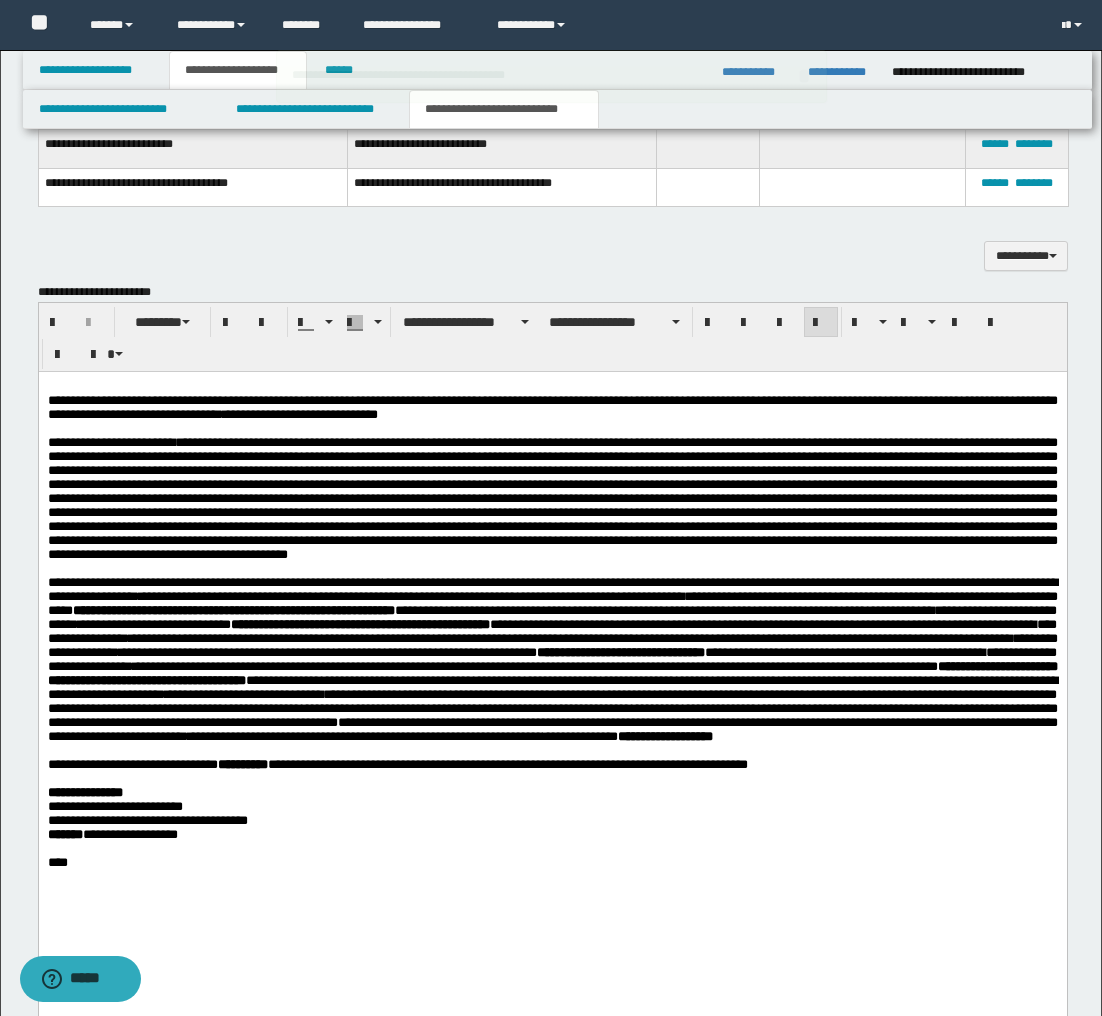type 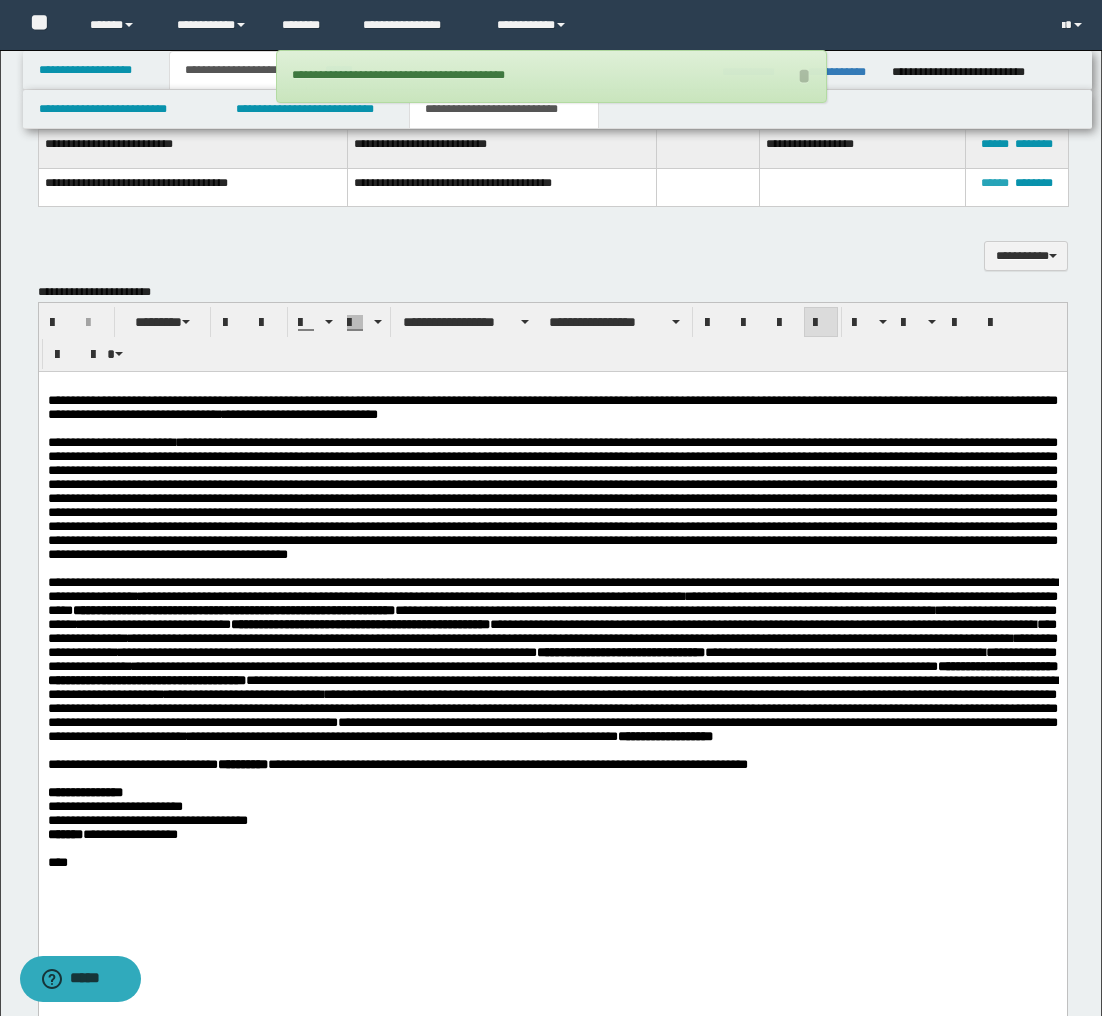 click on "******" at bounding box center (995, 183) 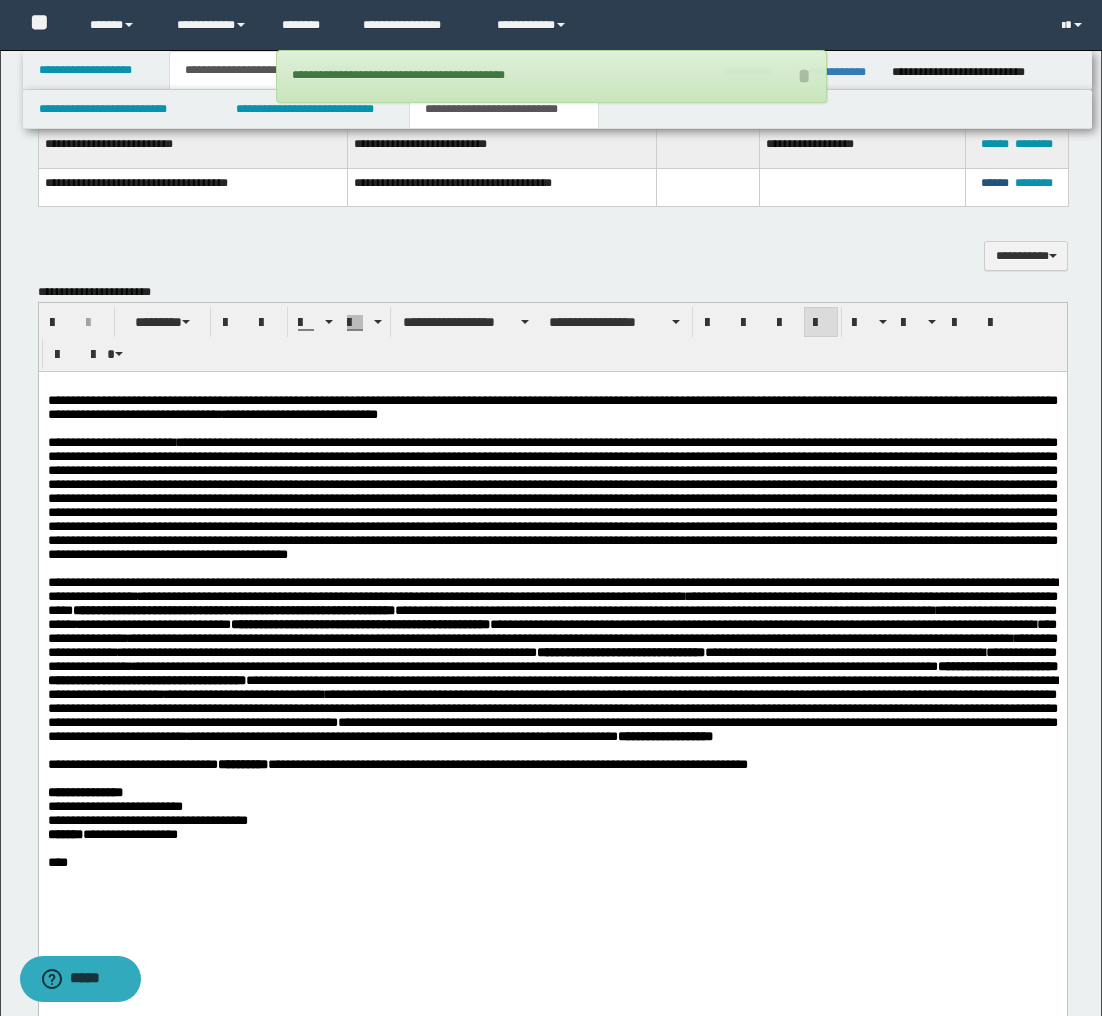 type on "**********" 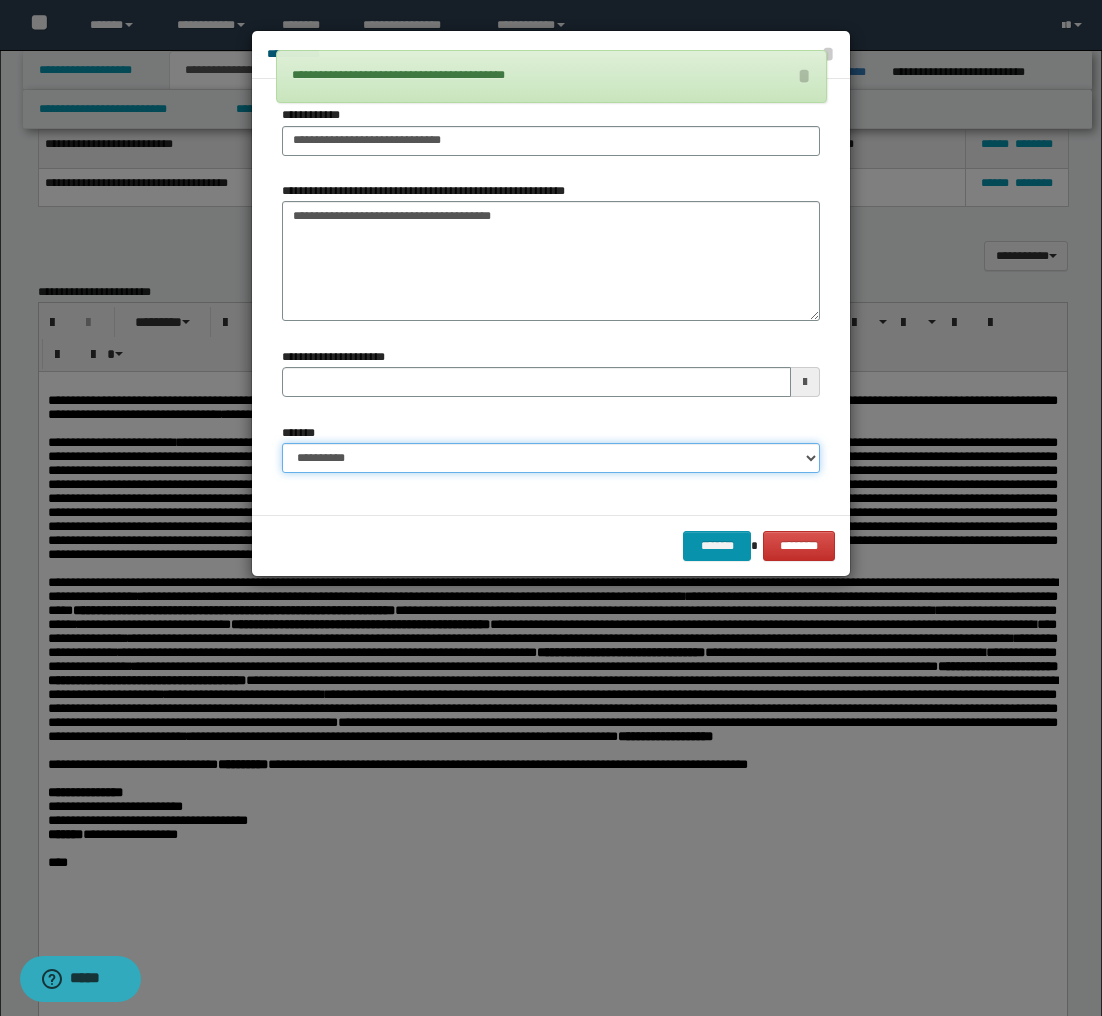 click on "**********" at bounding box center (551, 458) 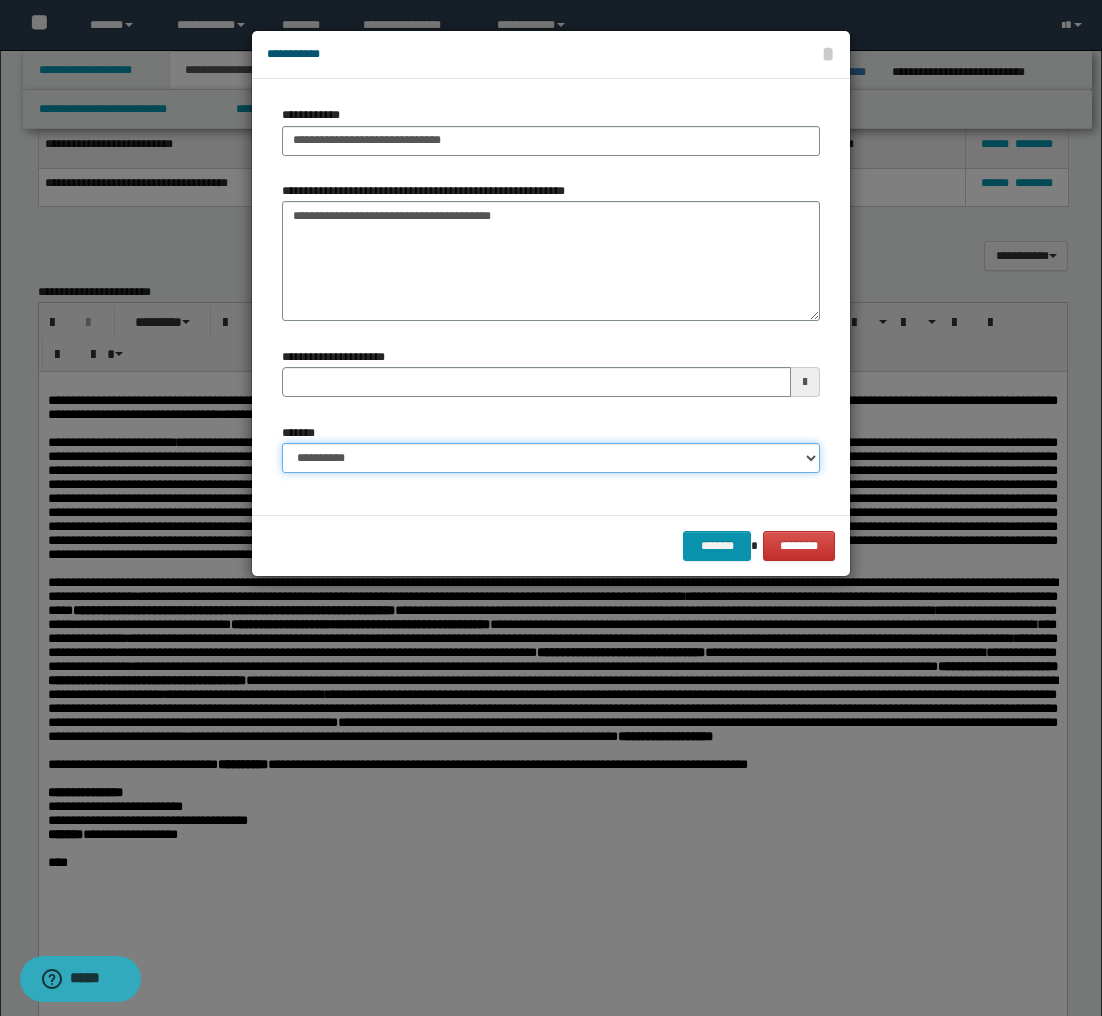 select on "*" 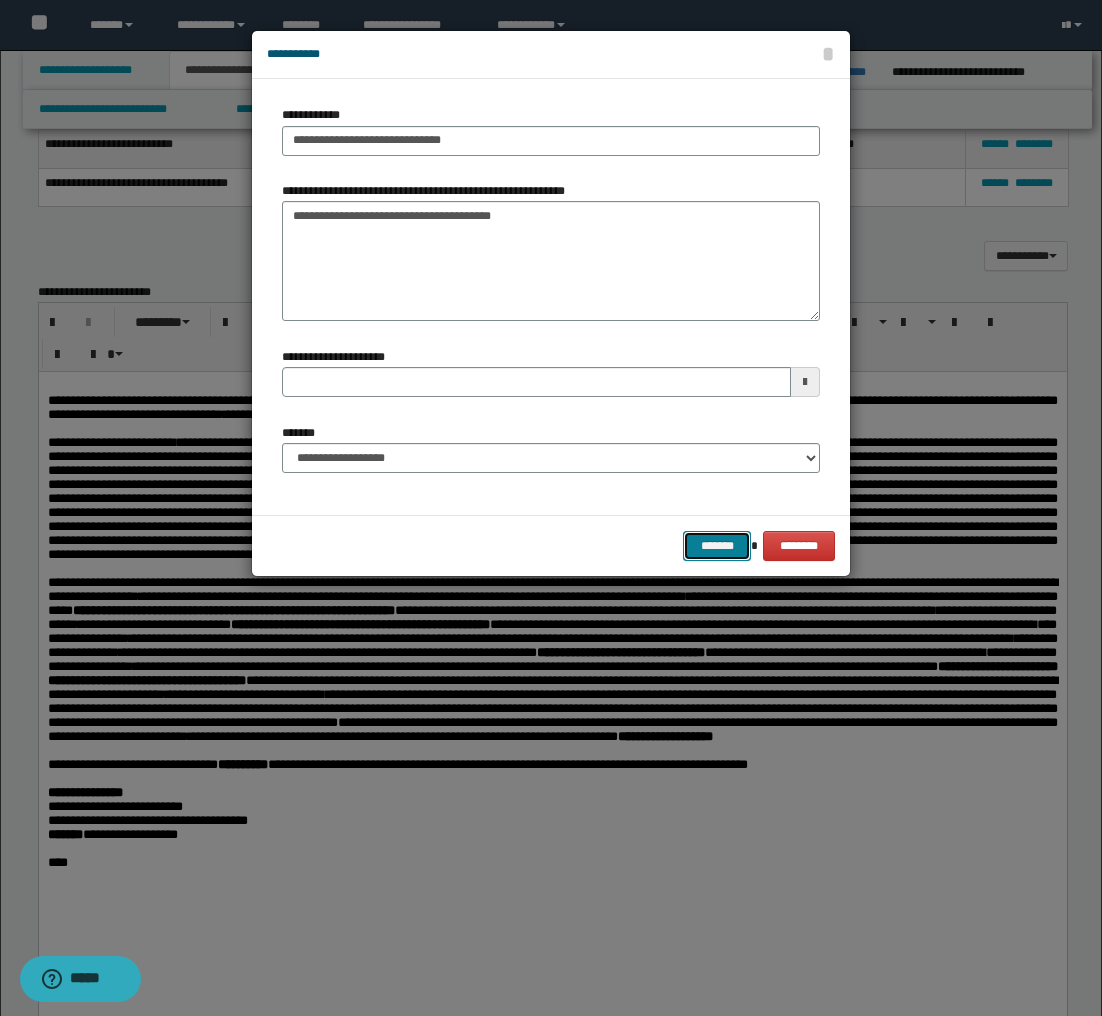click on "*******" at bounding box center [717, 546] 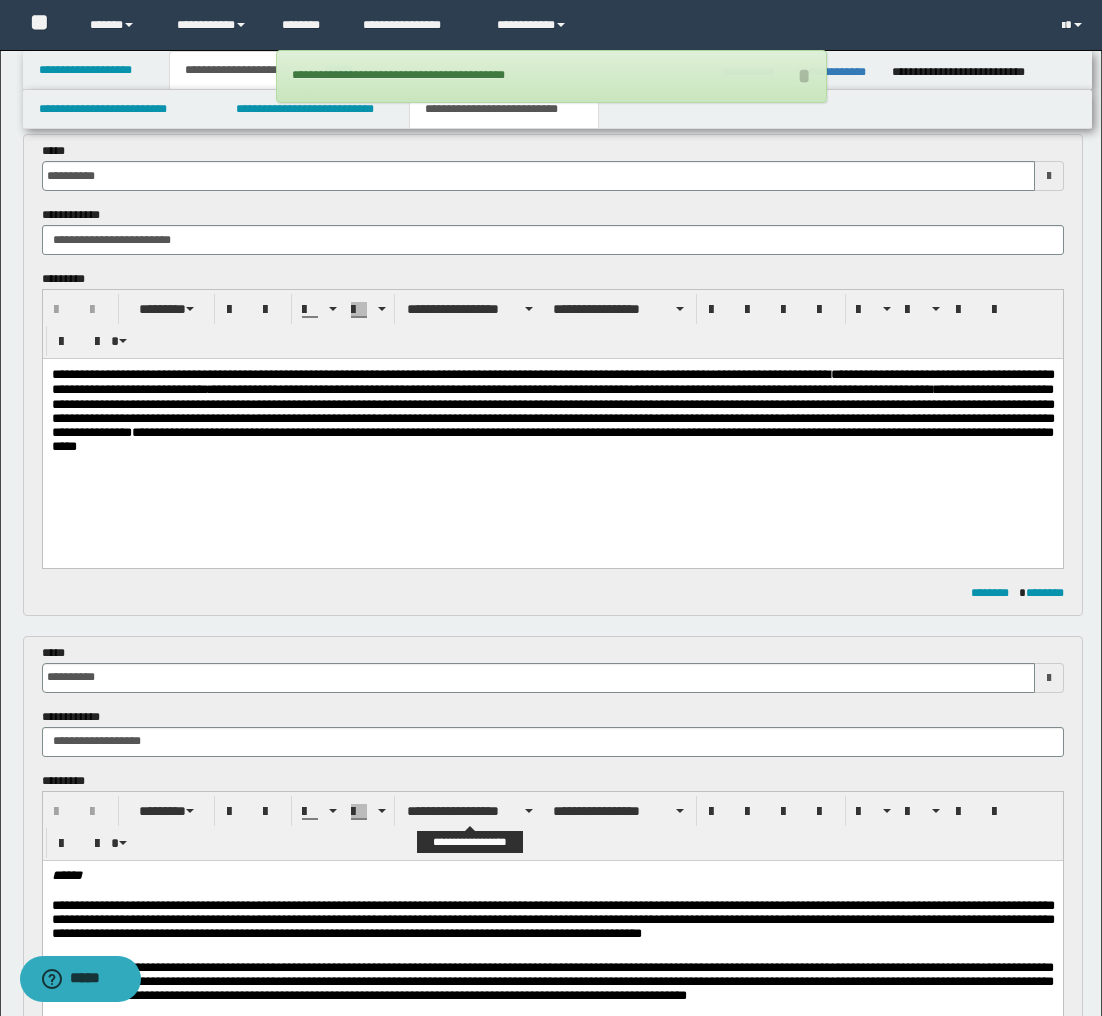 scroll, scrollTop: 0, scrollLeft: 0, axis: both 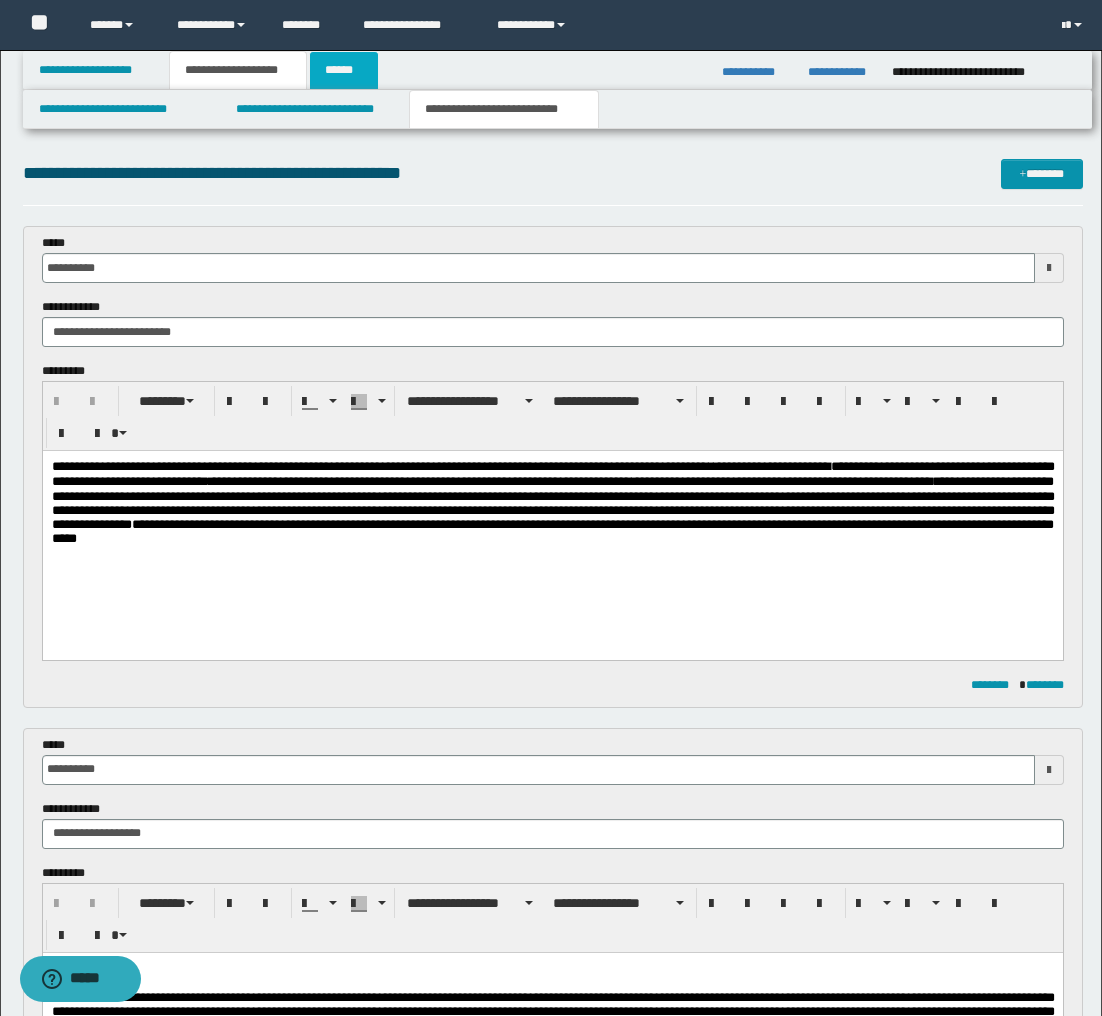 click on "******" at bounding box center (344, 70) 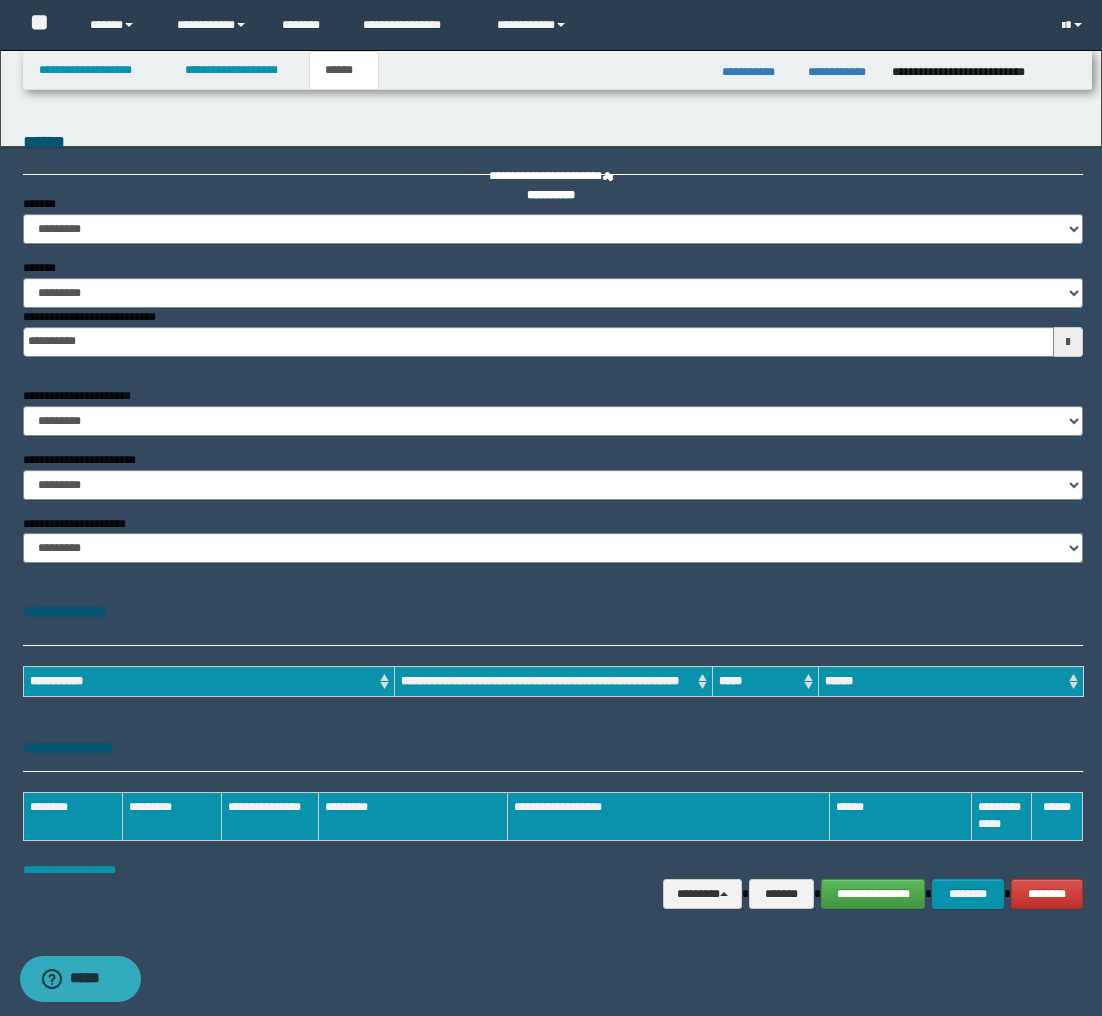 scroll, scrollTop: 0, scrollLeft: 0, axis: both 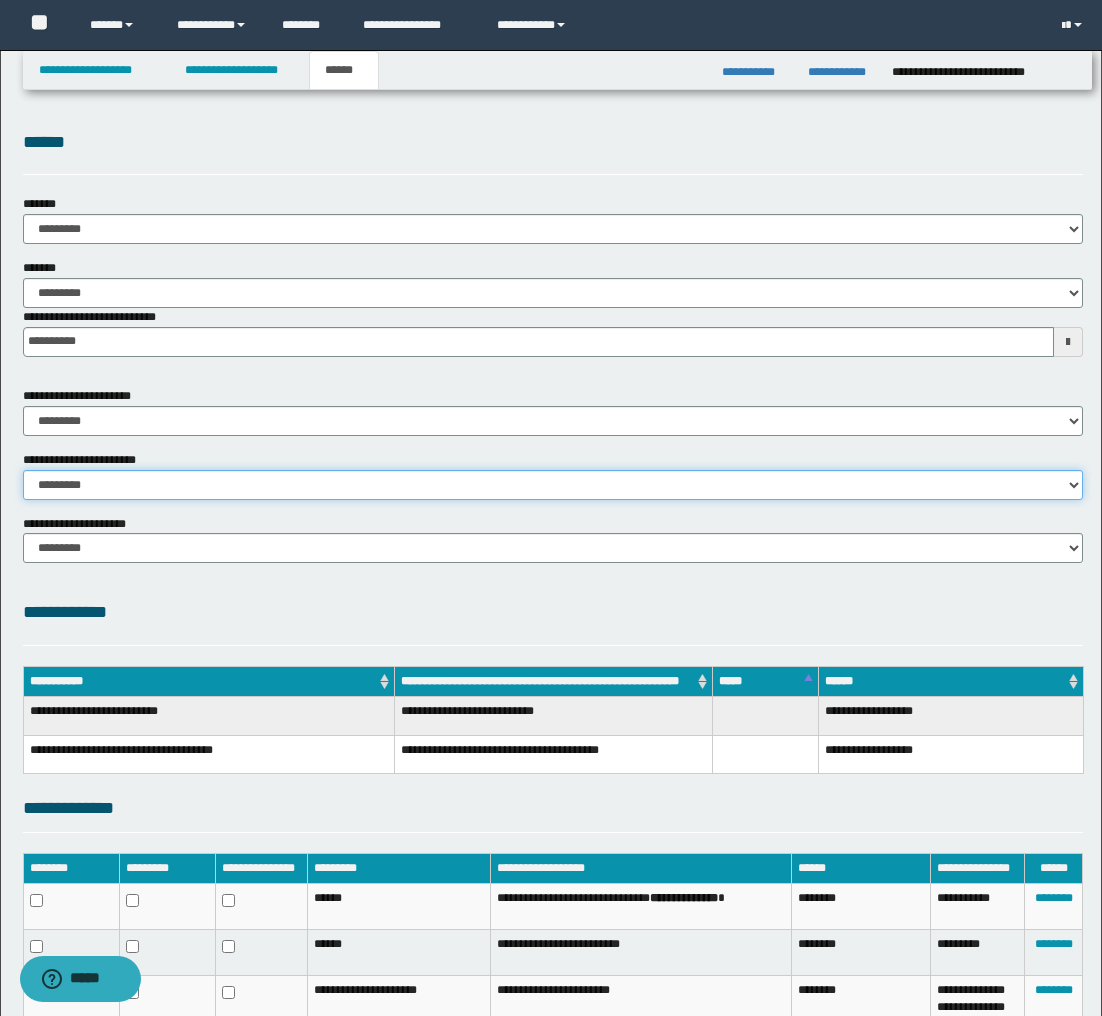 click on "*********
*********
*********" at bounding box center [553, 485] 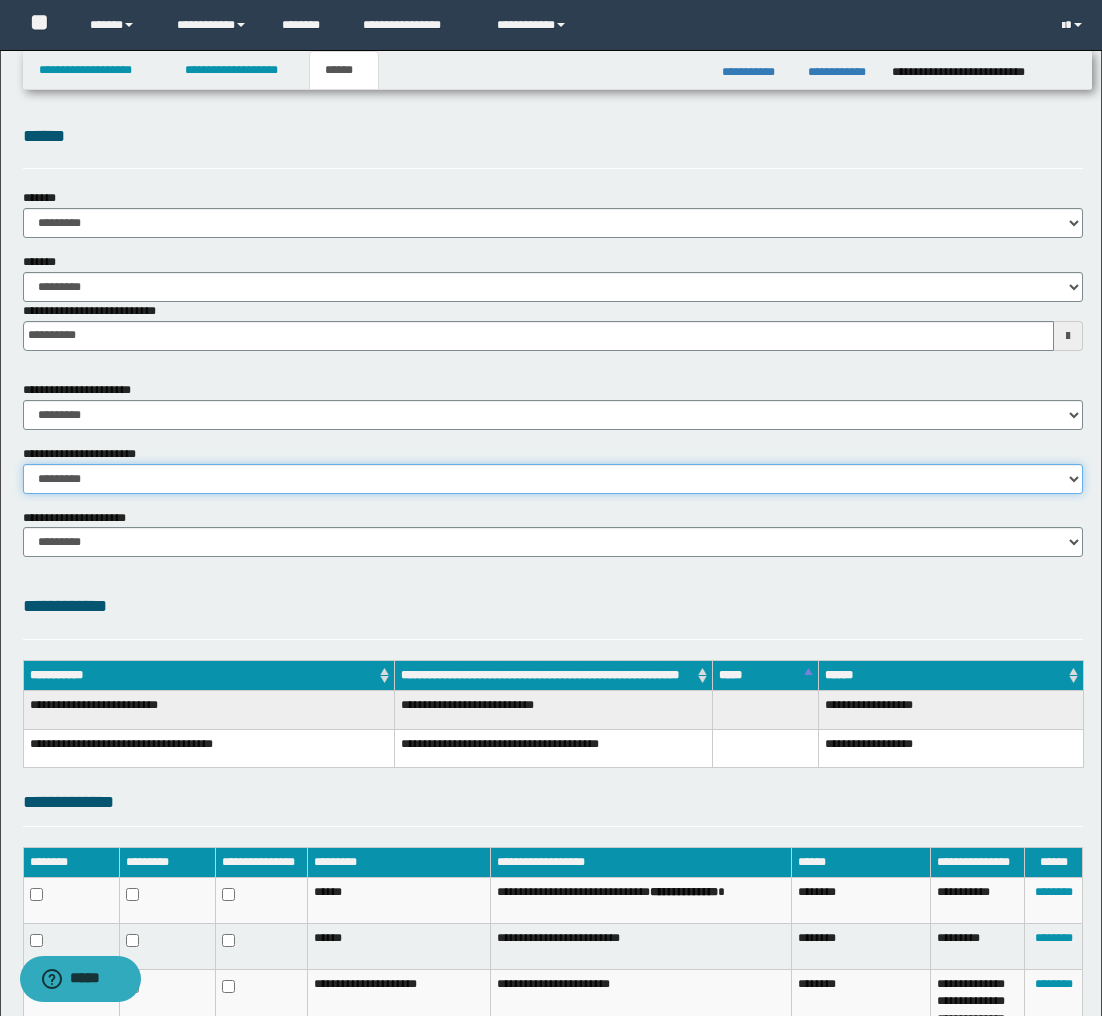 scroll, scrollTop: 230, scrollLeft: 0, axis: vertical 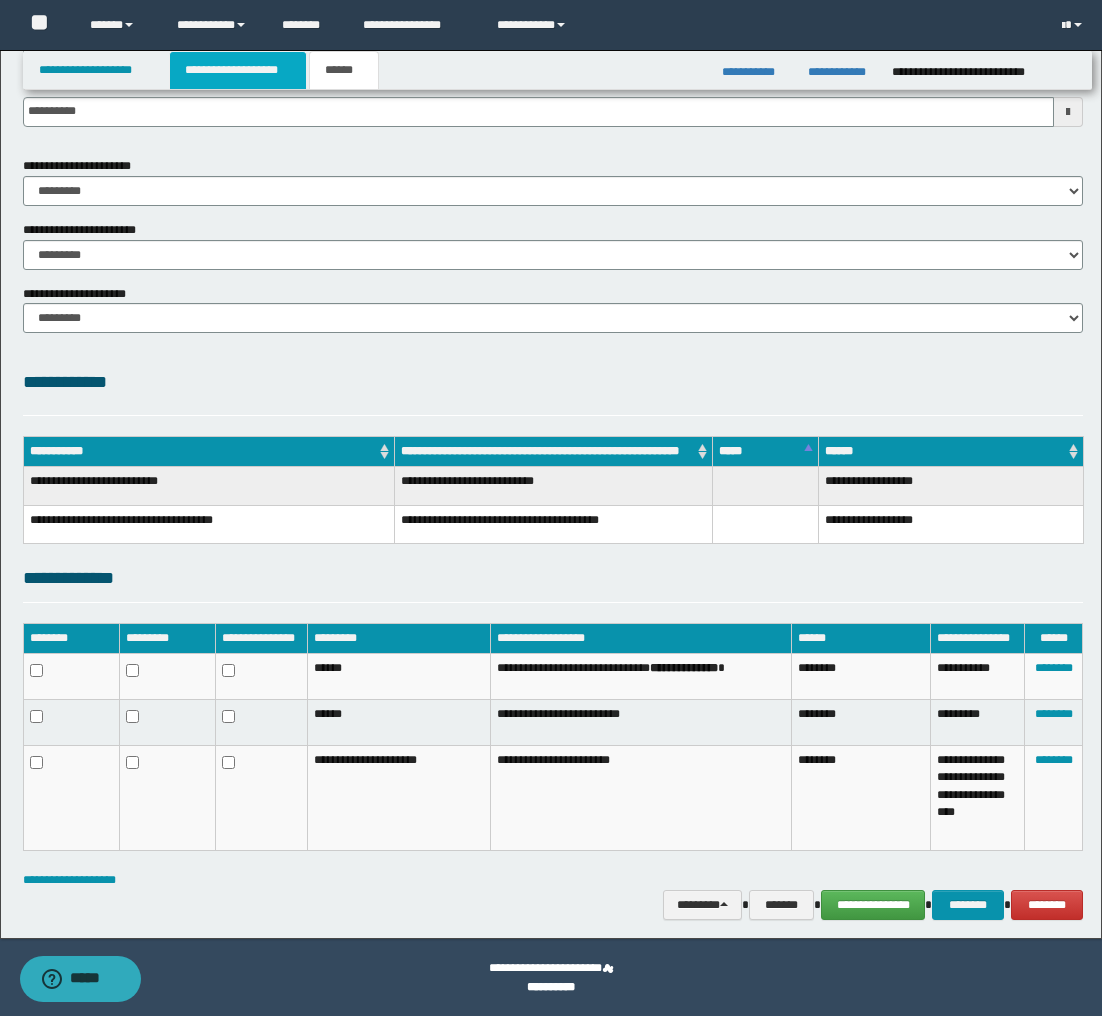 click on "**********" at bounding box center (238, 70) 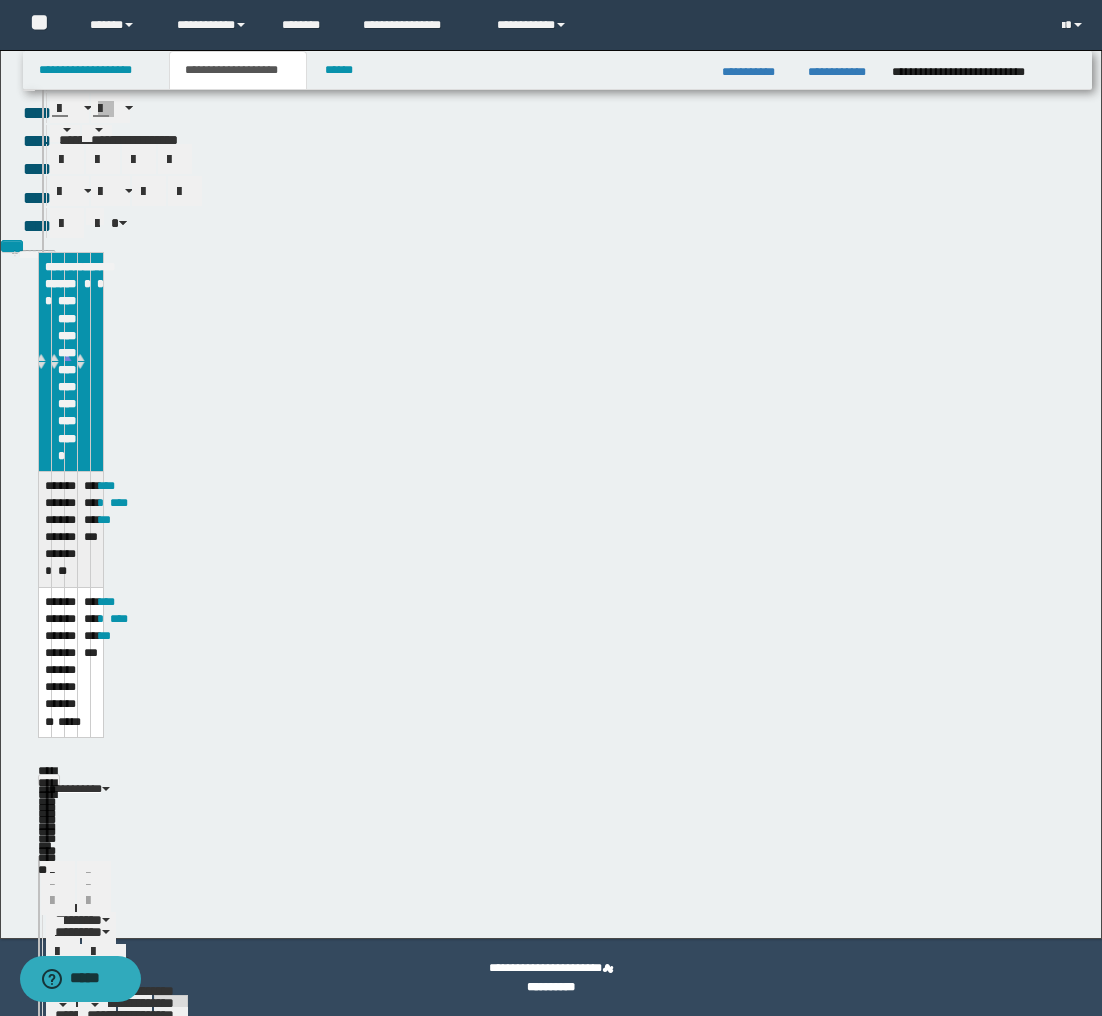 scroll, scrollTop: 261, scrollLeft: 0, axis: vertical 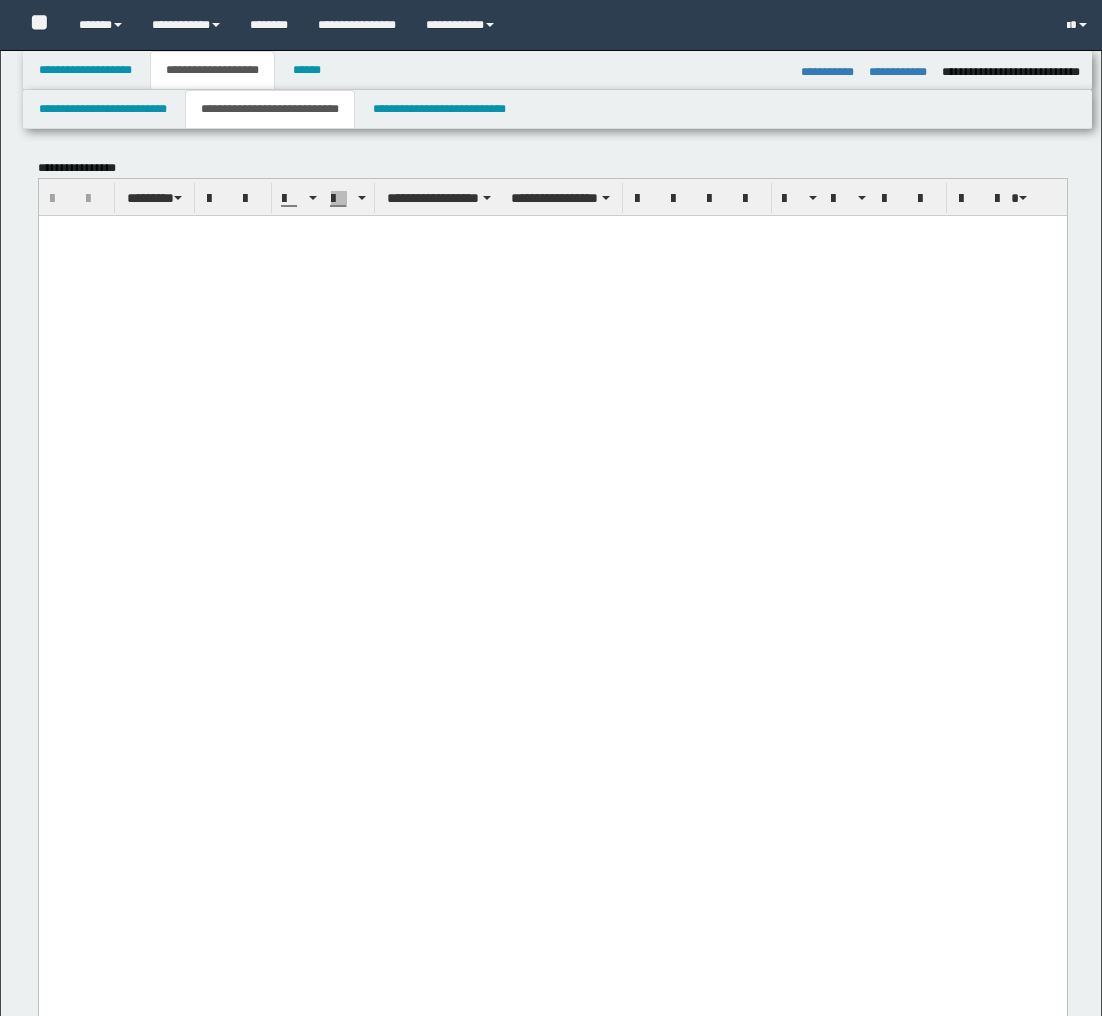 select on "*" 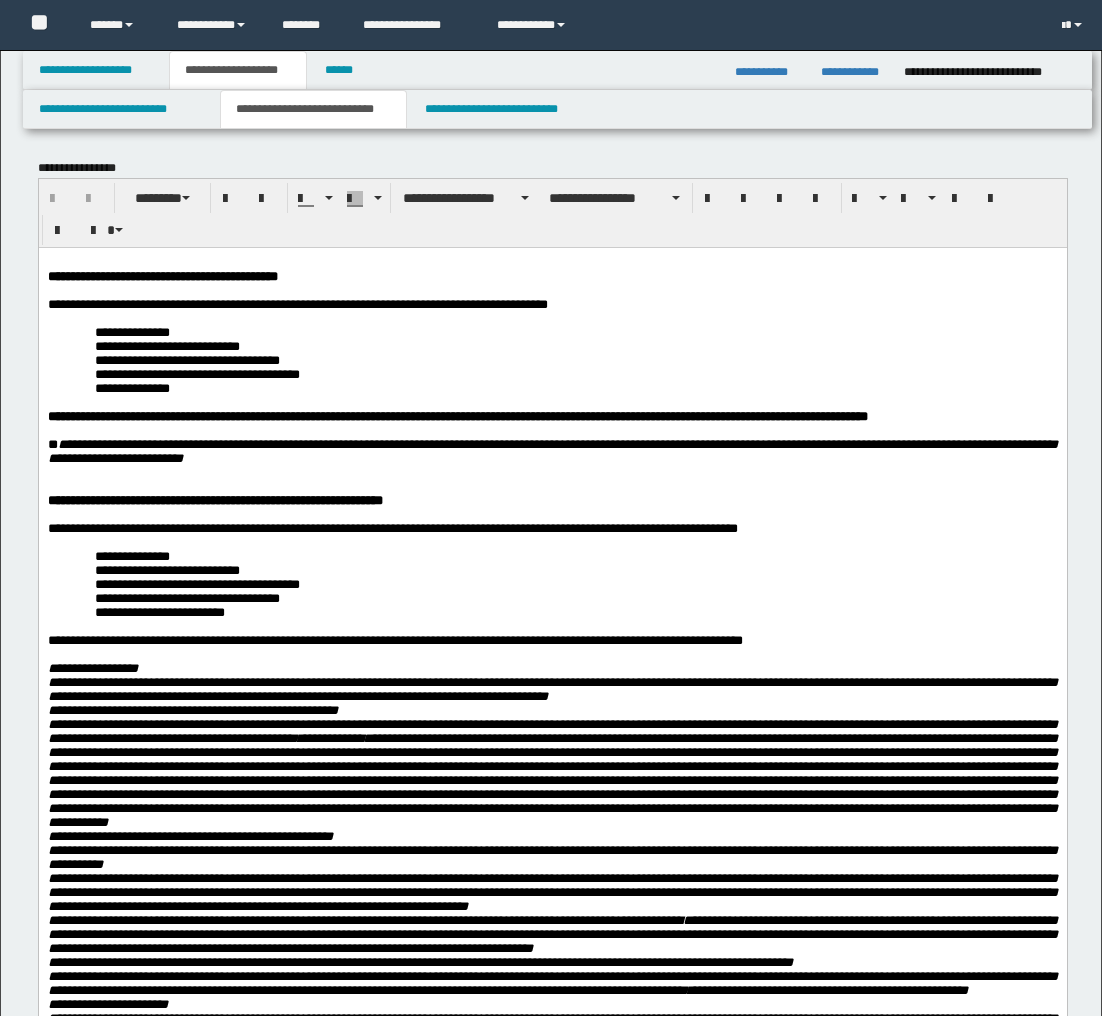 scroll, scrollTop: 0, scrollLeft: 0, axis: both 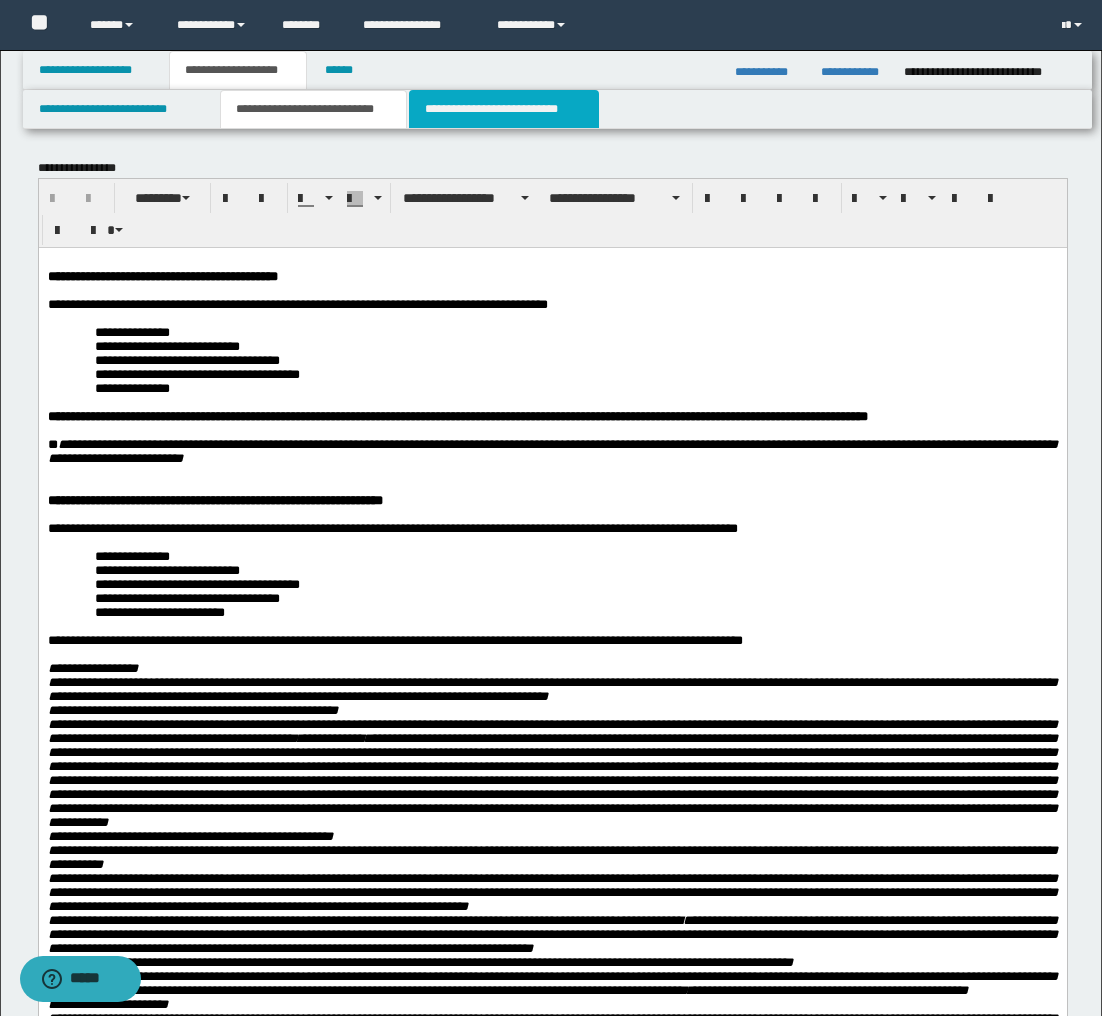 click on "**********" at bounding box center (504, 109) 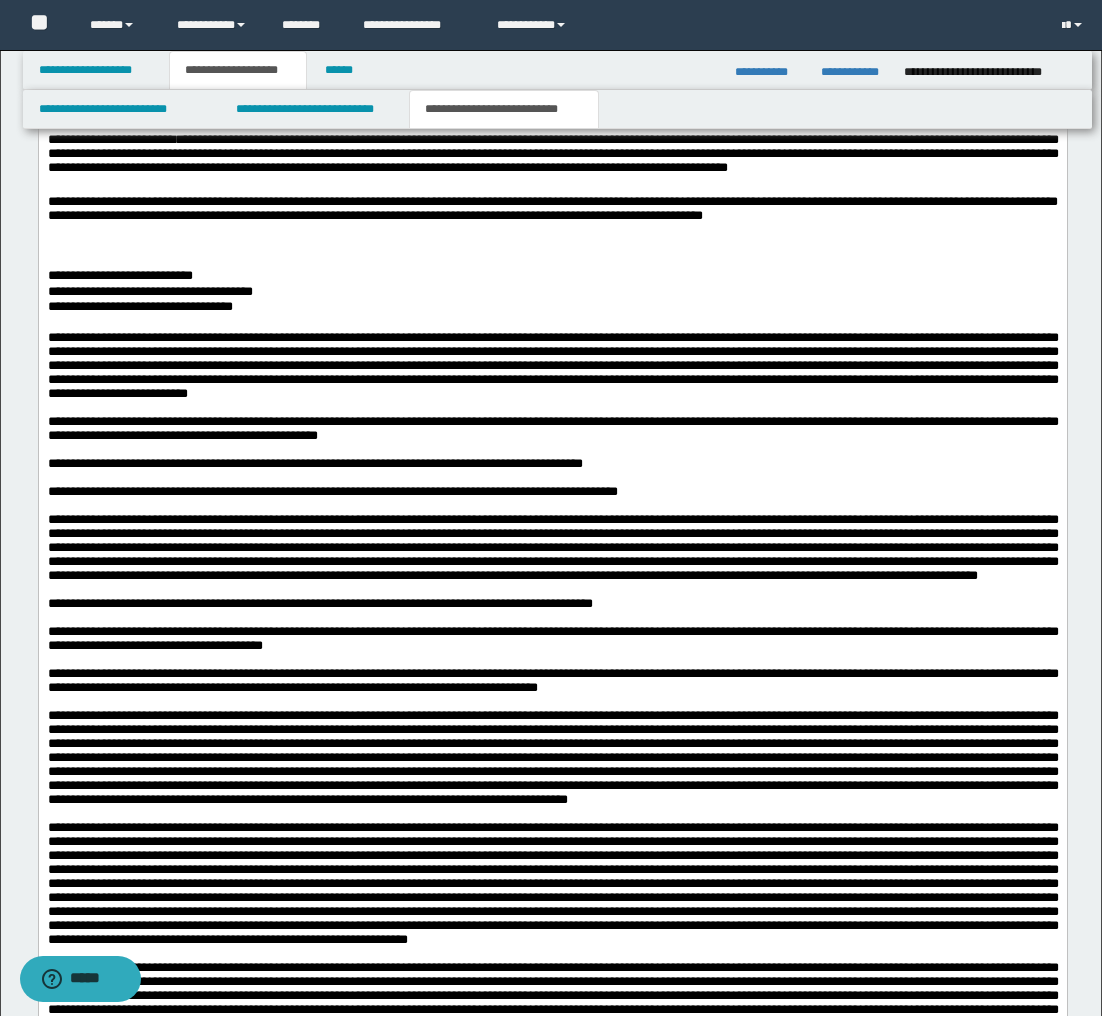 scroll, scrollTop: 1575, scrollLeft: 0, axis: vertical 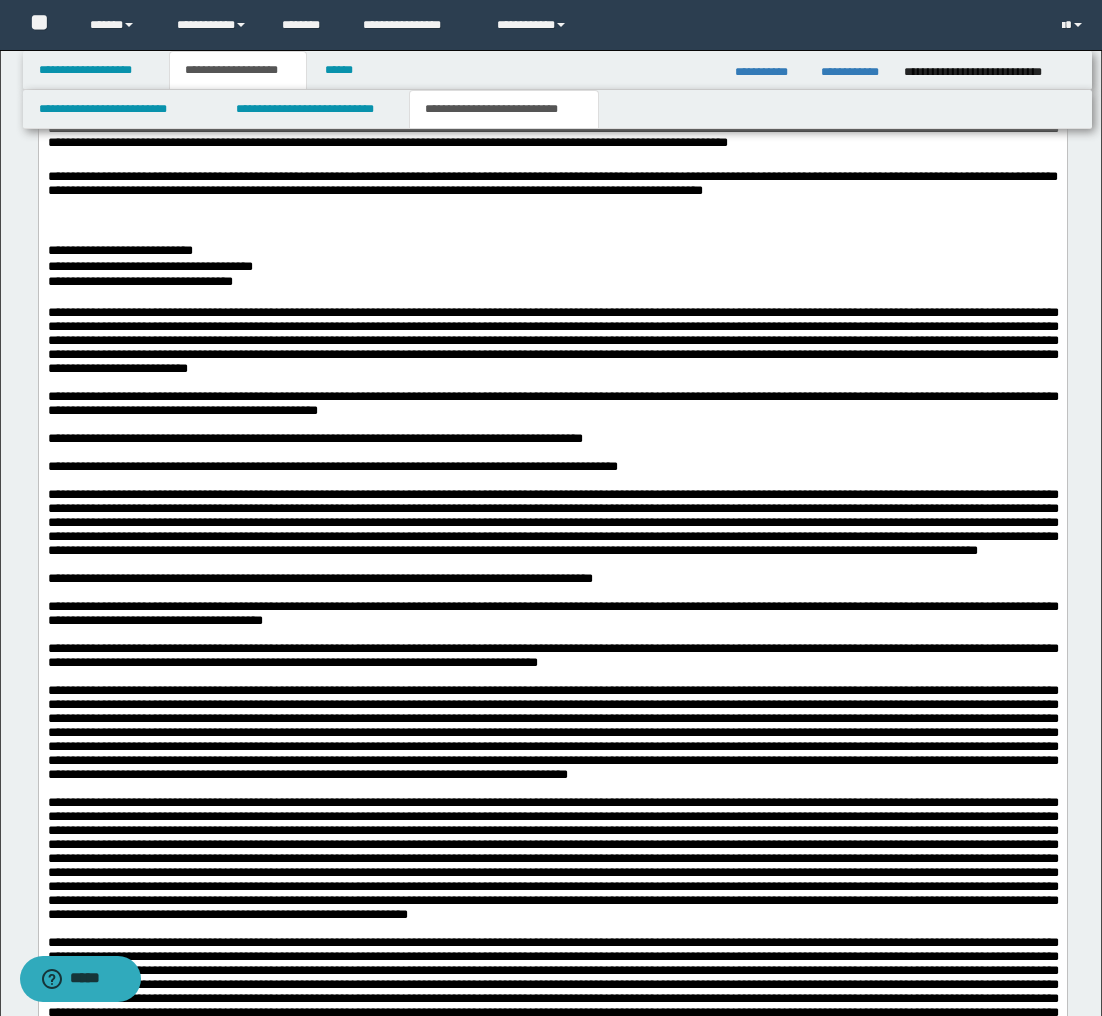 click on "**********" at bounding box center (552, 1058) 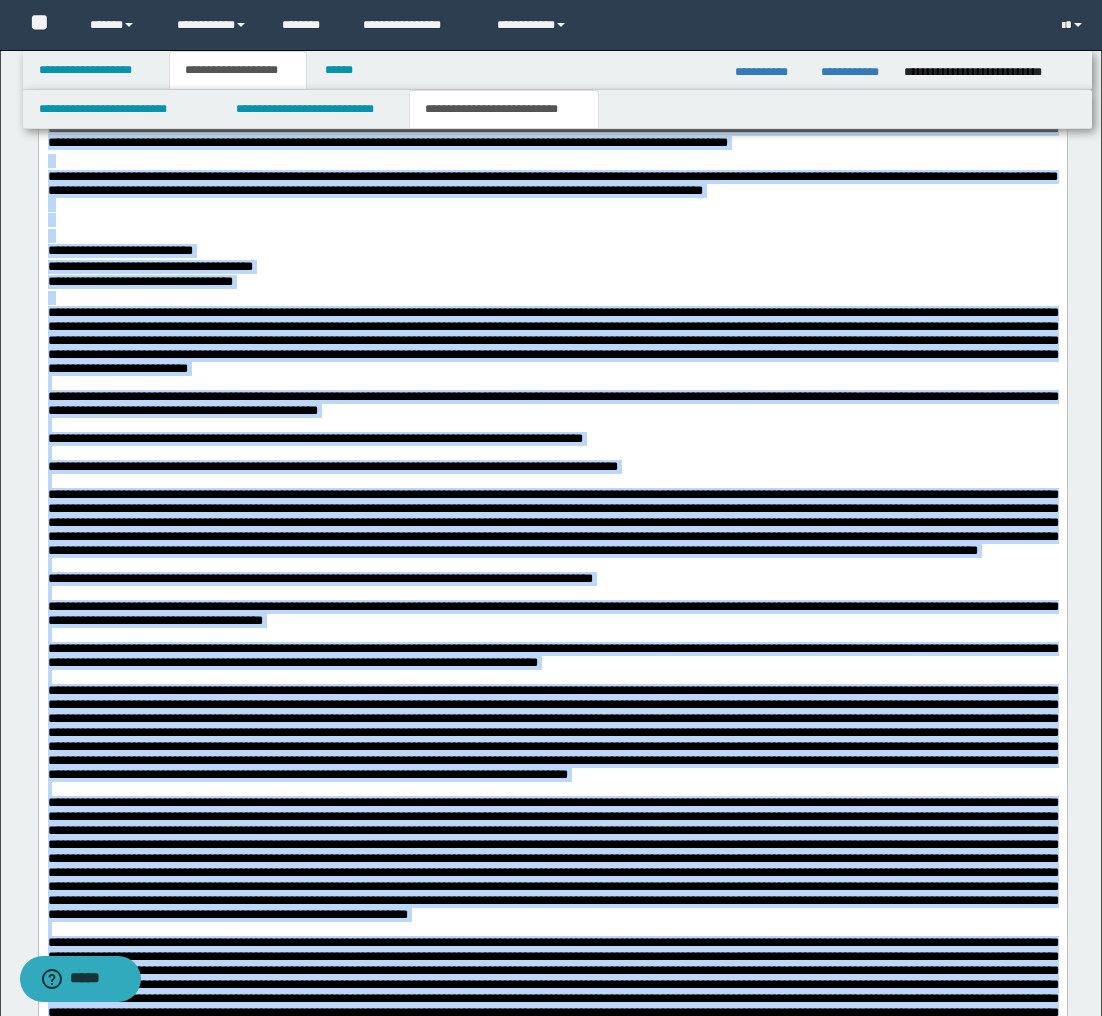 copy on "**********" 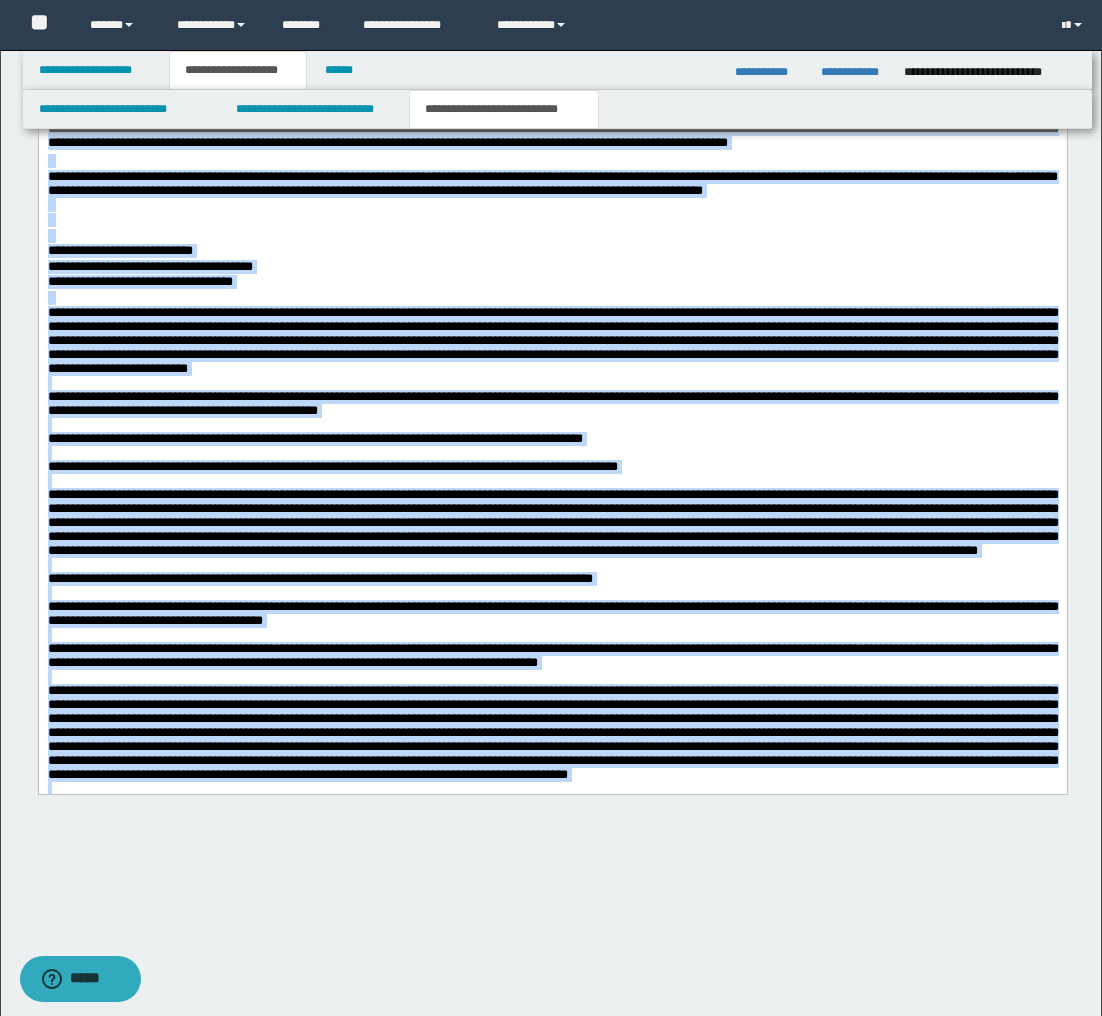 type 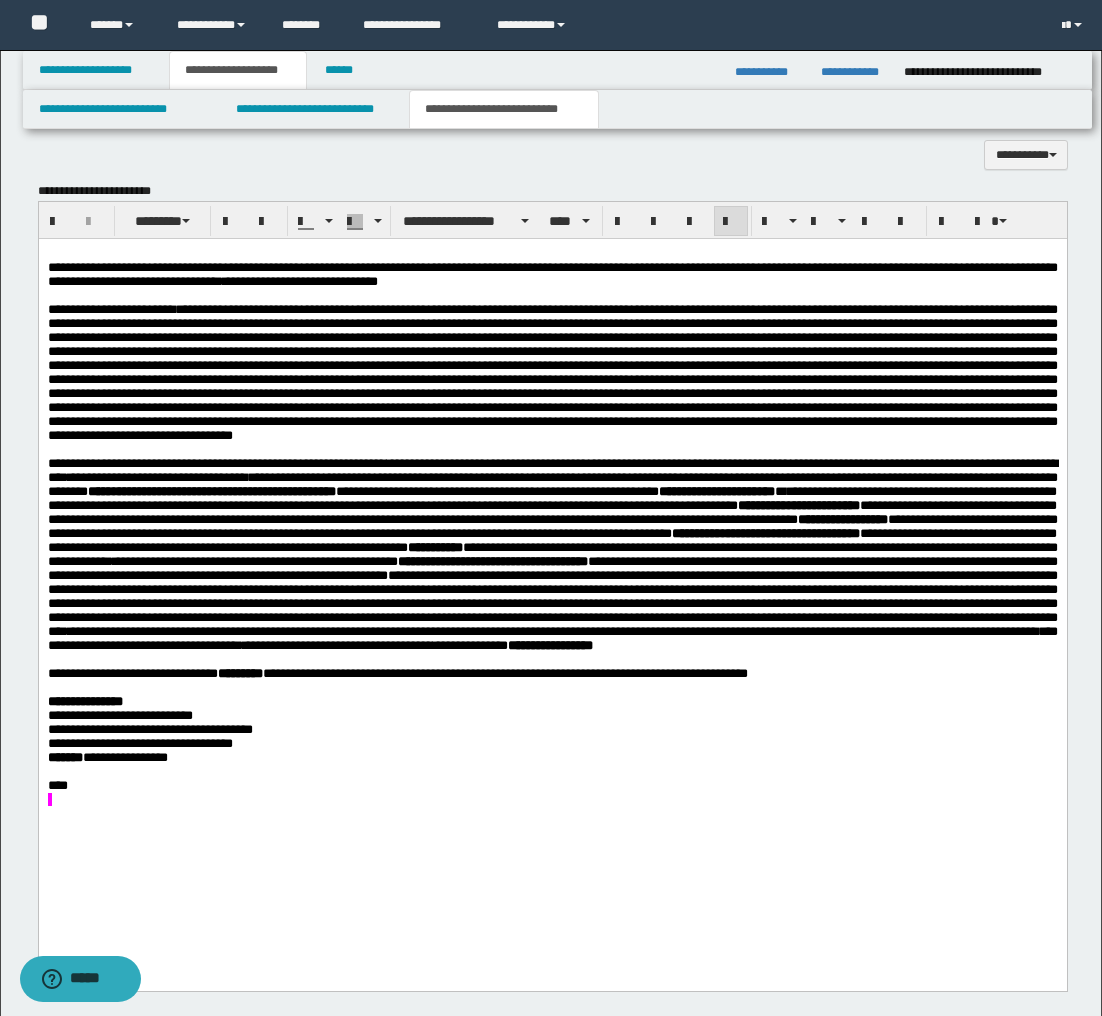 scroll, scrollTop: 1348, scrollLeft: 0, axis: vertical 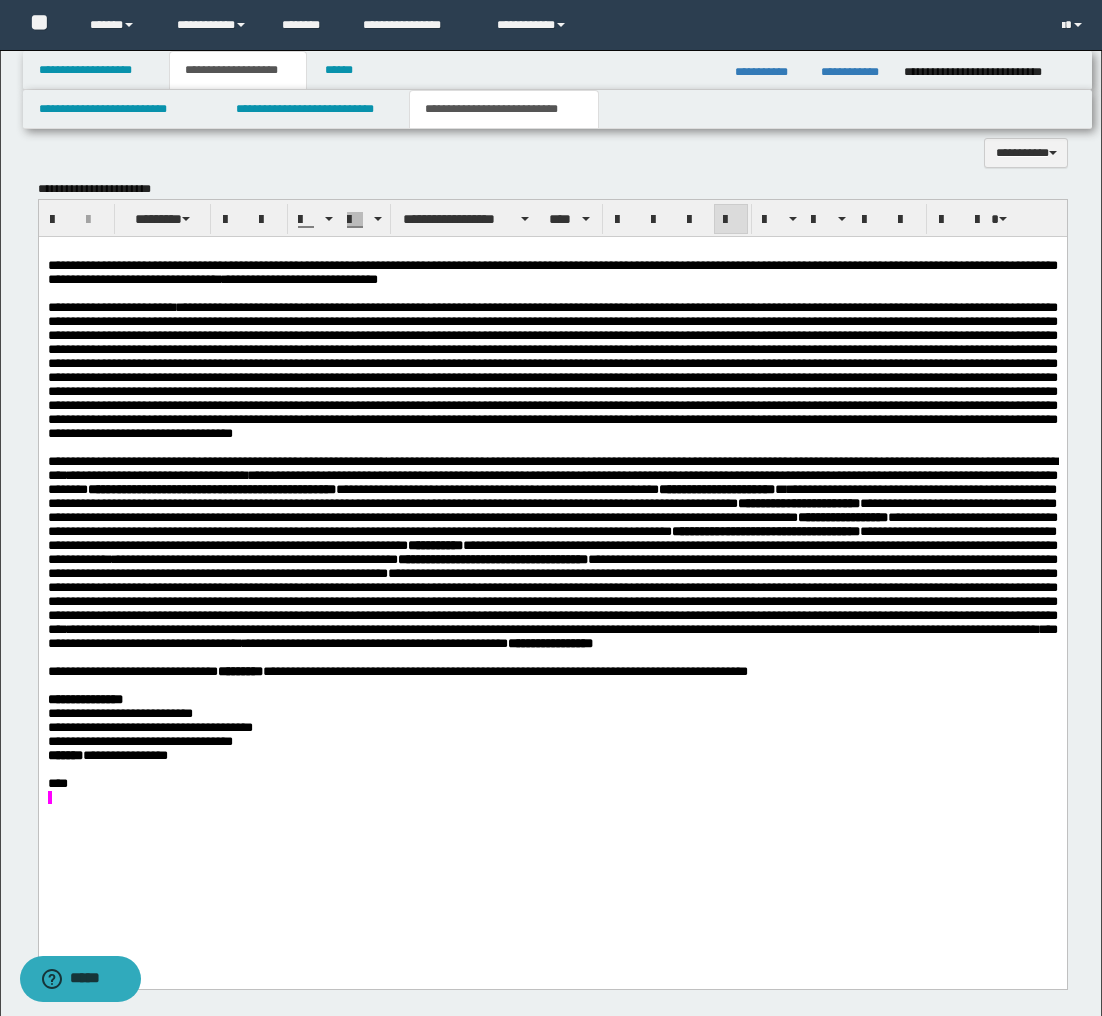 click at bounding box center (552, 798) 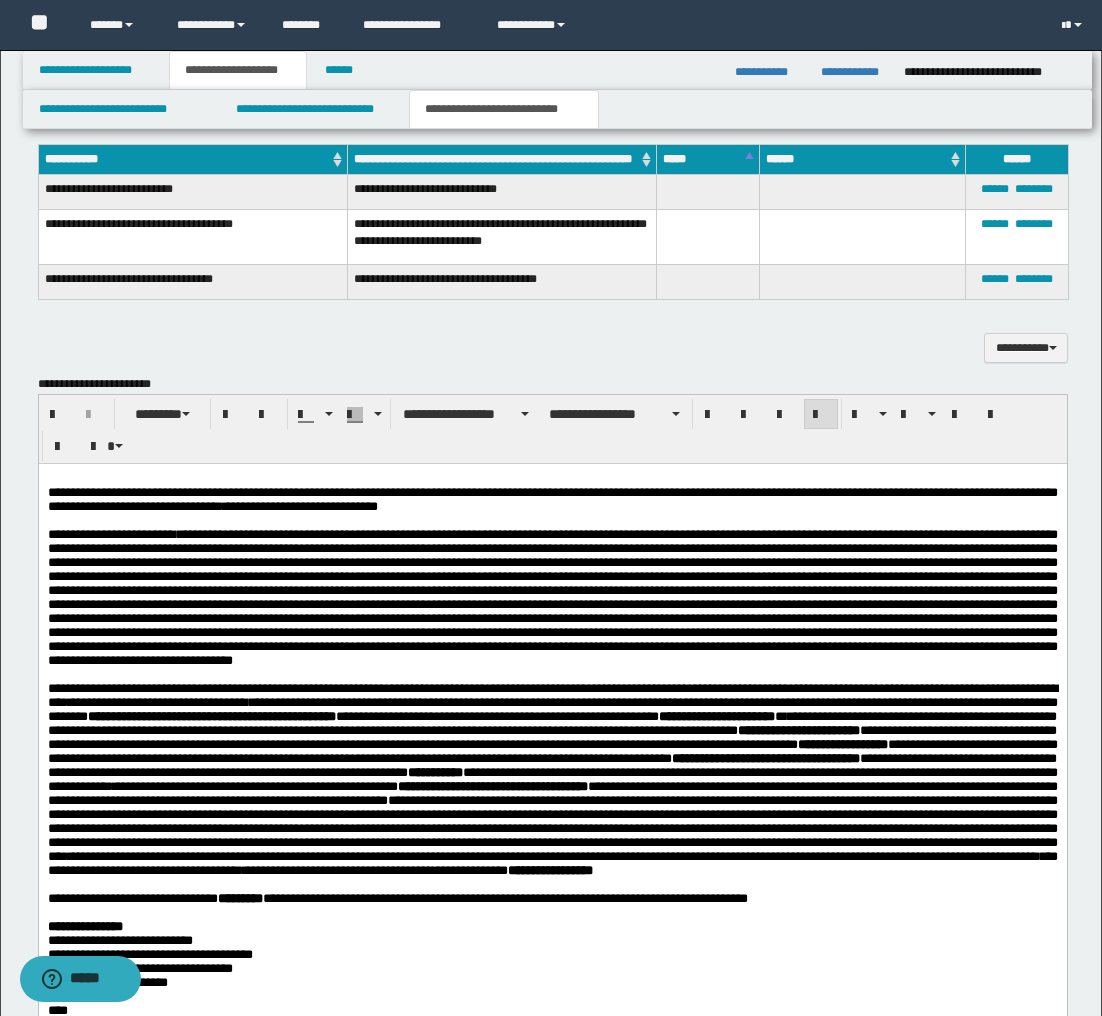 scroll, scrollTop: 1058, scrollLeft: 0, axis: vertical 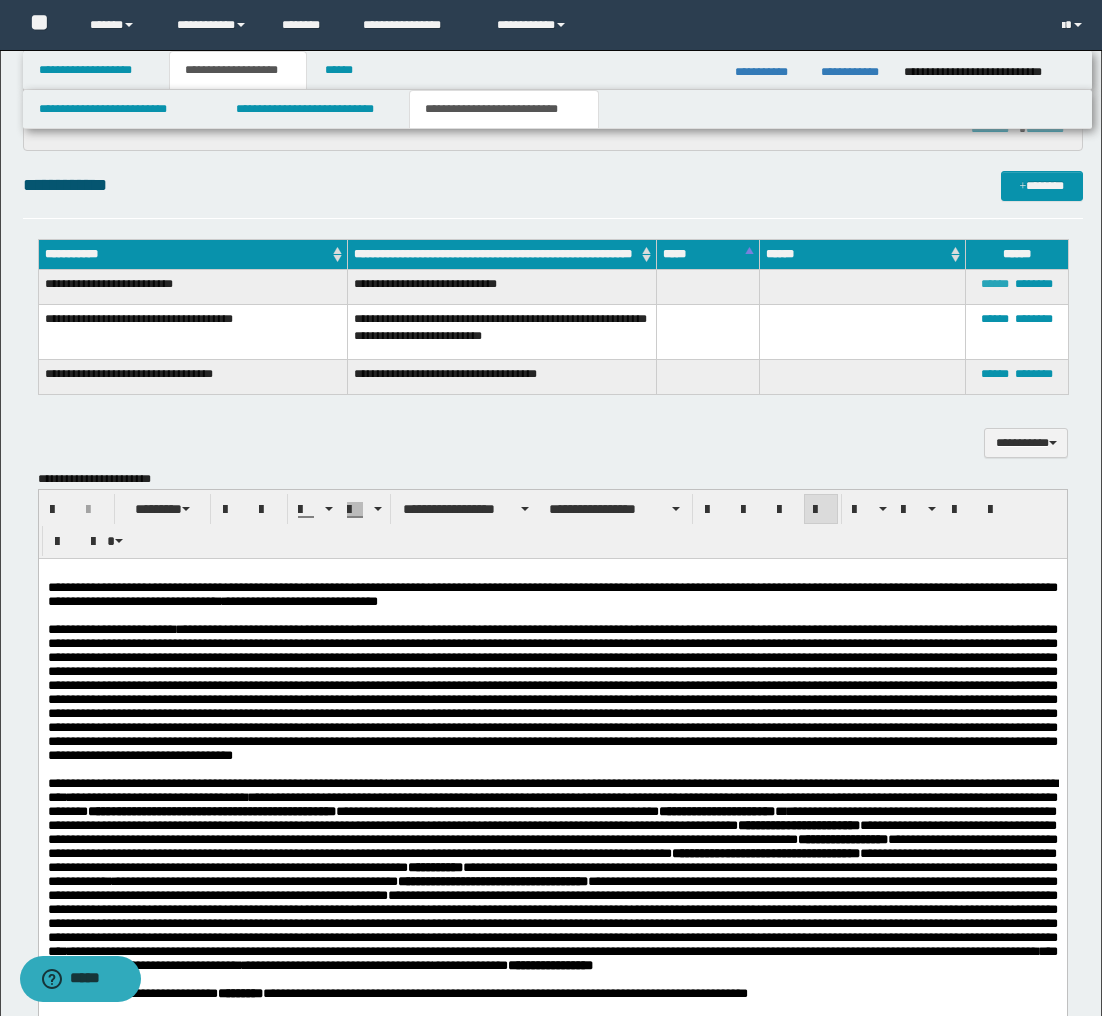 click on "******" at bounding box center (995, 284) 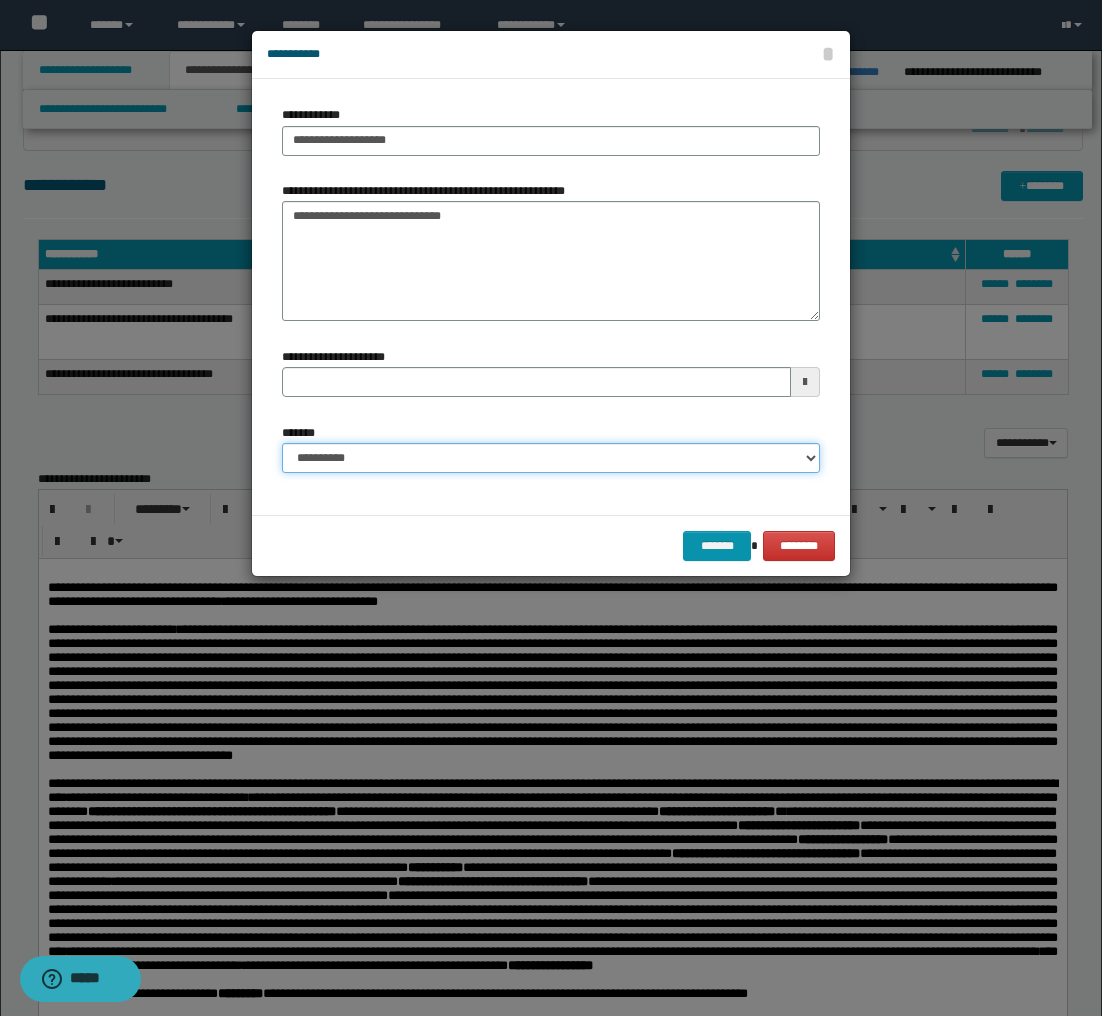 click on "**********" at bounding box center (551, 458) 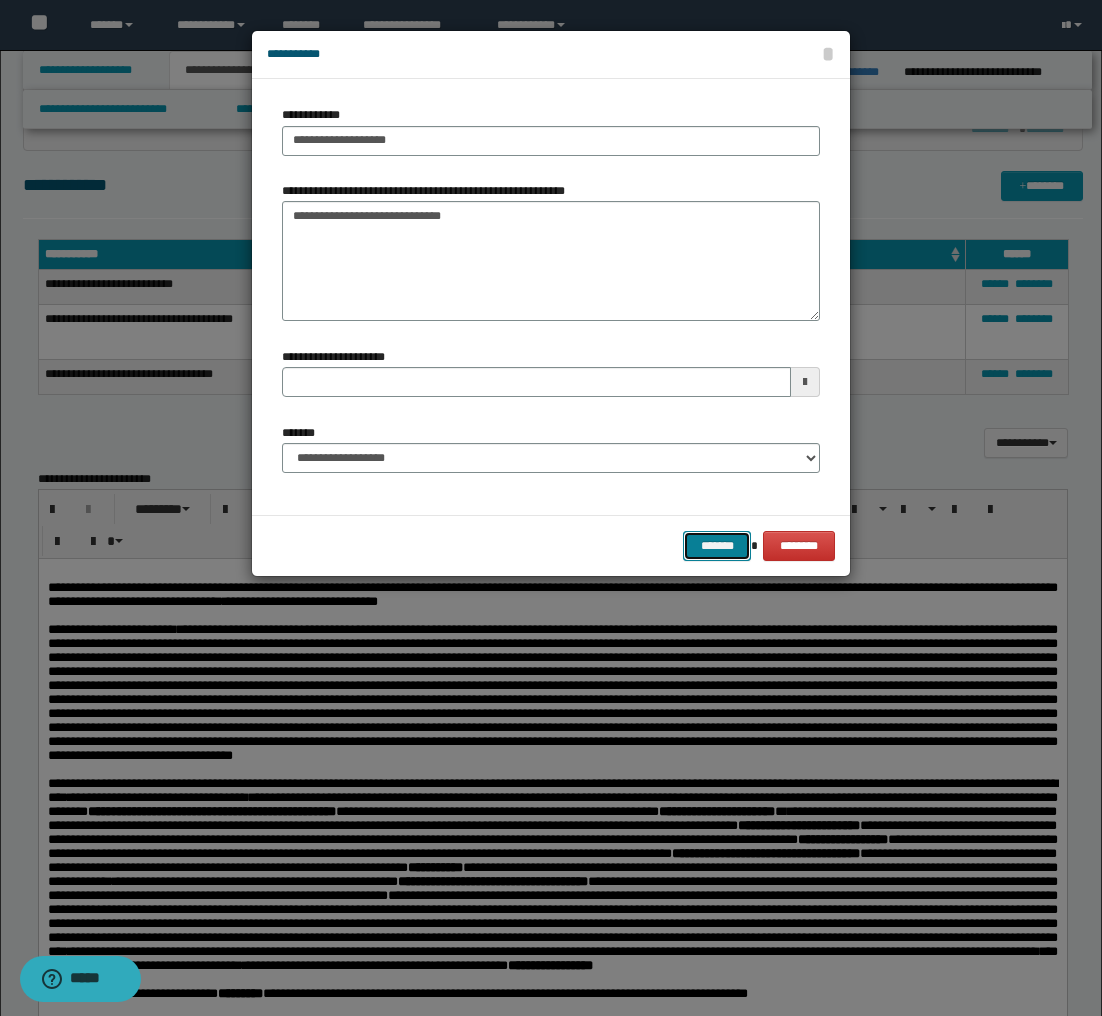 click on "*******" at bounding box center (717, 546) 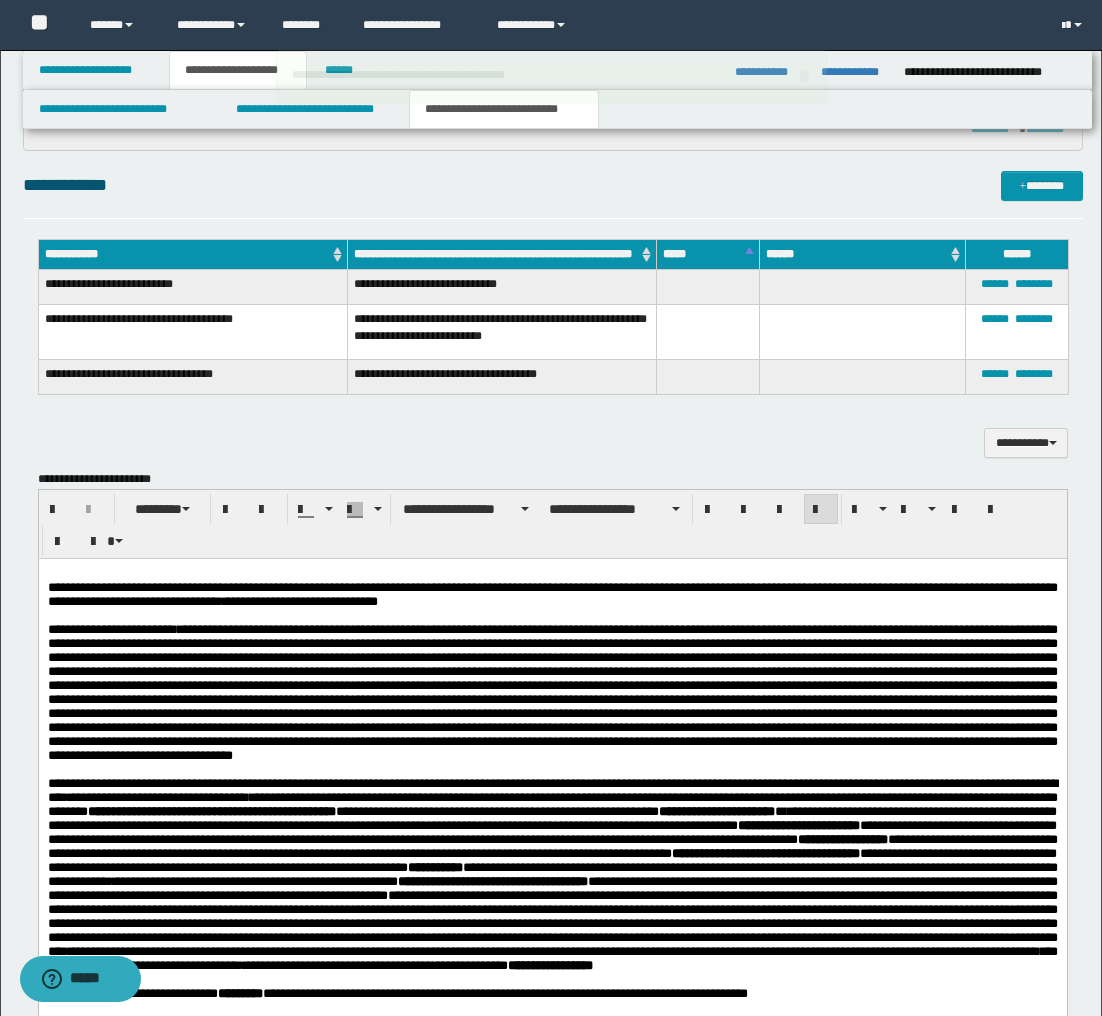 type 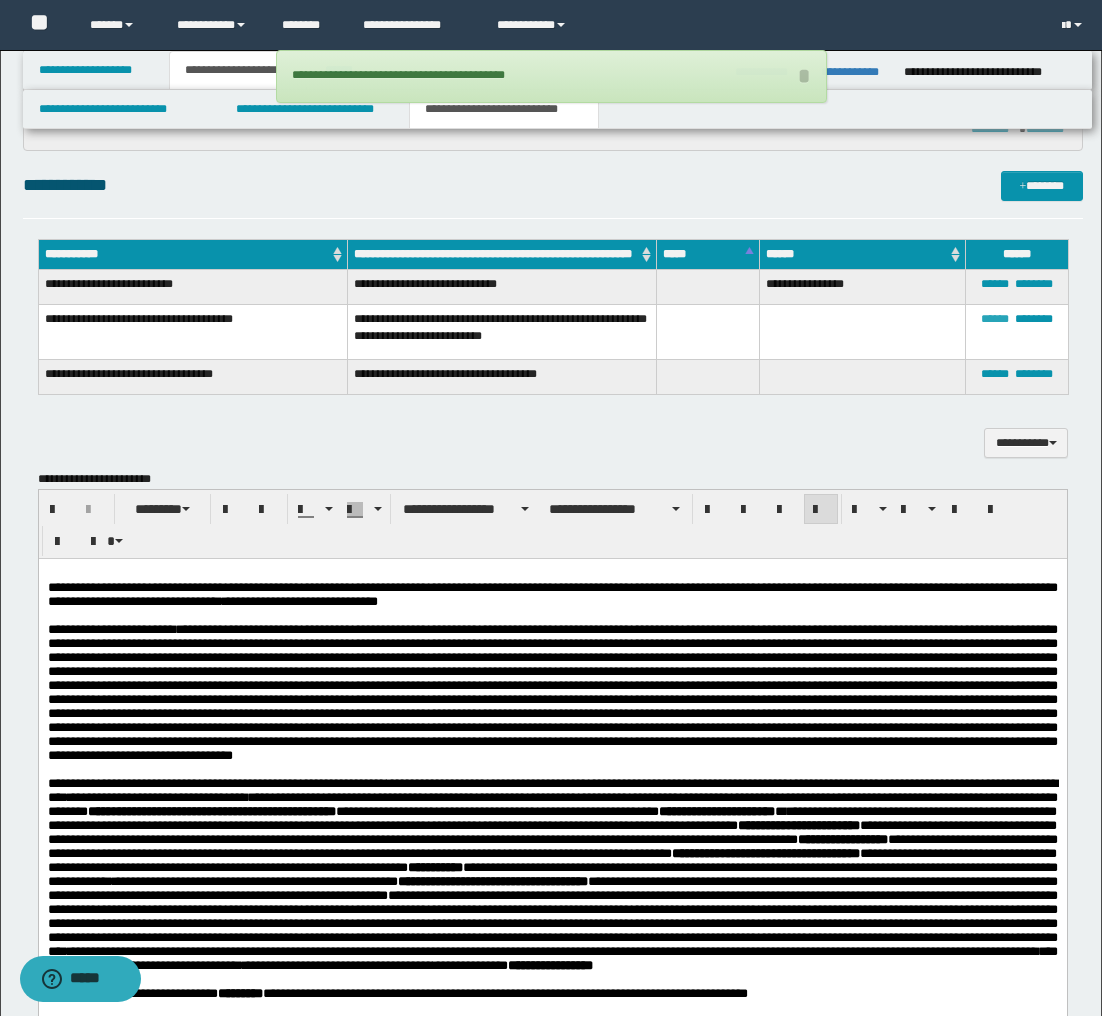 click on "******" at bounding box center [995, 319] 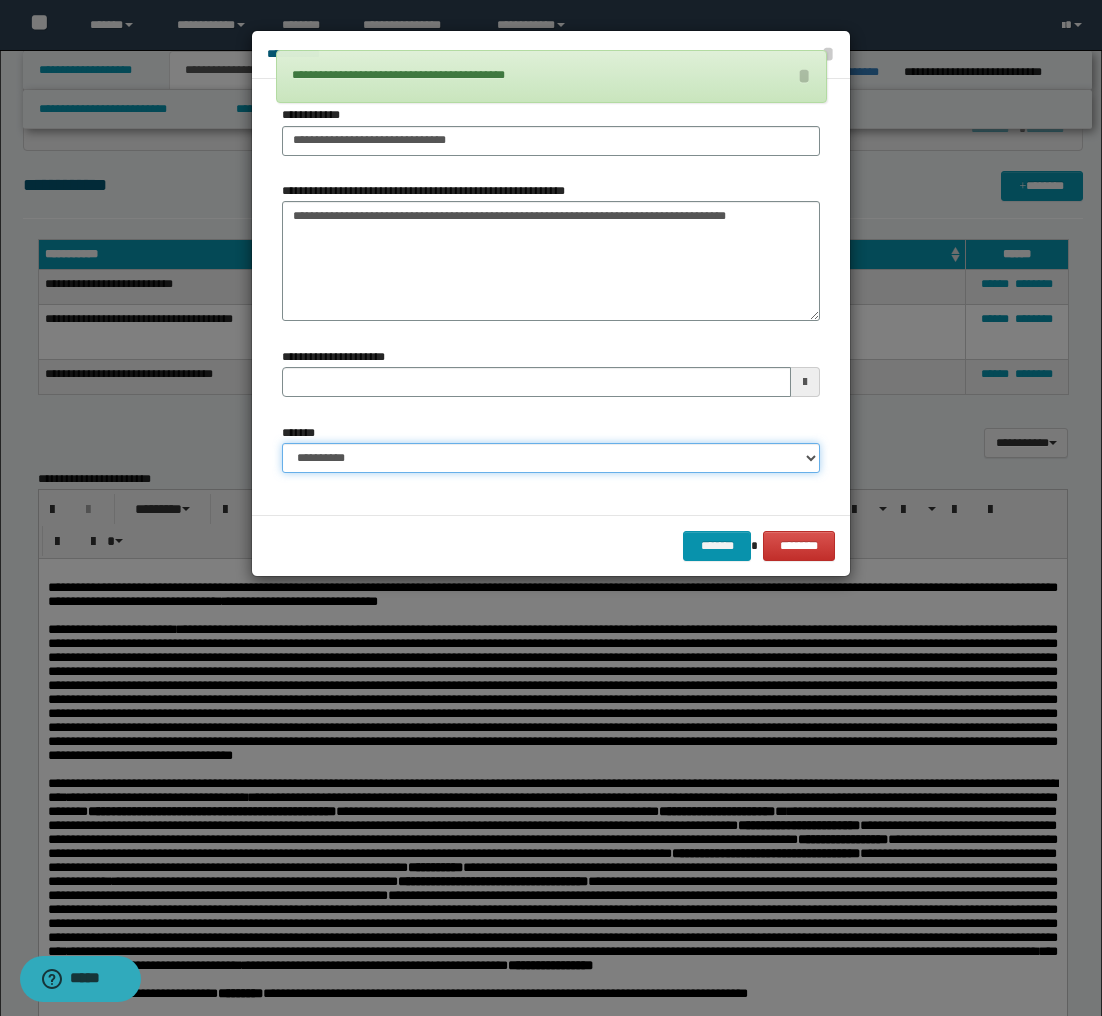 click on "**********" at bounding box center (551, 458) 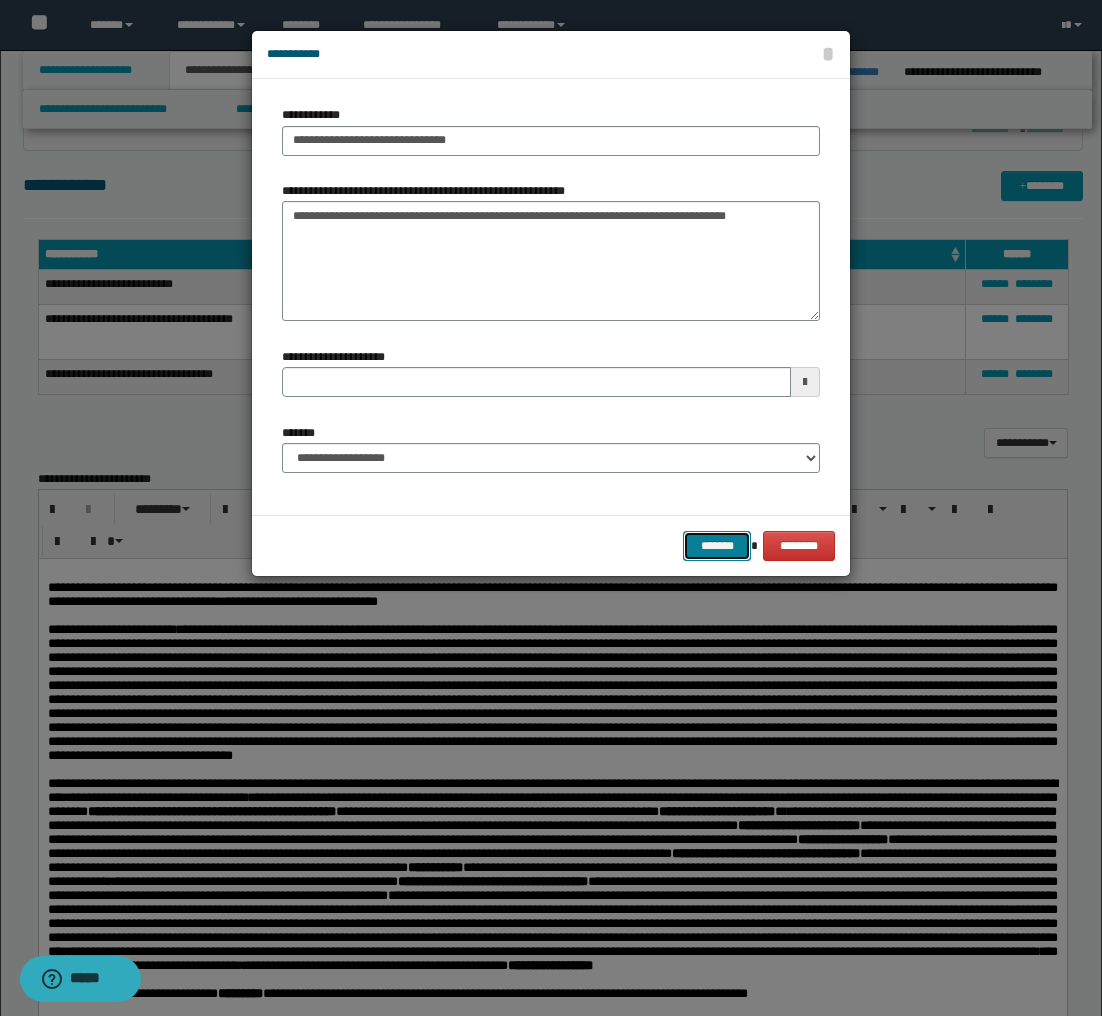 click on "*******" at bounding box center [717, 546] 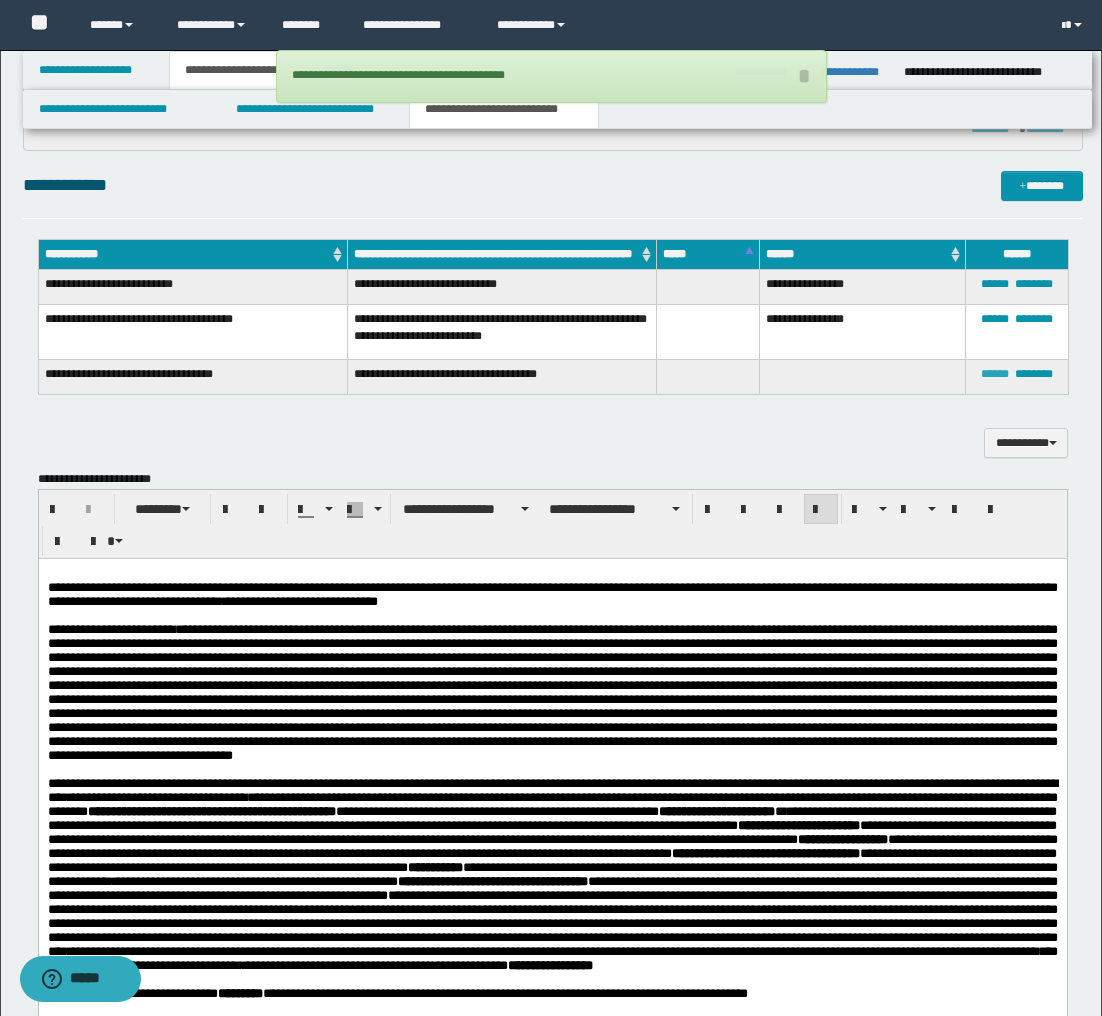 click on "******" at bounding box center (995, 374) 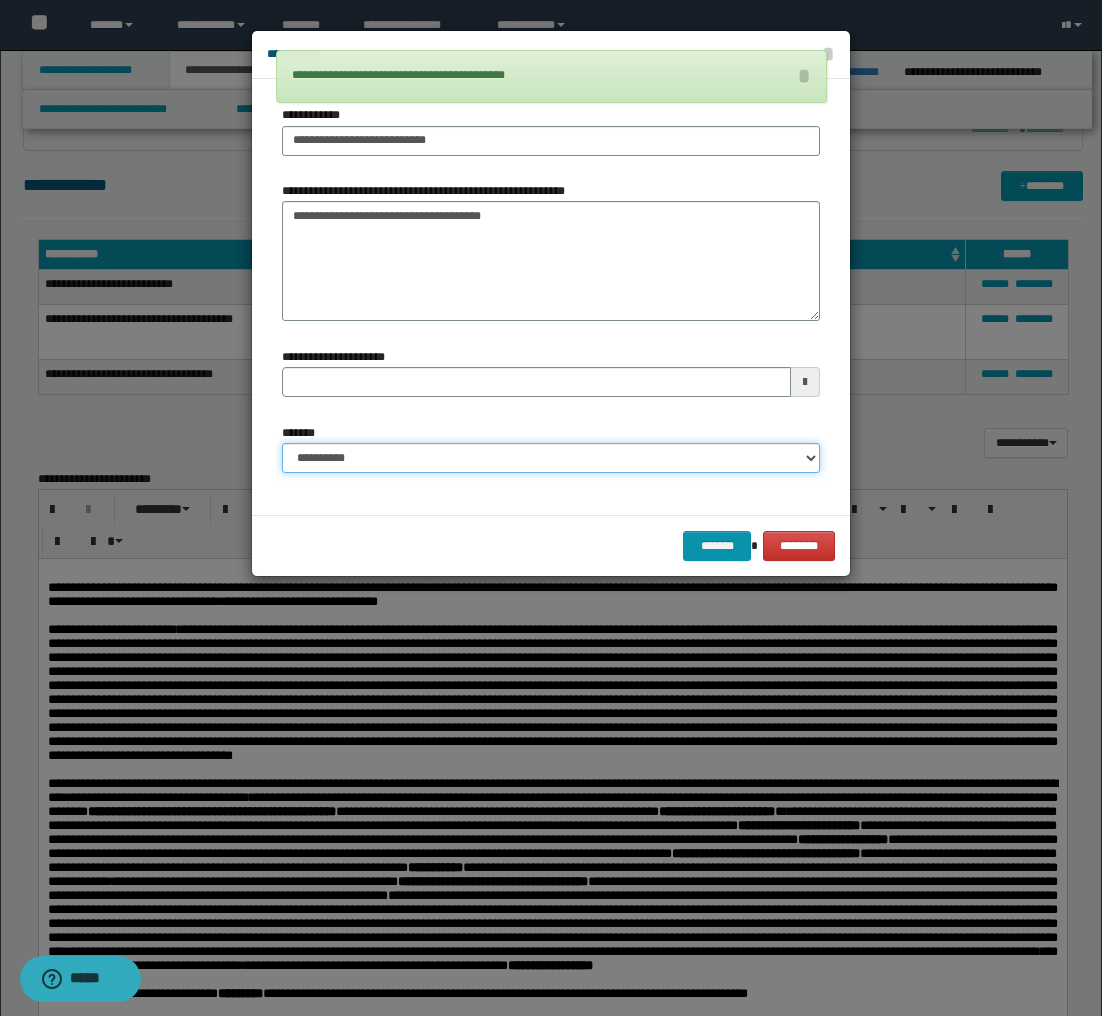 click on "**********" at bounding box center (551, 458) 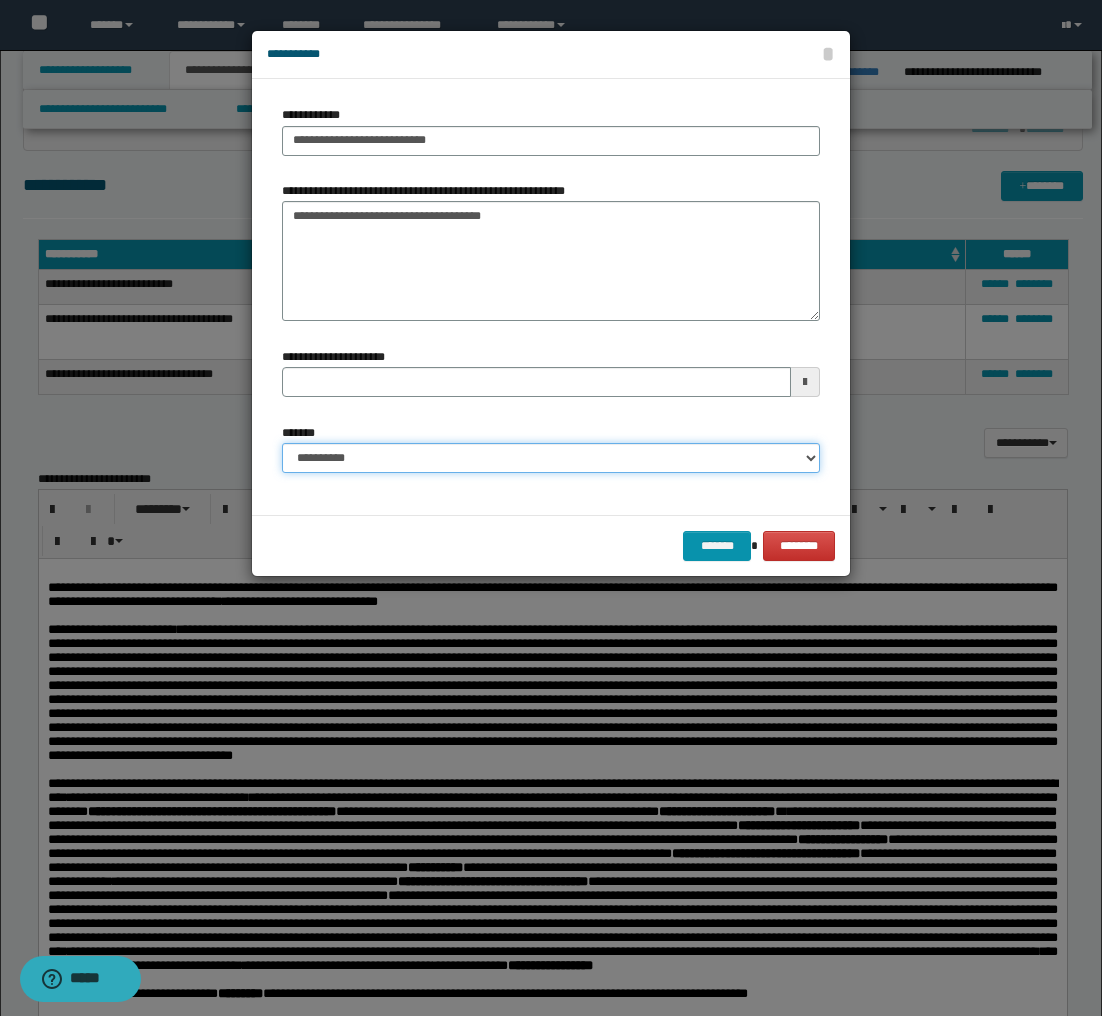 select on "*" 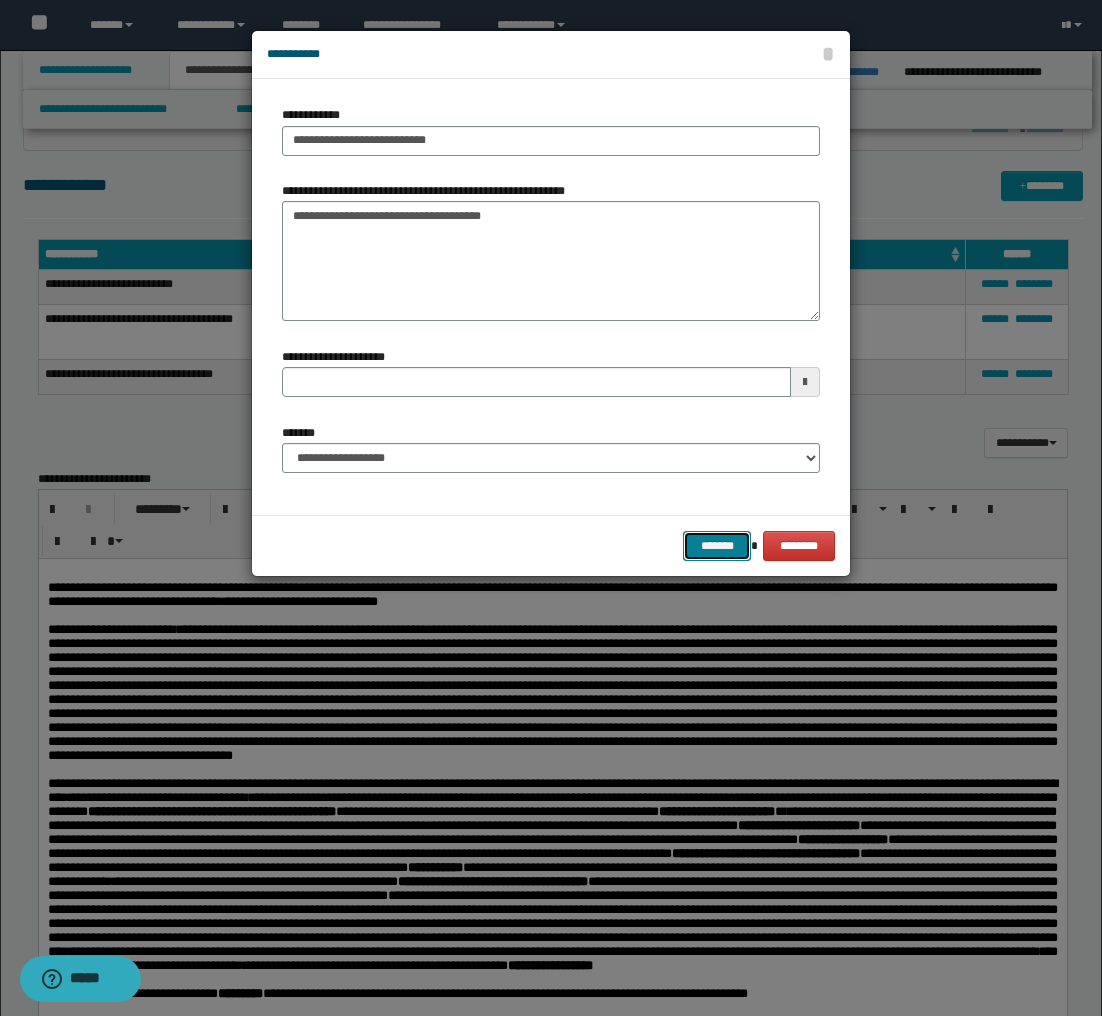 click on "*******" at bounding box center [717, 546] 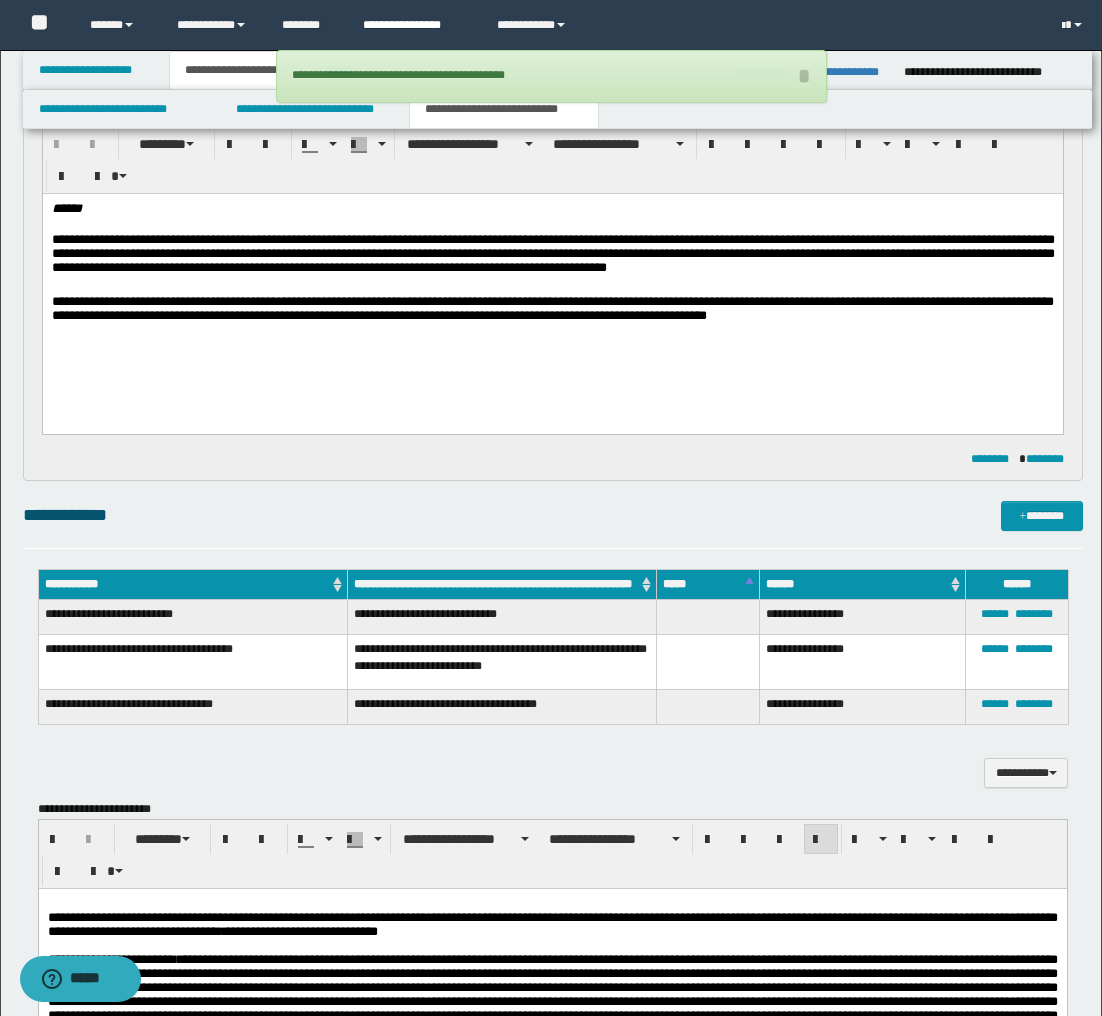 scroll, scrollTop: 718, scrollLeft: 0, axis: vertical 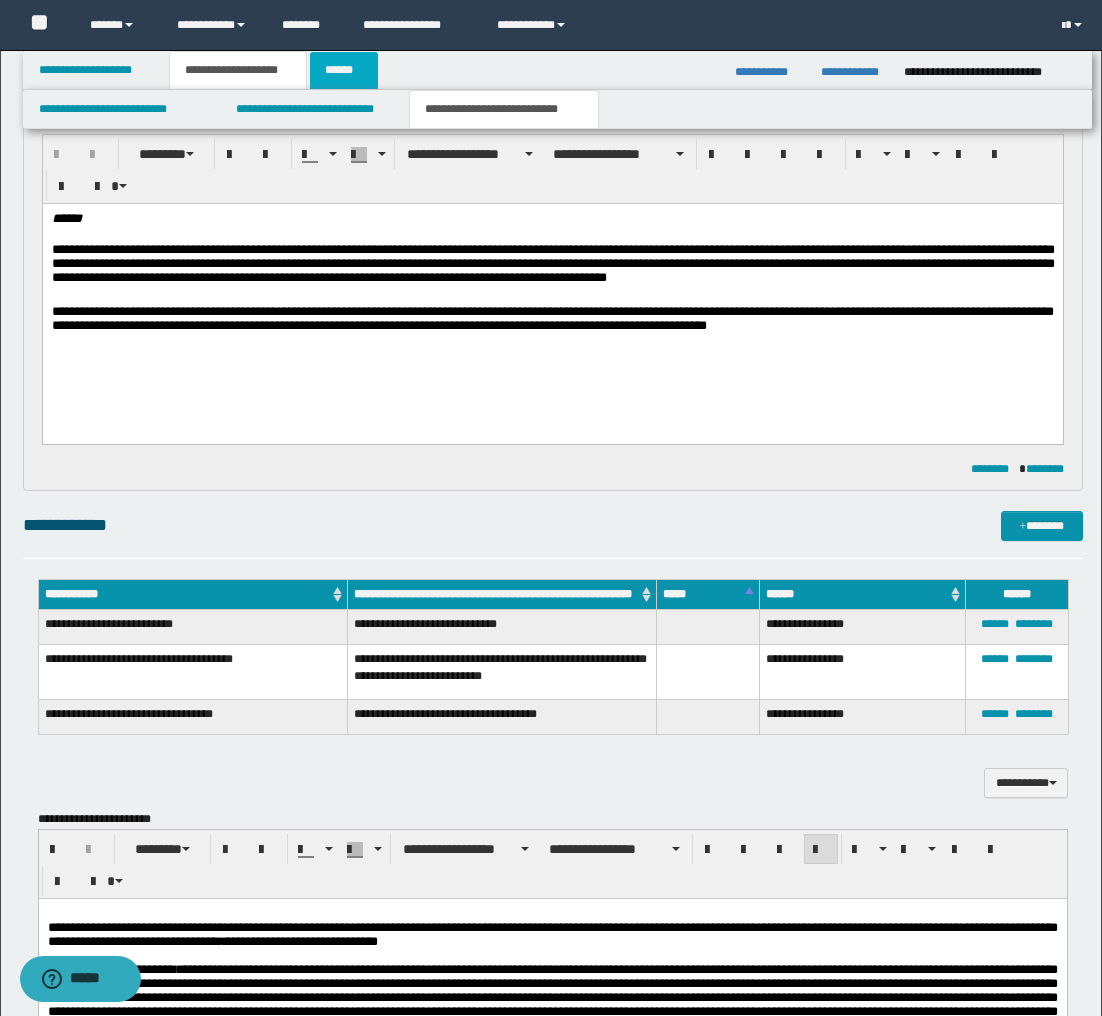 click on "******" at bounding box center [344, 70] 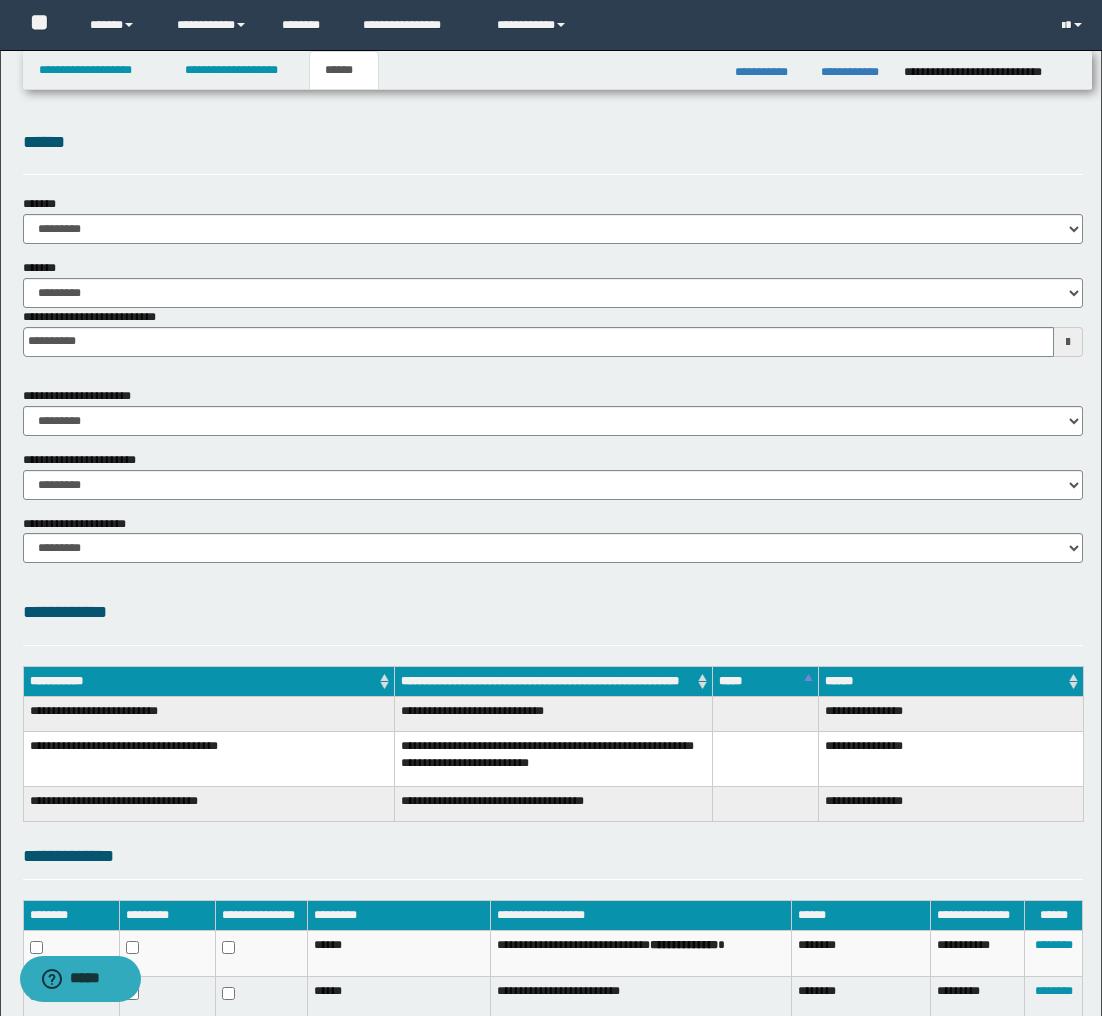 scroll, scrollTop: 0, scrollLeft: 0, axis: both 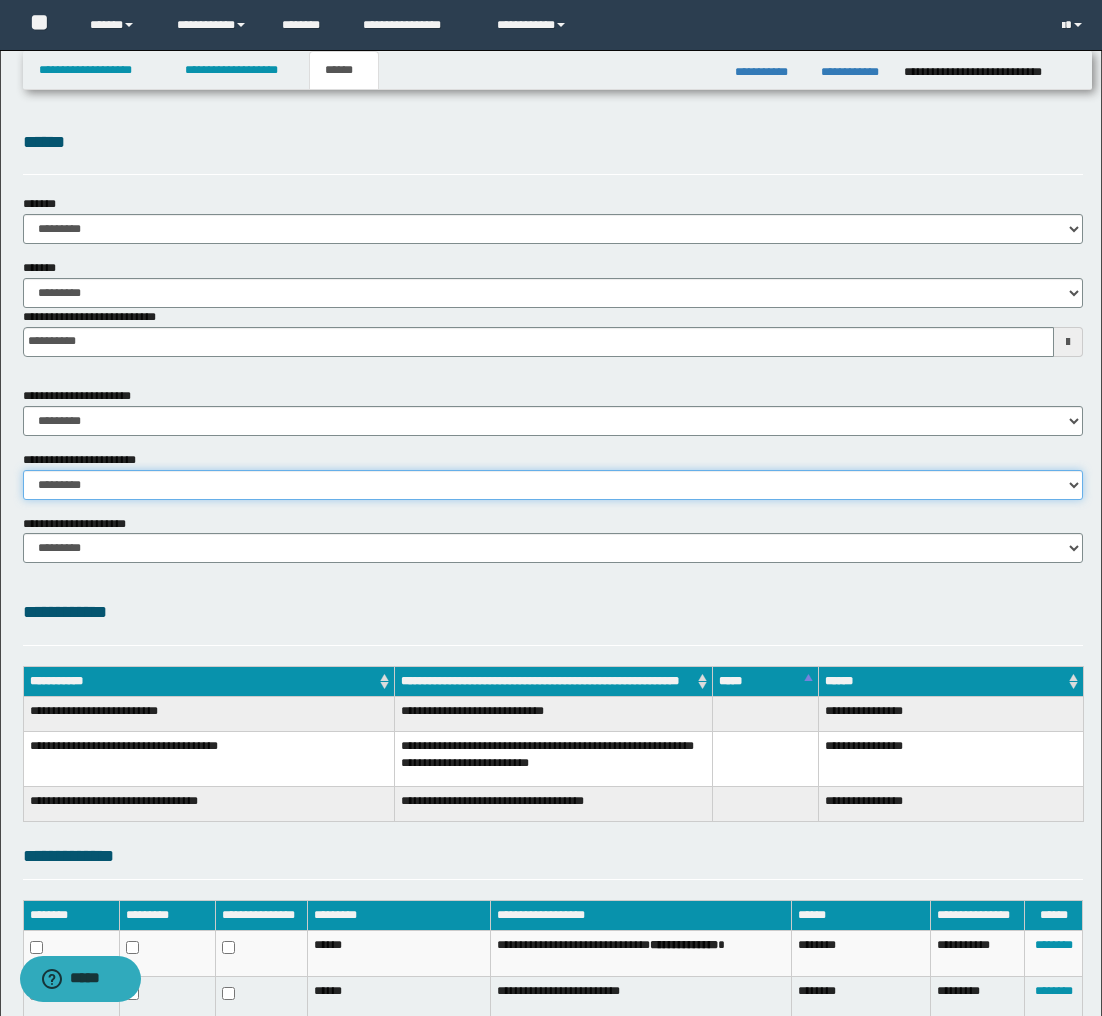 click on "*********
*********
*********" at bounding box center [553, 485] 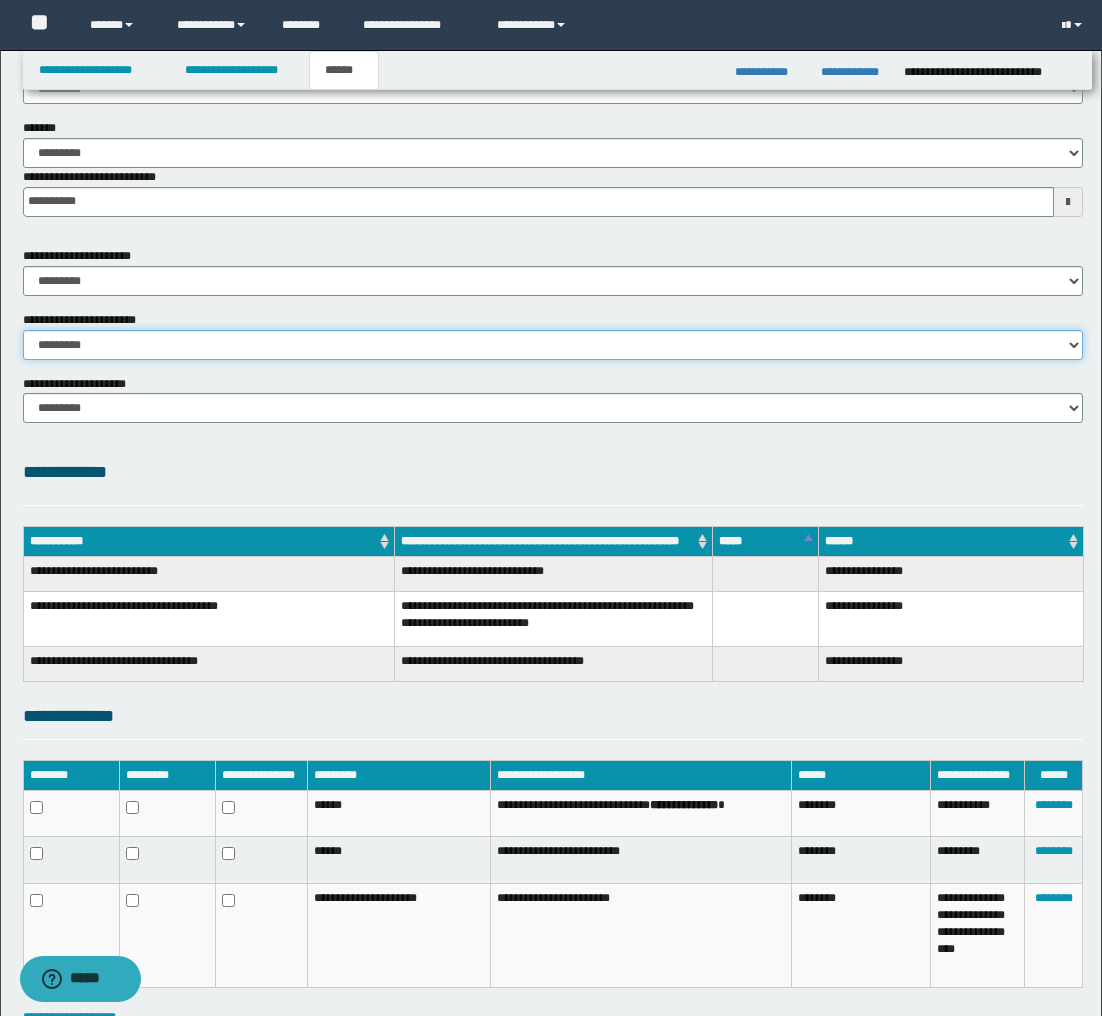 scroll, scrollTop: 278, scrollLeft: 0, axis: vertical 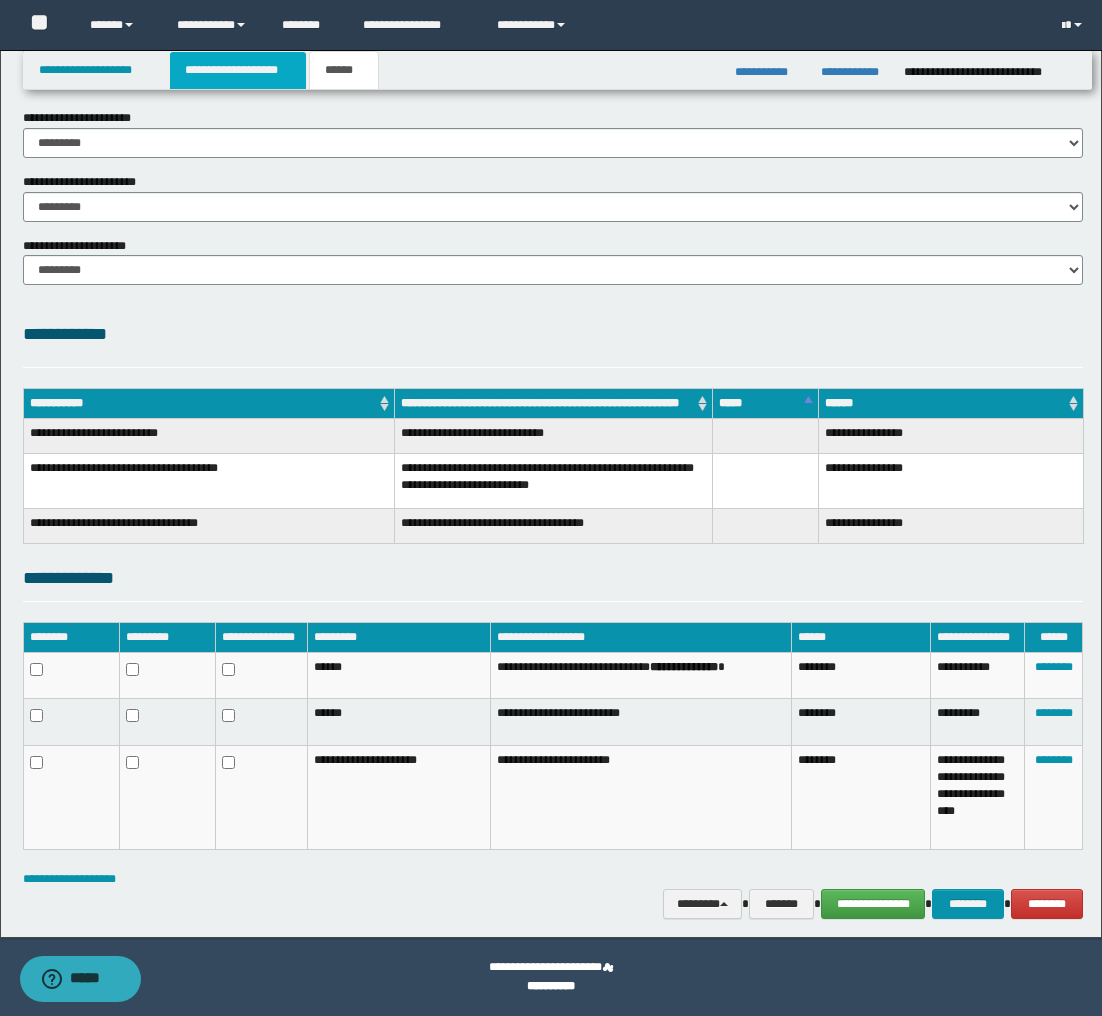 click on "**********" at bounding box center (238, 70) 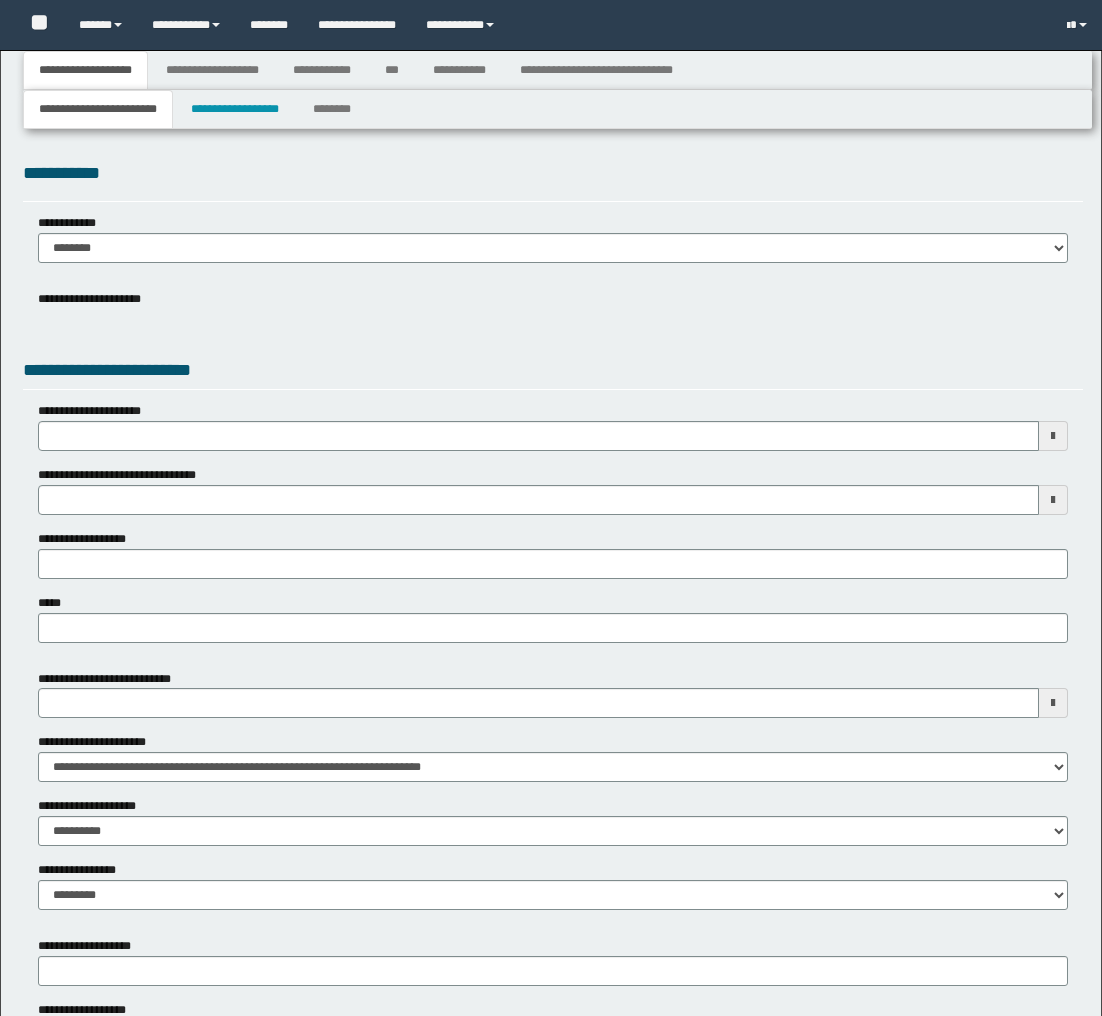 scroll, scrollTop: 0, scrollLeft: 0, axis: both 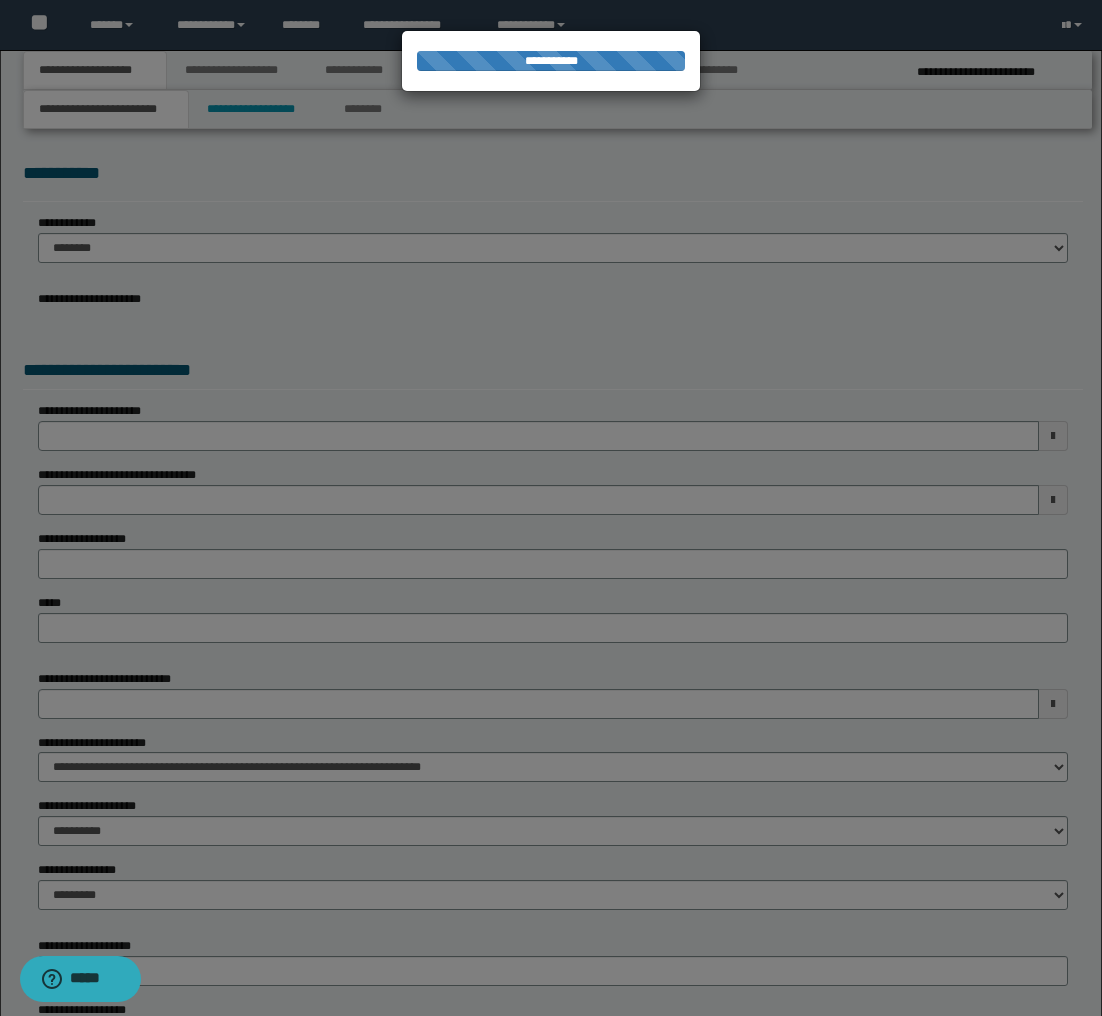 select on "*" 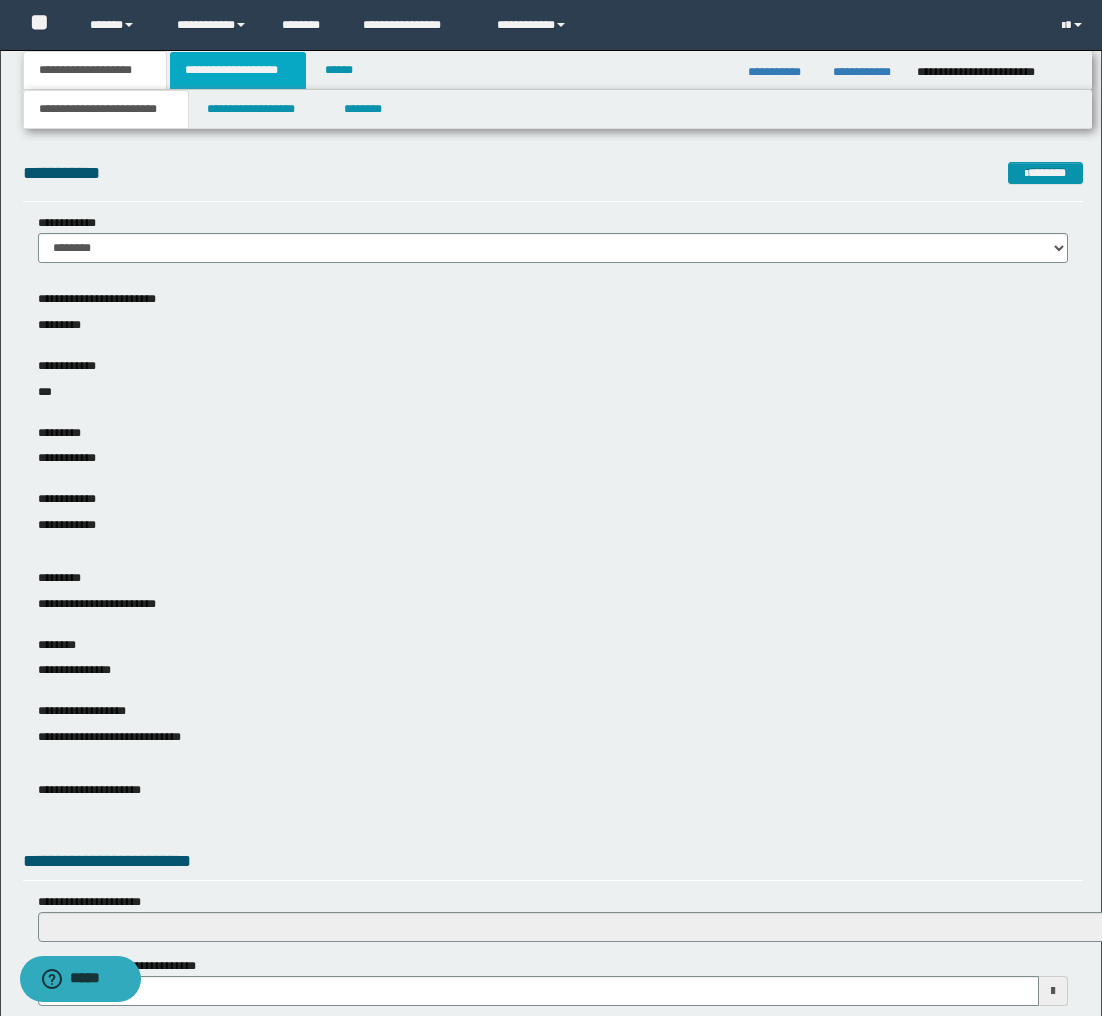click on "**********" at bounding box center (238, 70) 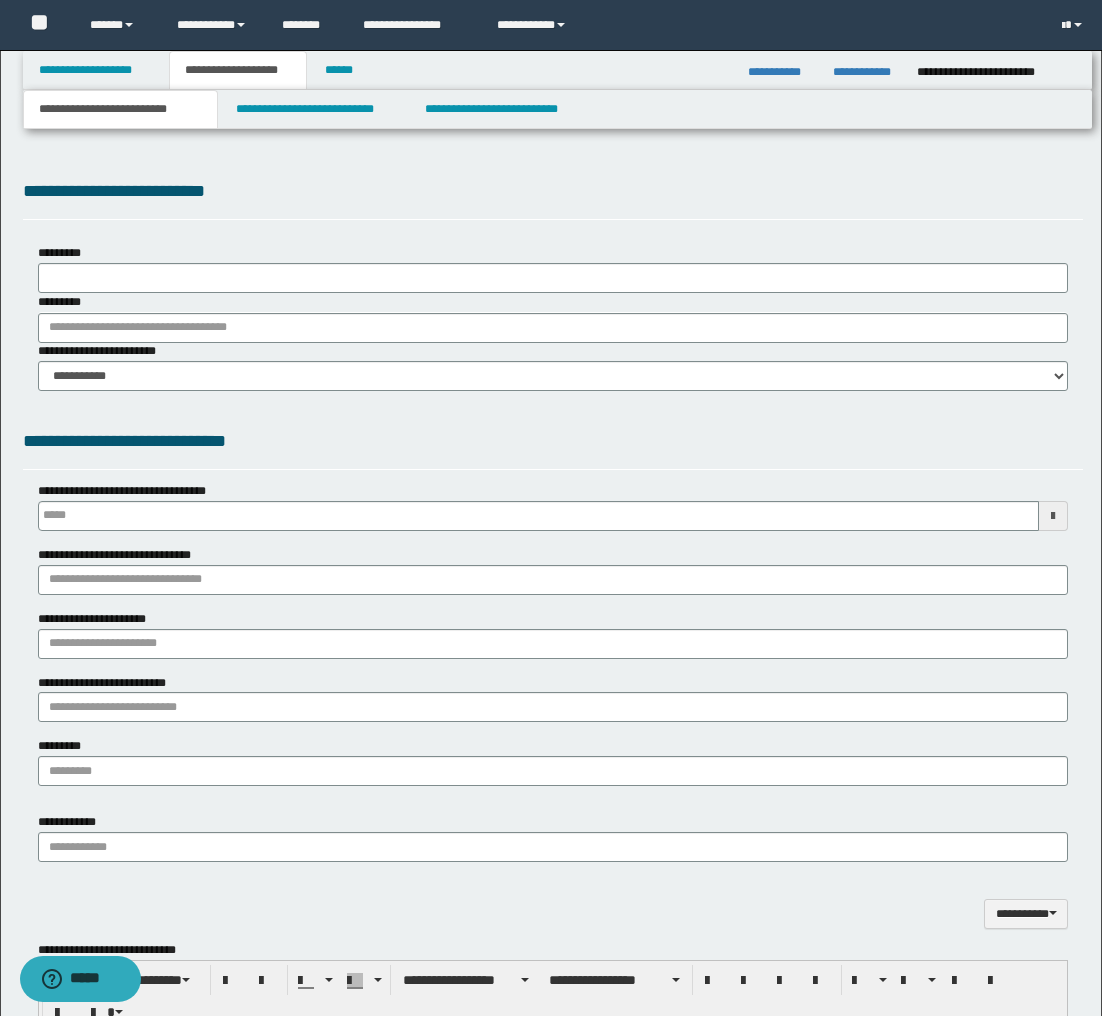 scroll, scrollTop: 0, scrollLeft: 0, axis: both 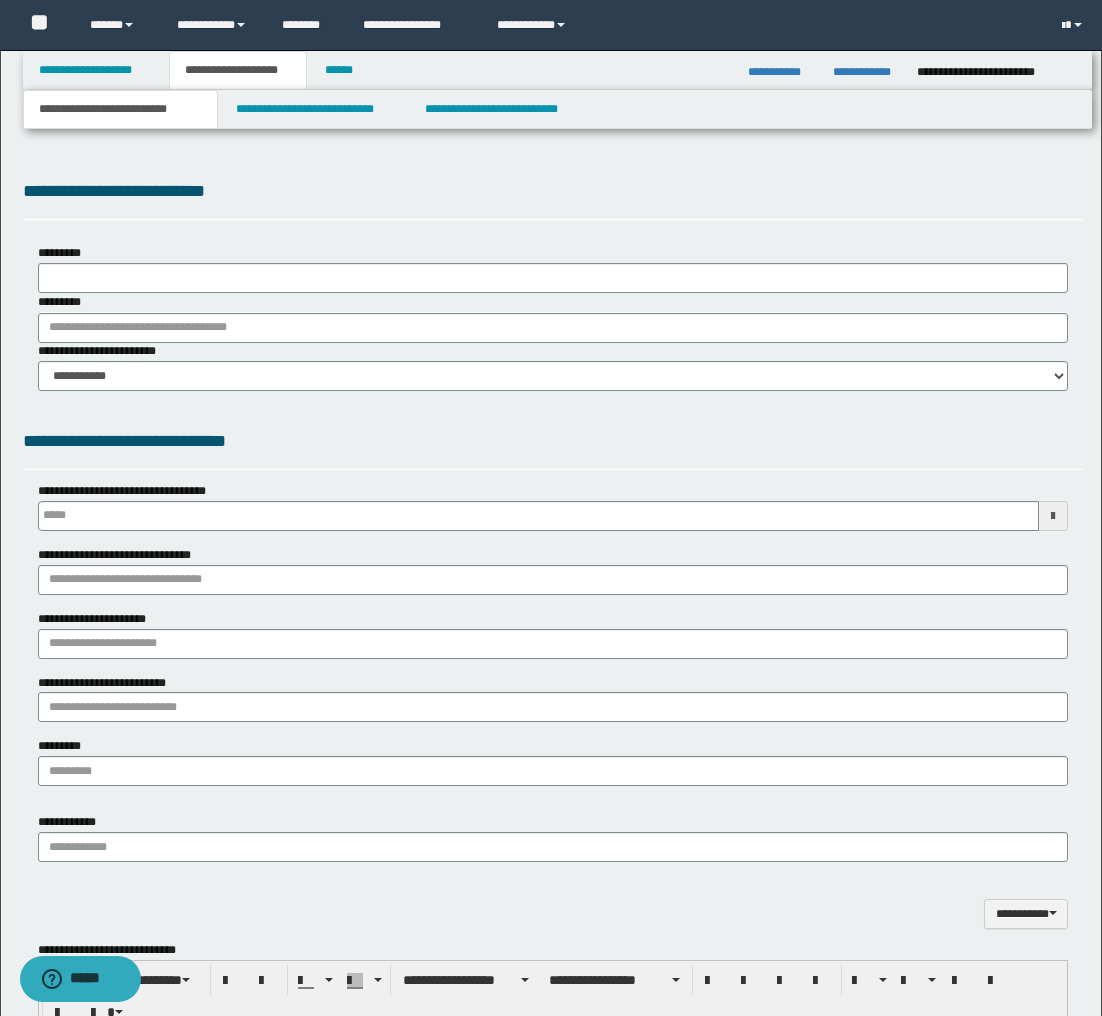 type on "**********" 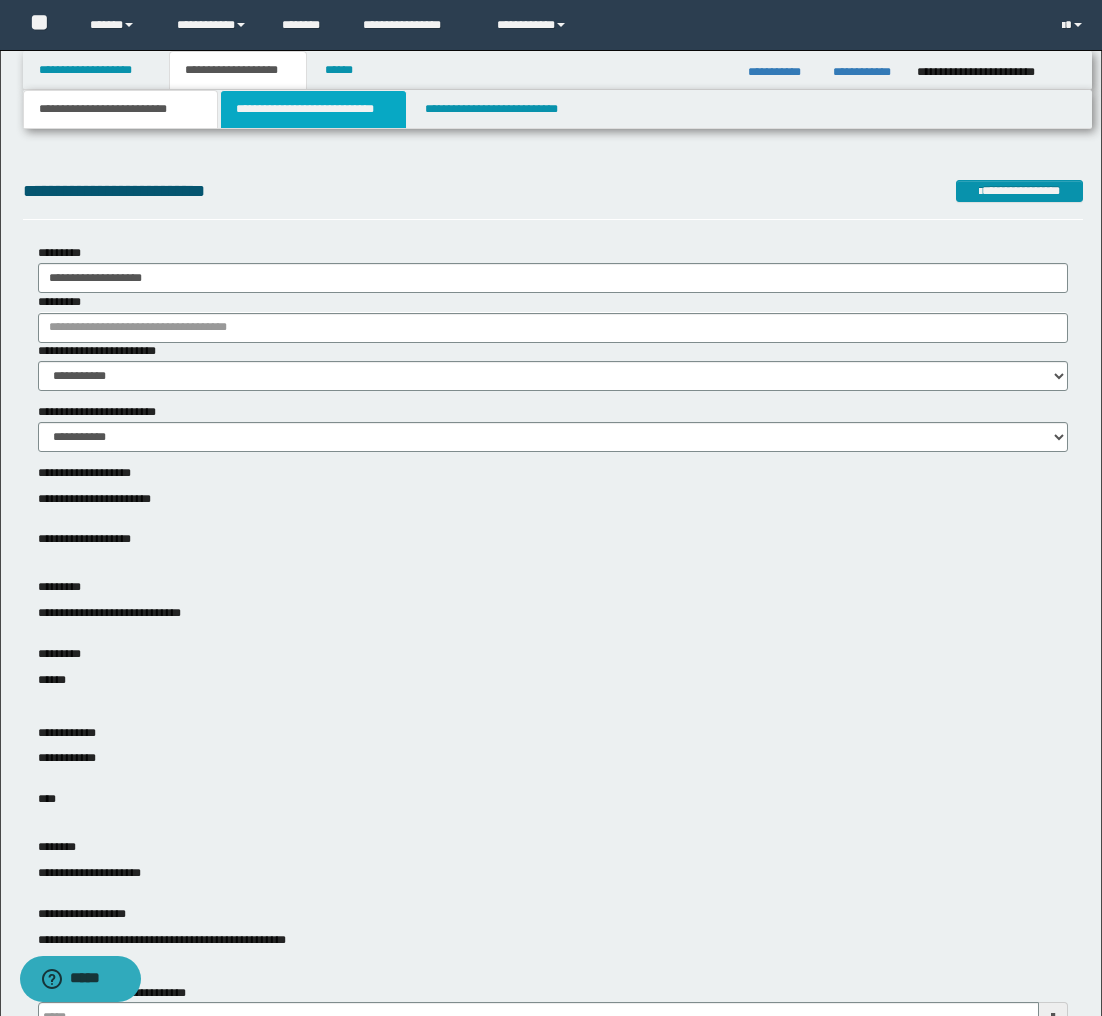 click on "**********" at bounding box center [314, 109] 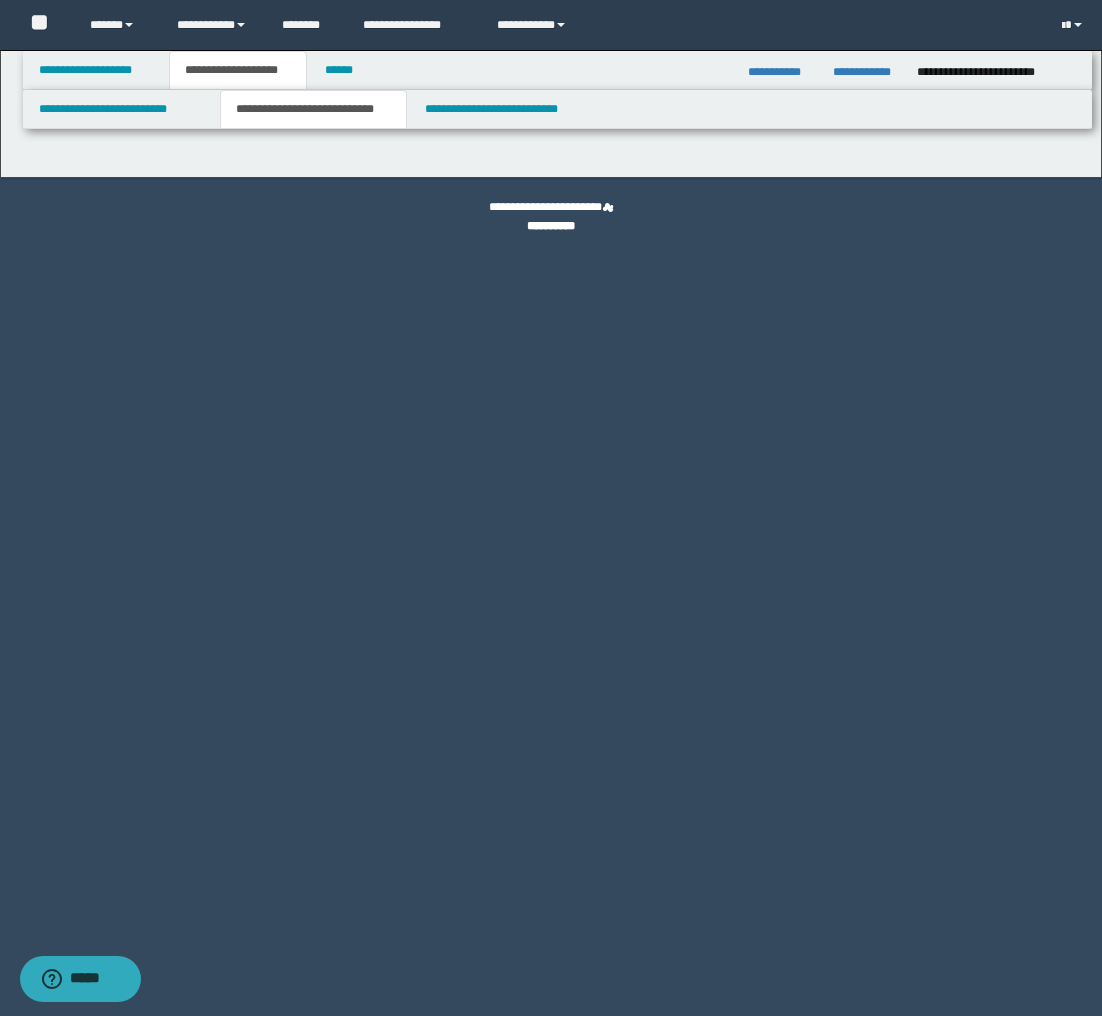 select on "*" 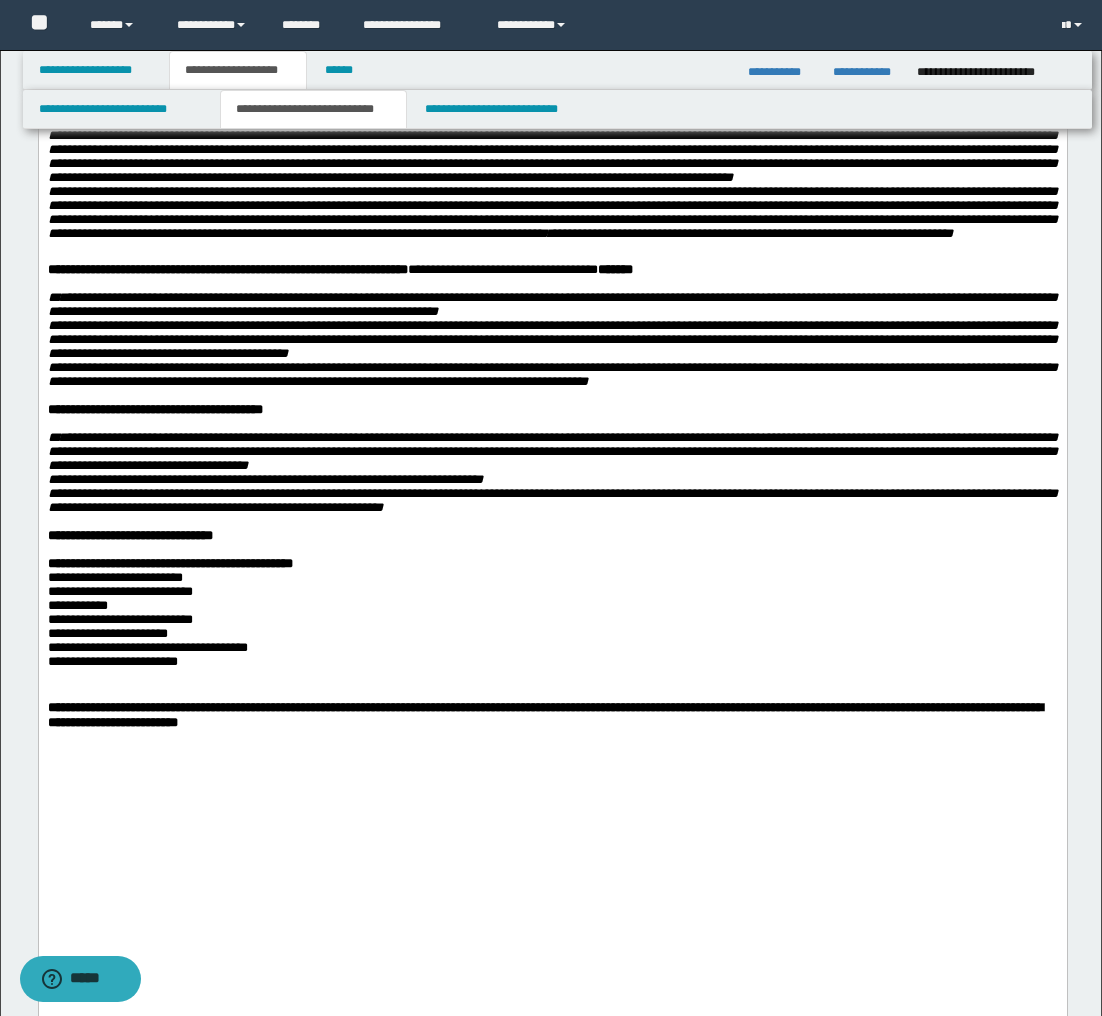 scroll, scrollTop: 1262, scrollLeft: 0, axis: vertical 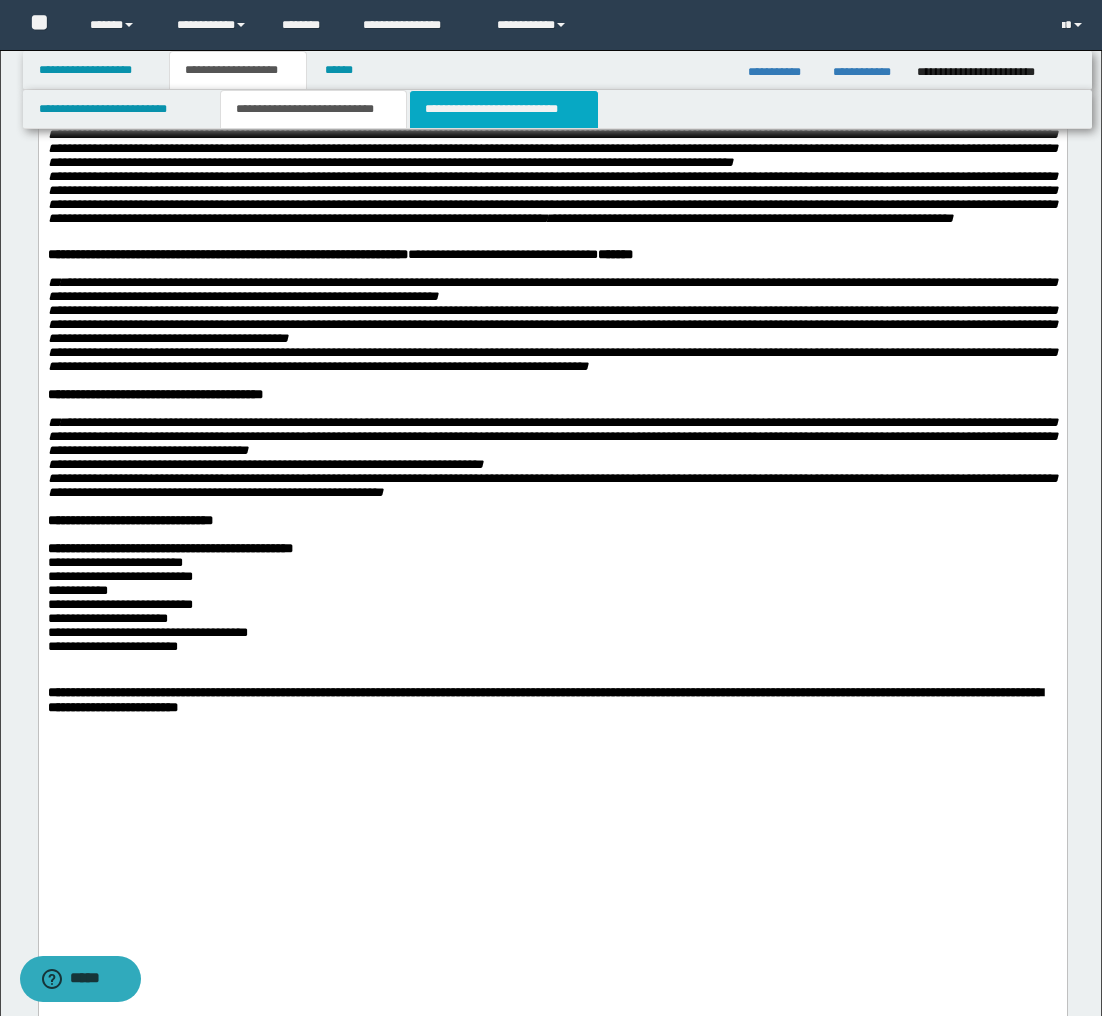 click on "**********" at bounding box center (504, 109) 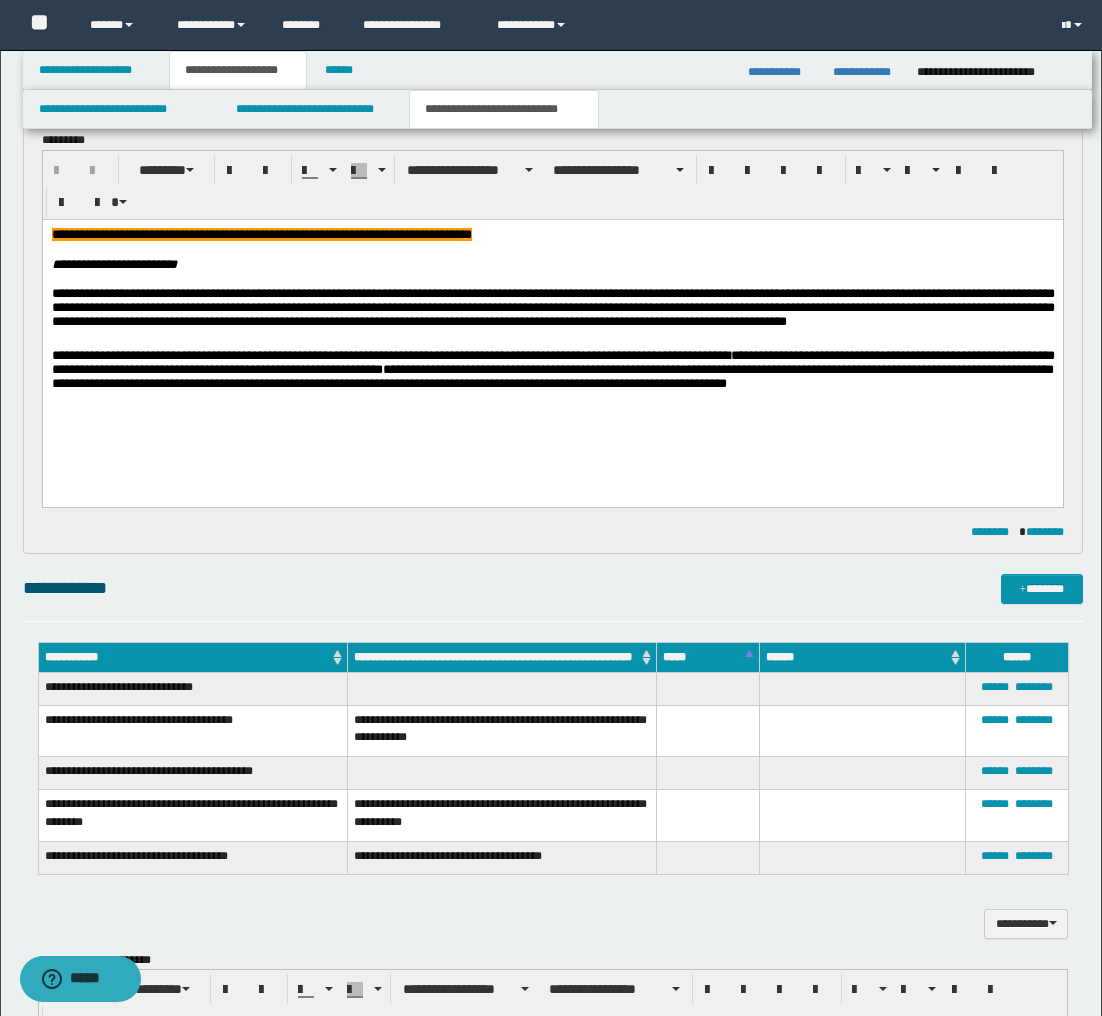 scroll, scrollTop: 722, scrollLeft: 0, axis: vertical 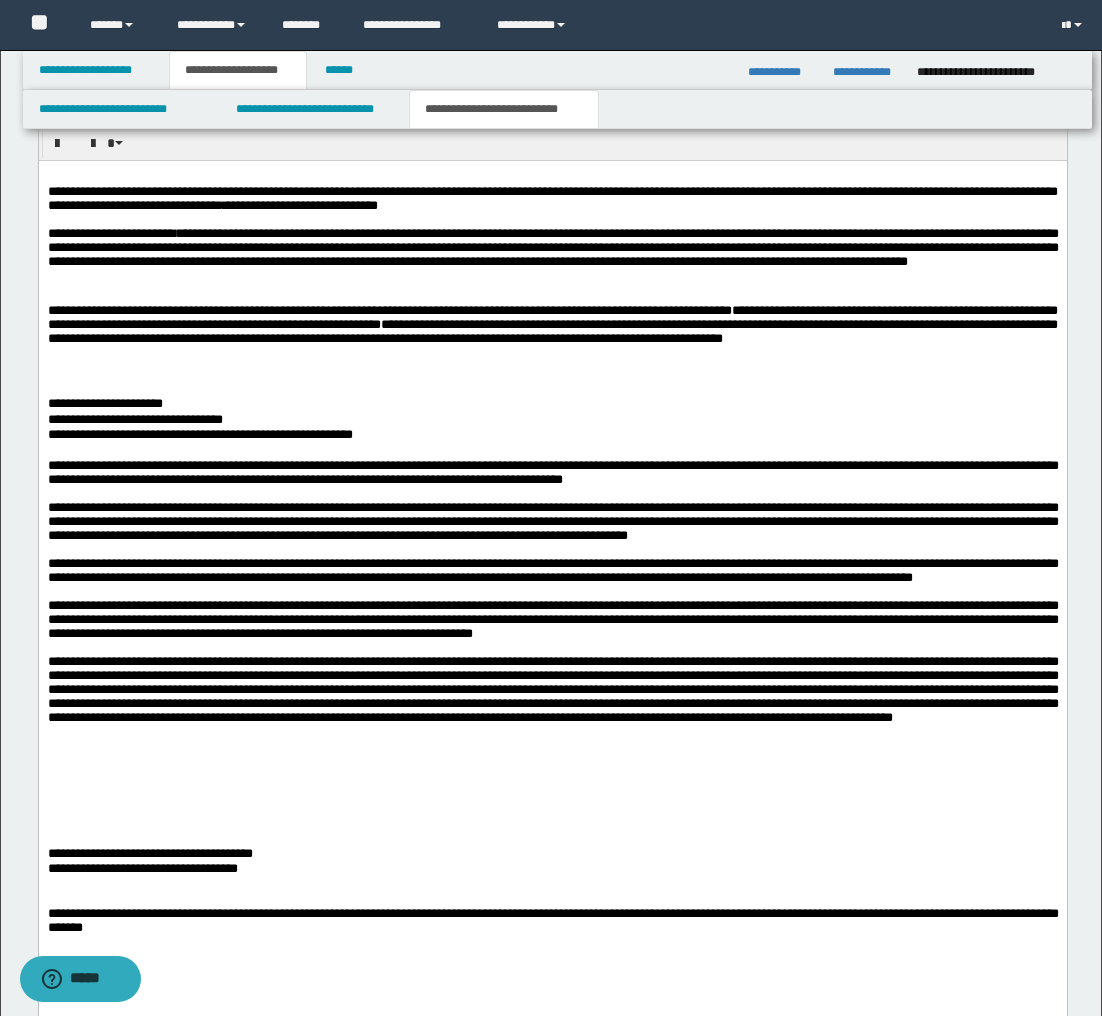 click at bounding box center [552, 374] 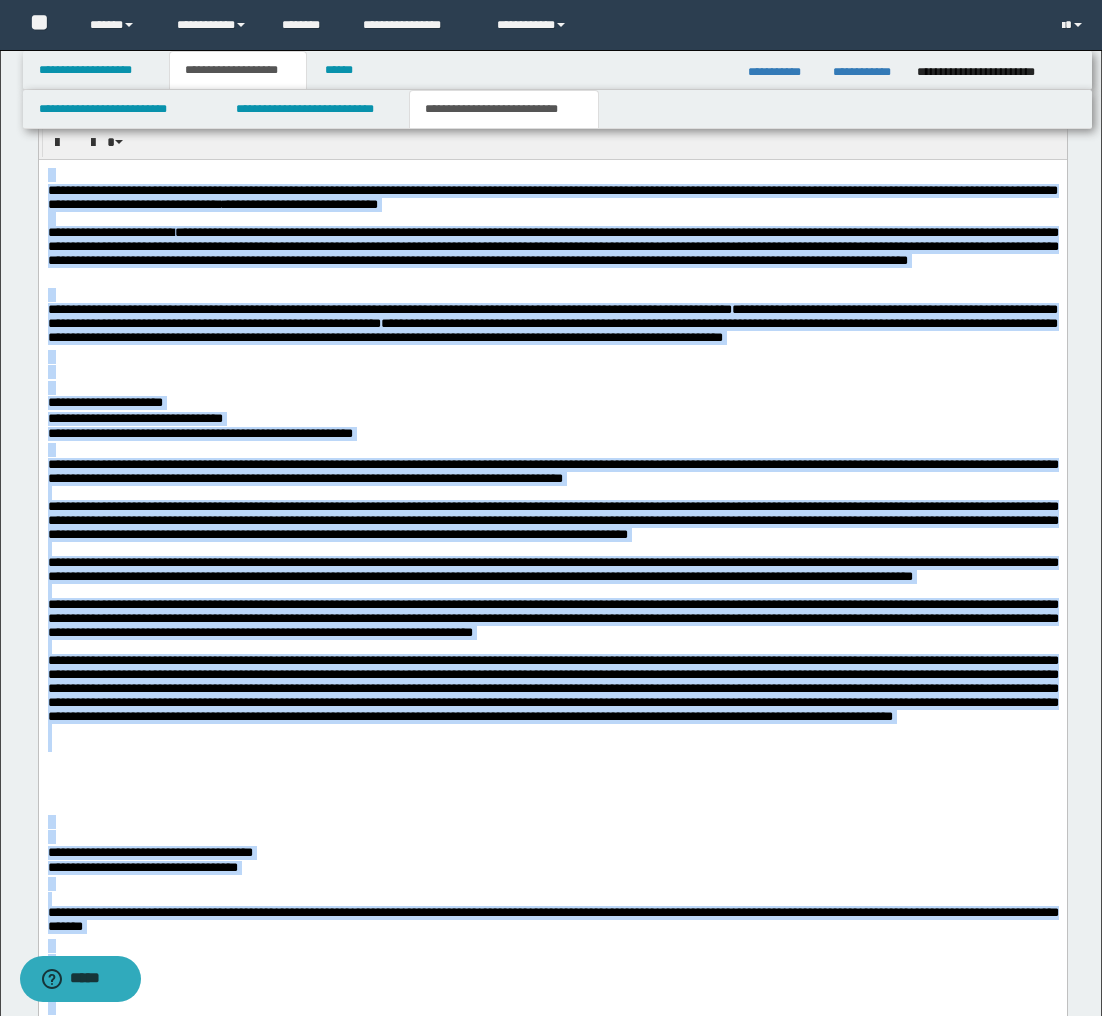 copy on "**********" 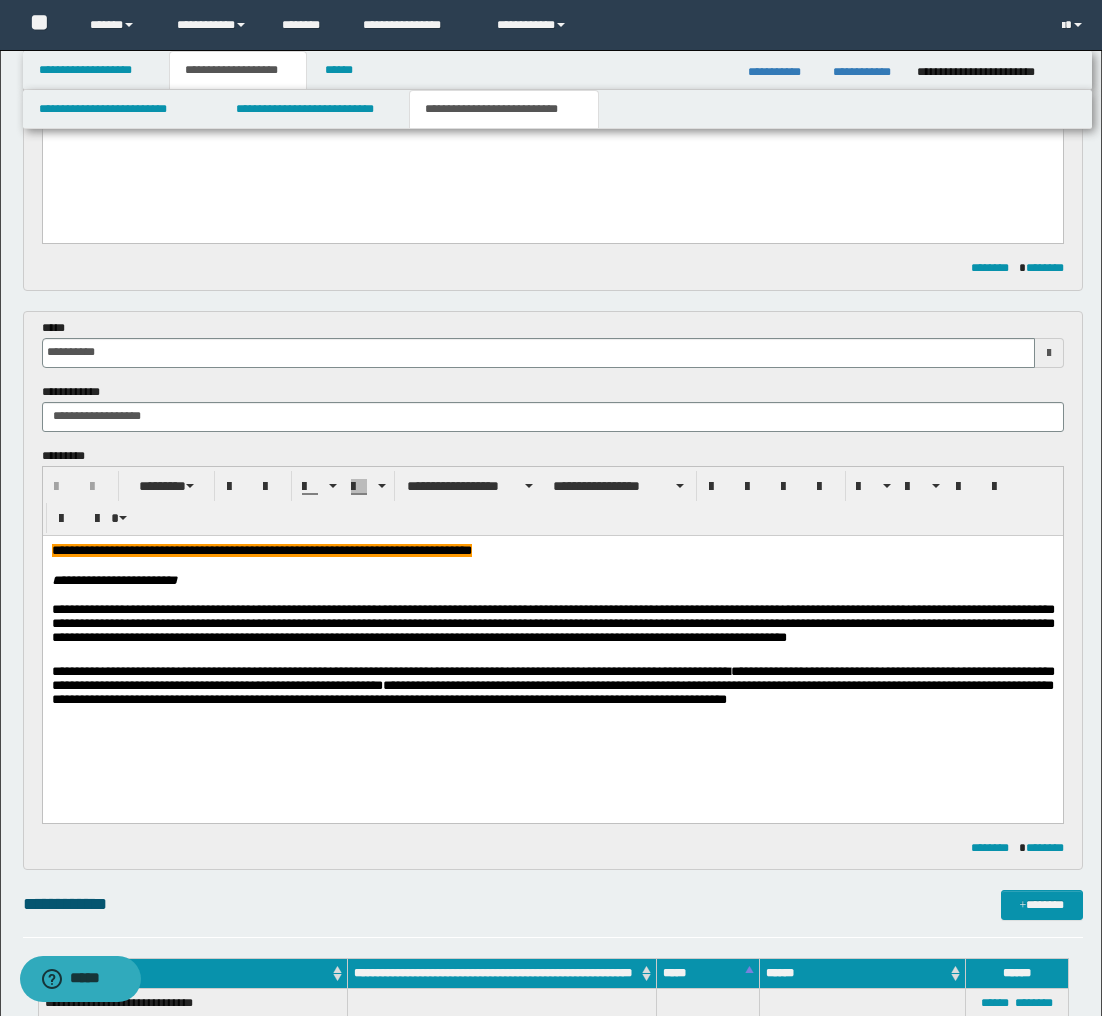 scroll, scrollTop: 406, scrollLeft: 0, axis: vertical 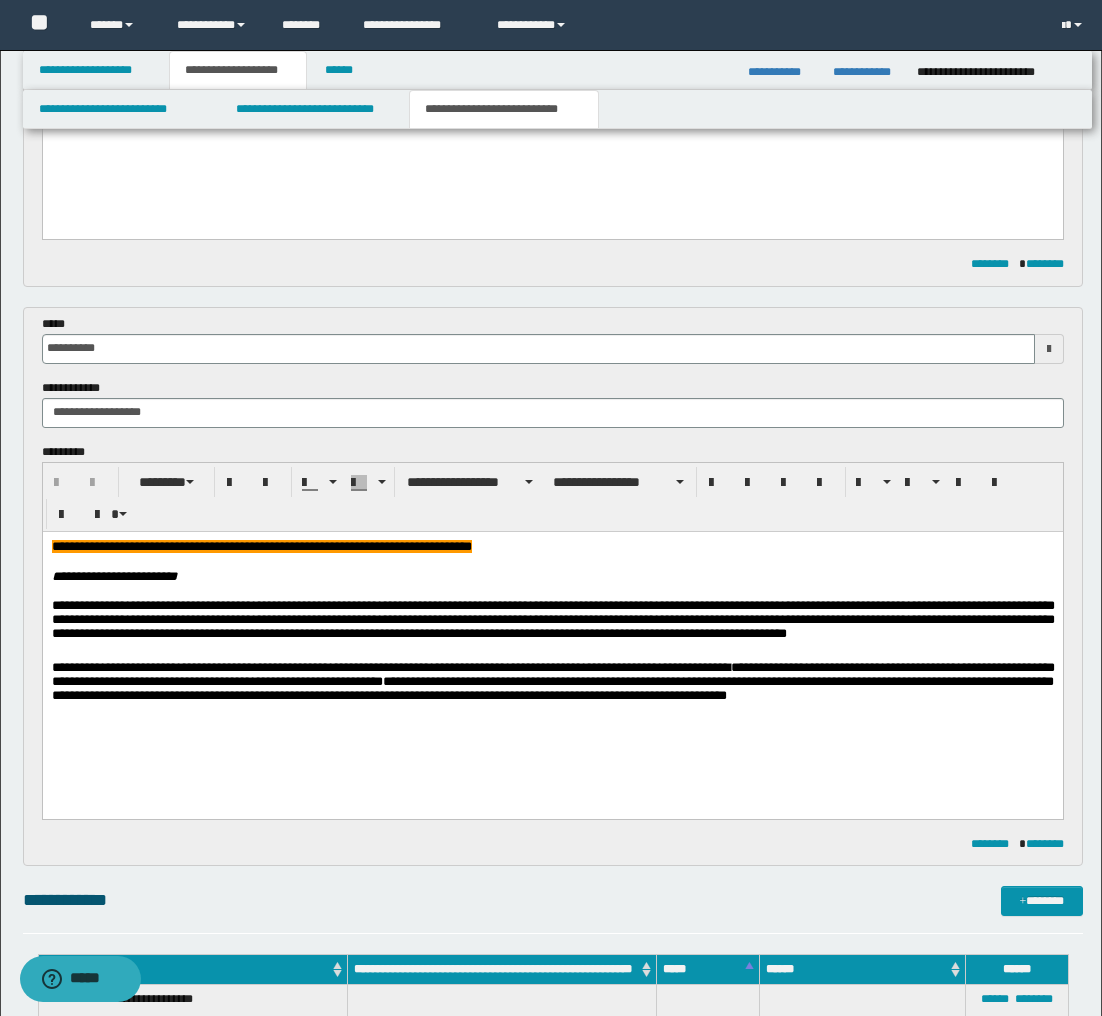 click on "**********" at bounding box center (261, 545) 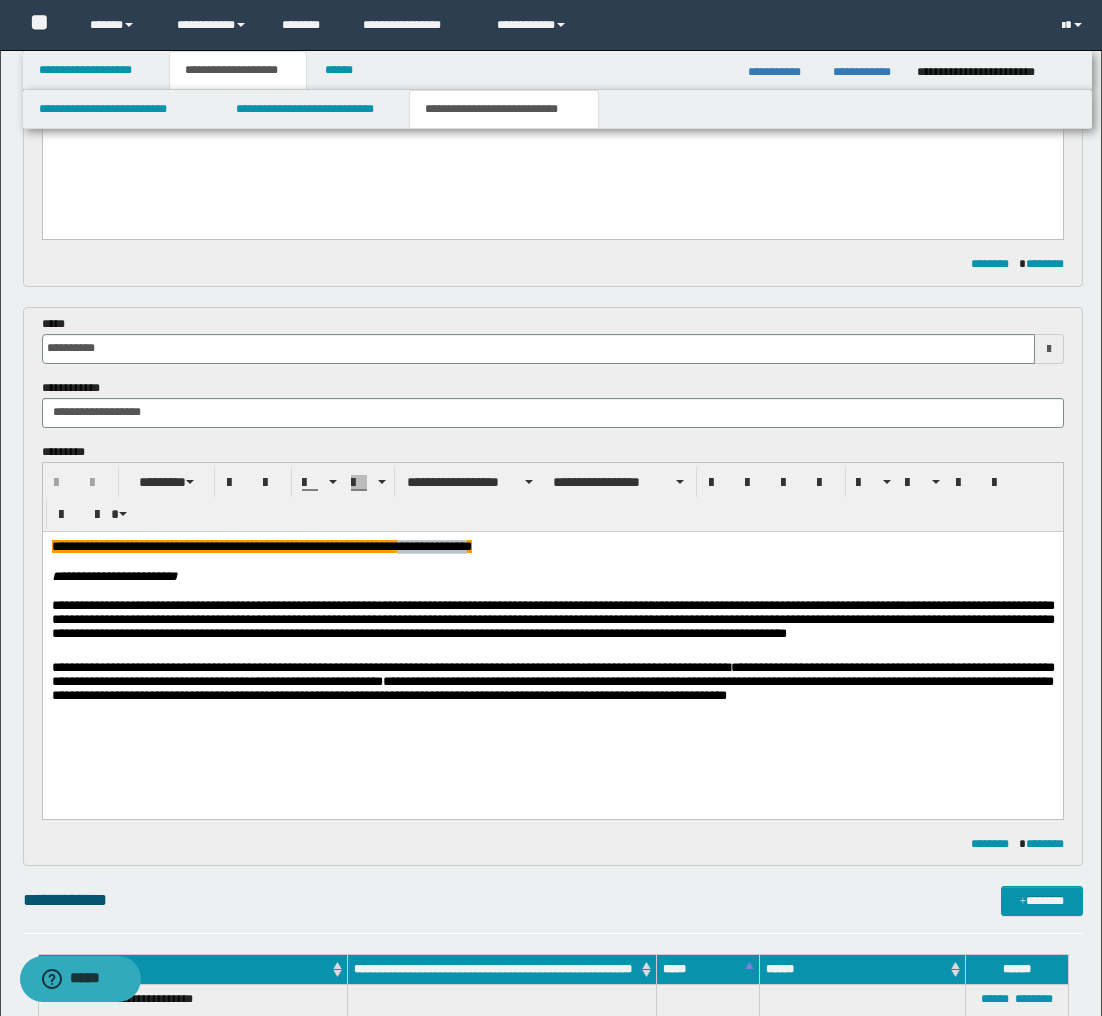 click on "**********" at bounding box center (261, 545) 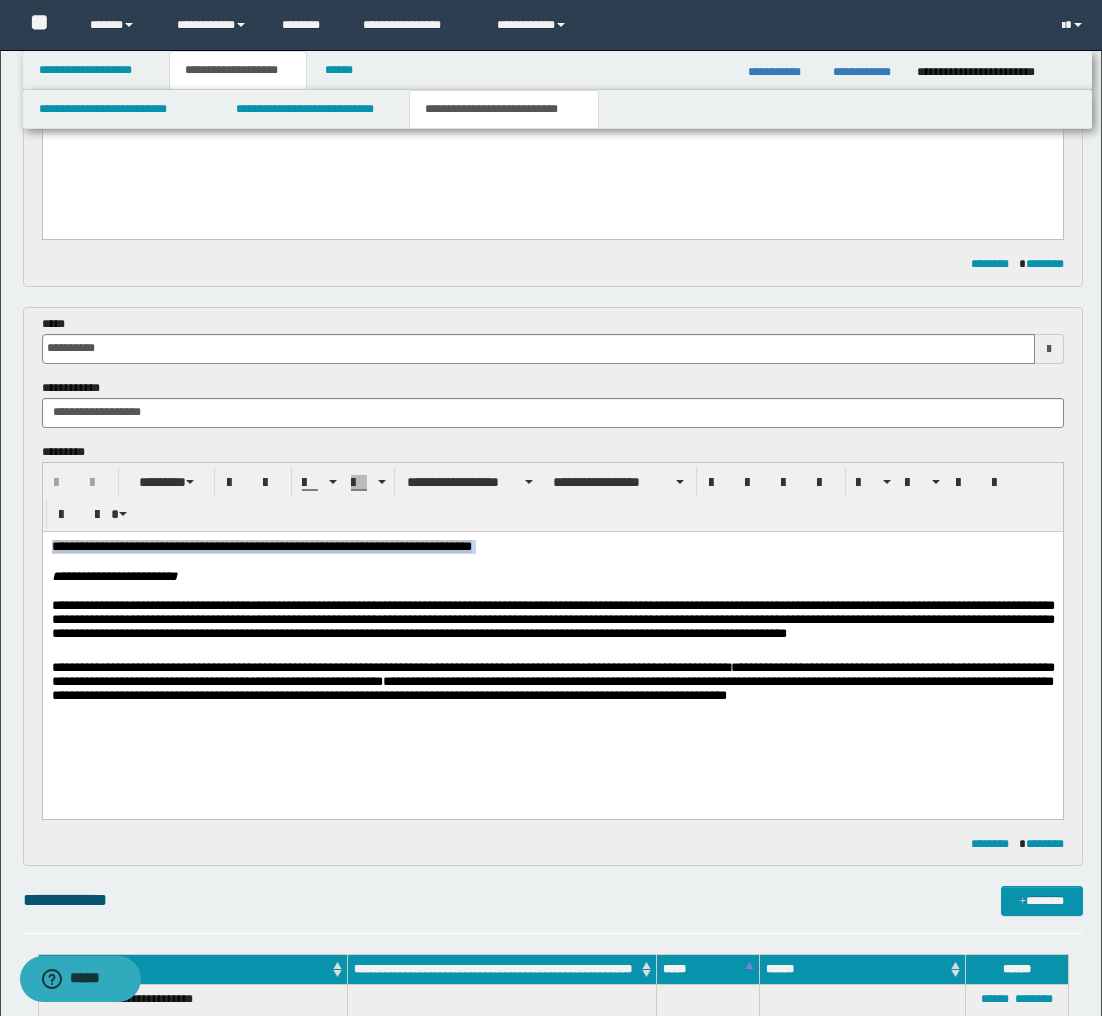 click on "**********" at bounding box center (261, 545) 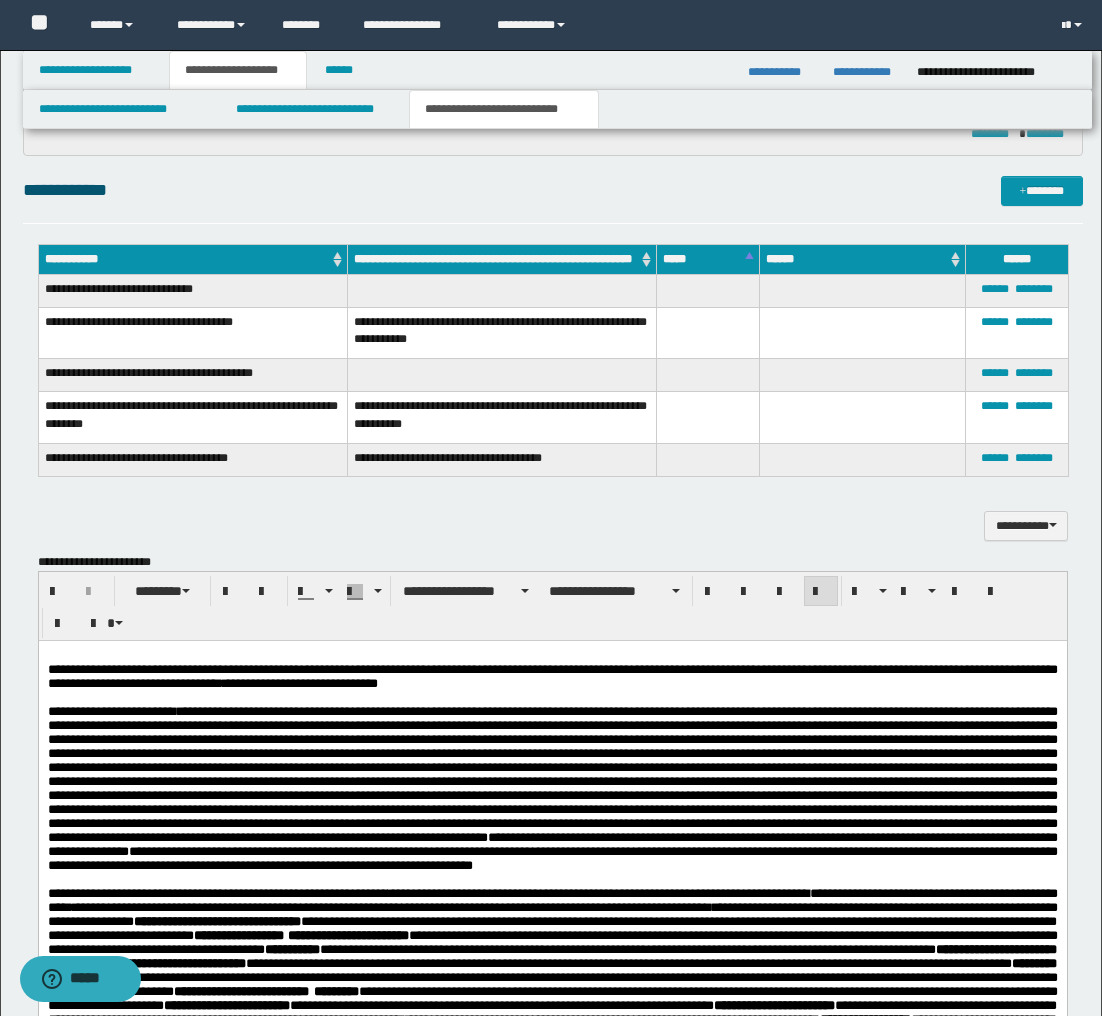 scroll, scrollTop: 1078, scrollLeft: 0, axis: vertical 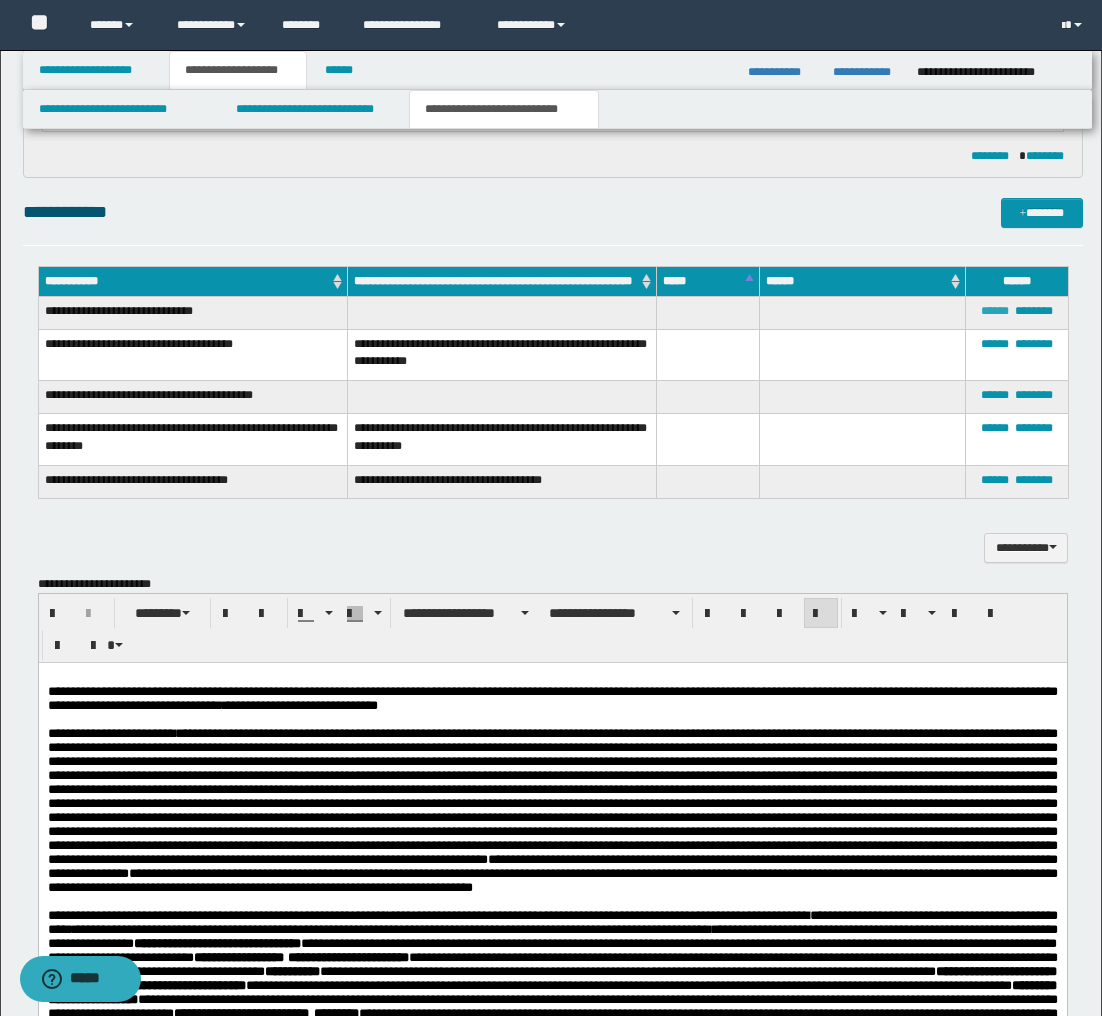 click on "******" at bounding box center [995, 311] 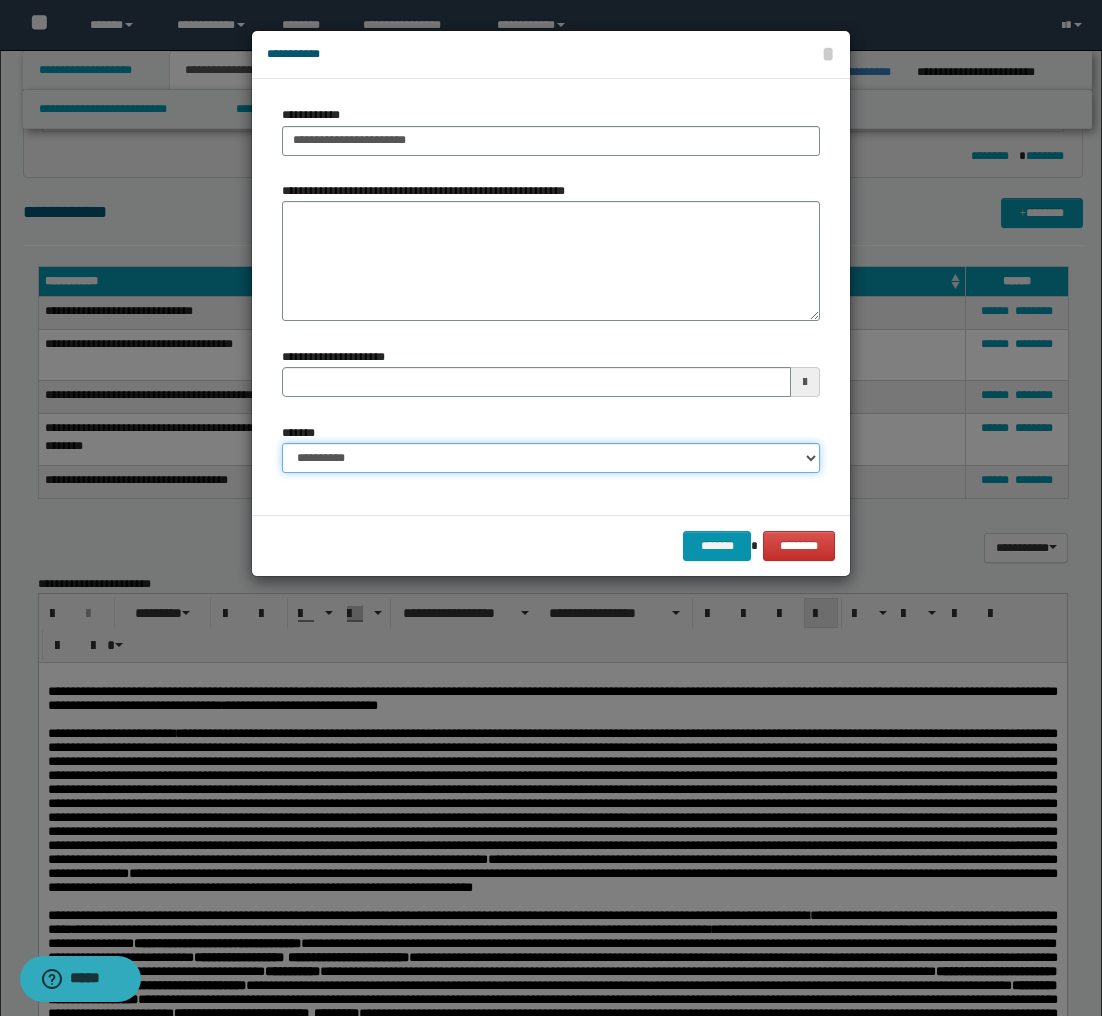 click on "**********" at bounding box center (551, 458) 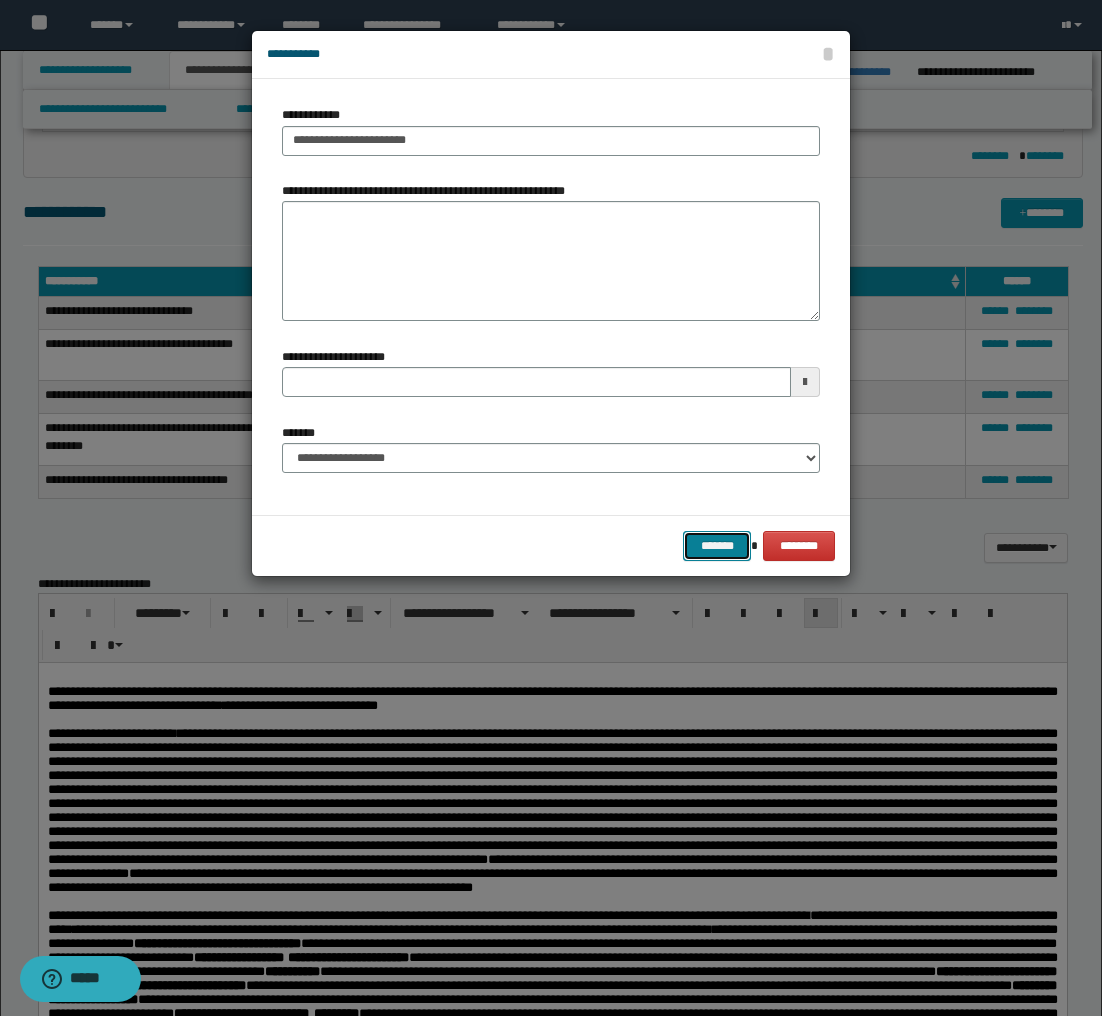 click on "*******" at bounding box center [717, 546] 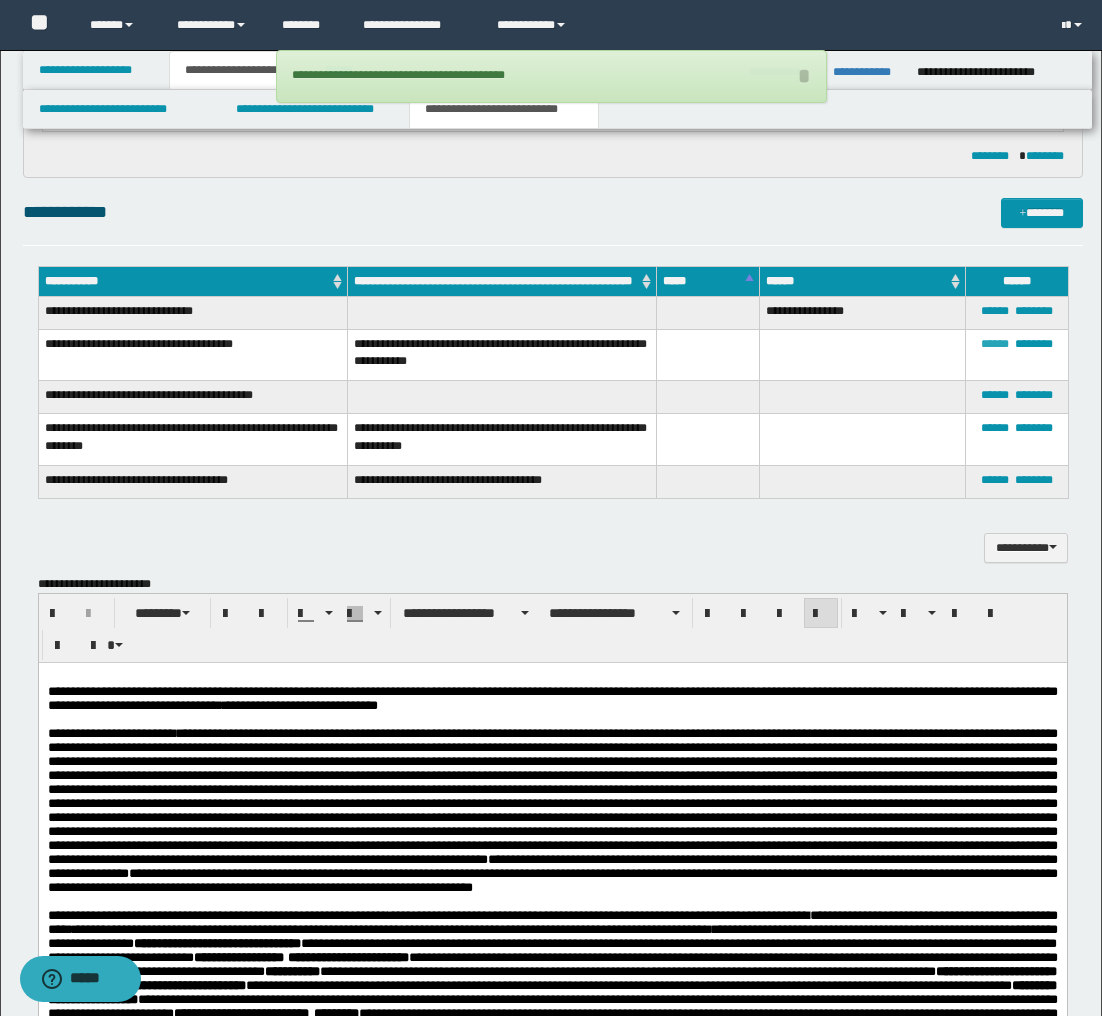 click on "******" at bounding box center (995, 344) 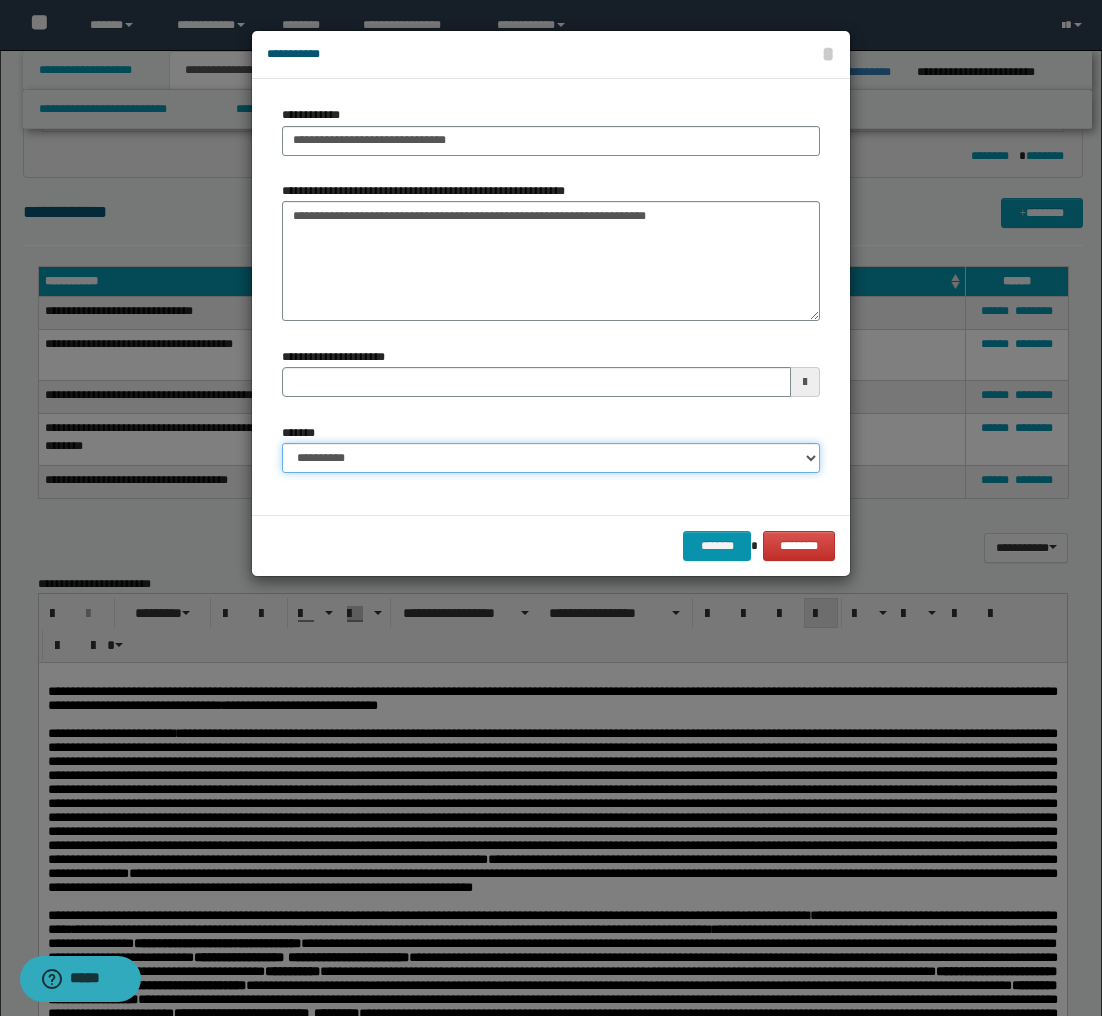 click on "**********" at bounding box center (551, 458) 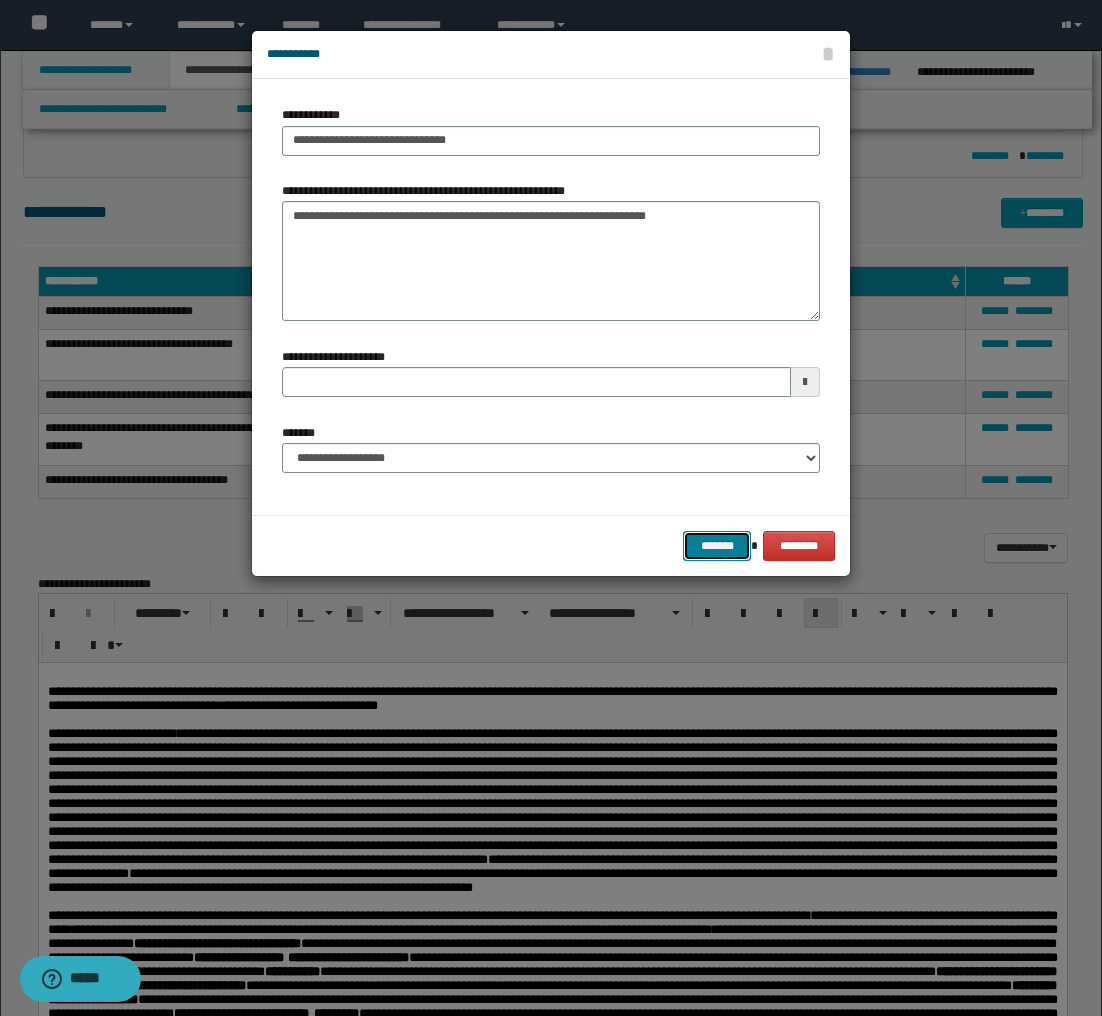 click on "*******" at bounding box center [717, 546] 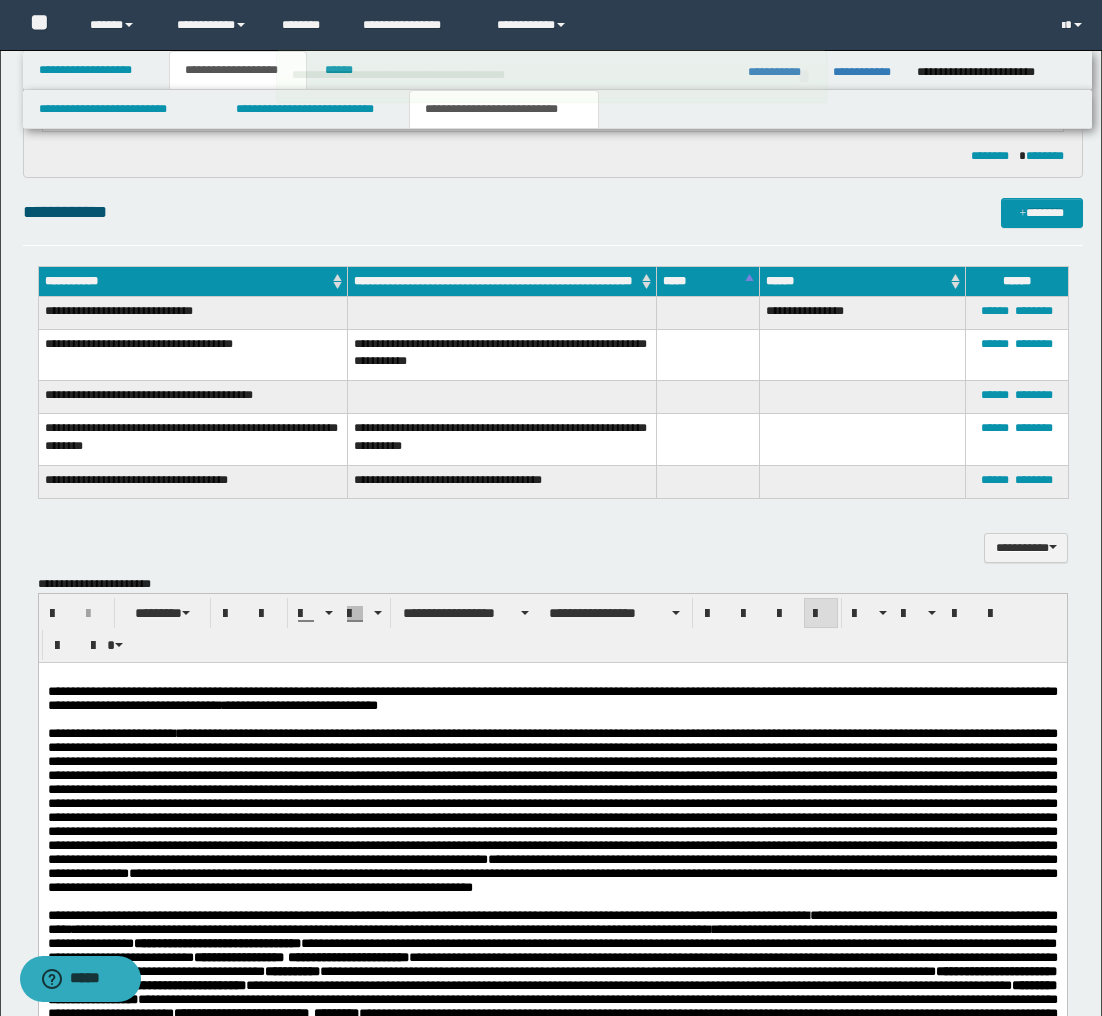 type 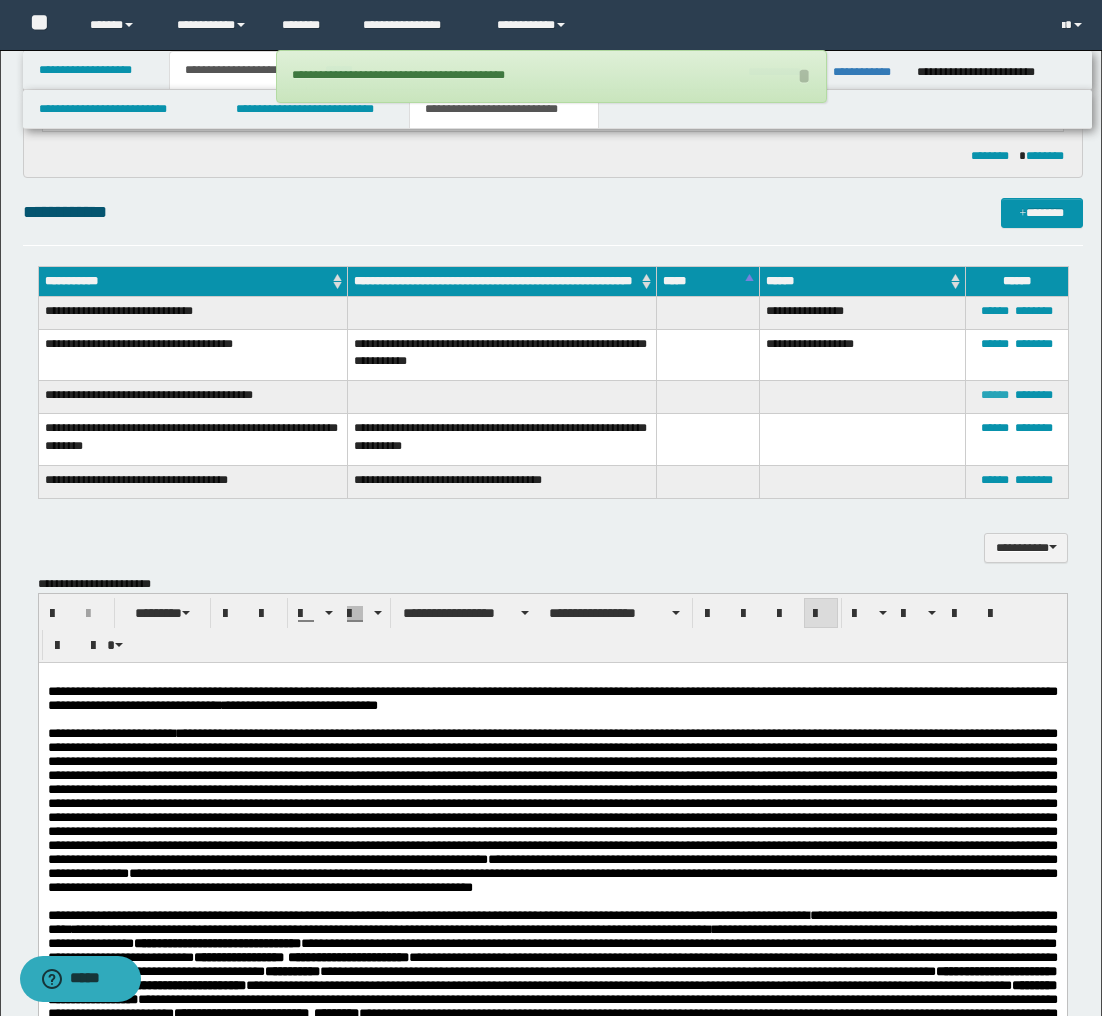 click on "******" at bounding box center (995, 395) 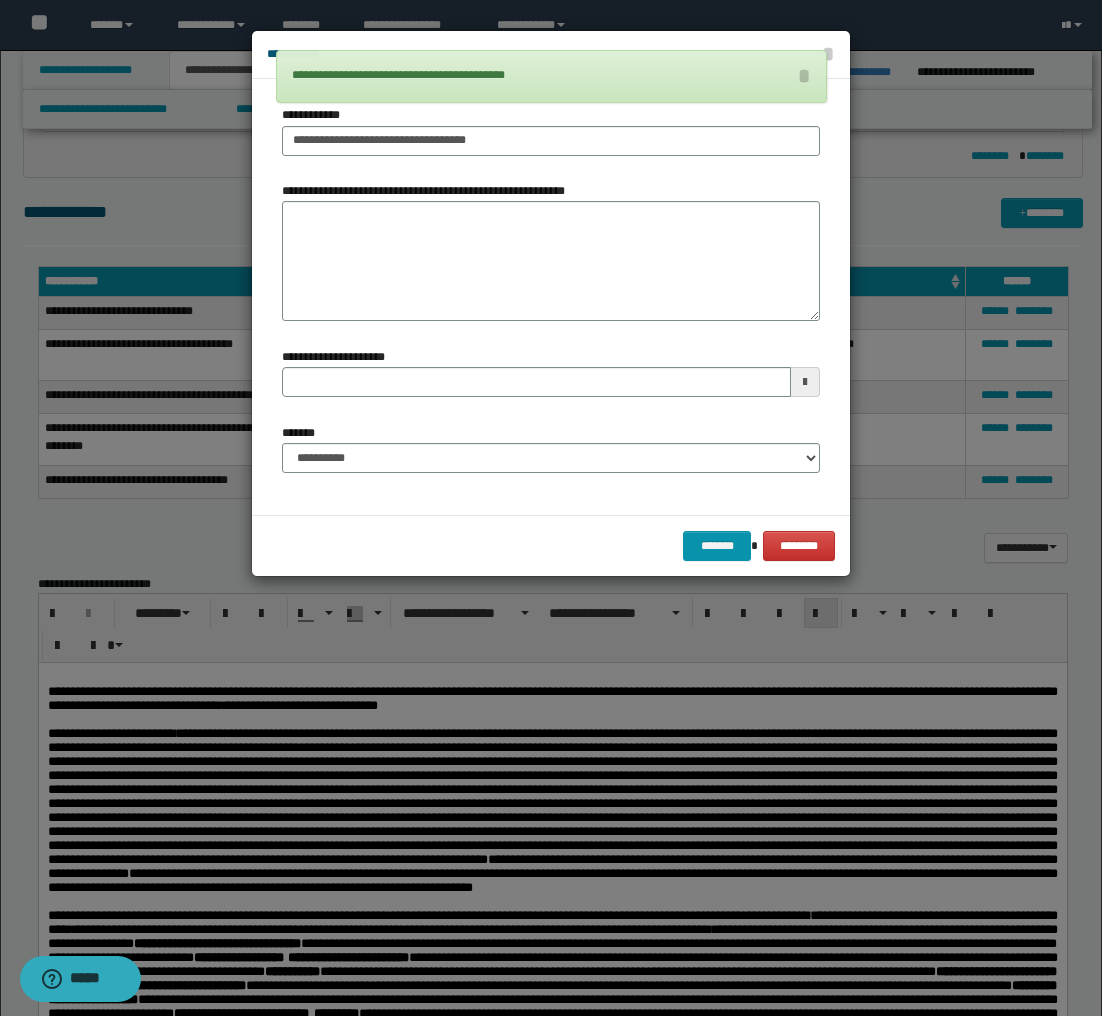 type 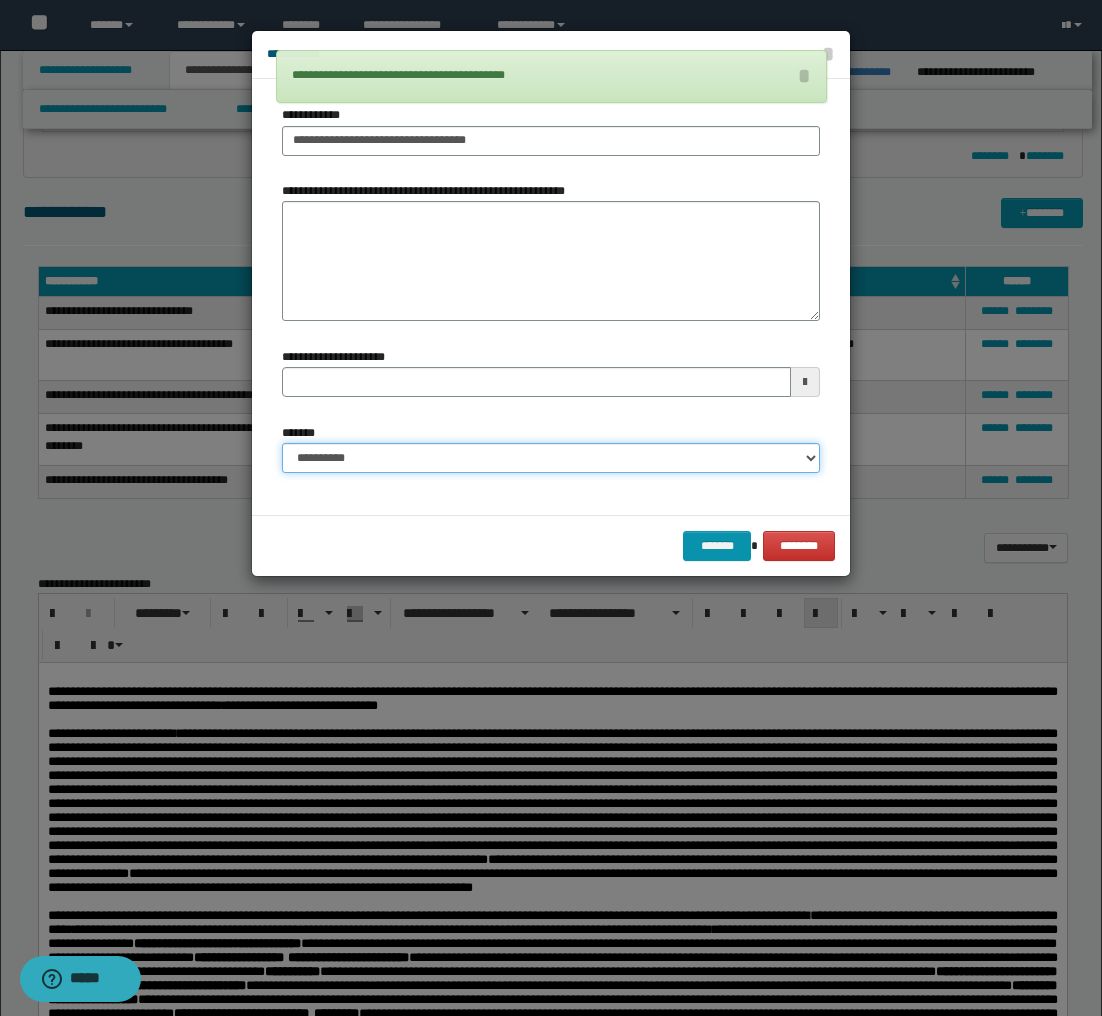 click on "**********" at bounding box center (551, 458) 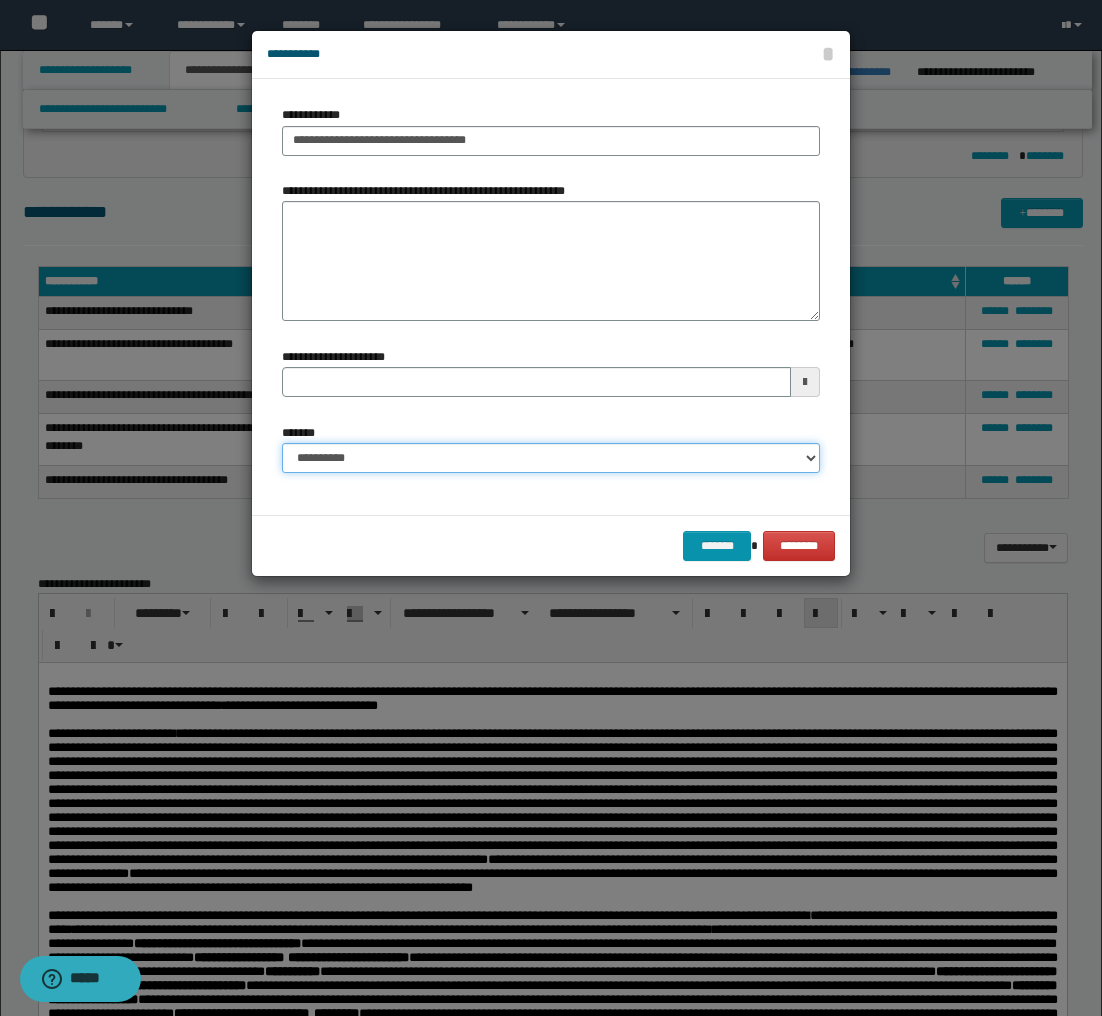 select on "*" 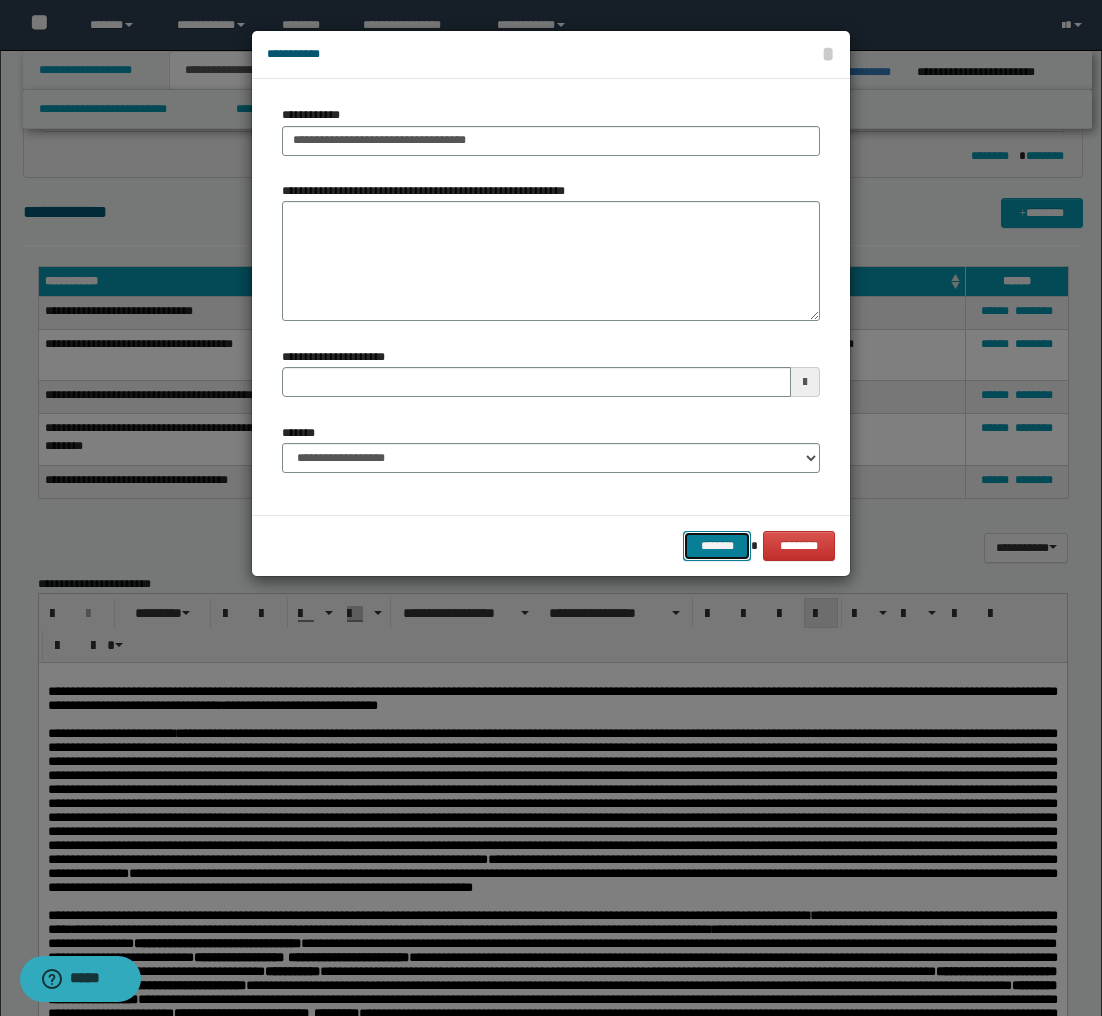 click on "*******" at bounding box center [717, 546] 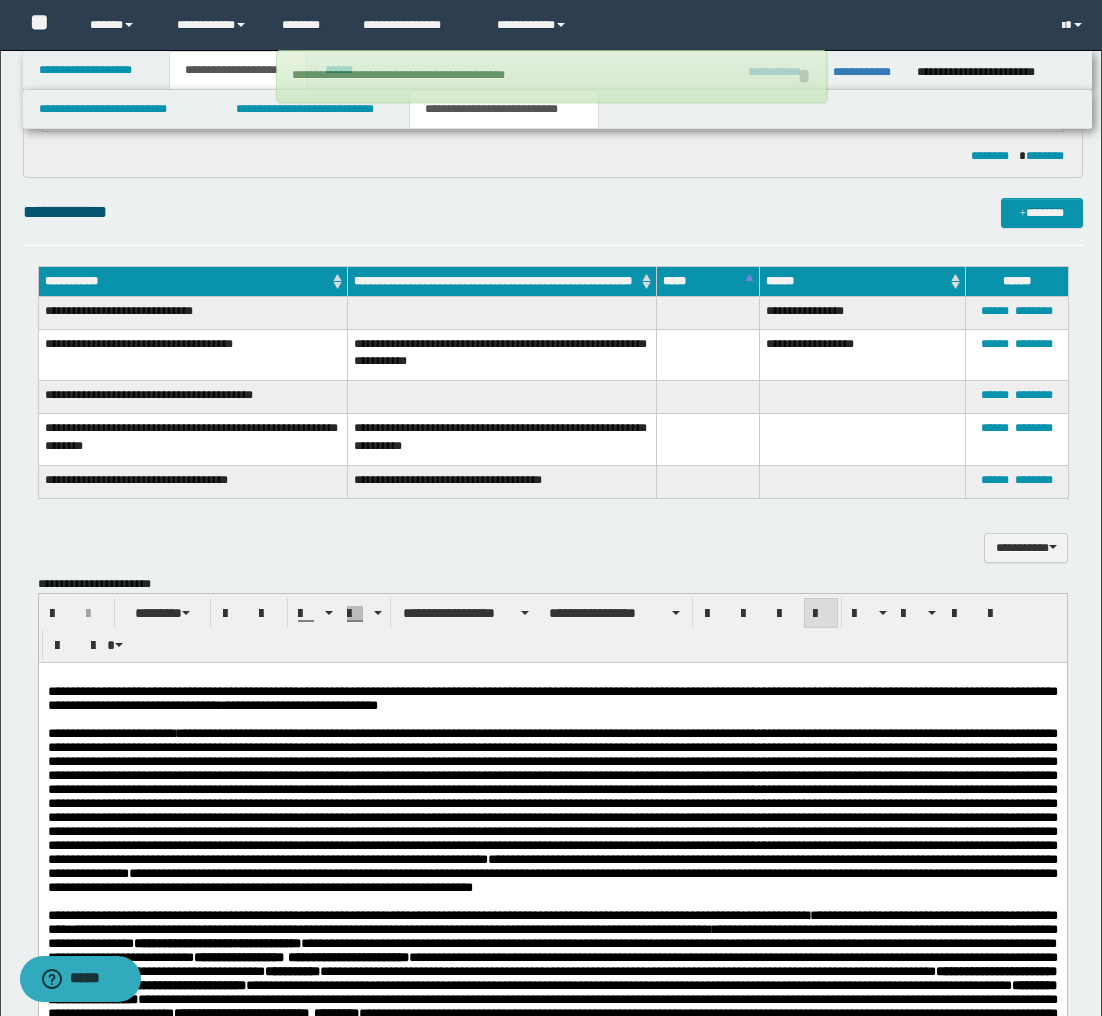 type 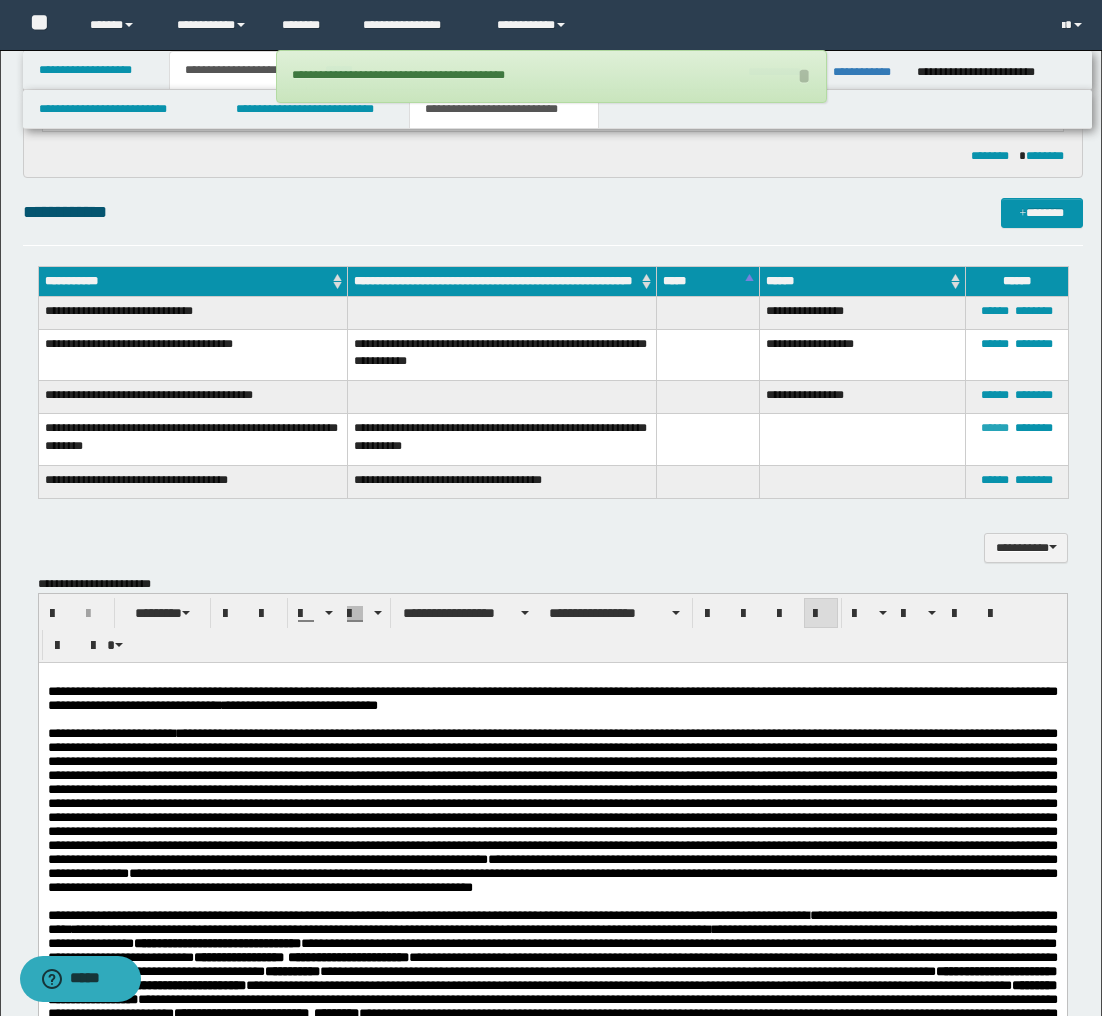 click on "******" at bounding box center [995, 428] 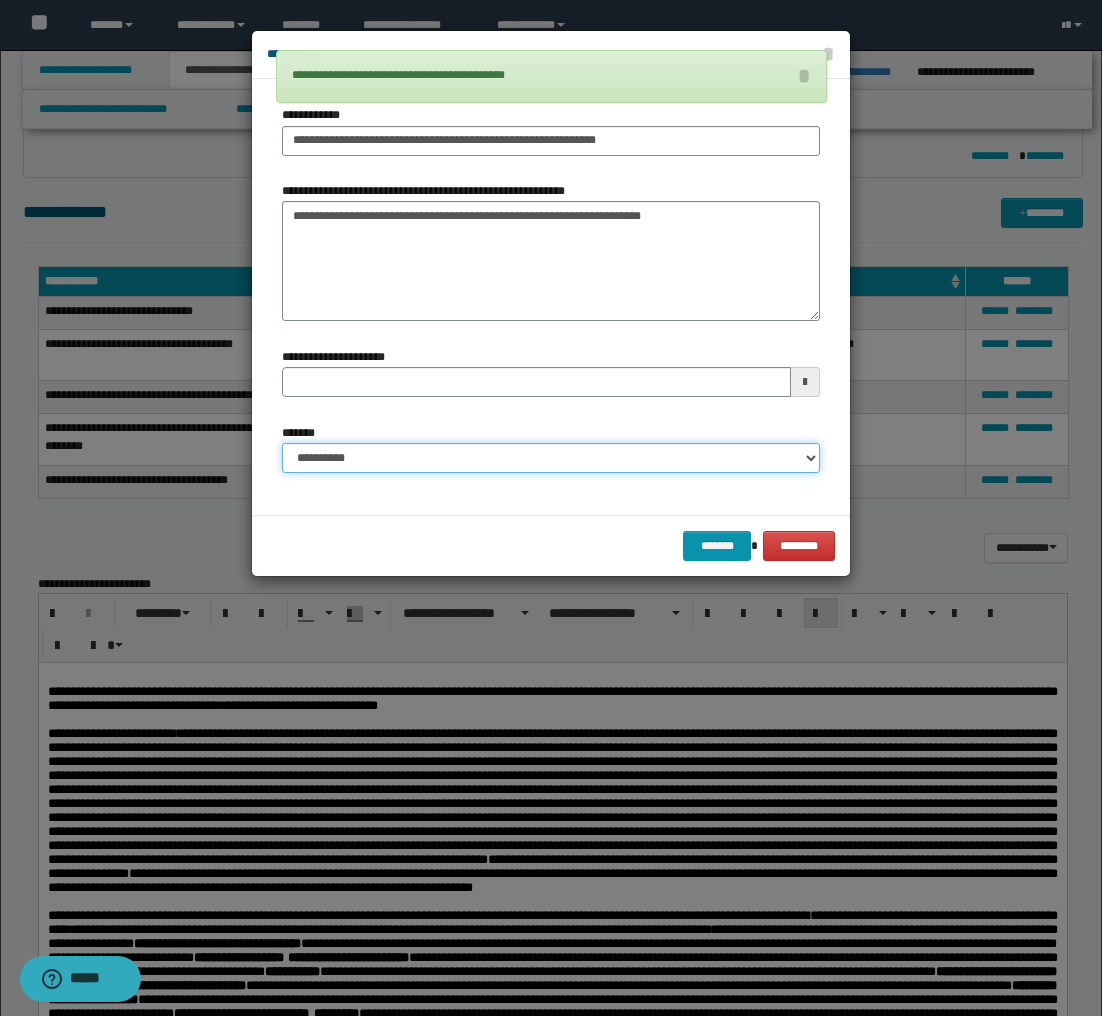 click on "**********" at bounding box center [551, 458] 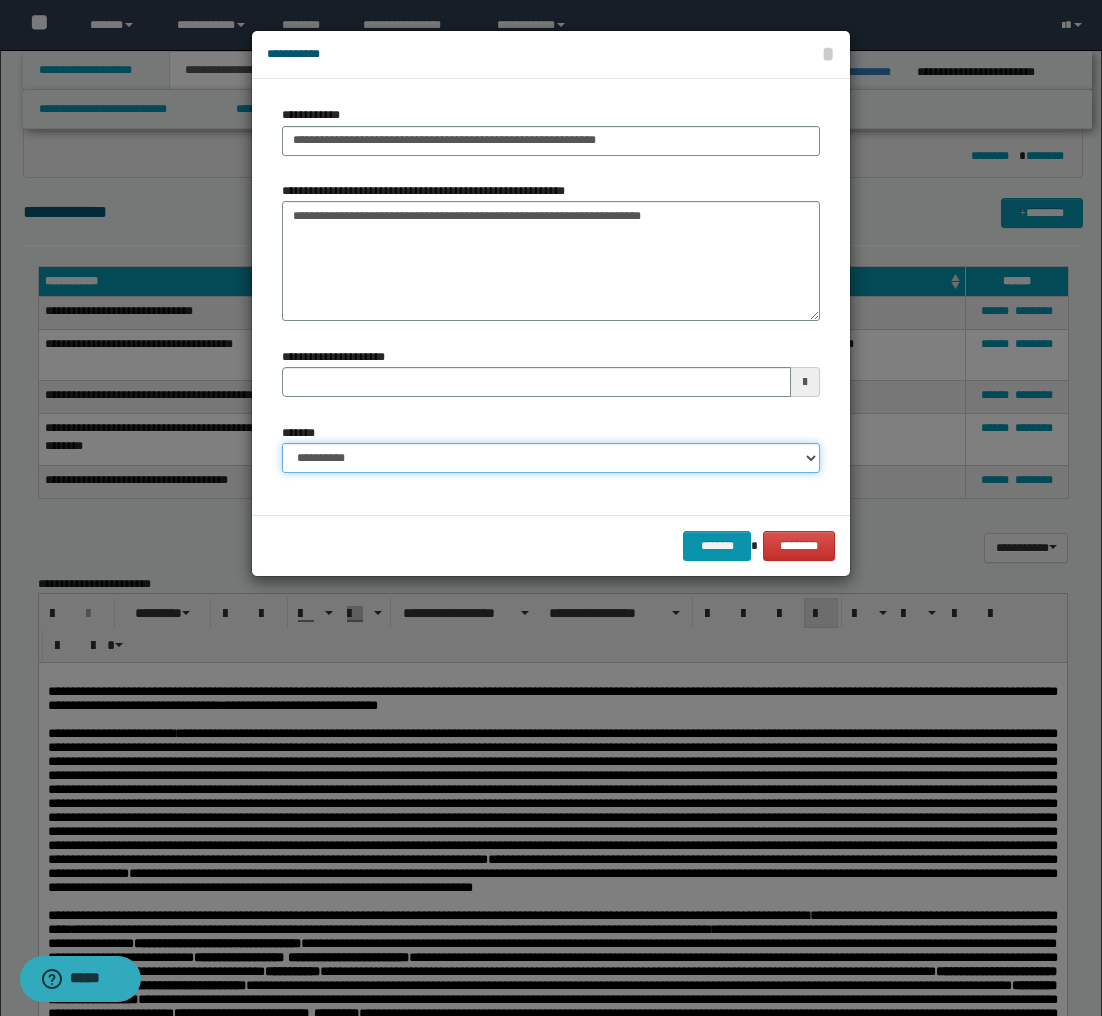 select on "*" 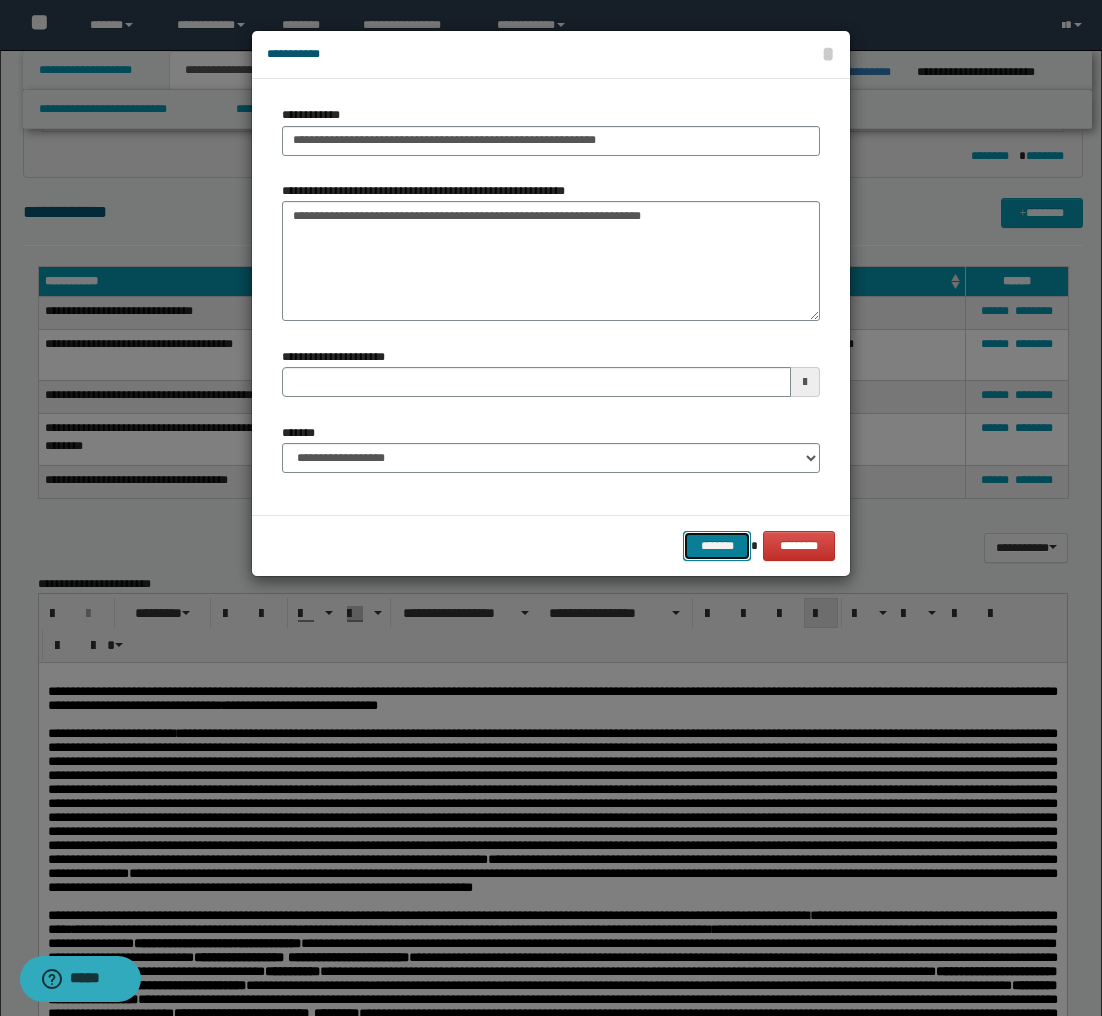 click on "*******" at bounding box center [717, 546] 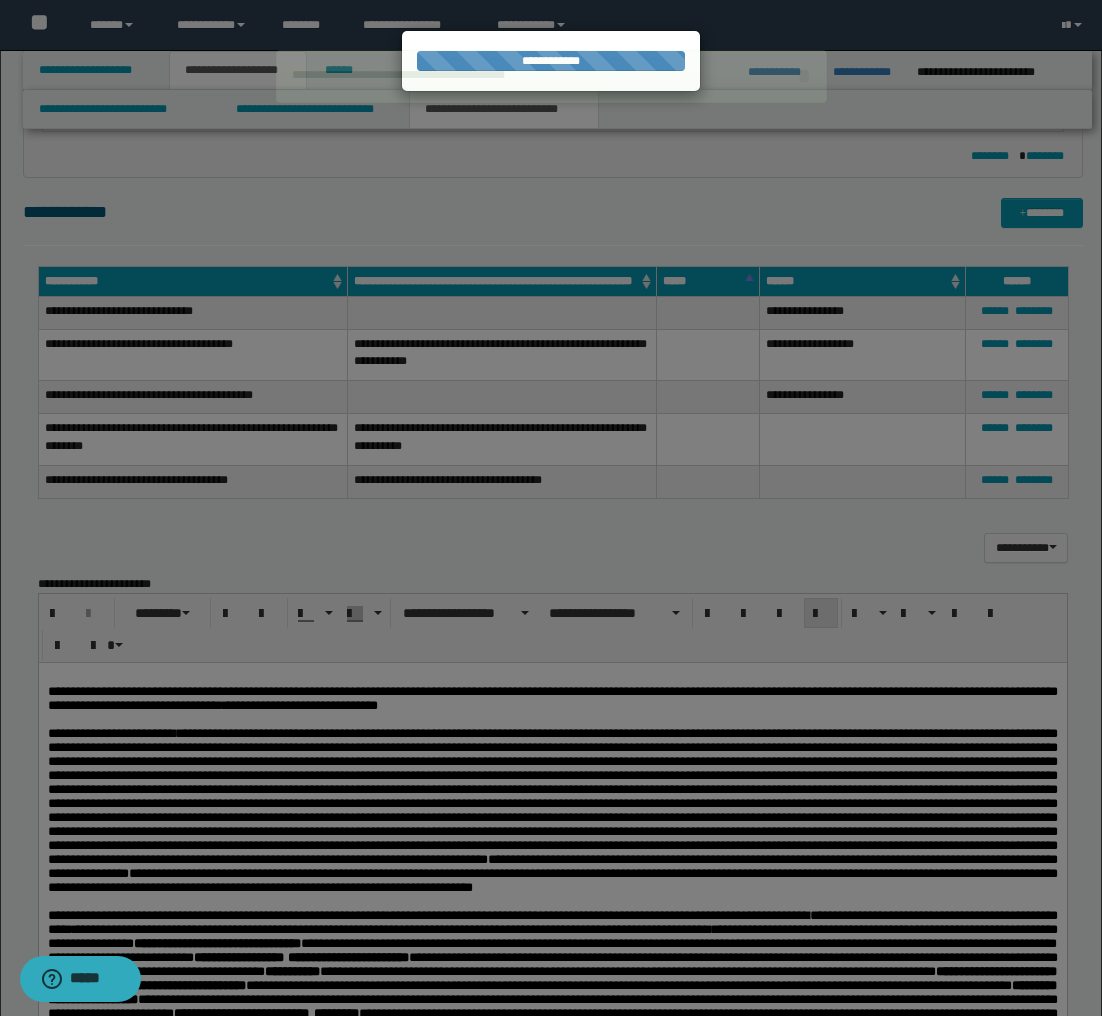 type 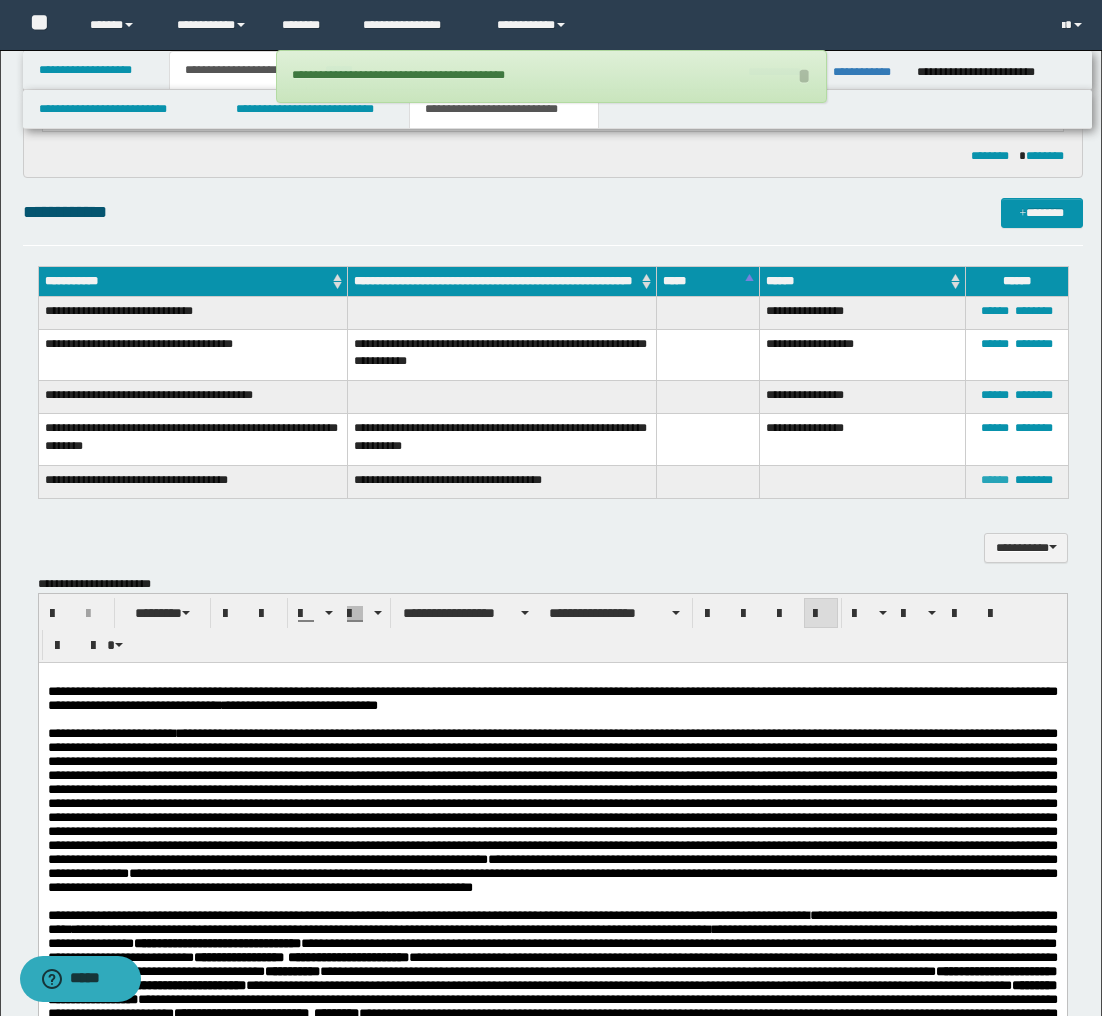 click on "******" at bounding box center (995, 480) 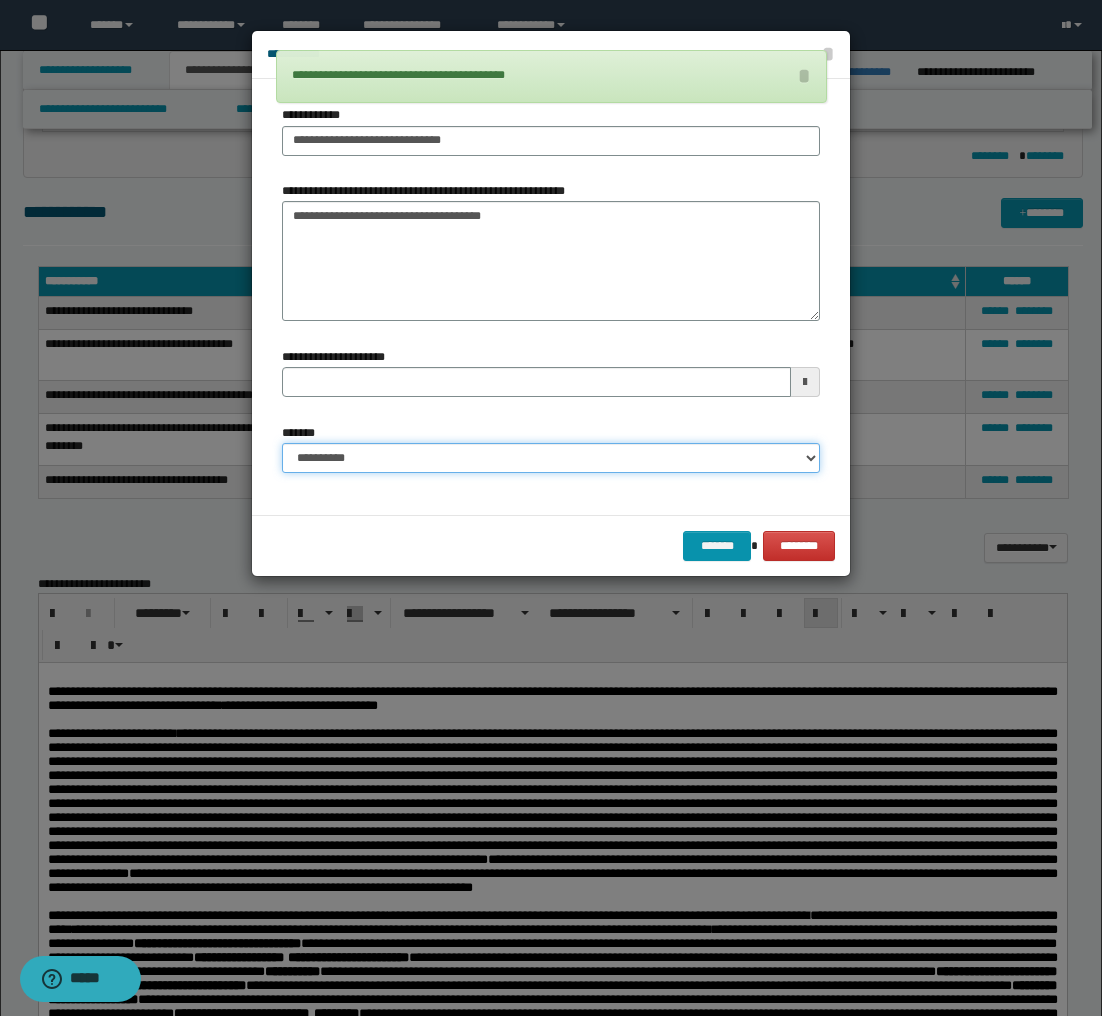 click on "**********" at bounding box center (551, 458) 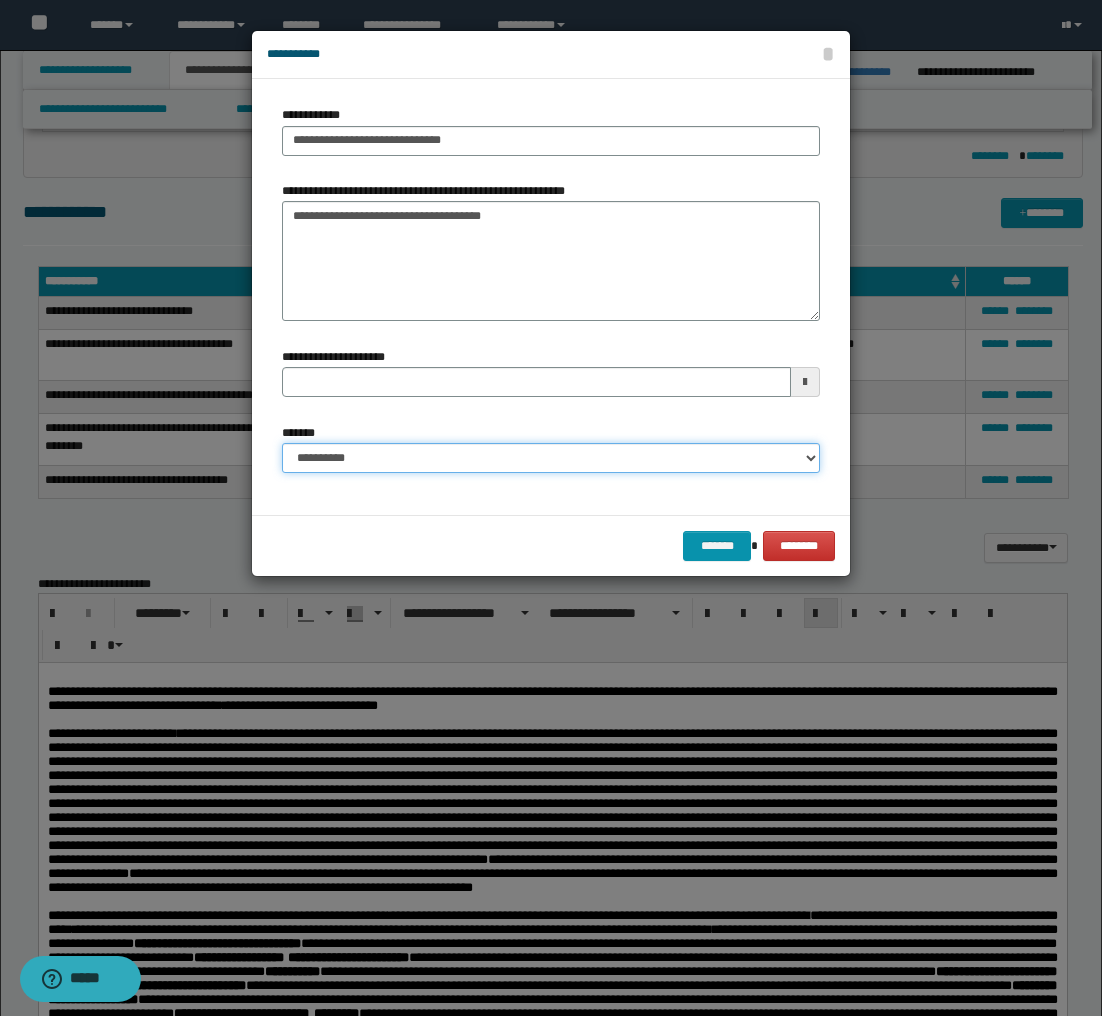 select on "*" 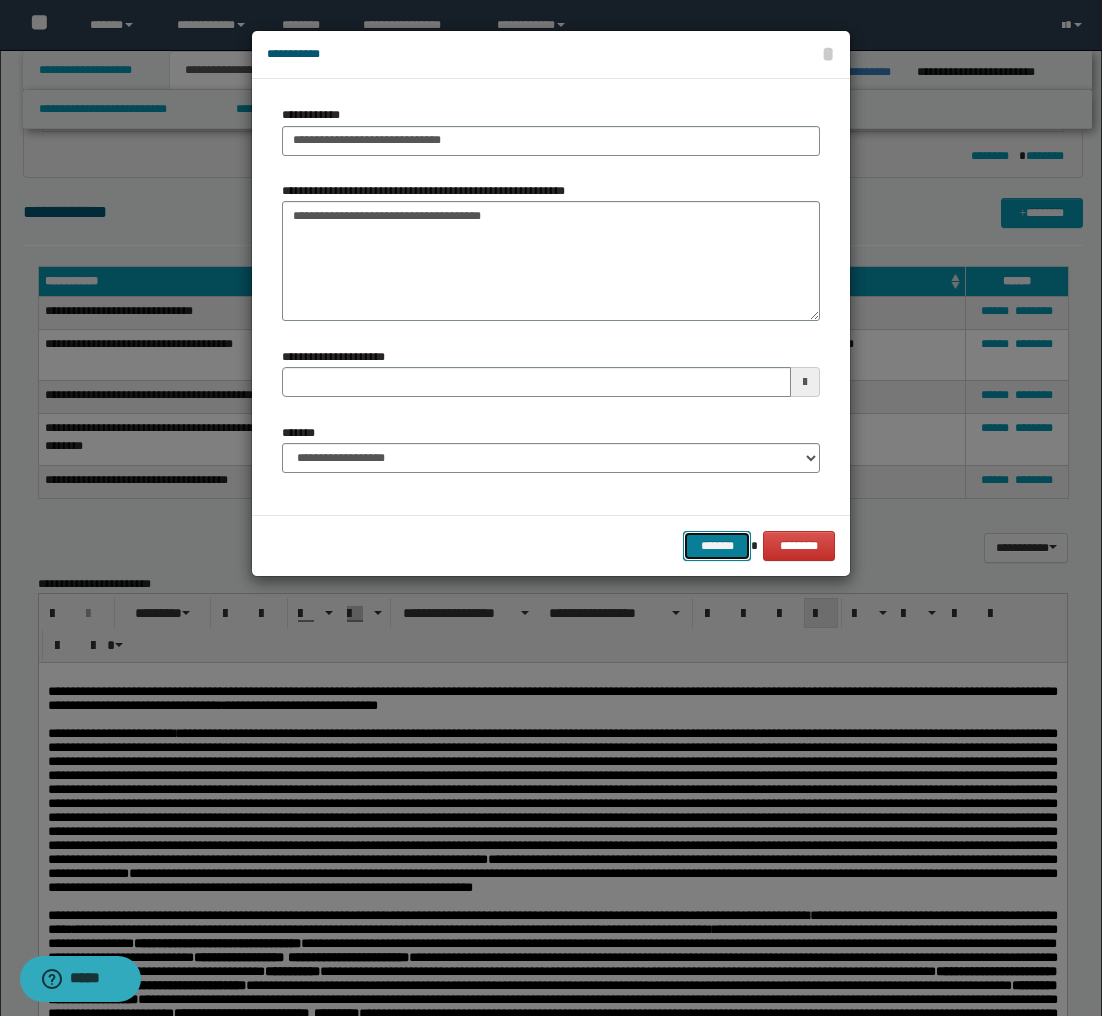click on "*******" at bounding box center [717, 546] 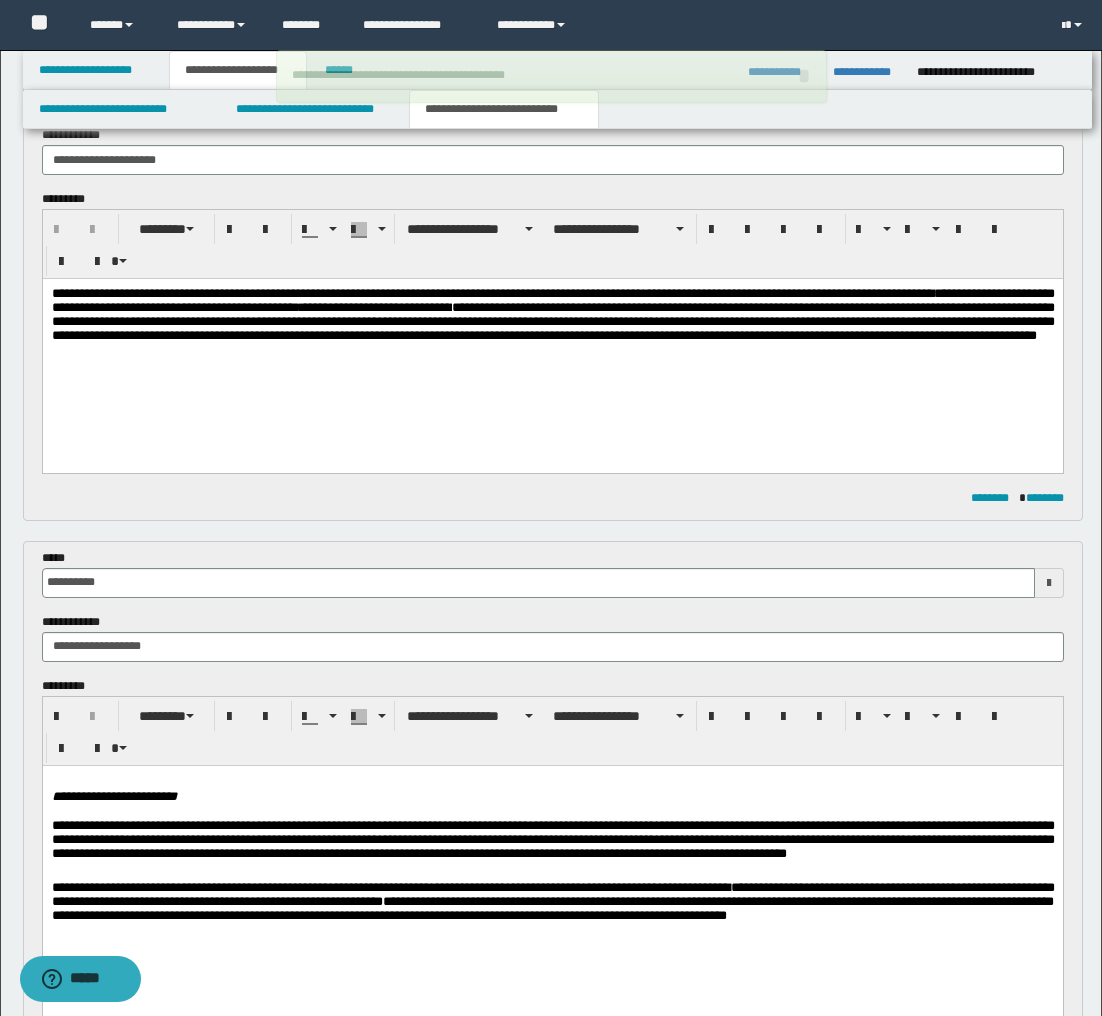 scroll, scrollTop: 160, scrollLeft: 0, axis: vertical 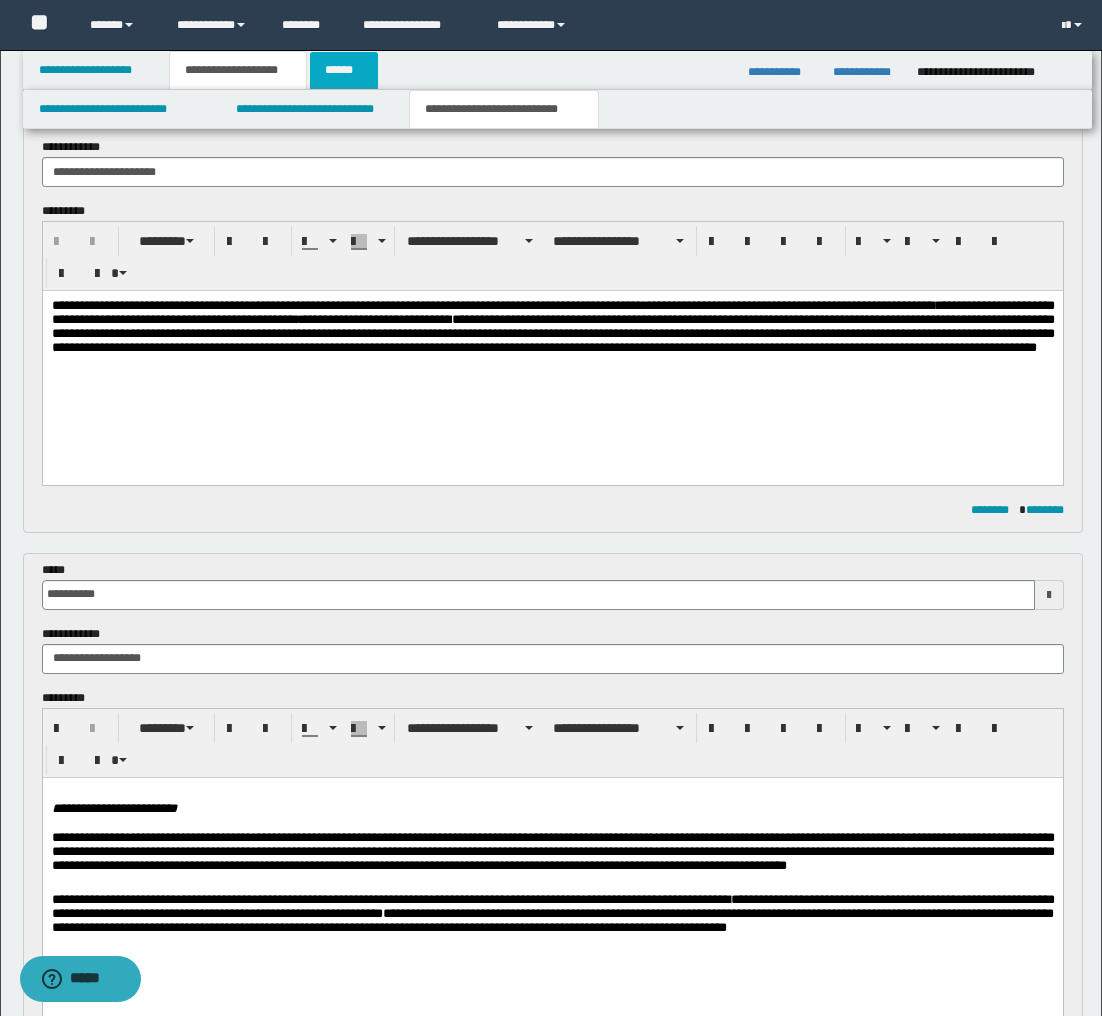 click on "******" at bounding box center [344, 70] 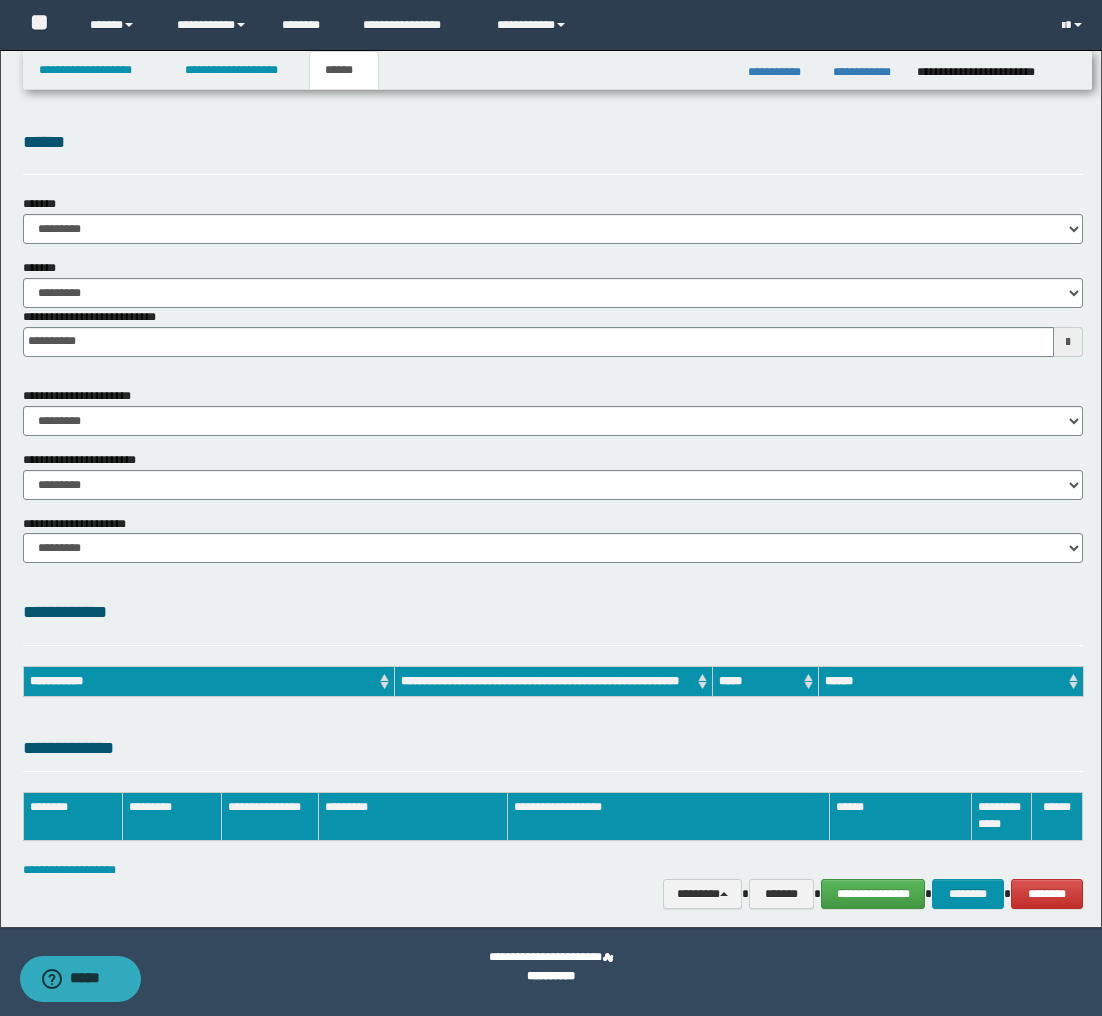 scroll, scrollTop: 0, scrollLeft: 0, axis: both 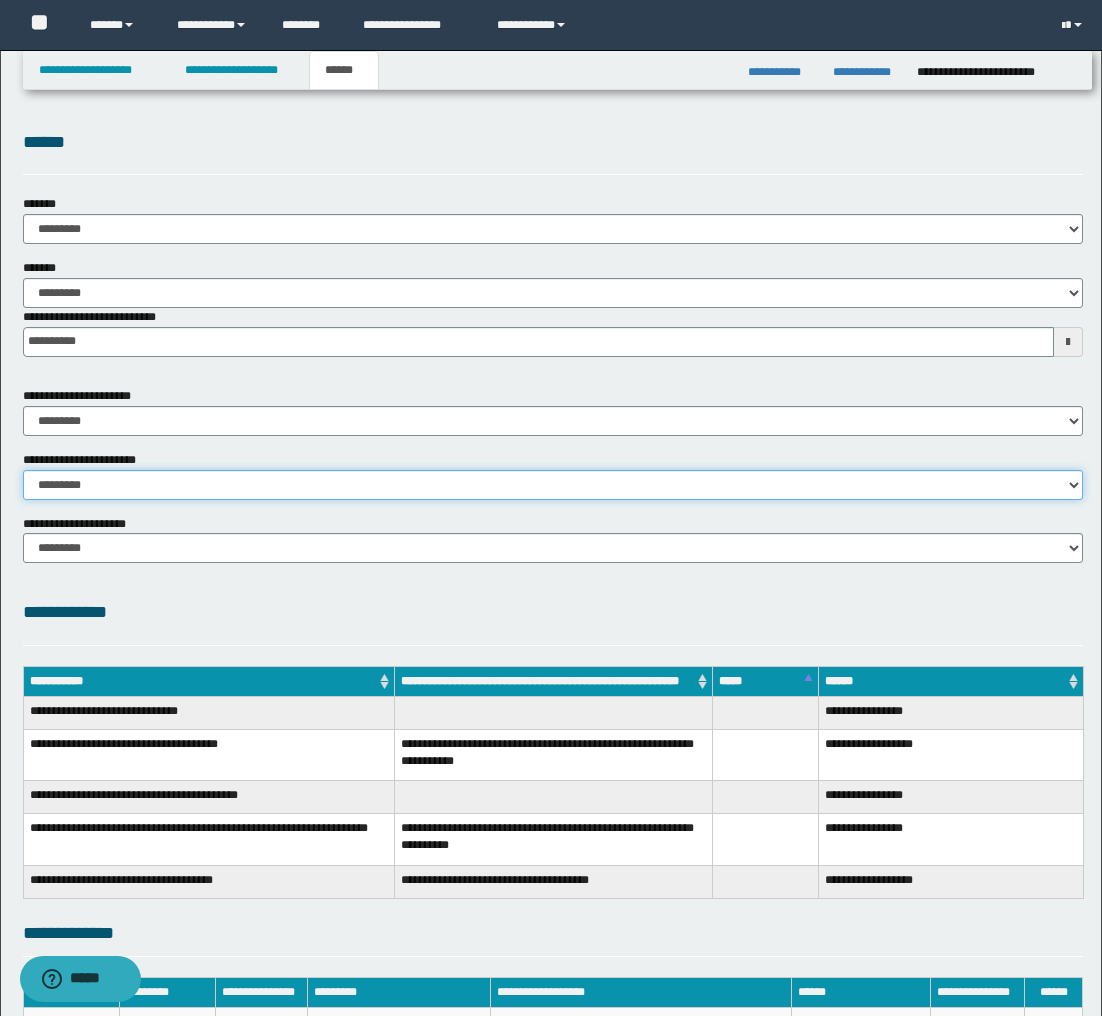 click on "*********
*********
*********" at bounding box center [553, 485] 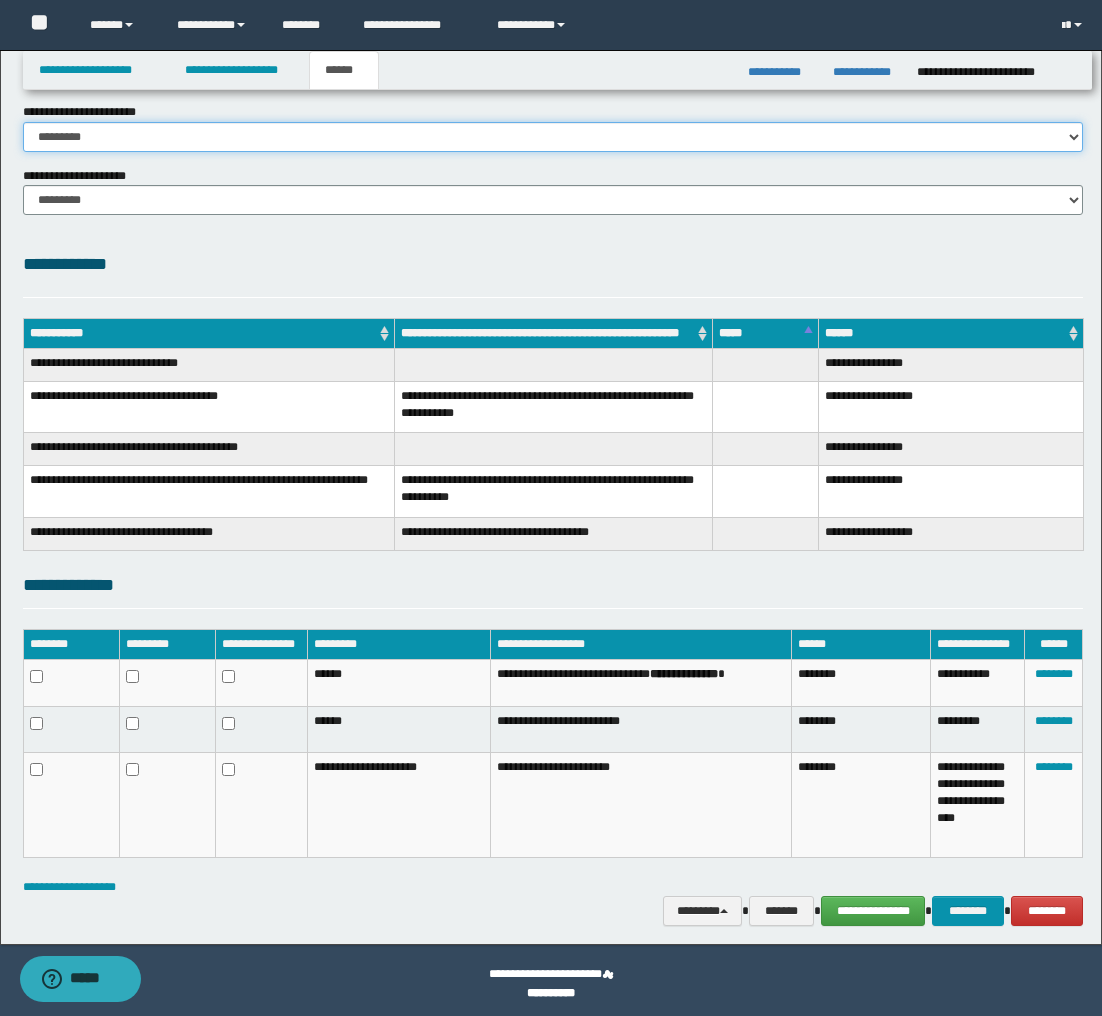scroll, scrollTop: 355, scrollLeft: 0, axis: vertical 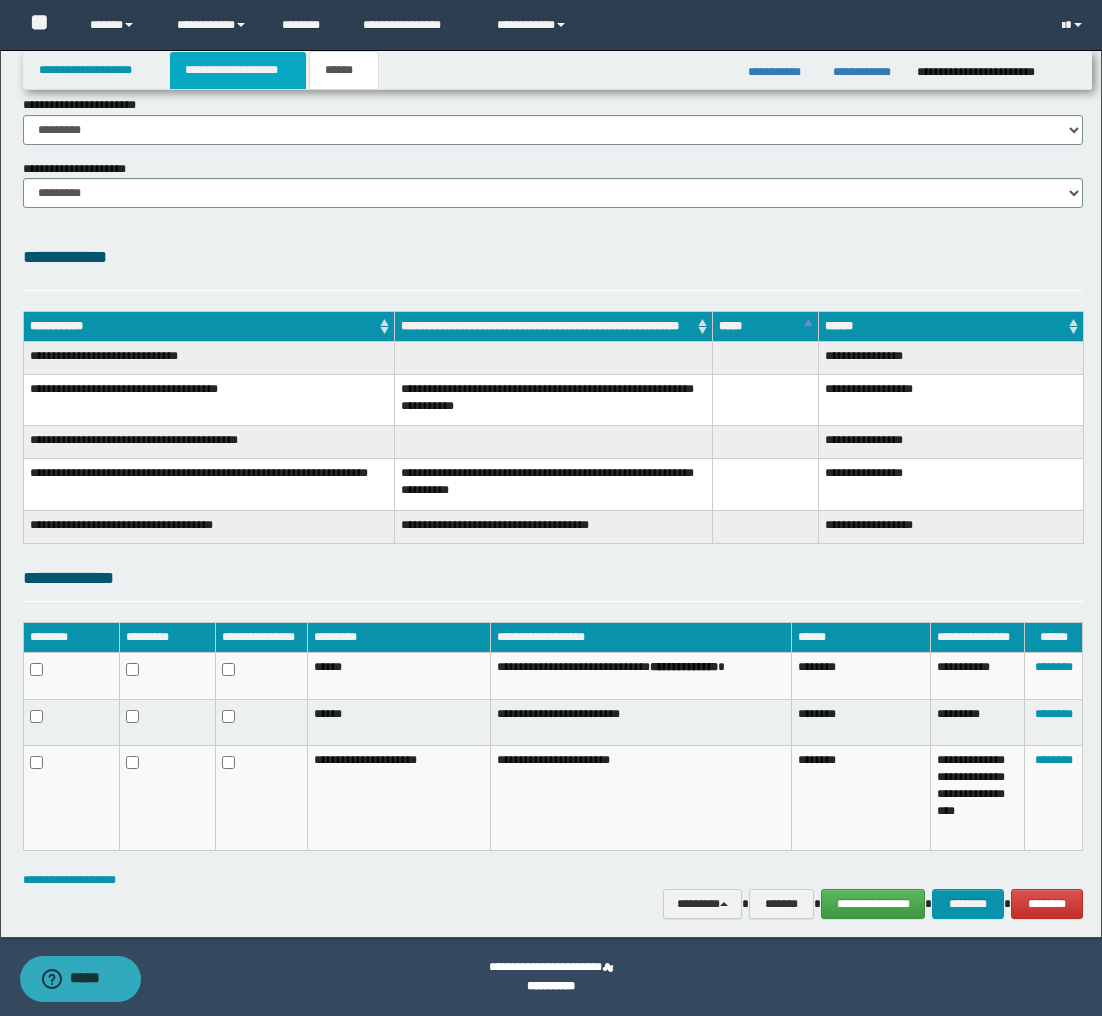 click on "**********" at bounding box center [238, 70] 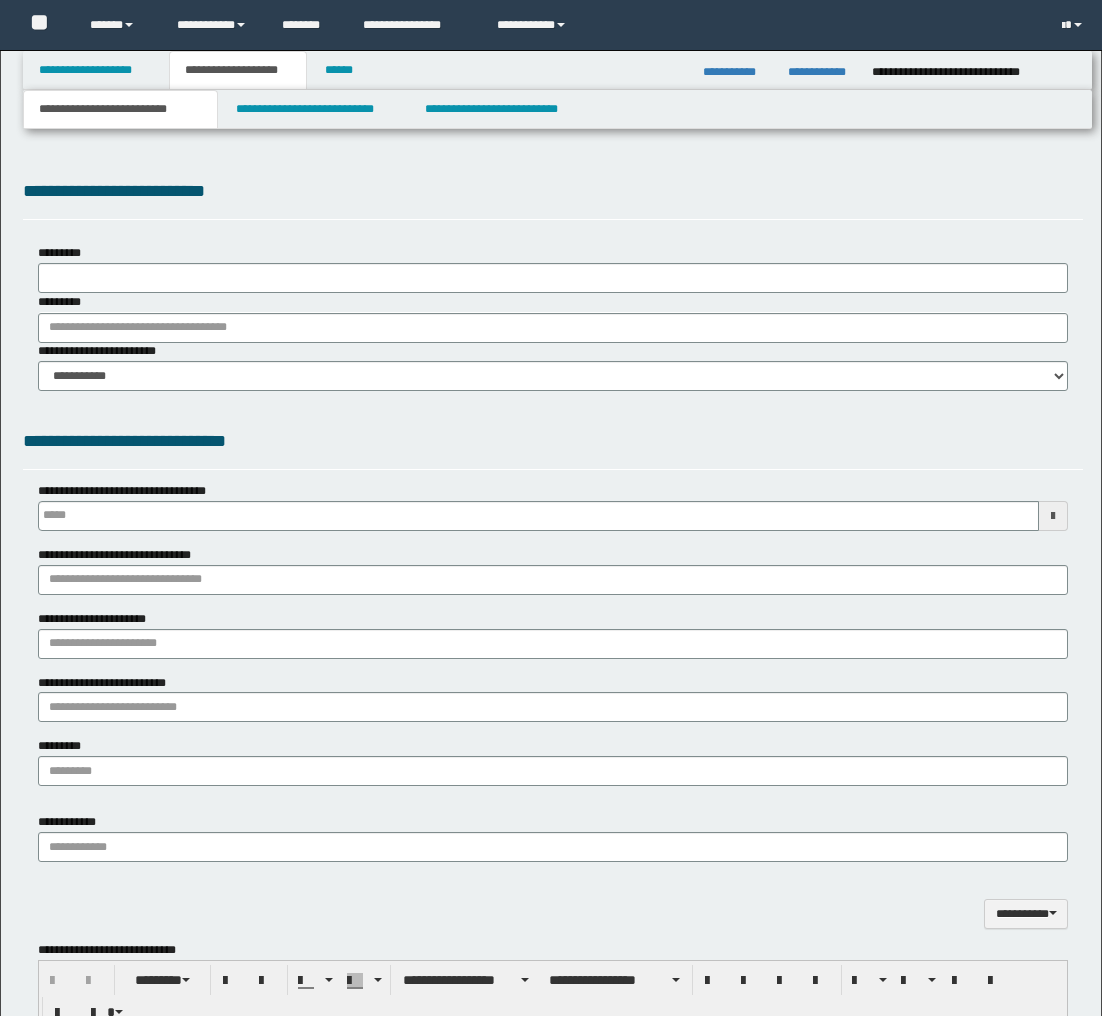 scroll, scrollTop: 0, scrollLeft: 0, axis: both 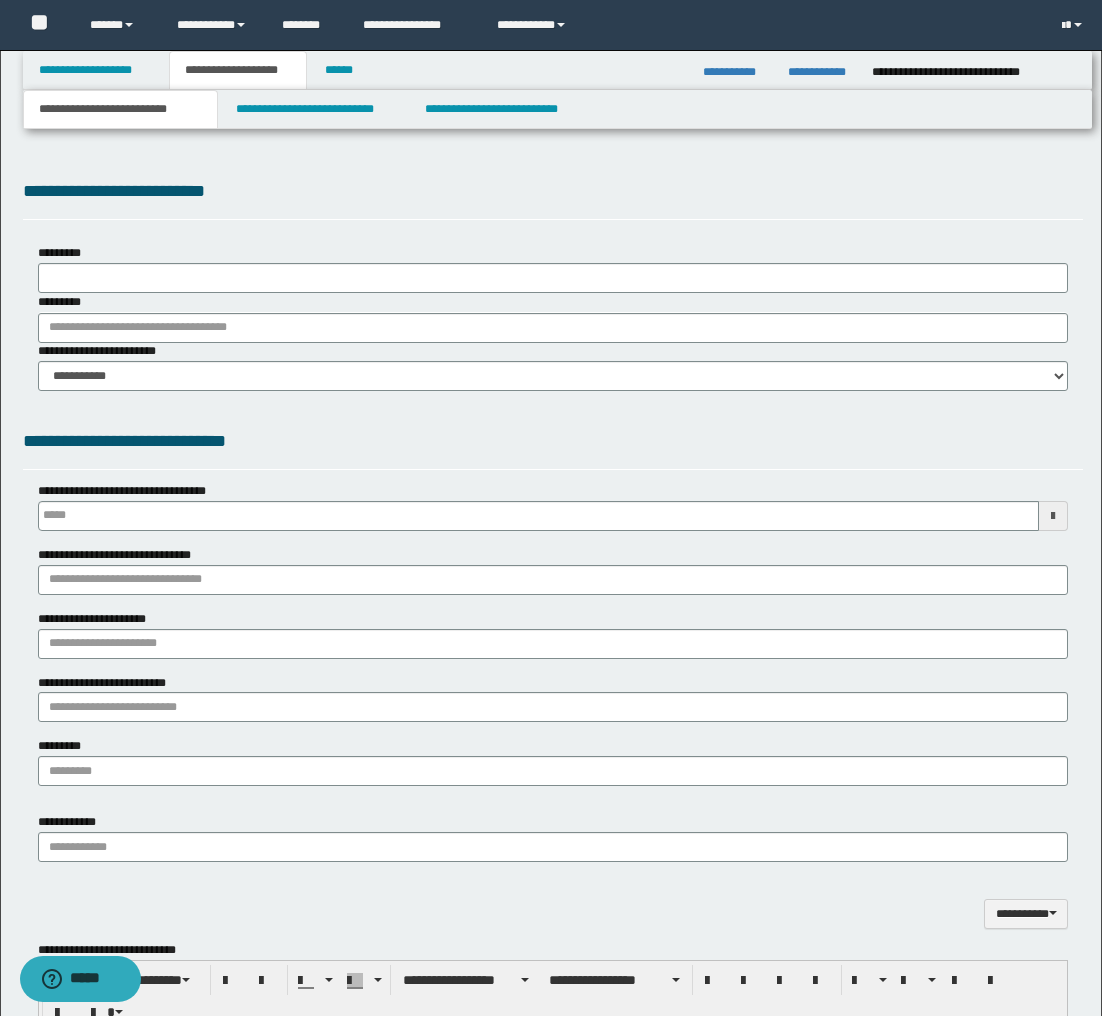 type on "**********" 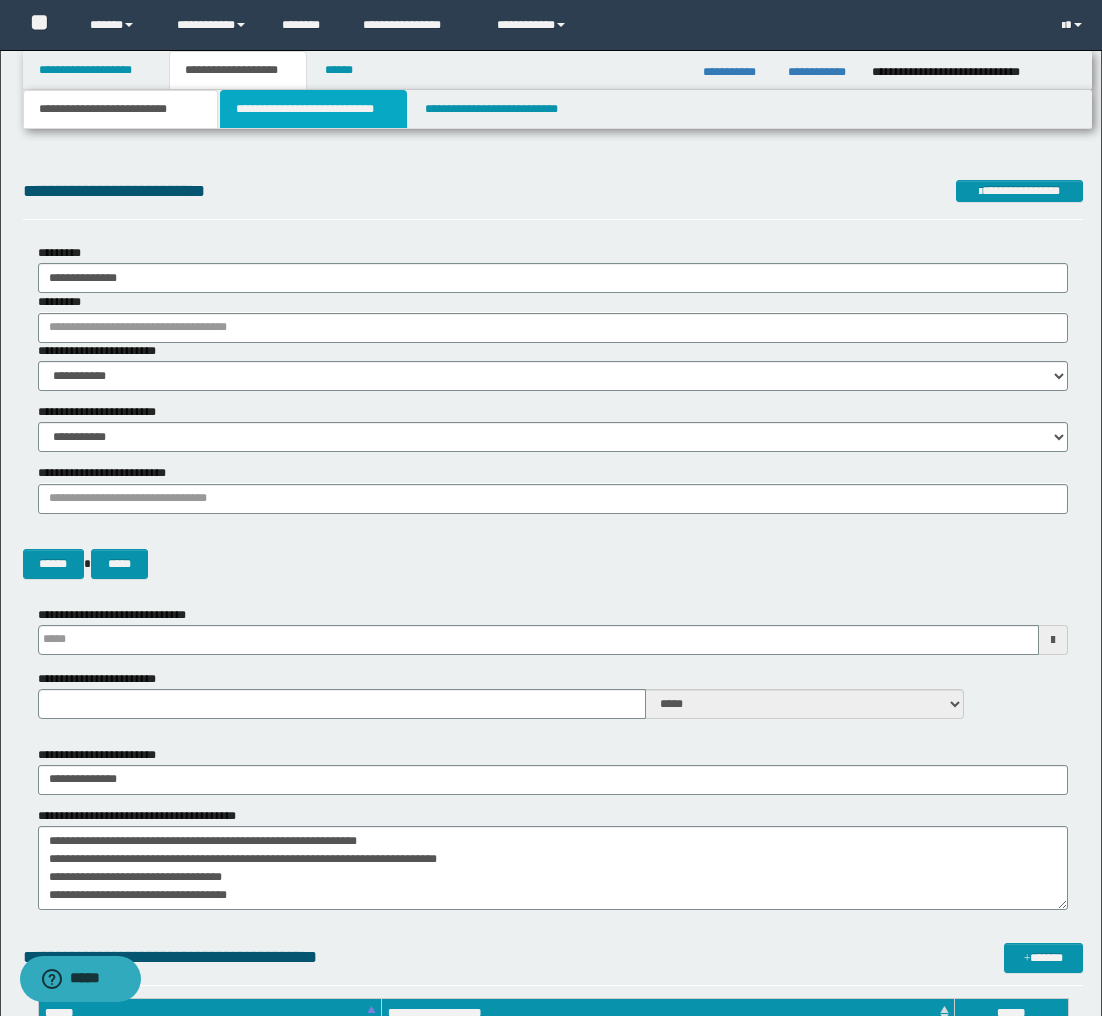 click on "**********" at bounding box center [314, 109] 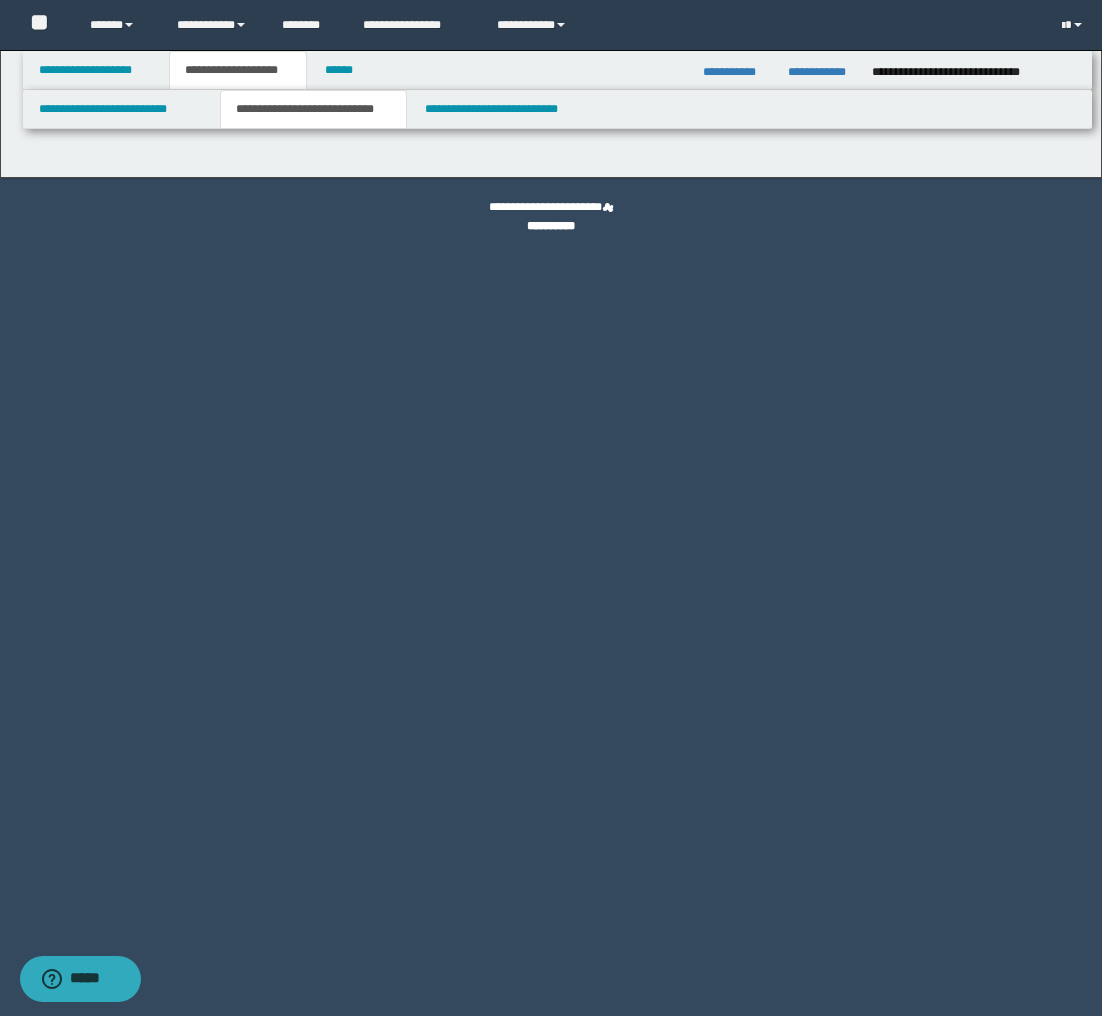 select on "*" 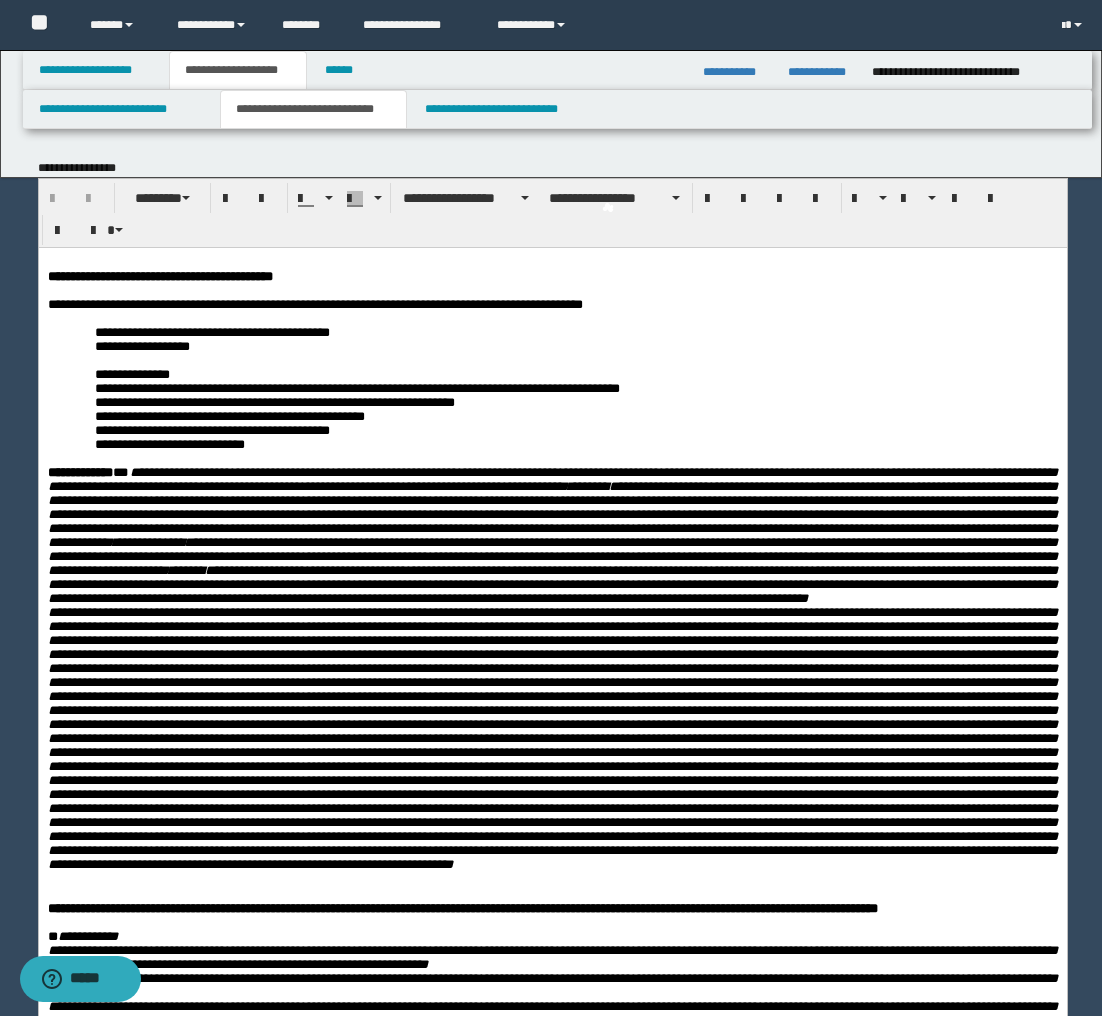 scroll, scrollTop: 0, scrollLeft: 0, axis: both 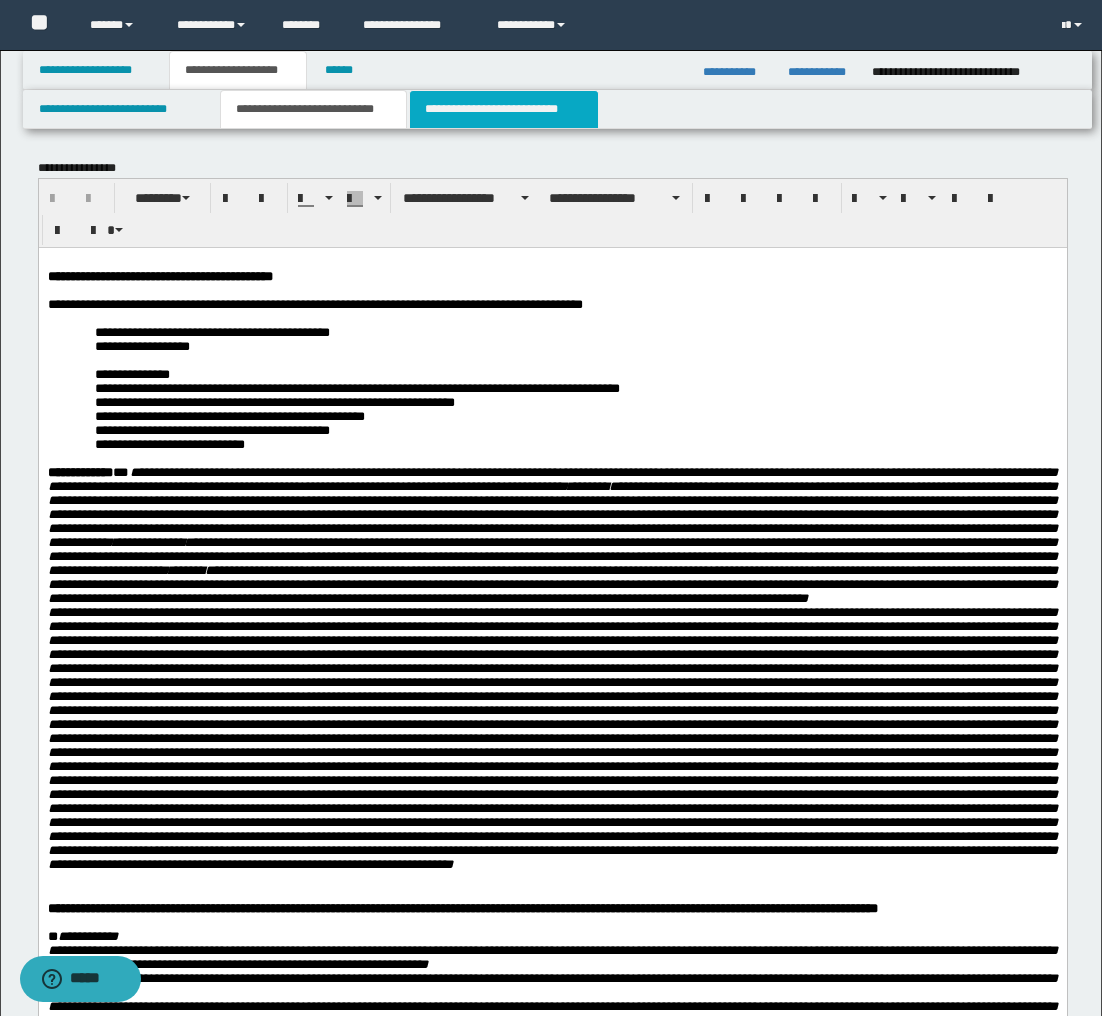 click on "**********" at bounding box center (504, 109) 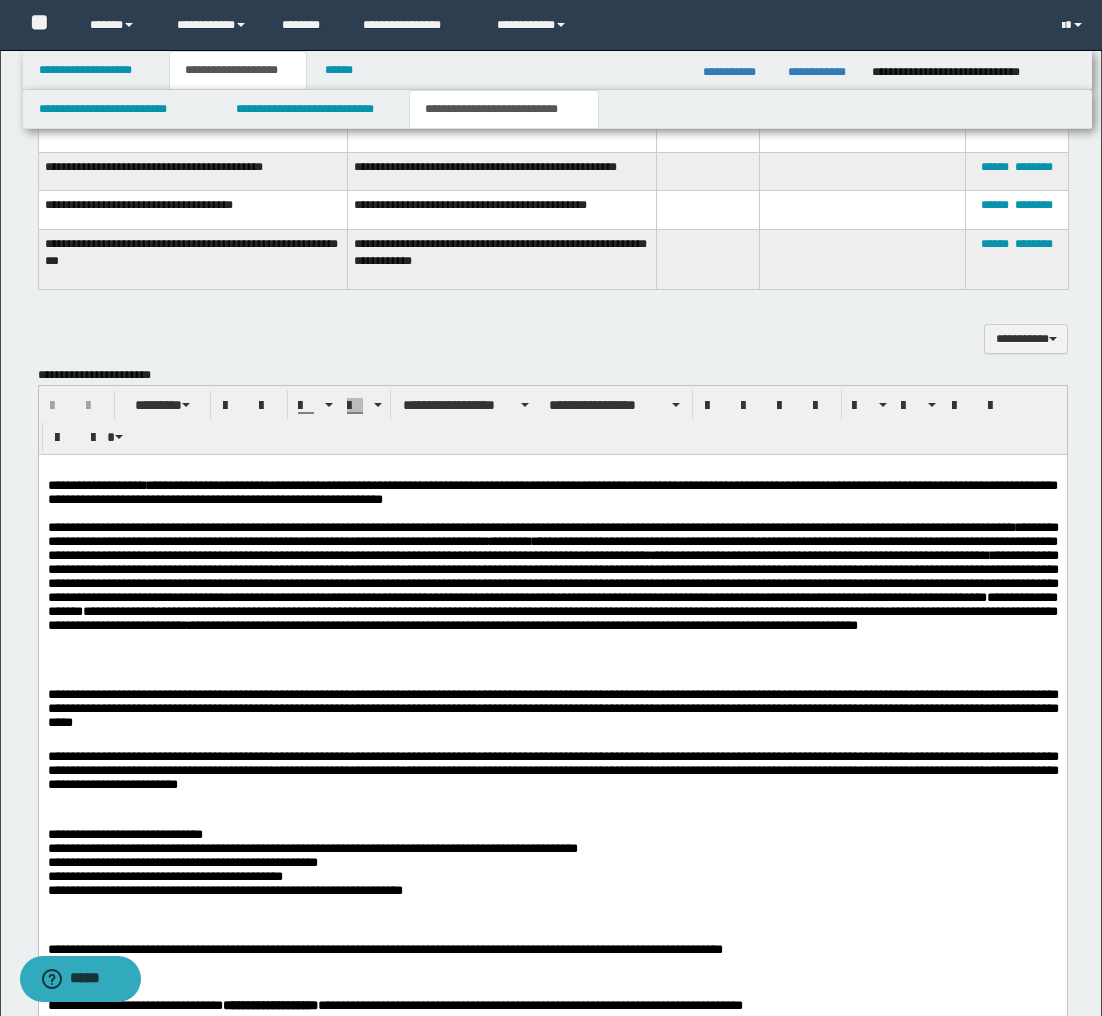 scroll, scrollTop: 1538, scrollLeft: 0, axis: vertical 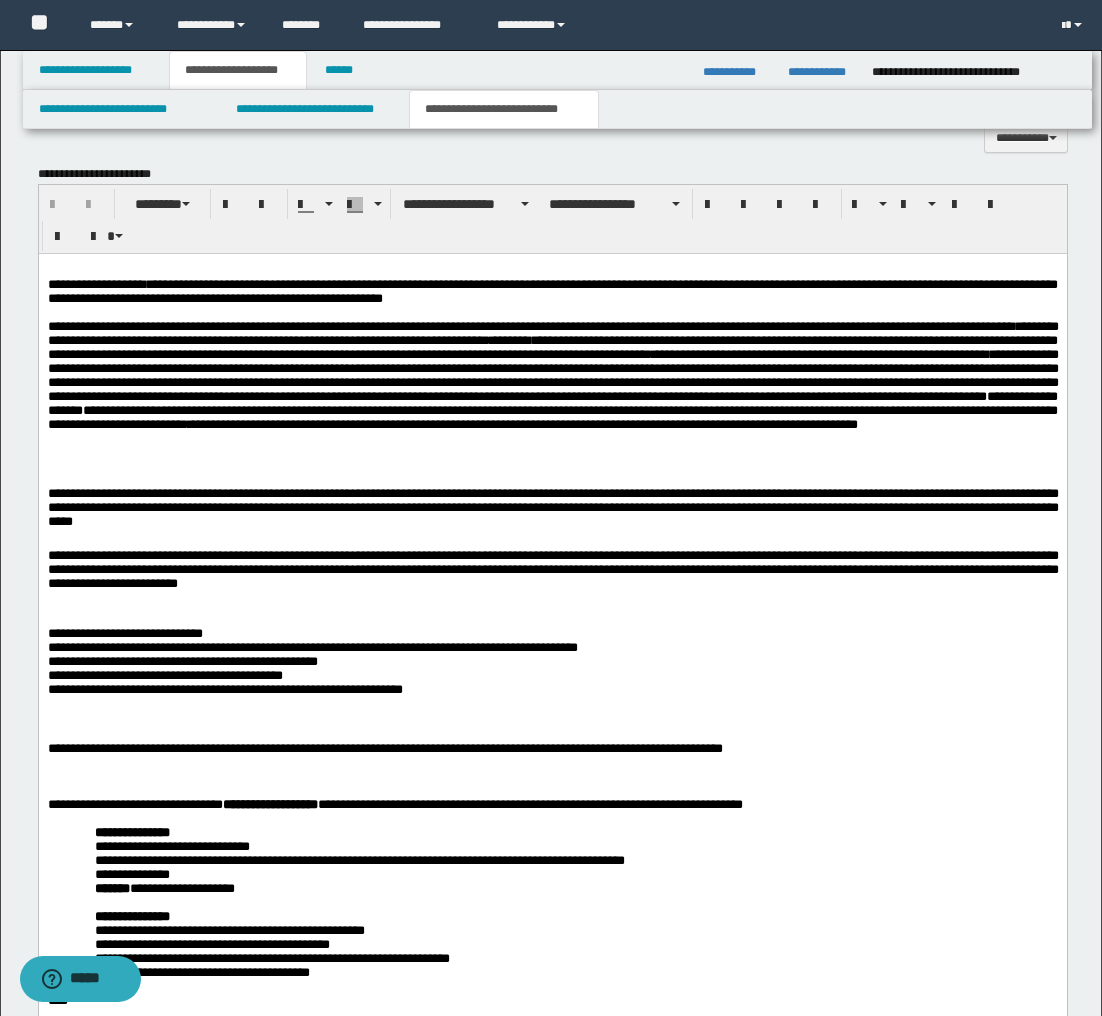 click on "**********" at bounding box center (552, 659) 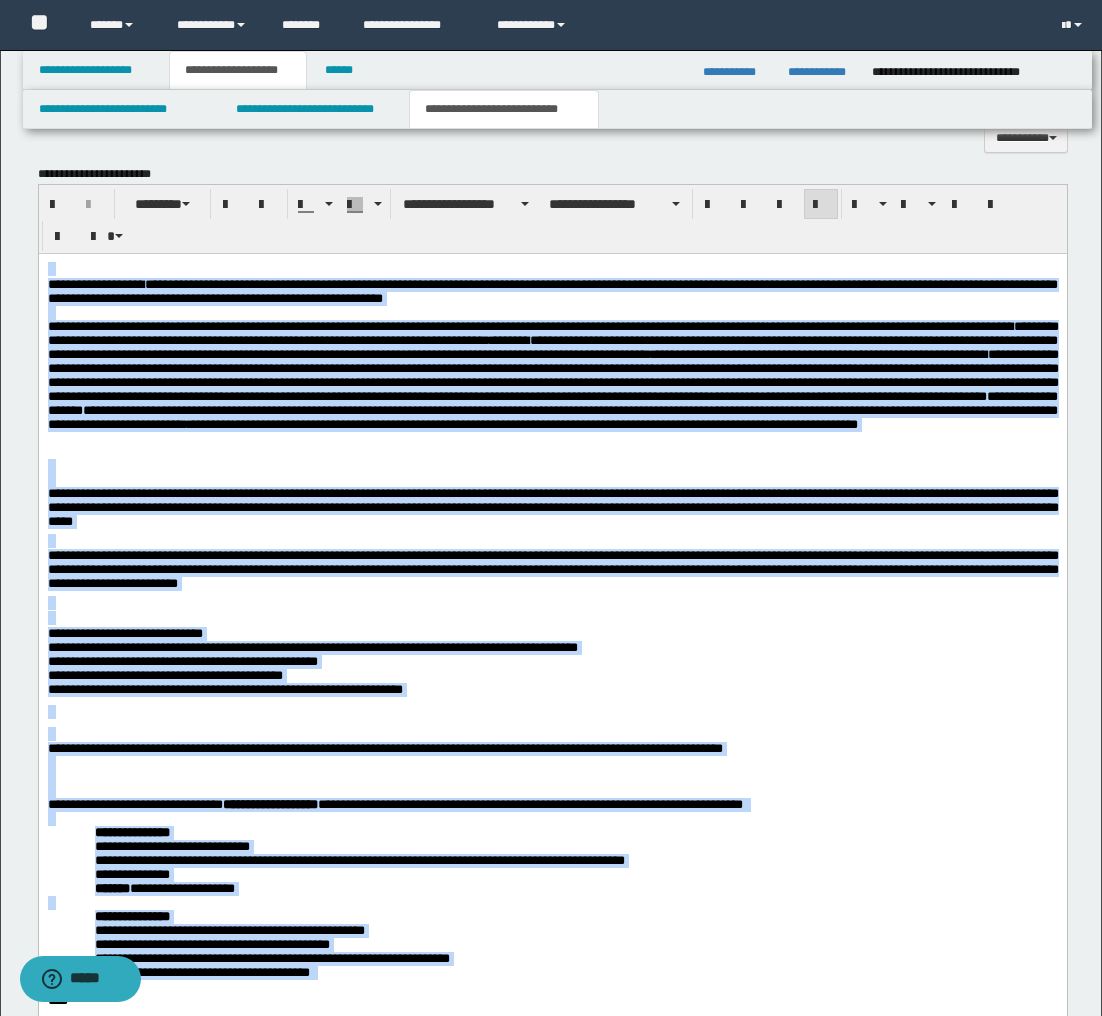 copy on "**********" 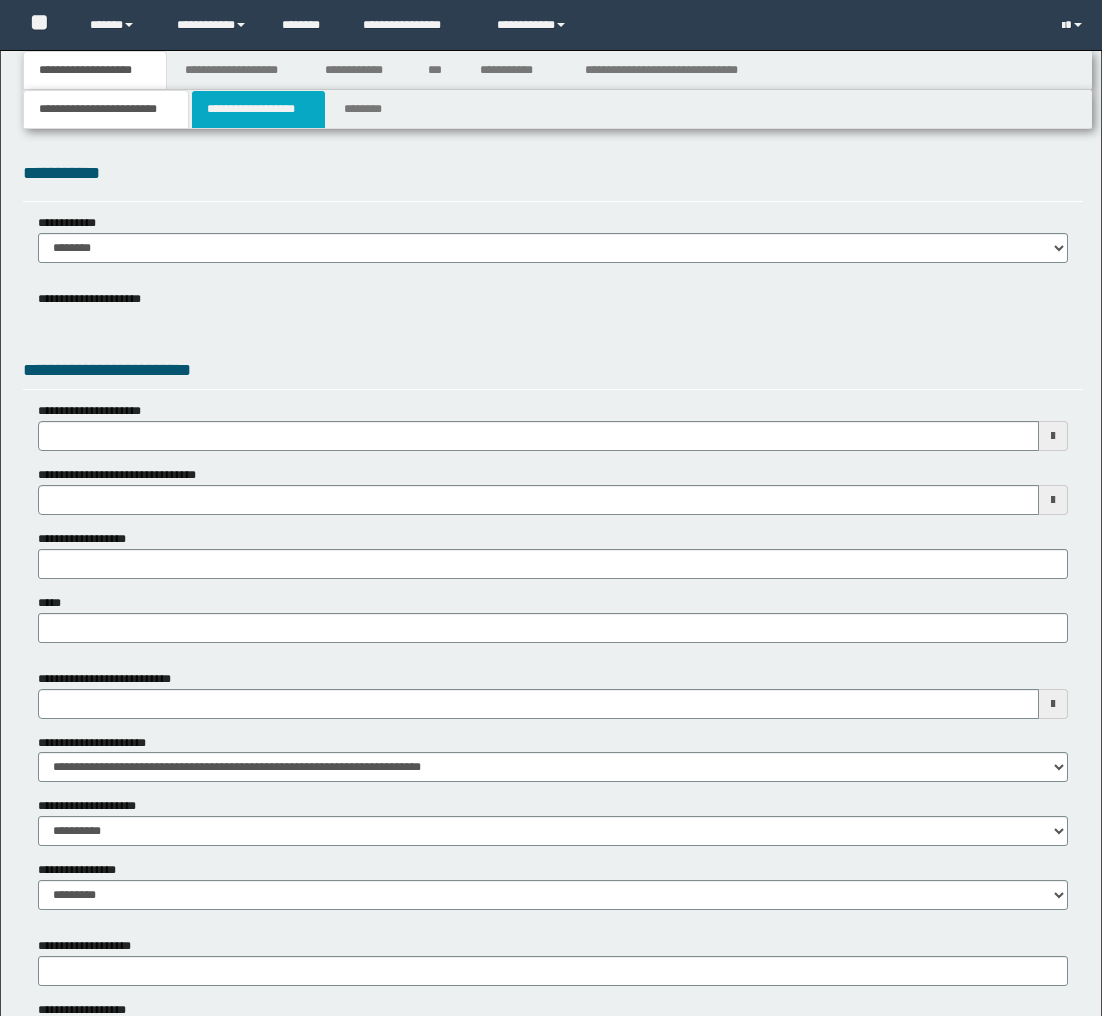 type 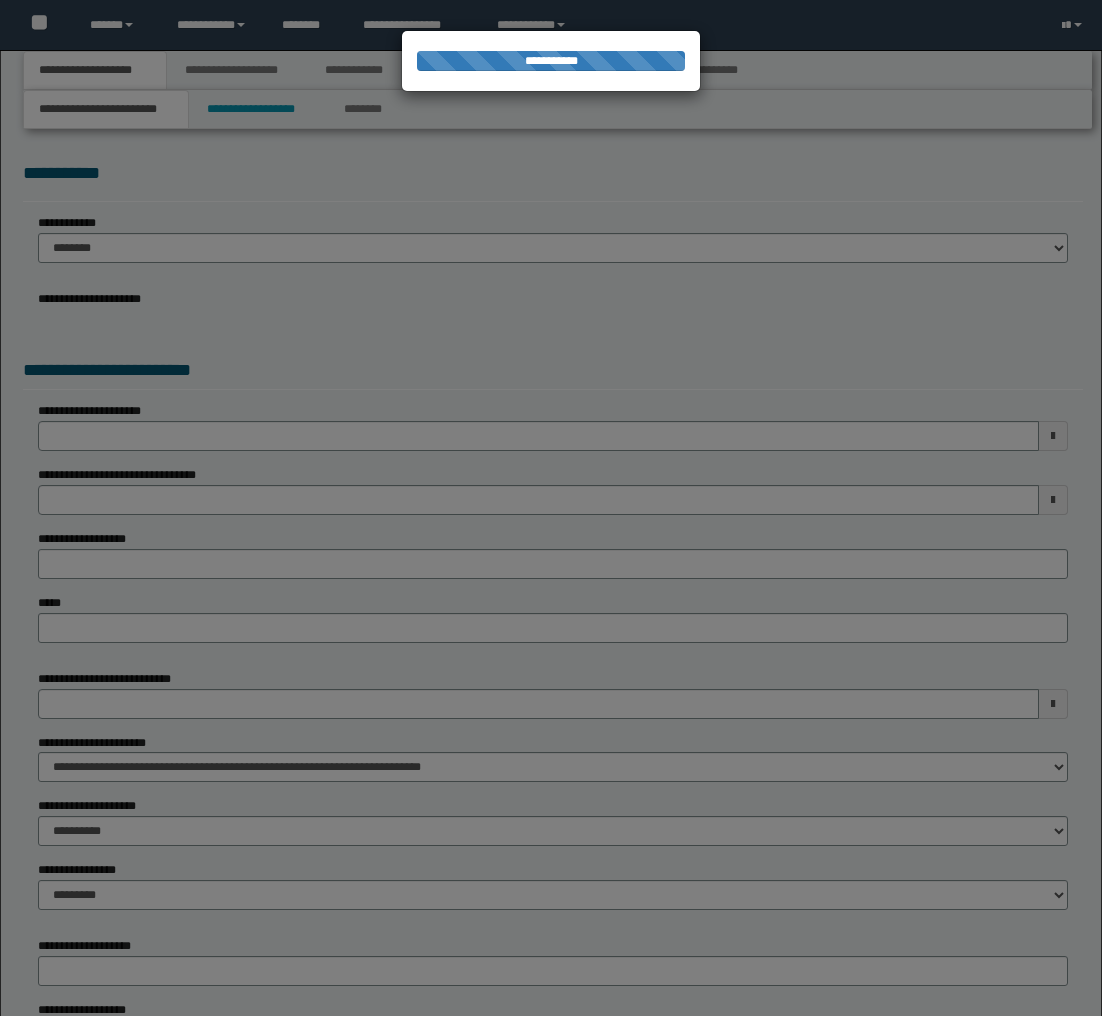 scroll, scrollTop: 0, scrollLeft: 0, axis: both 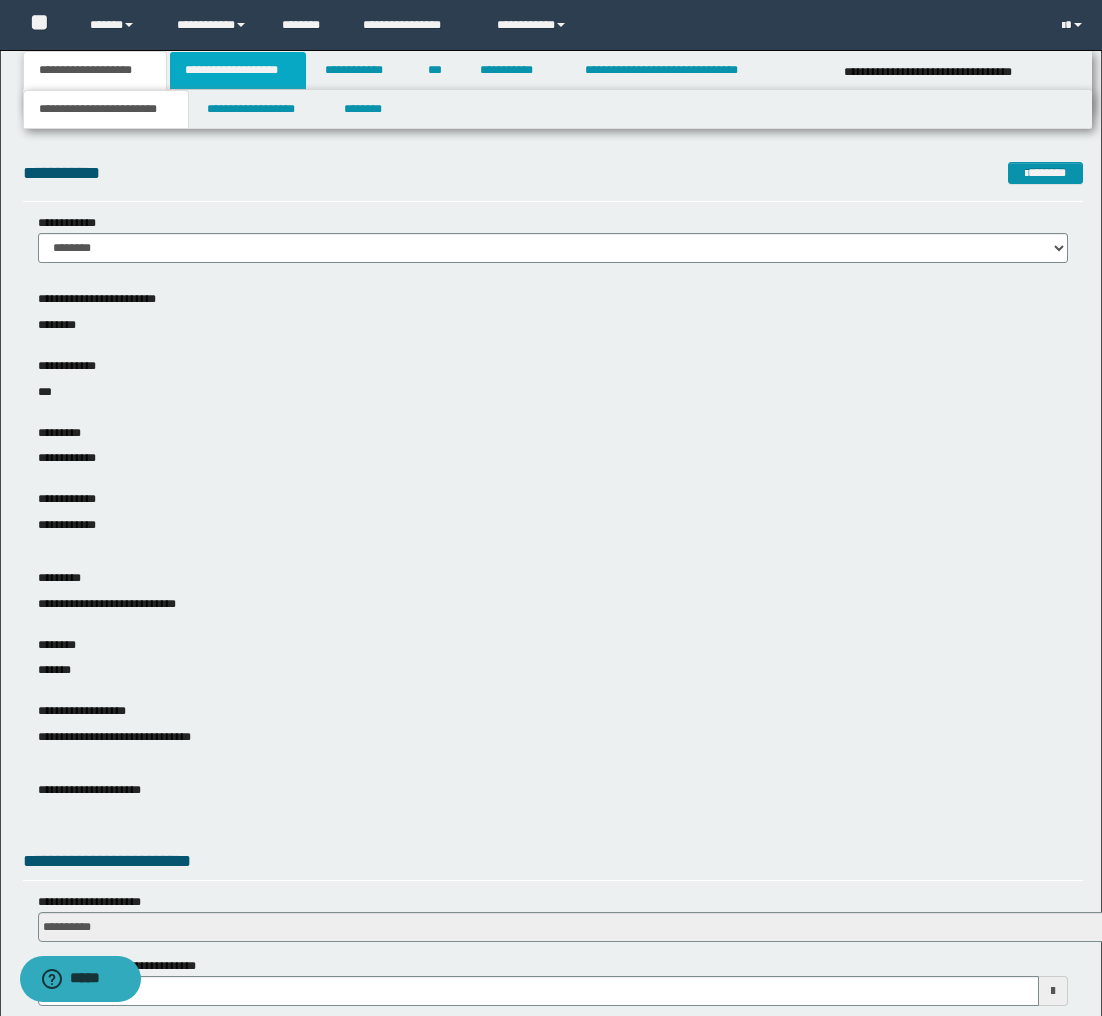 click on "**********" at bounding box center (238, 70) 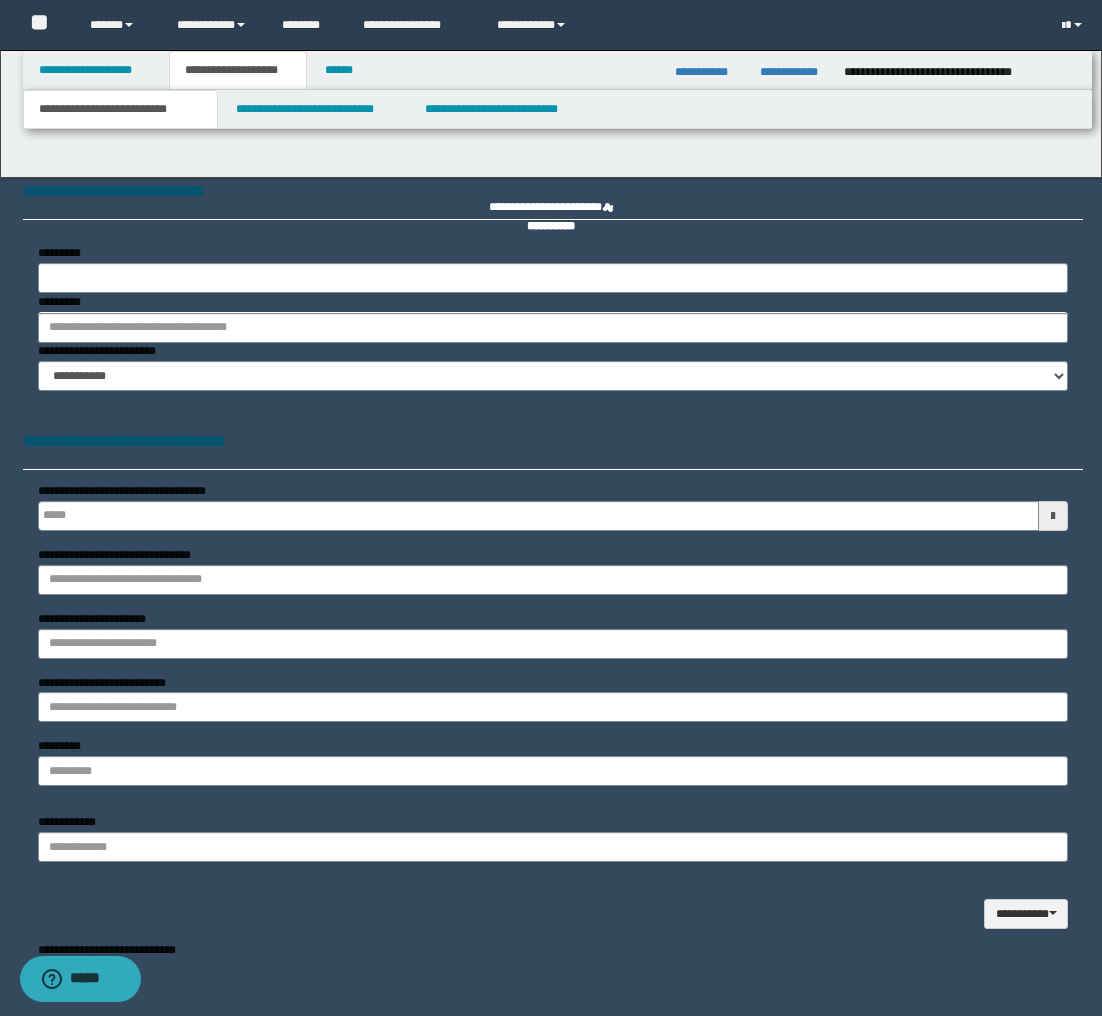type 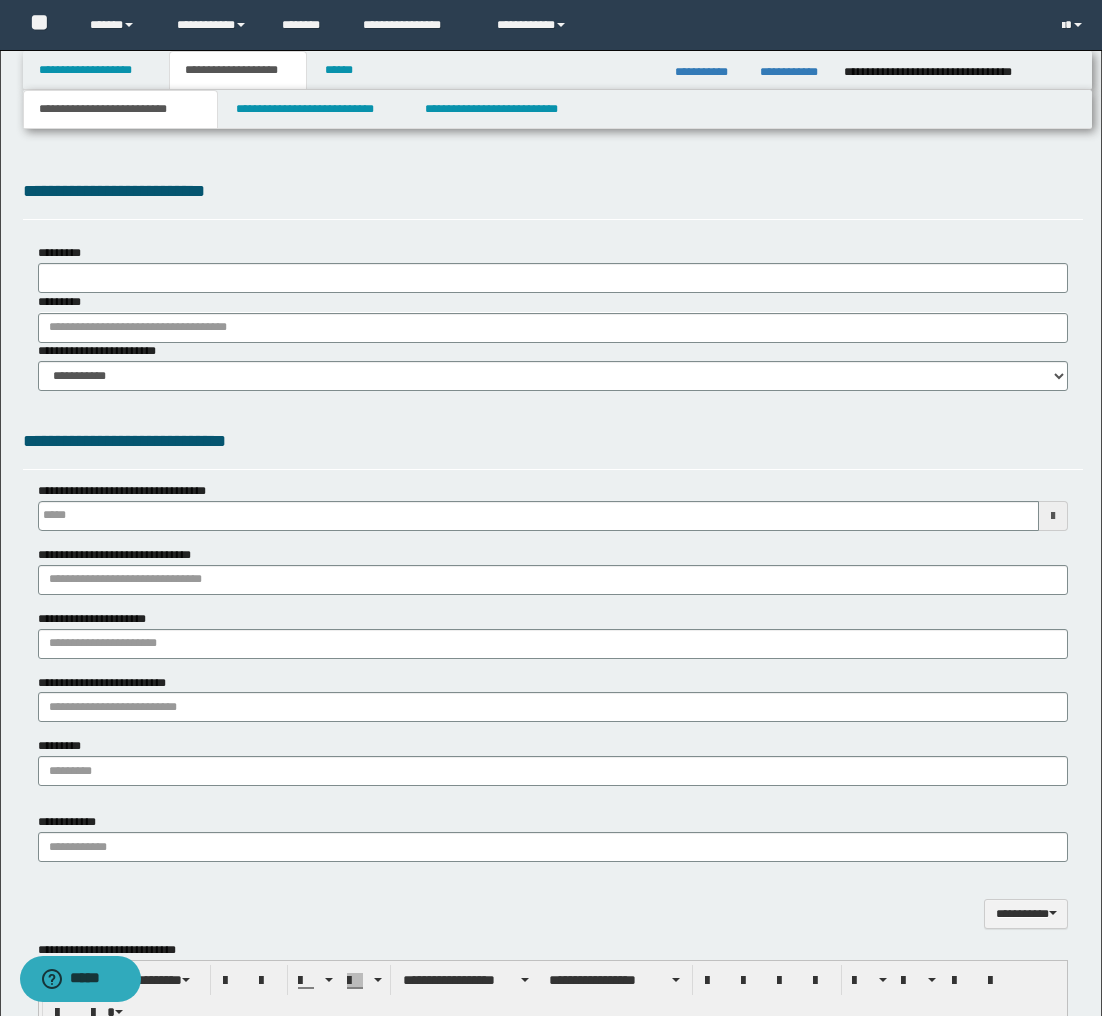 scroll, scrollTop: 0, scrollLeft: 0, axis: both 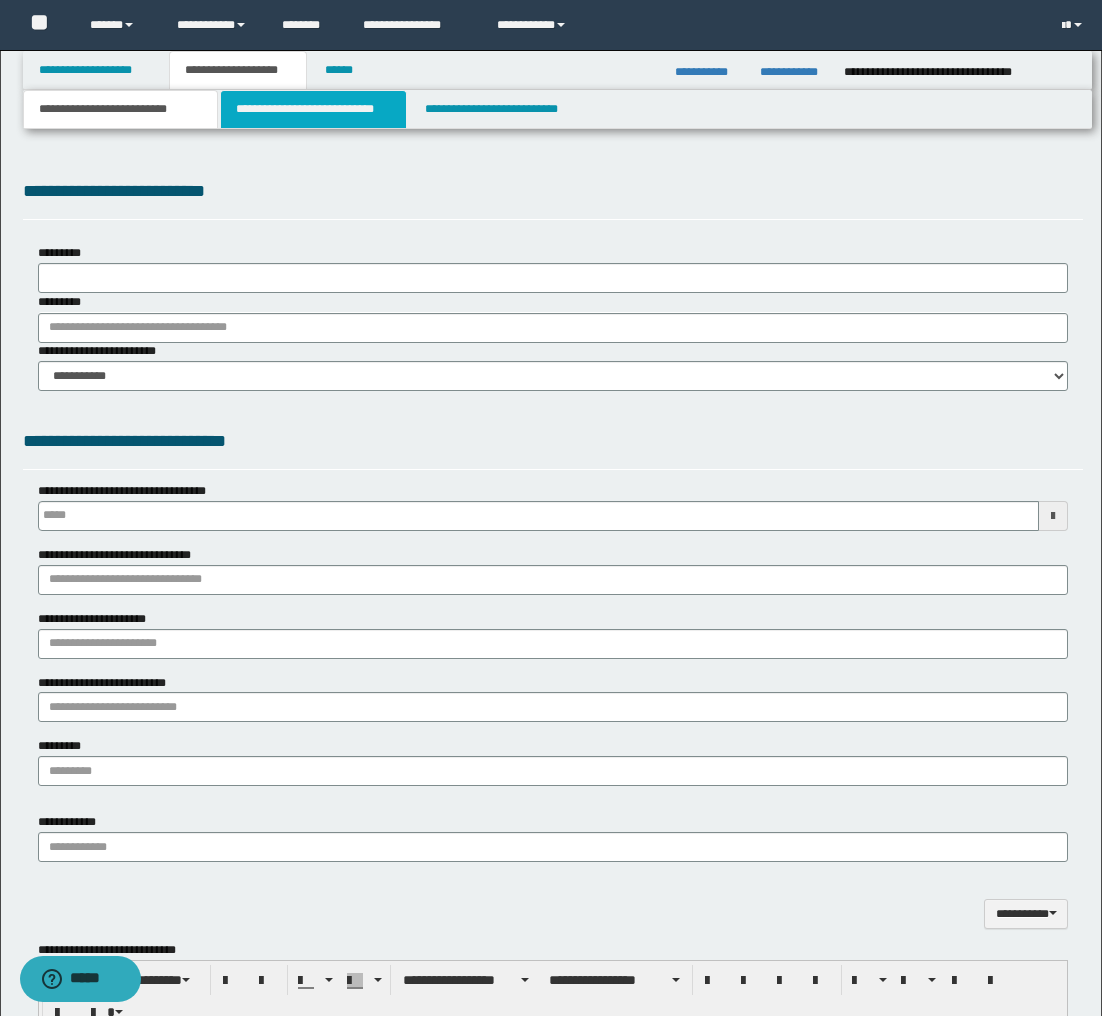 click on "**********" at bounding box center (314, 109) 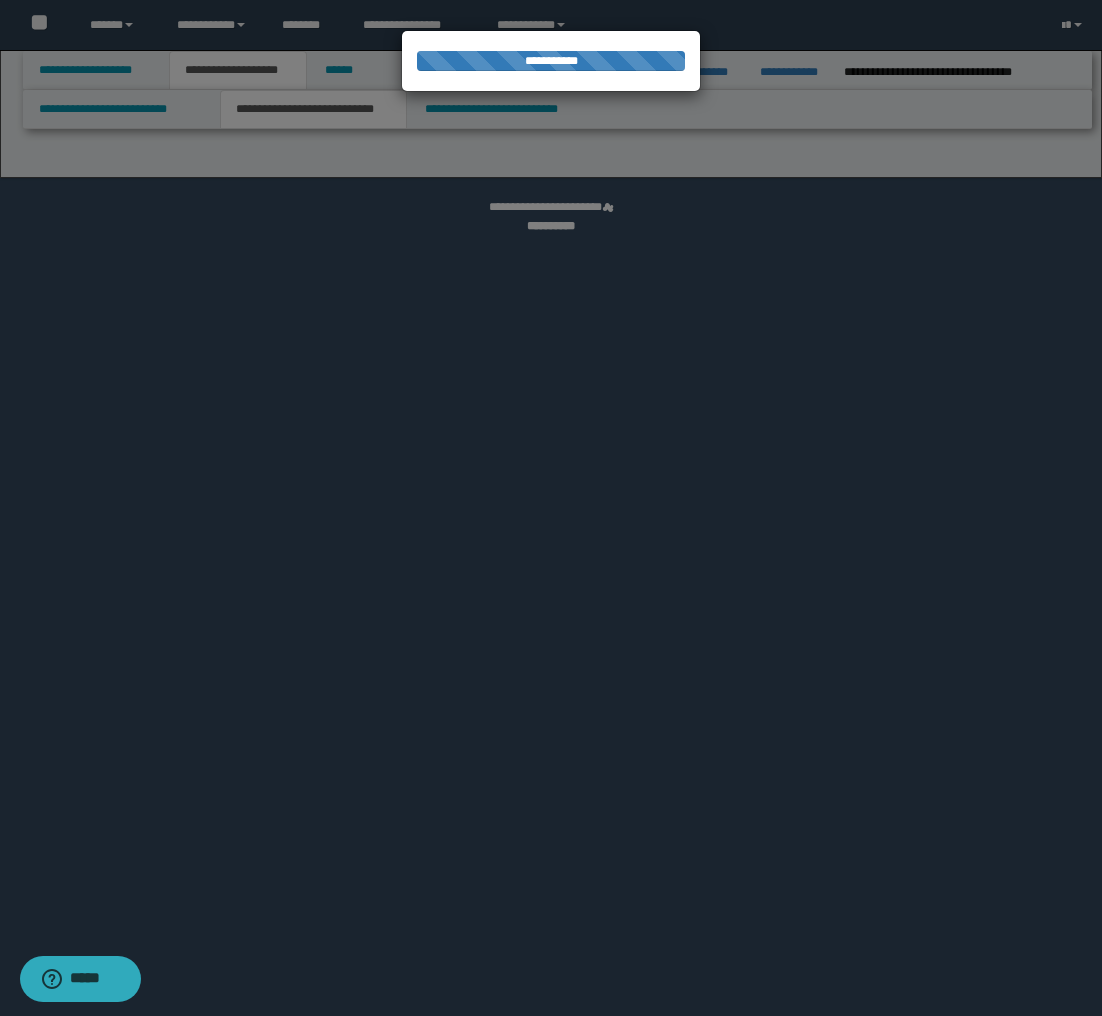 select on "*" 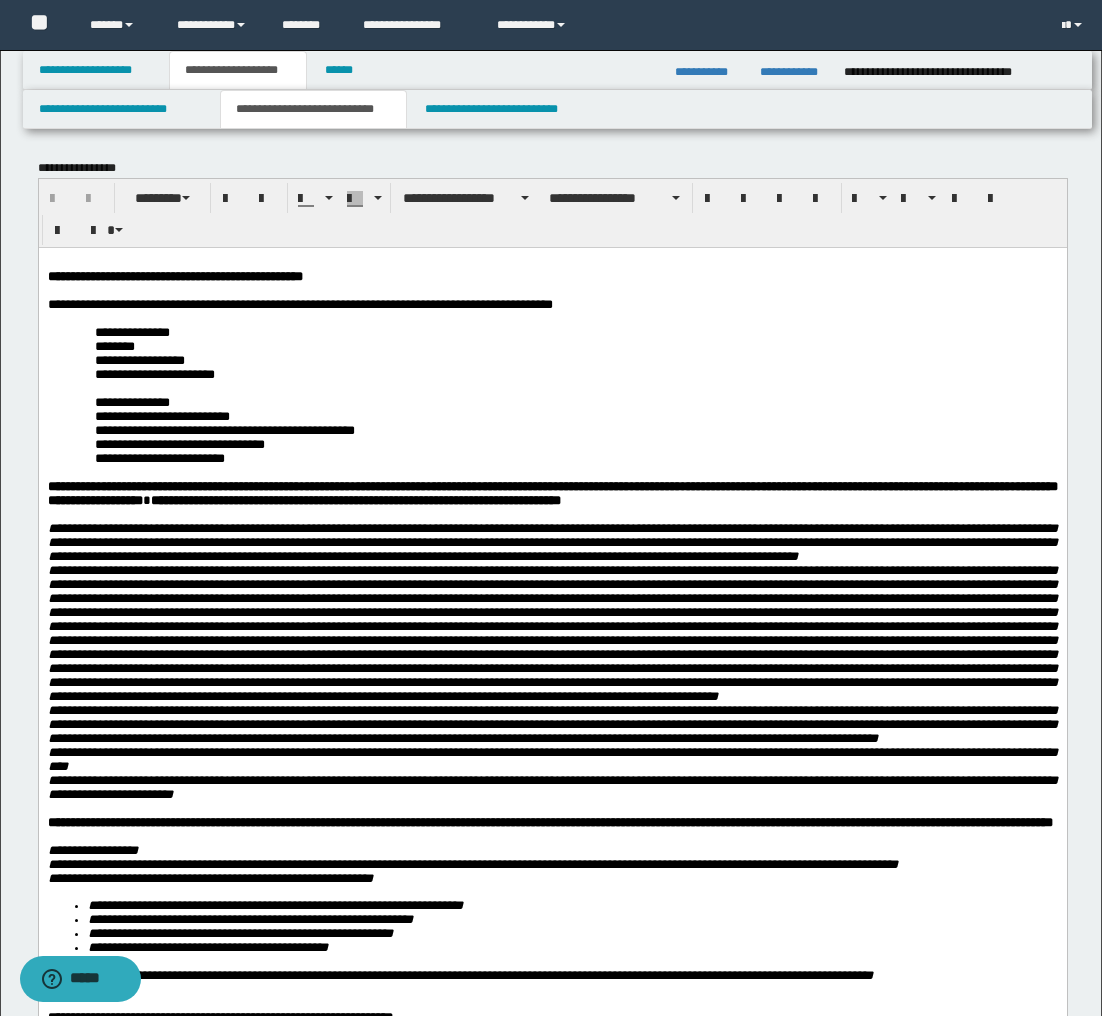 scroll, scrollTop: 0, scrollLeft: 0, axis: both 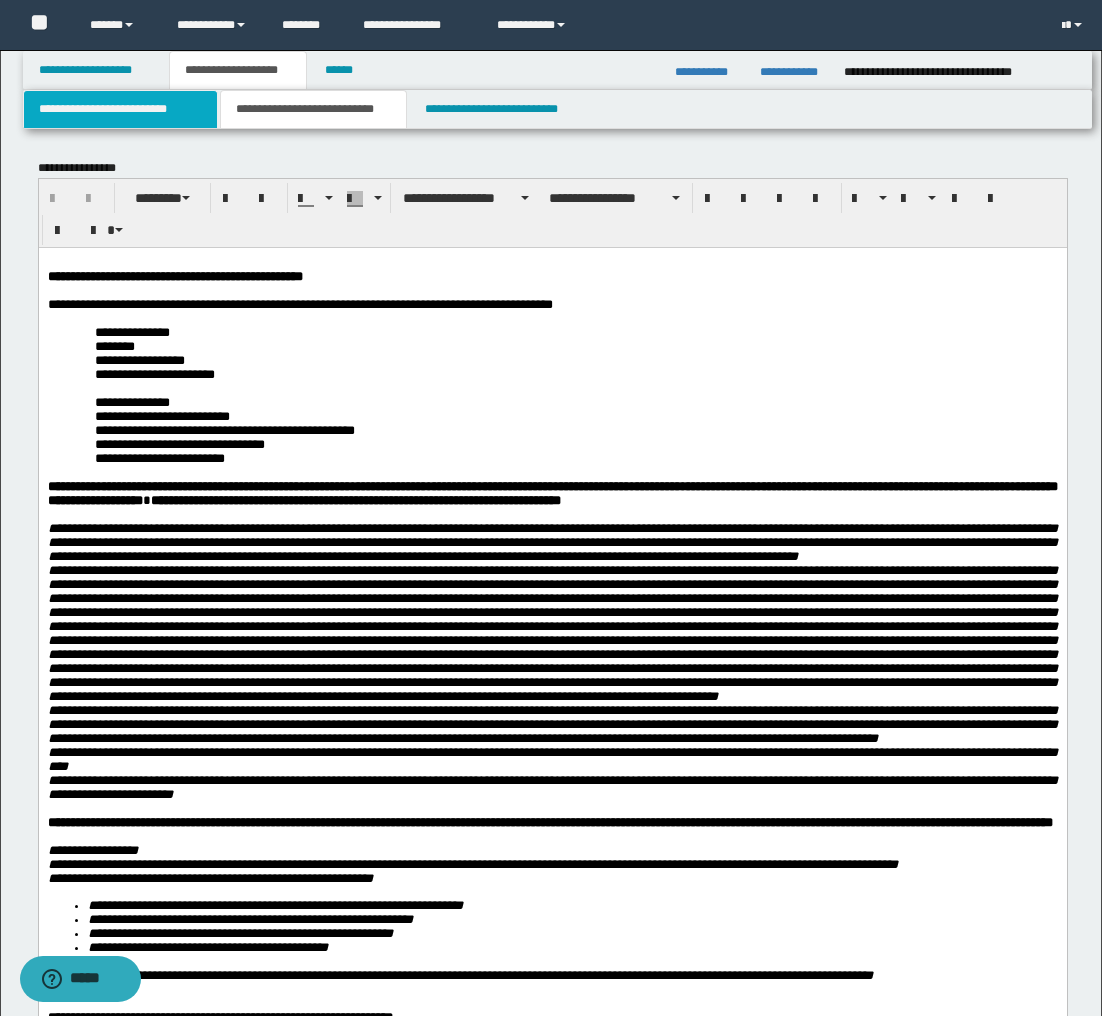 click on "**********" at bounding box center (120, 109) 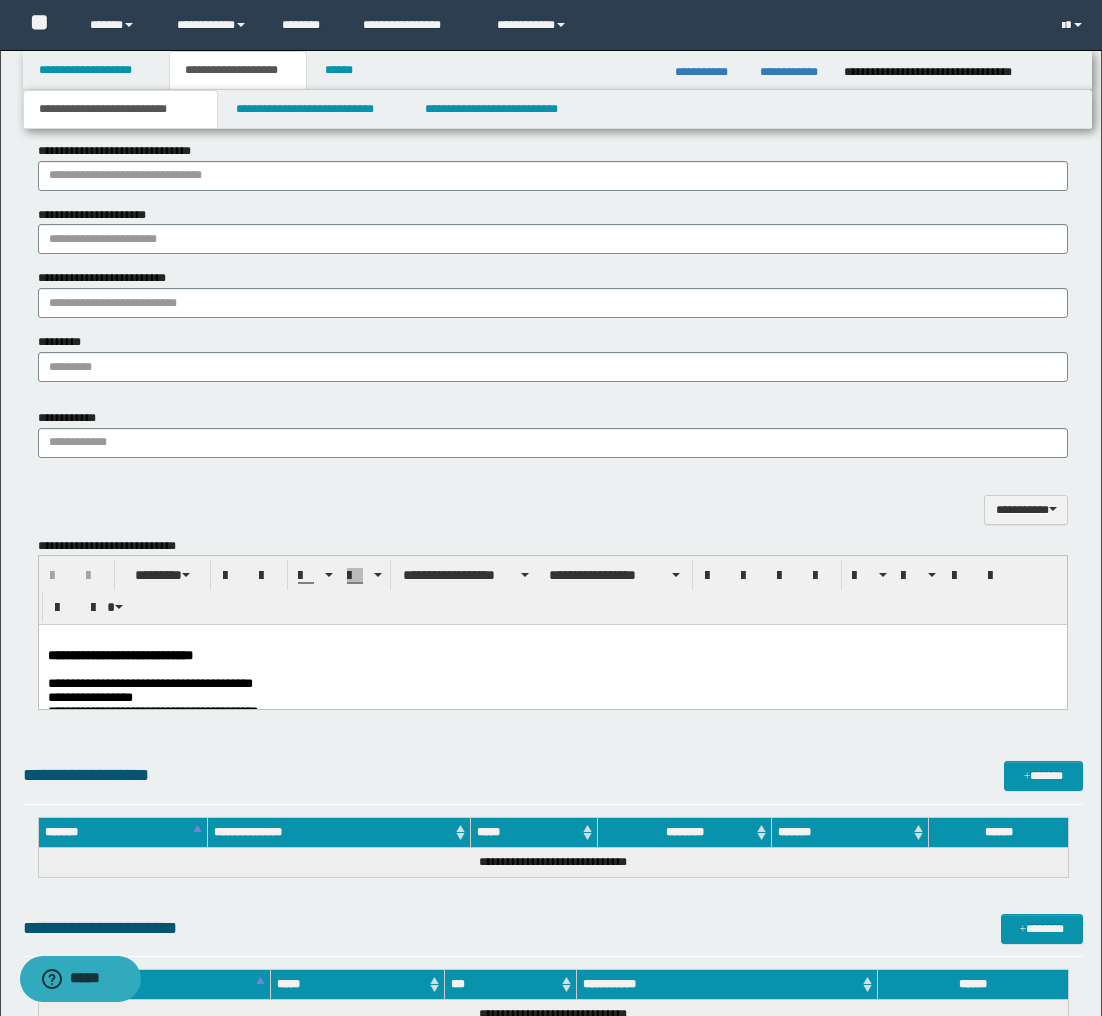 scroll, scrollTop: 1726, scrollLeft: 0, axis: vertical 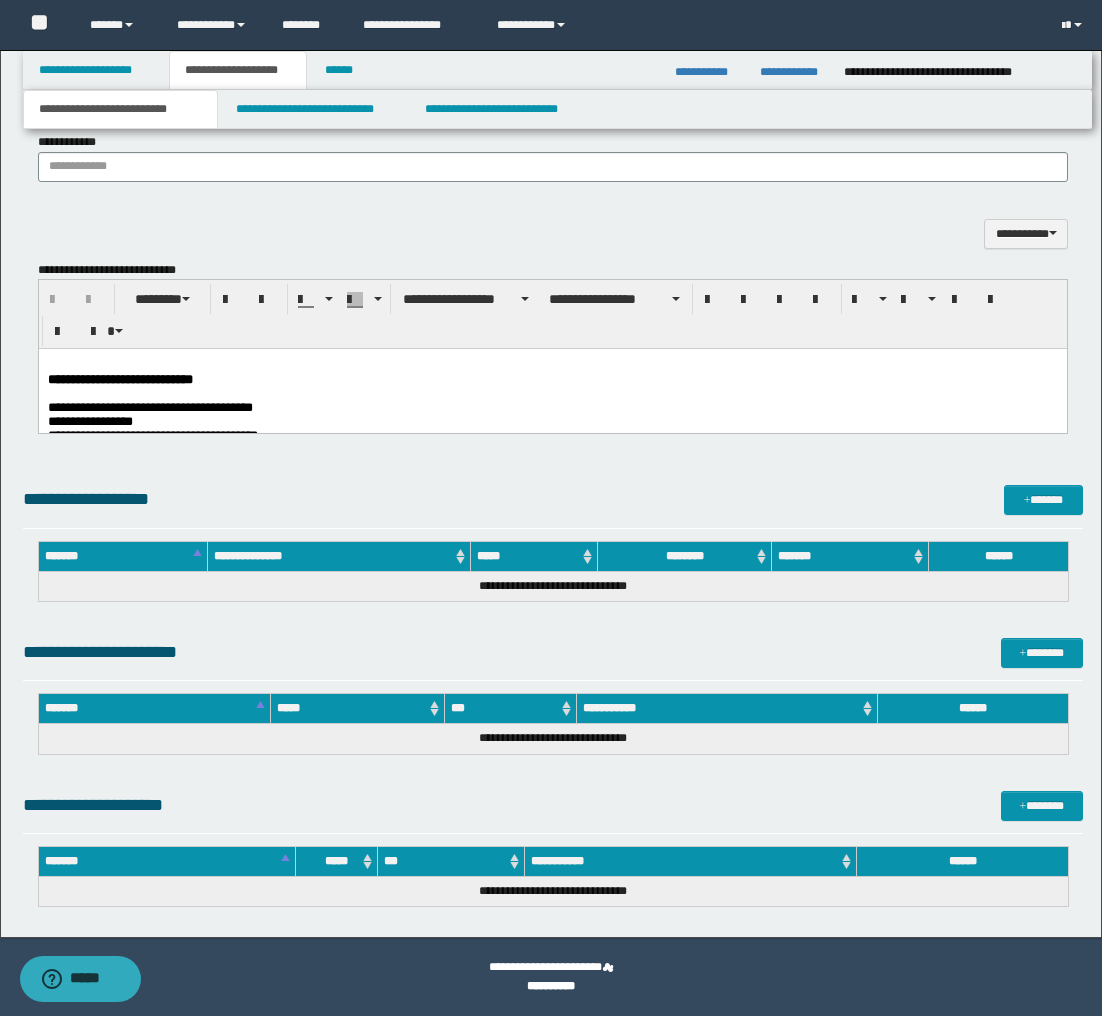 click on "**********" at bounding box center (552, 3965) 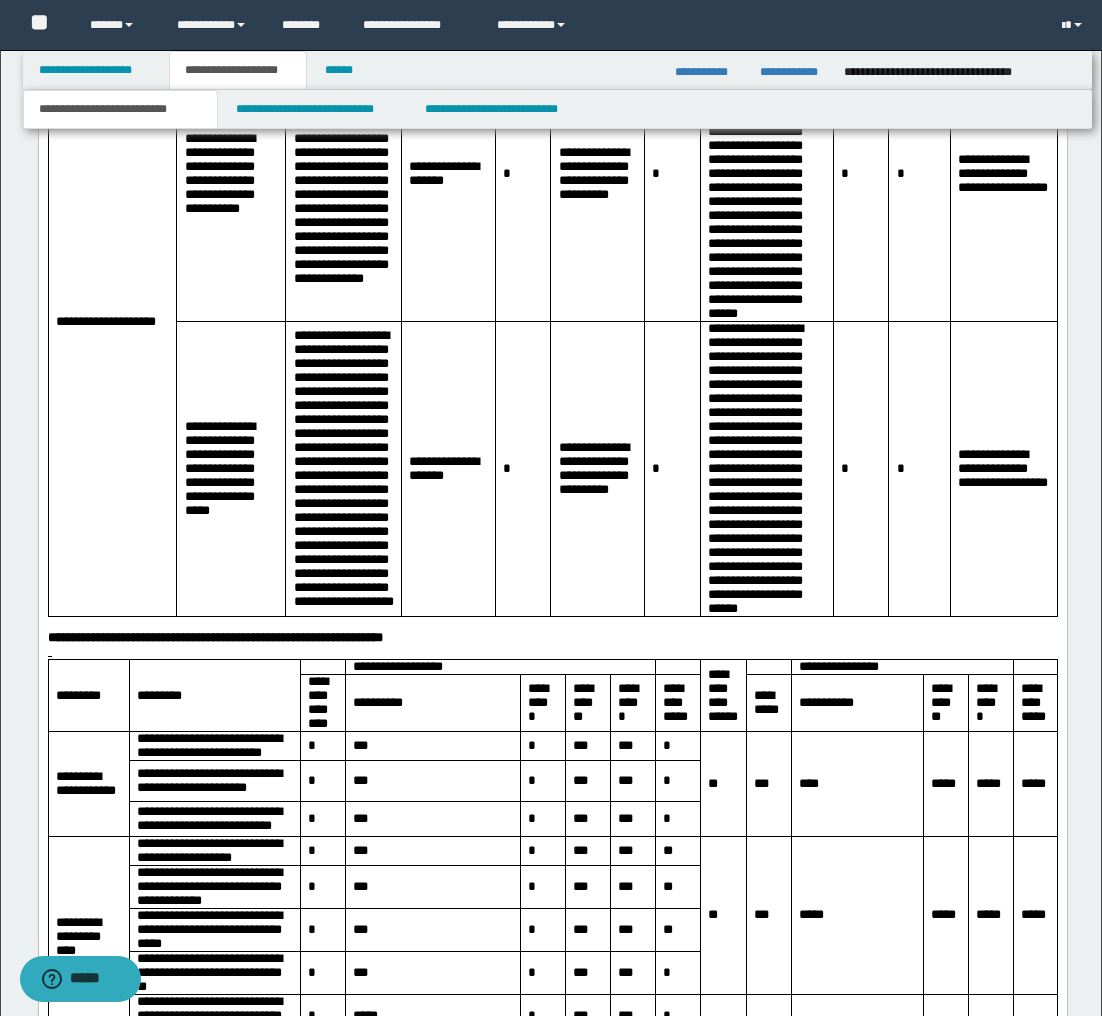 scroll, scrollTop: 7153, scrollLeft: 0, axis: vertical 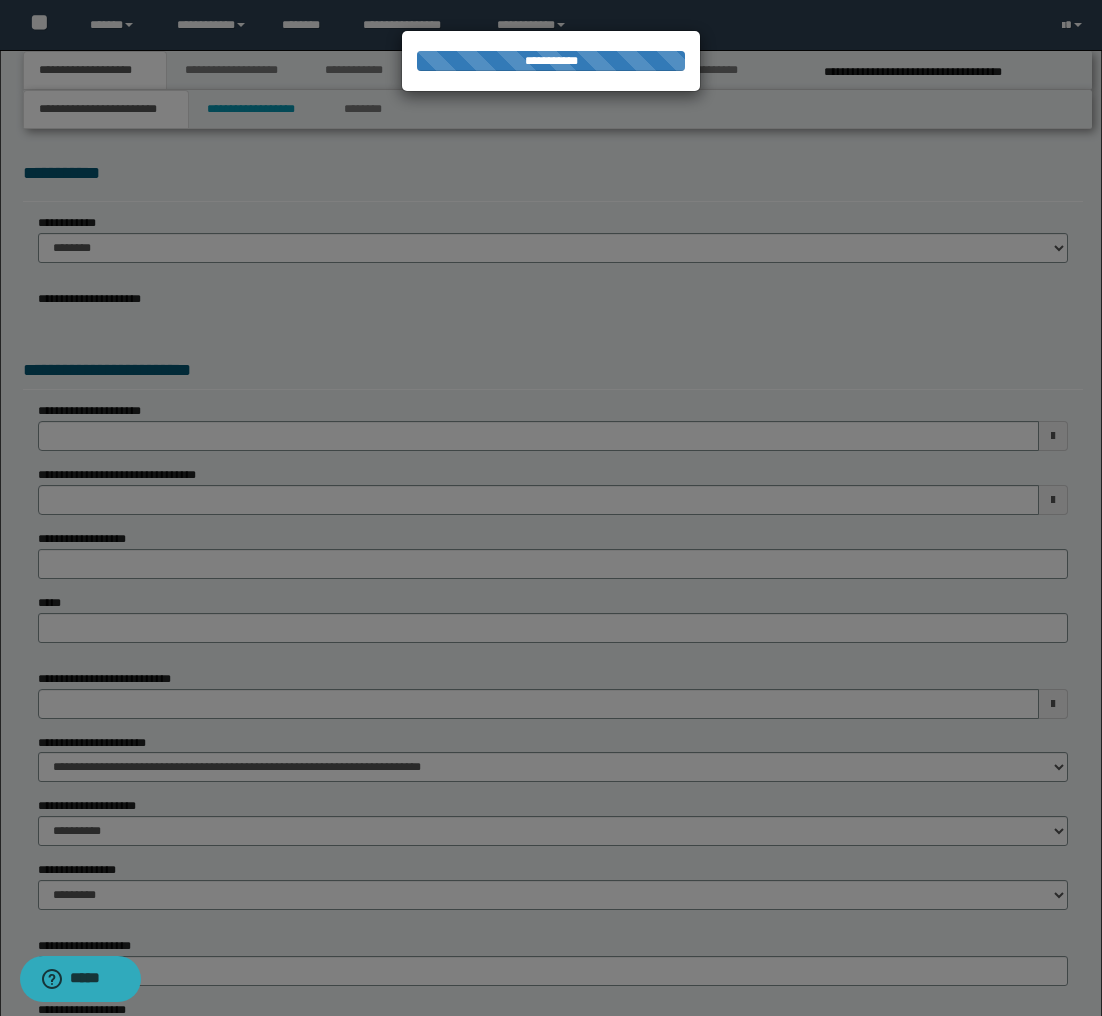 select on "*" 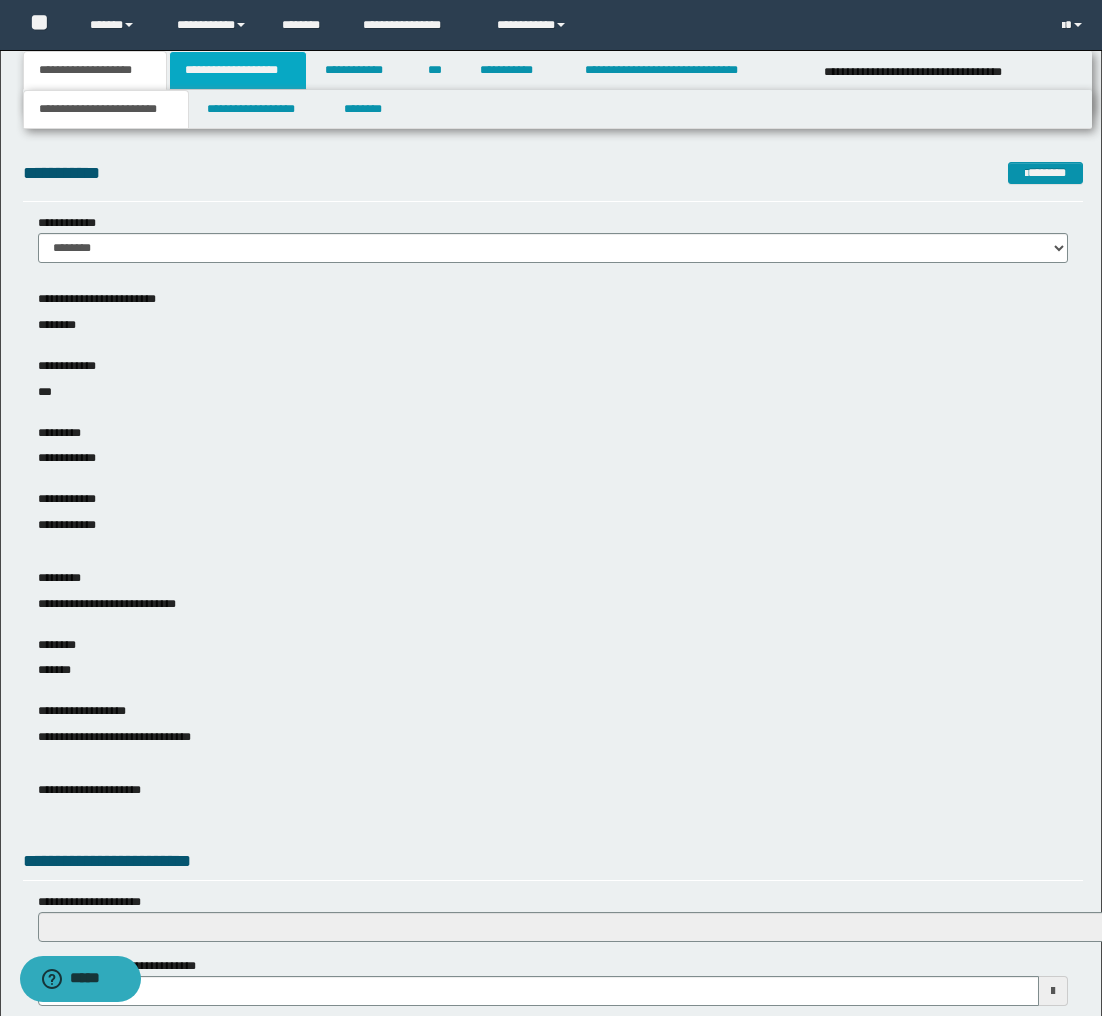 click on "**********" at bounding box center (238, 70) 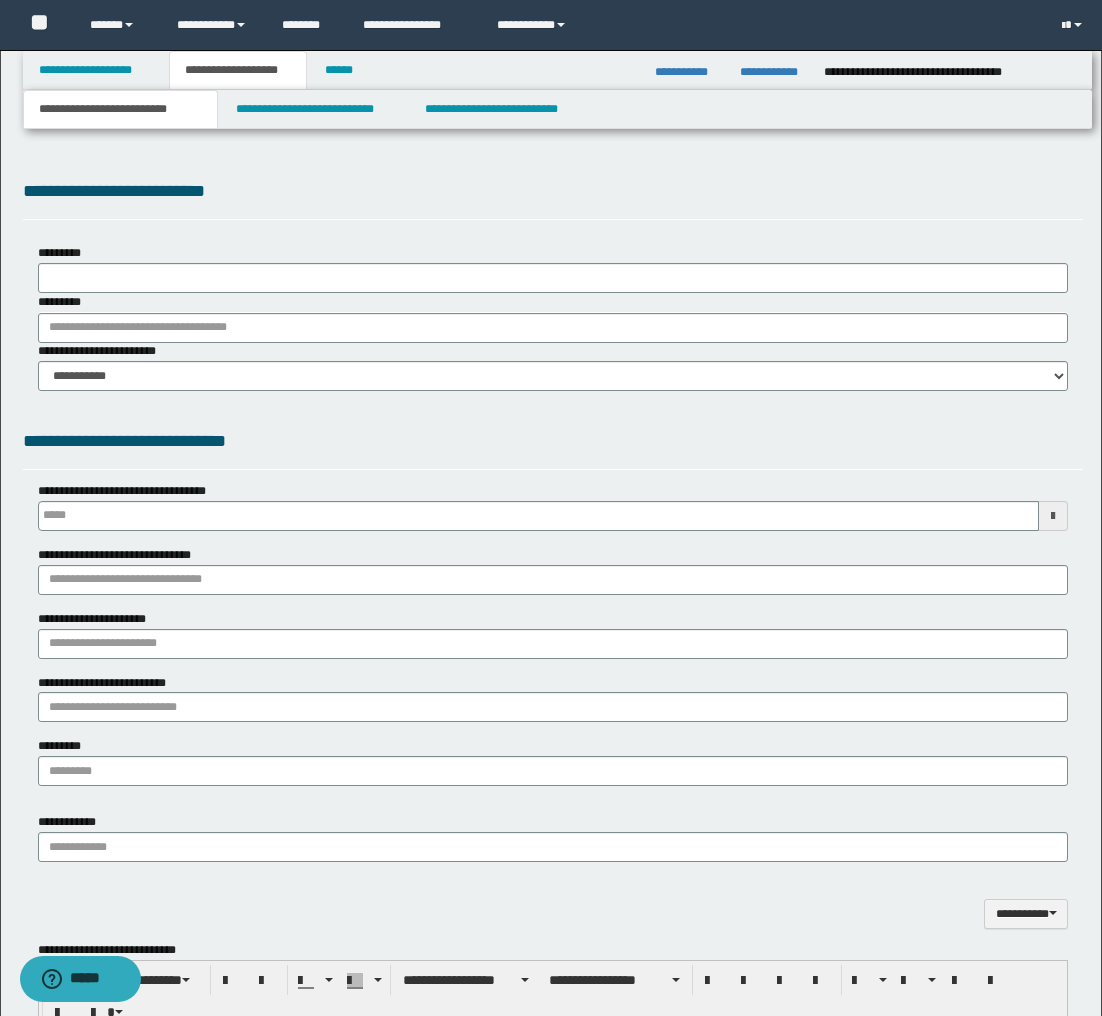 scroll, scrollTop: 0, scrollLeft: 0, axis: both 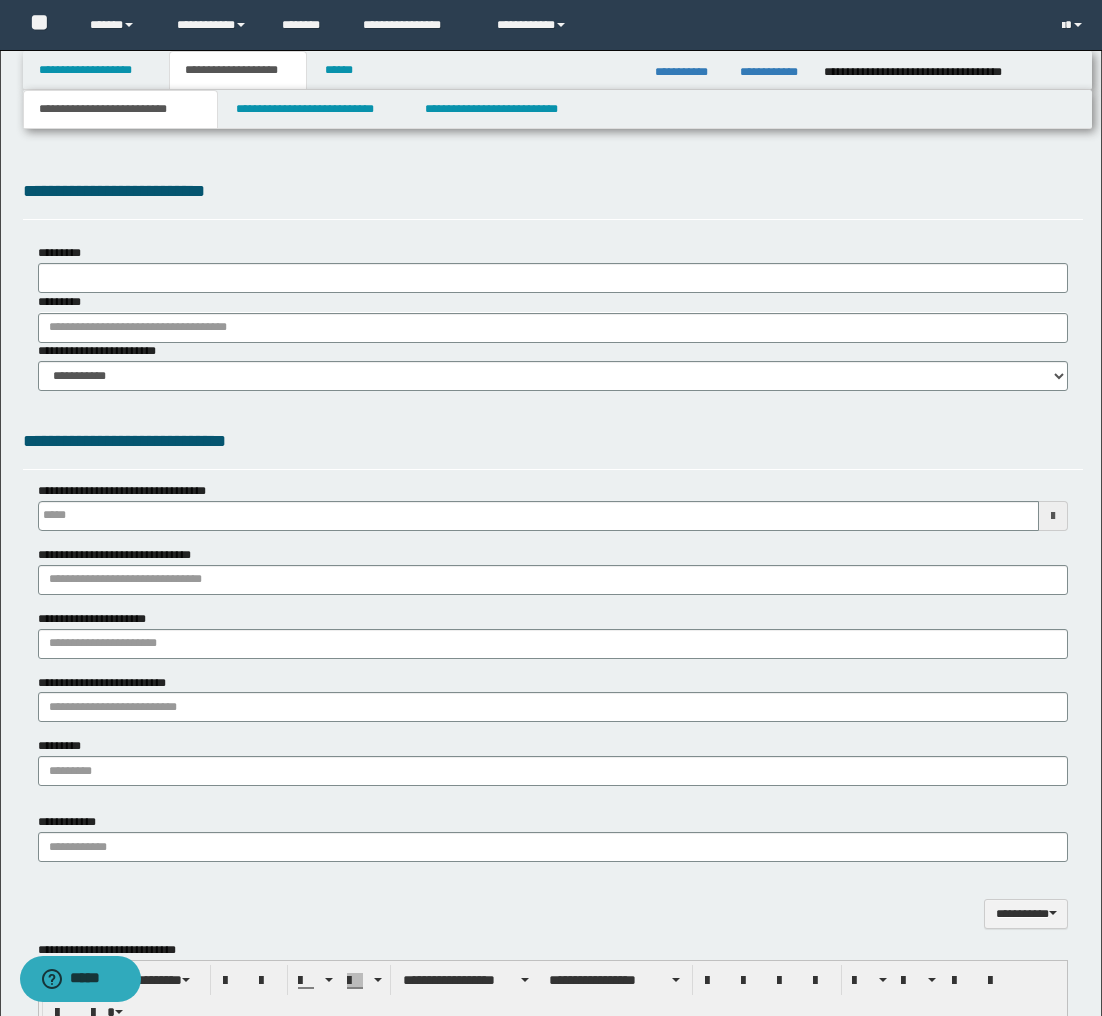 type on "**********" 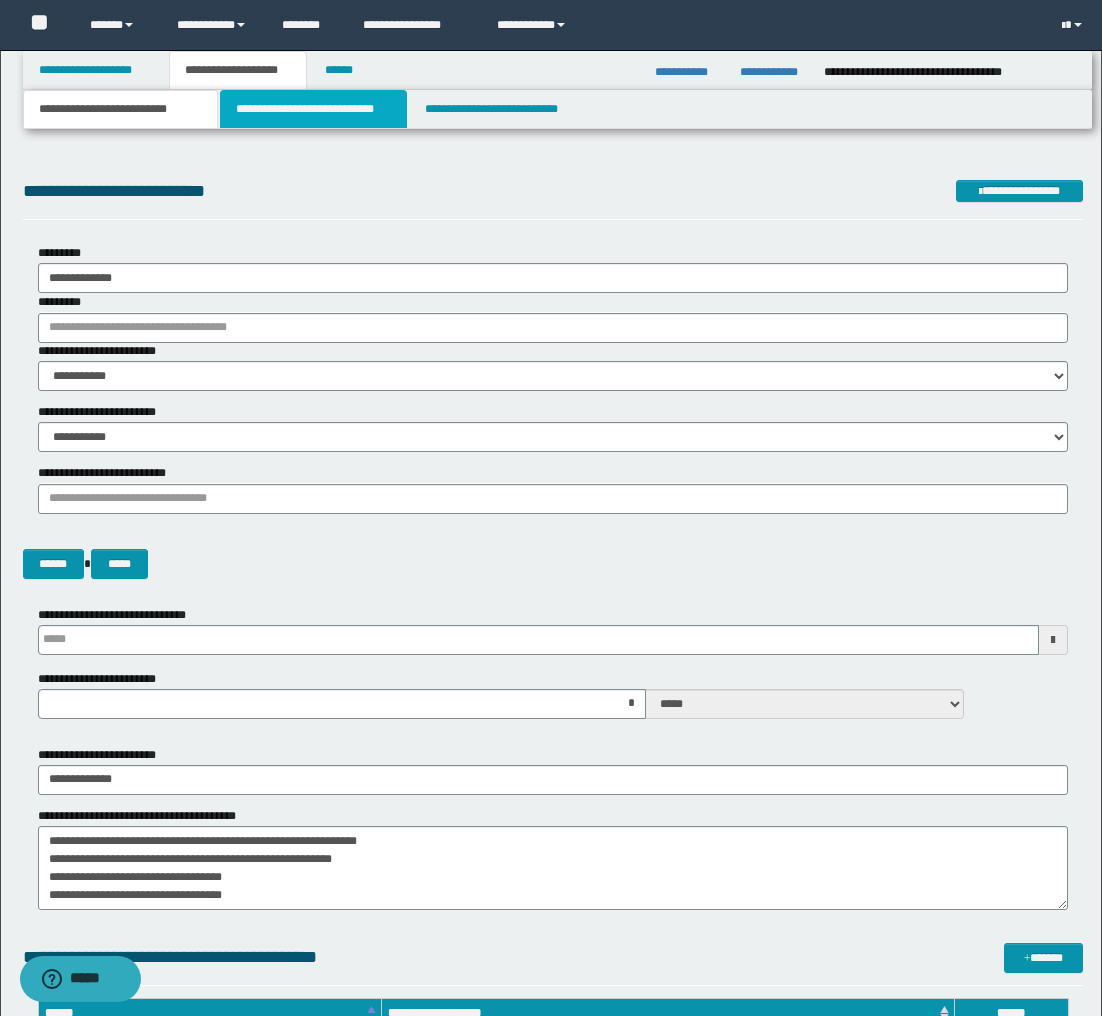 click on "**********" at bounding box center [314, 109] 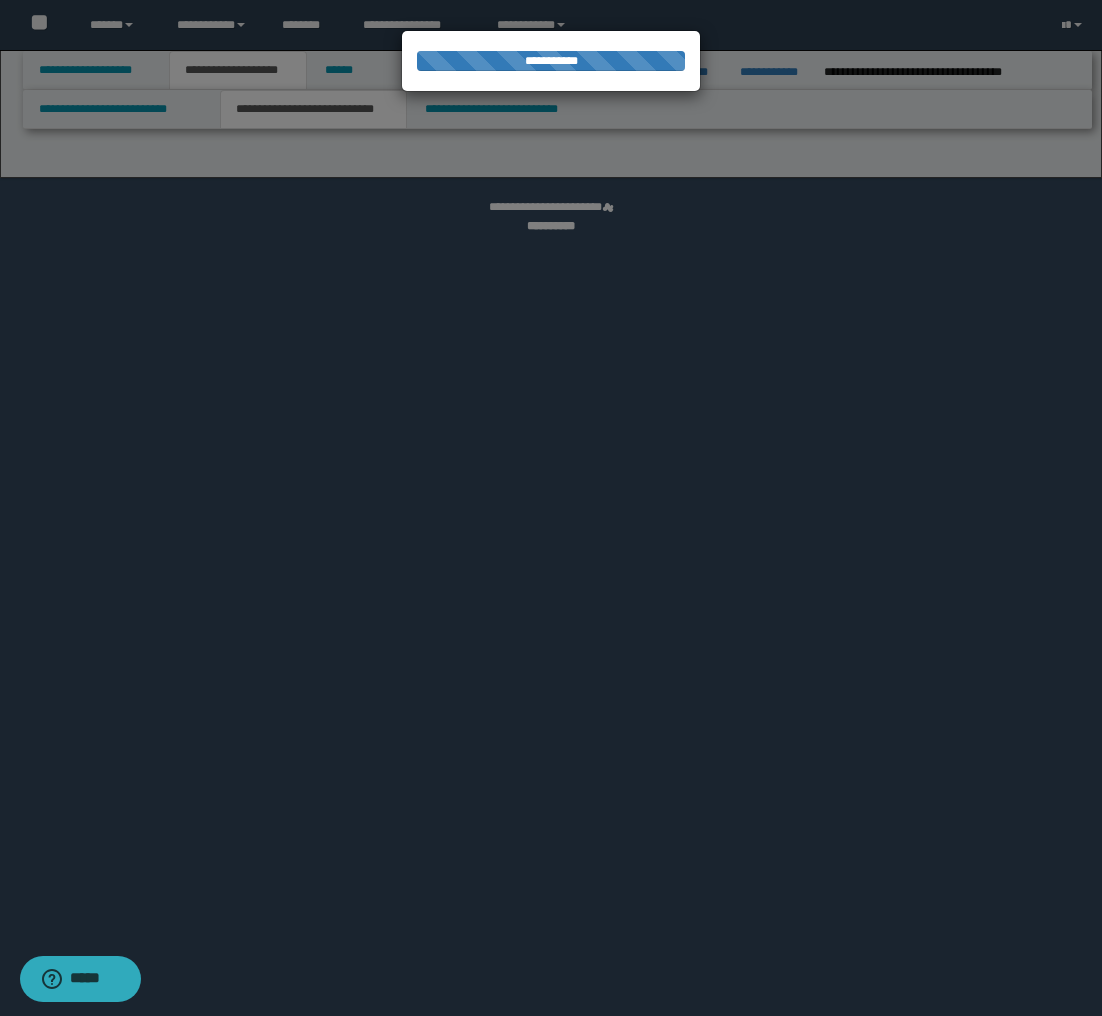 select on "*" 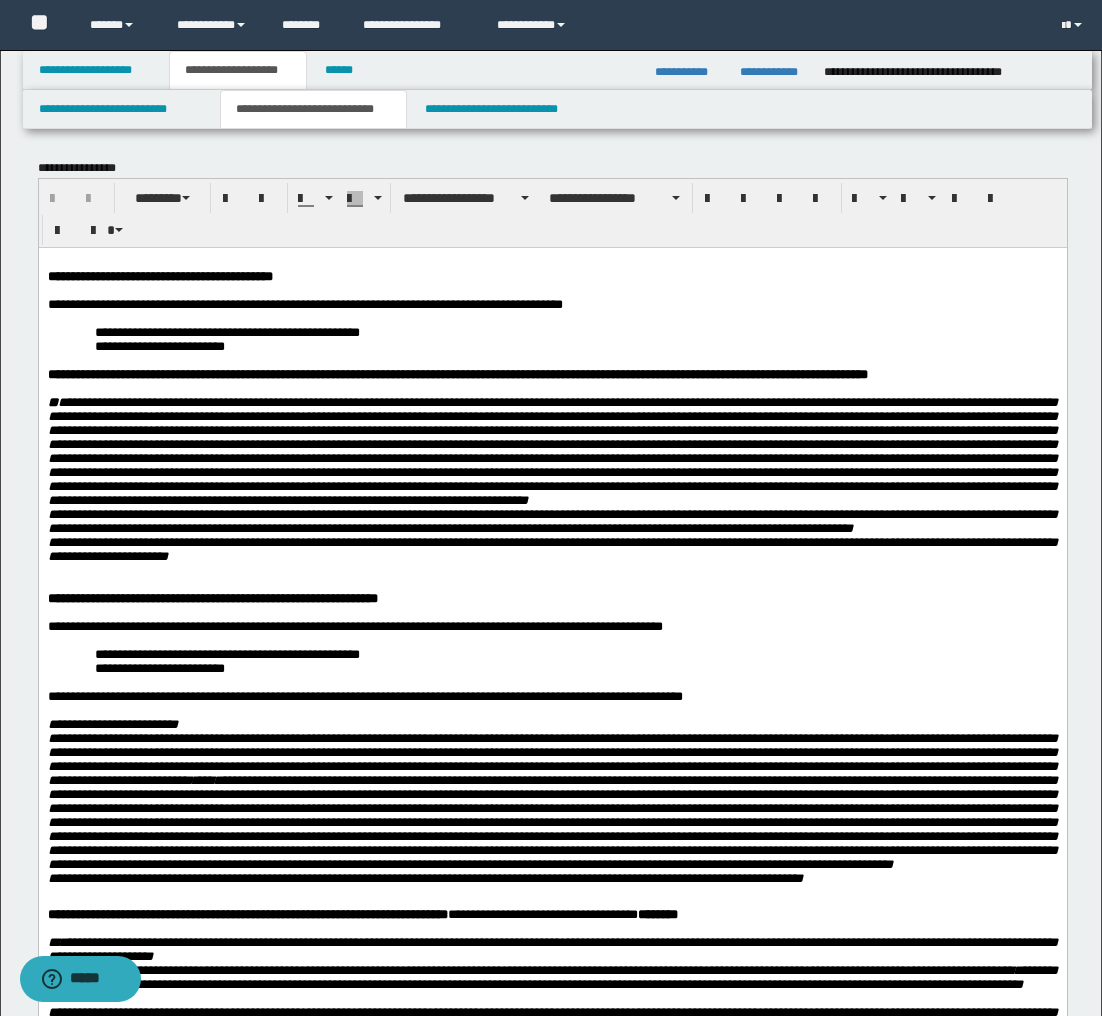 scroll, scrollTop: 0, scrollLeft: 0, axis: both 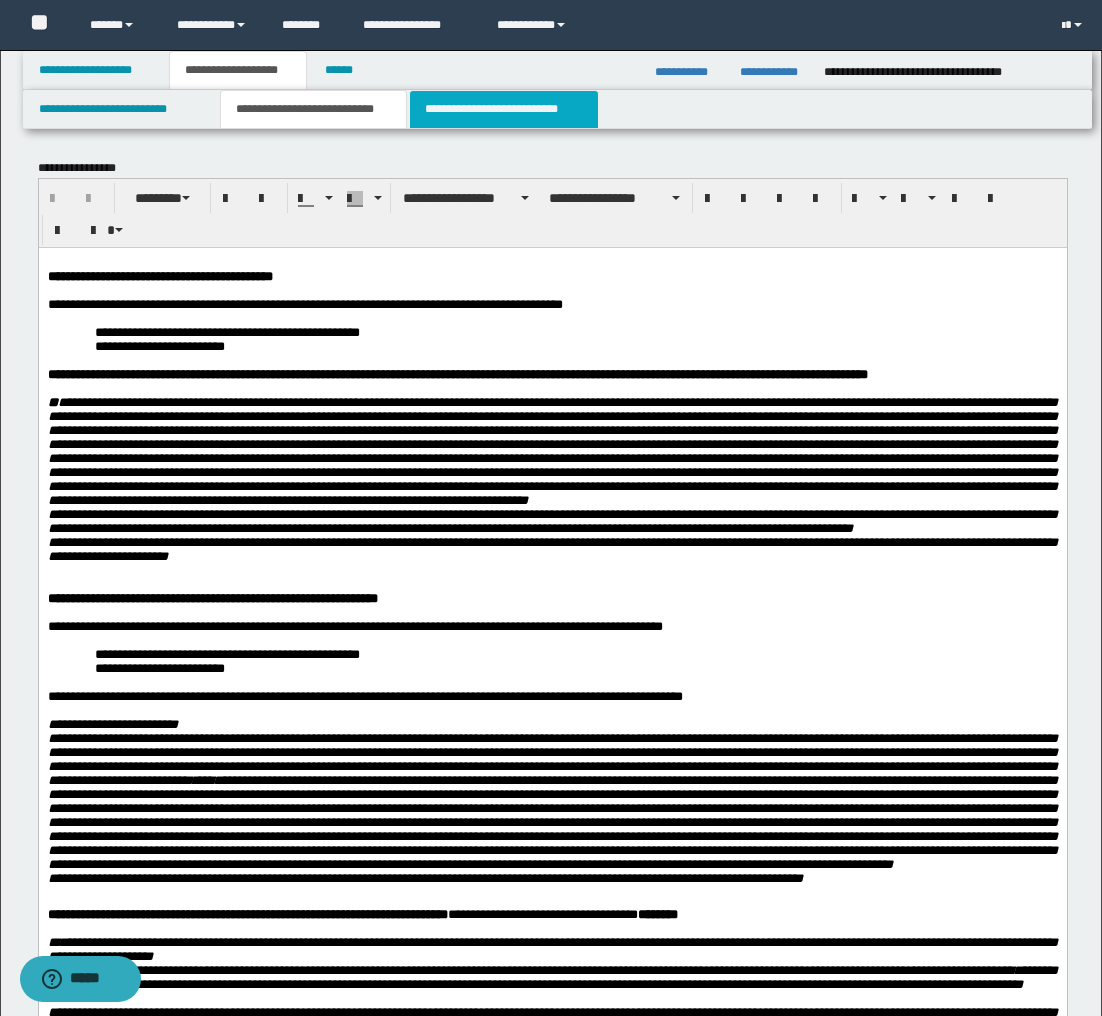 click on "**********" at bounding box center [504, 109] 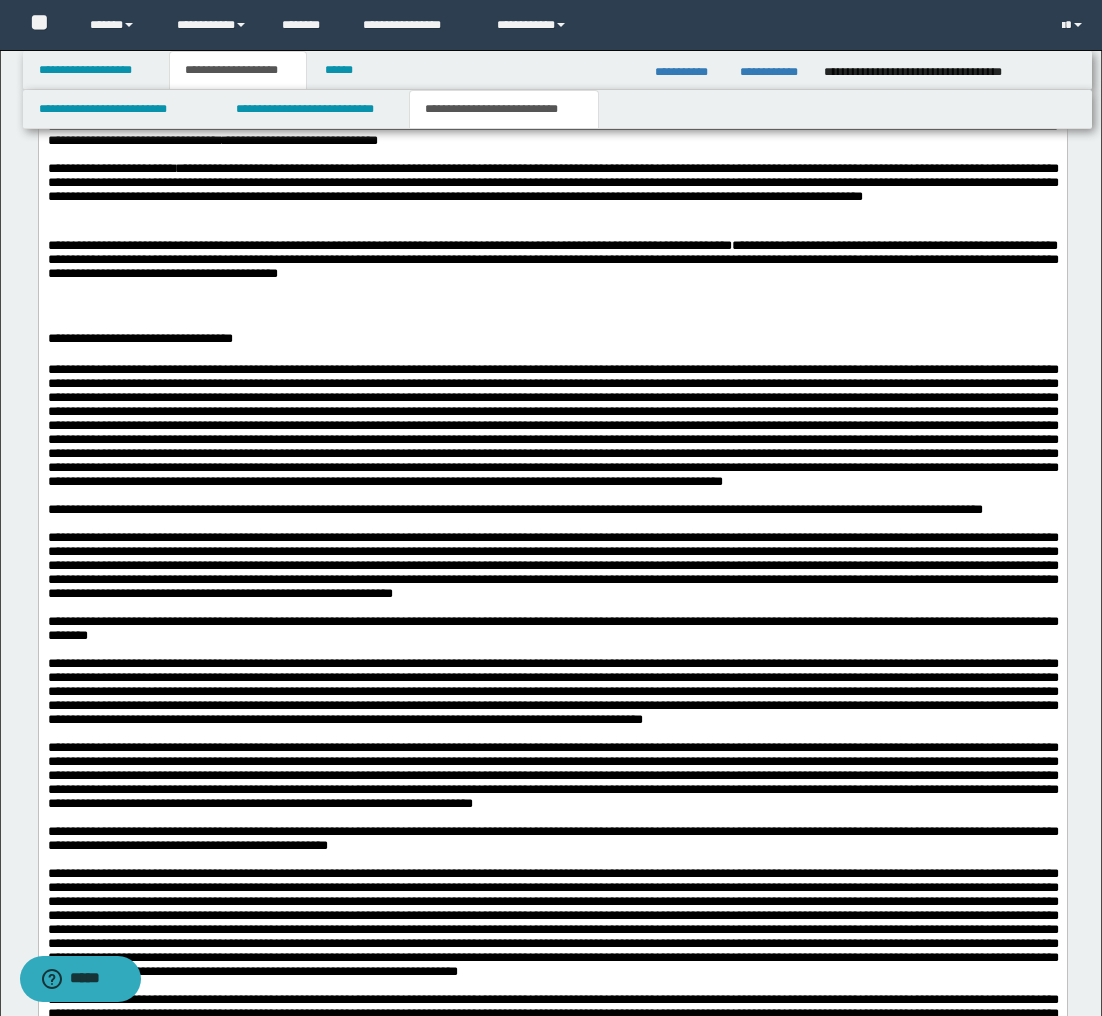 scroll, scrollTop: 1475, scrollLeft: 0, axis: vertical 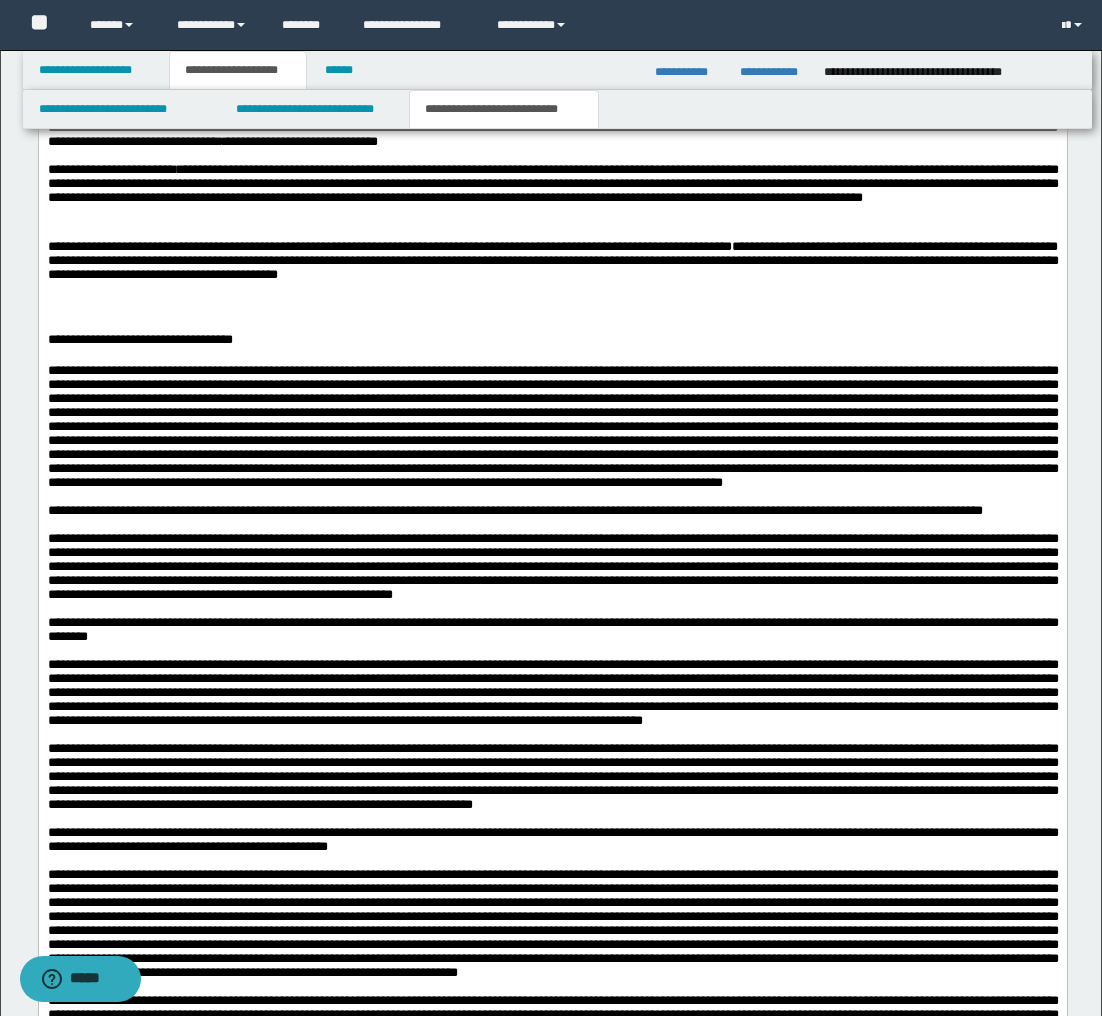 click at bounding box center (552, 325) 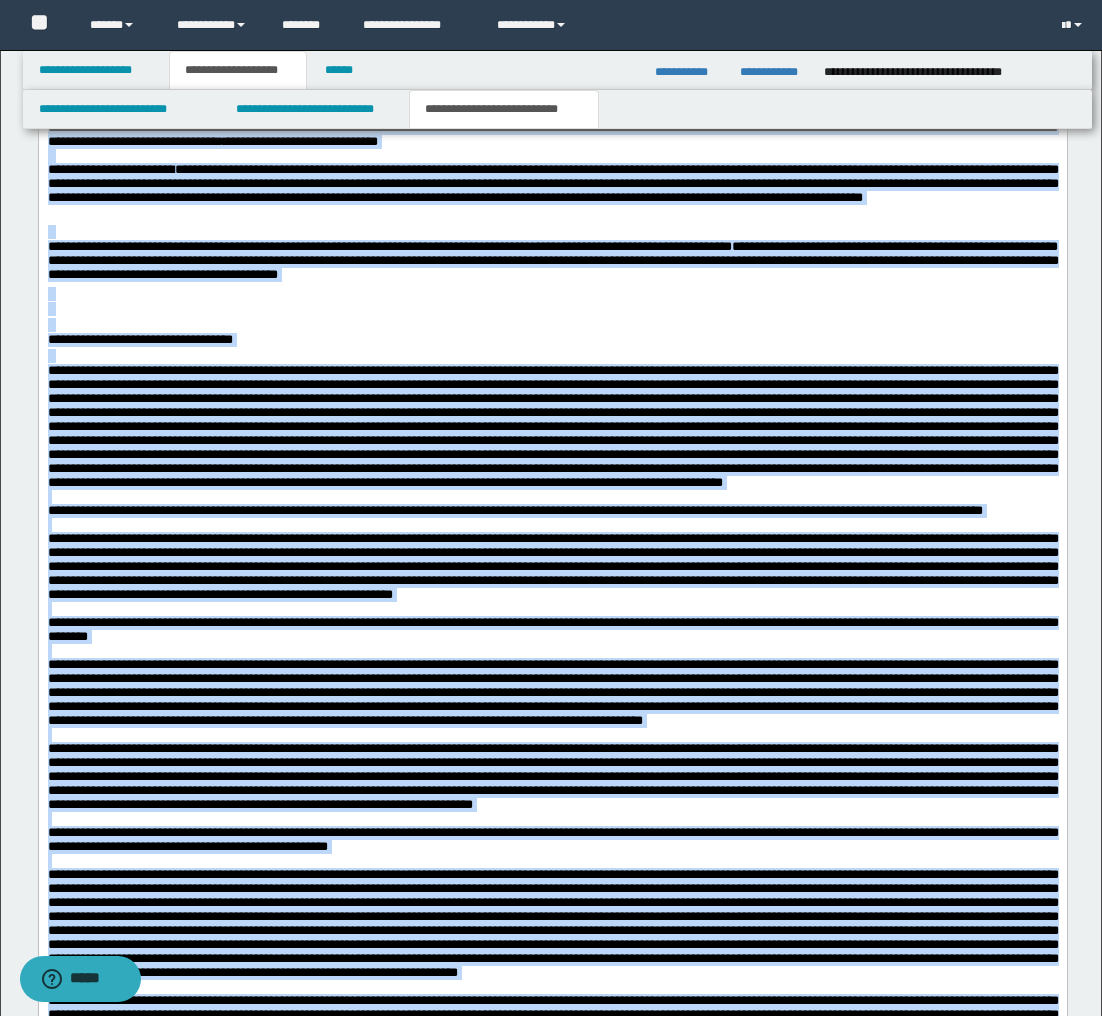 copy on "**********" 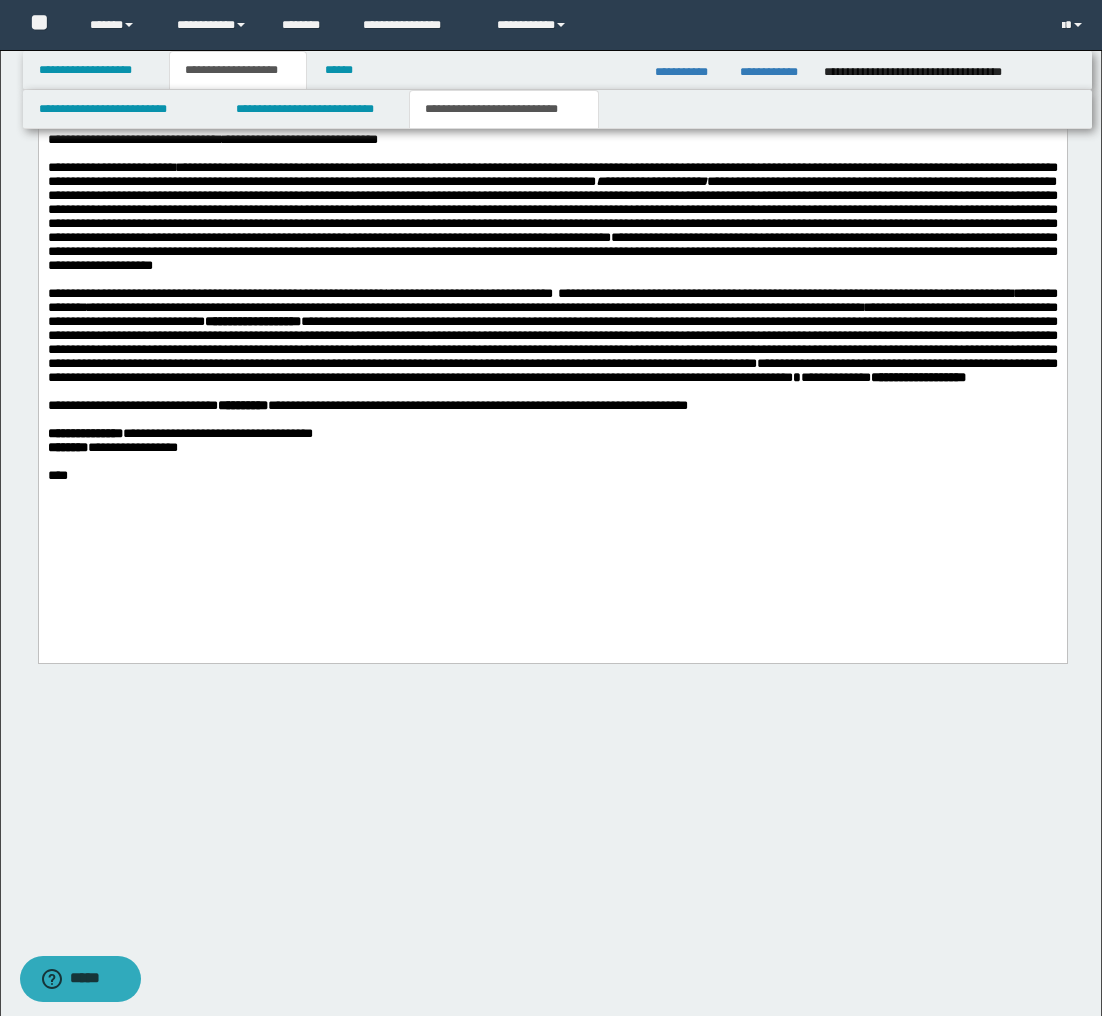 type 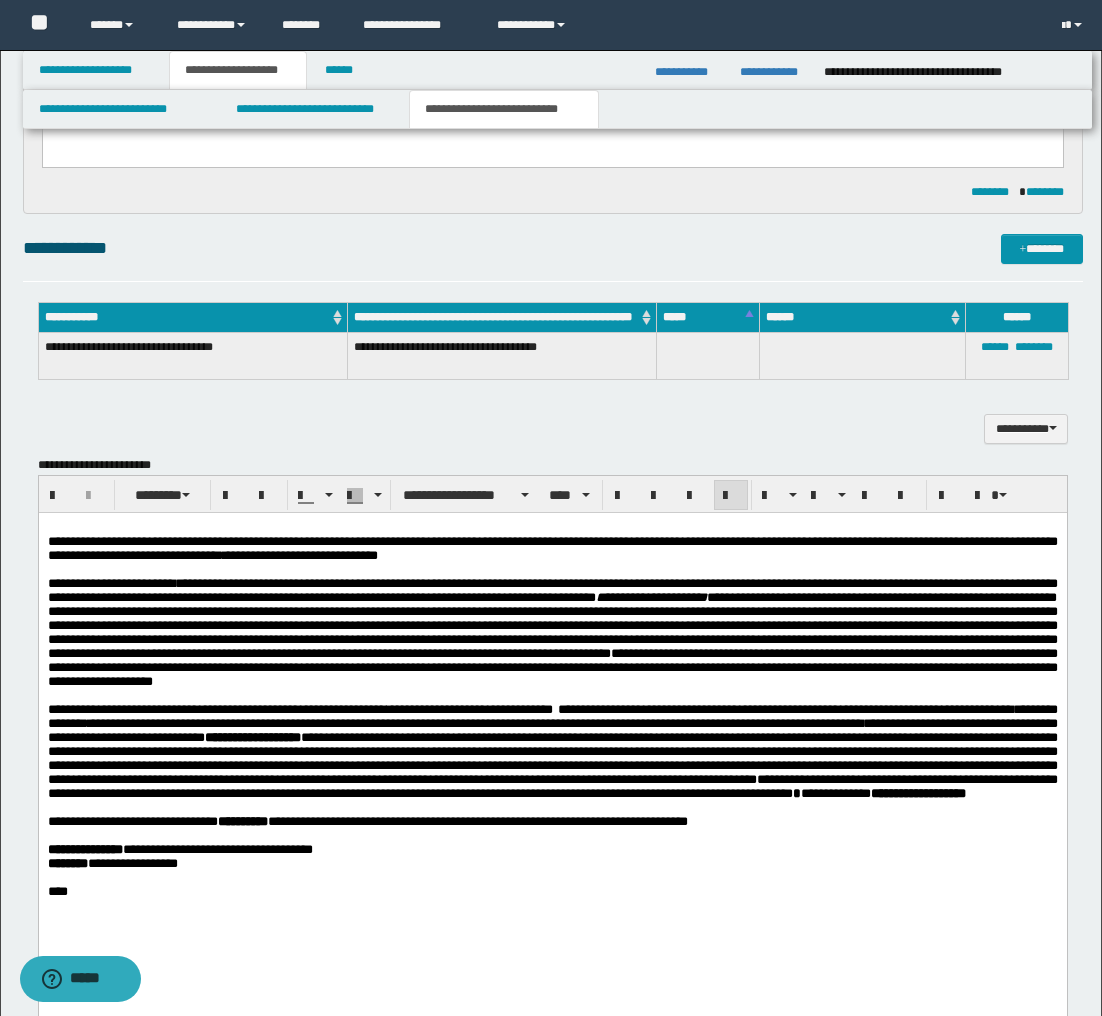 scroll, scrollTop: 1025, scrollLeft: 0, axis: vertical 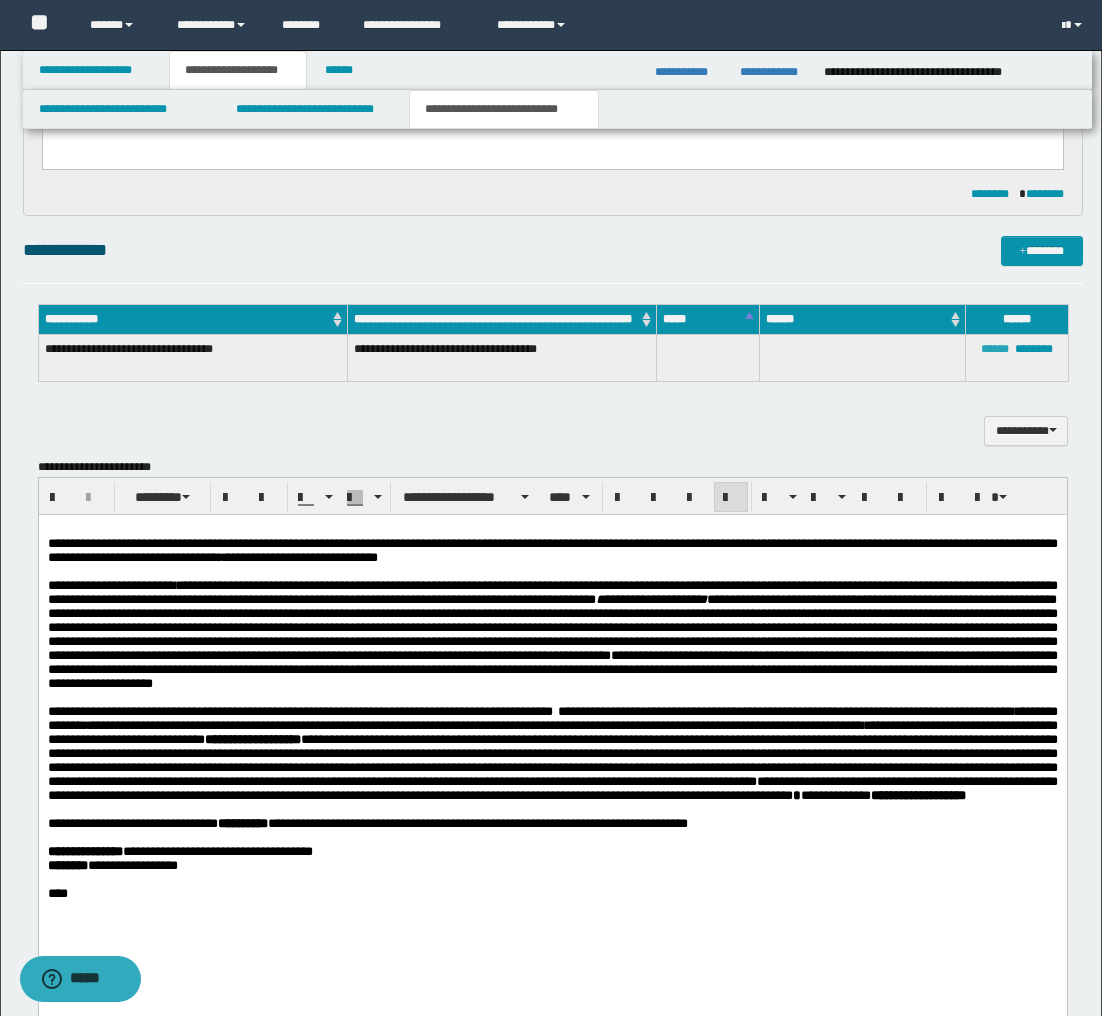 click on "******" at bounding box center [995, 349] 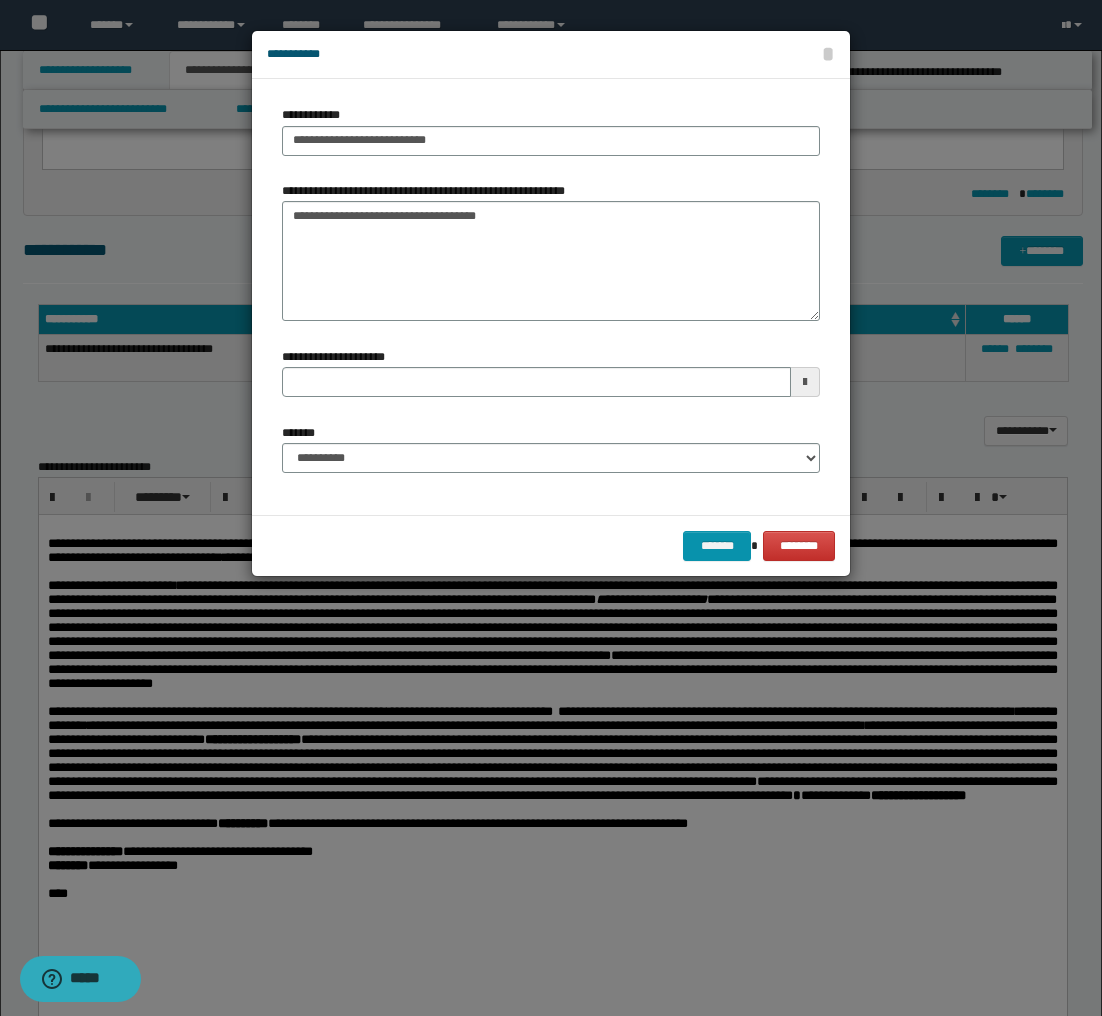type 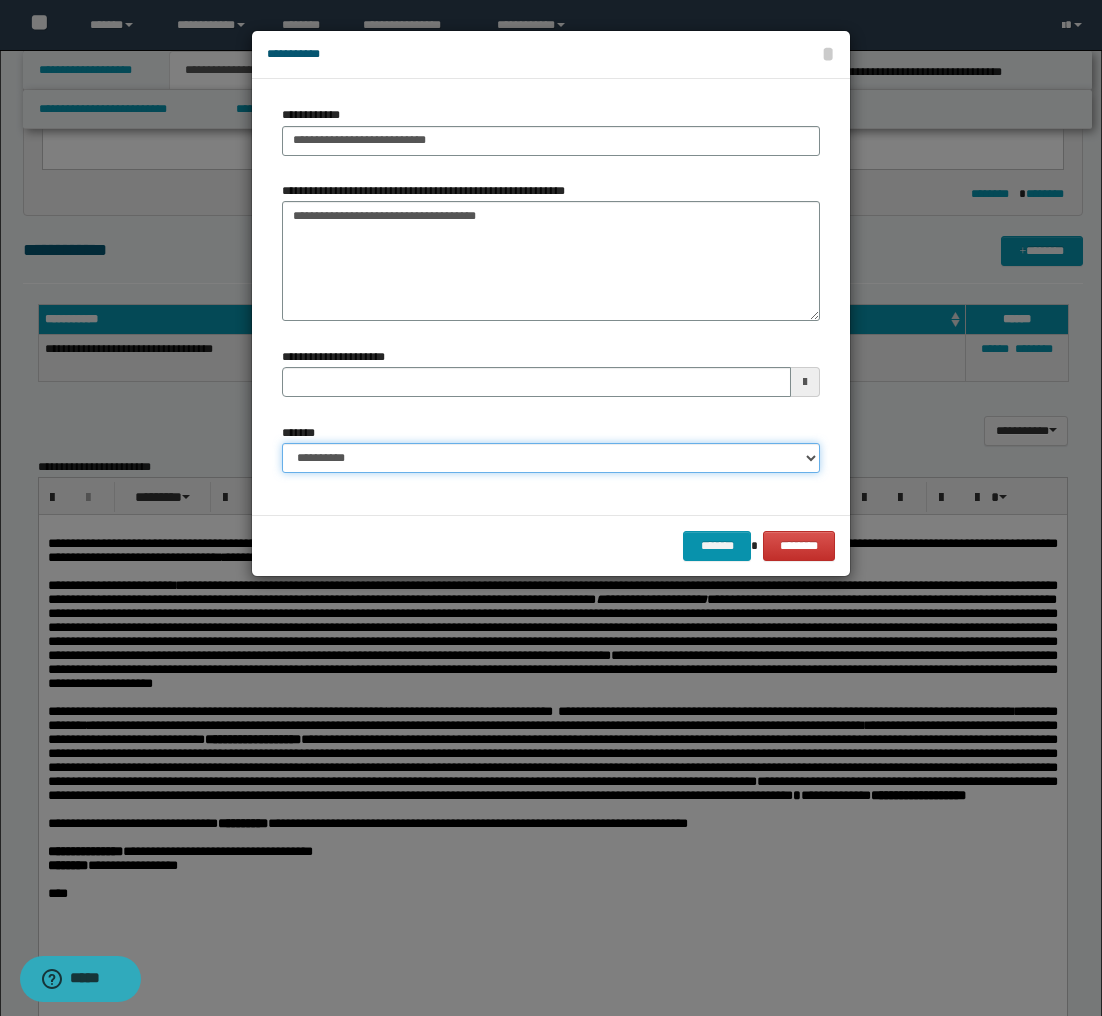 click on "**********" at bounding box center [551, 458] 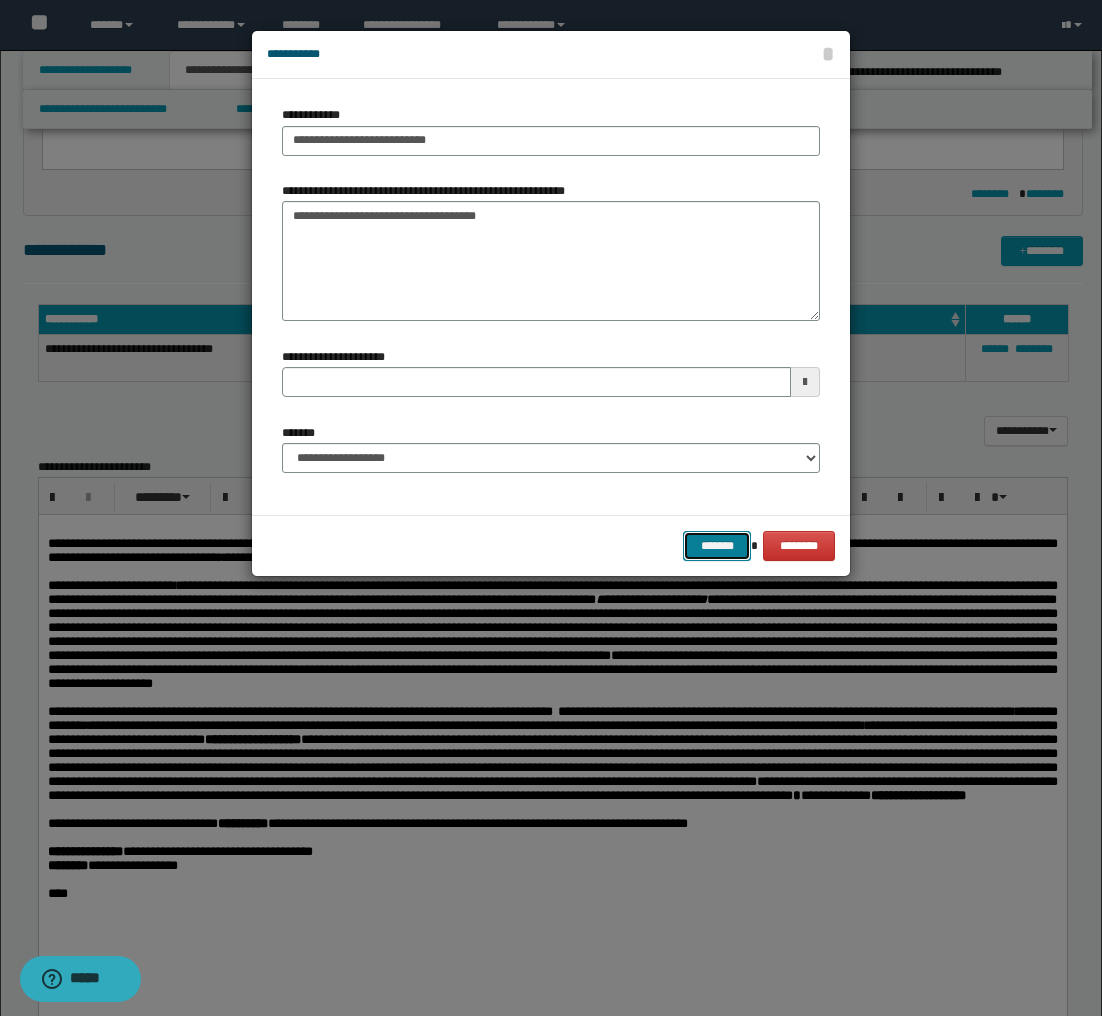 click on "*******" at bounding box center (717, 546) 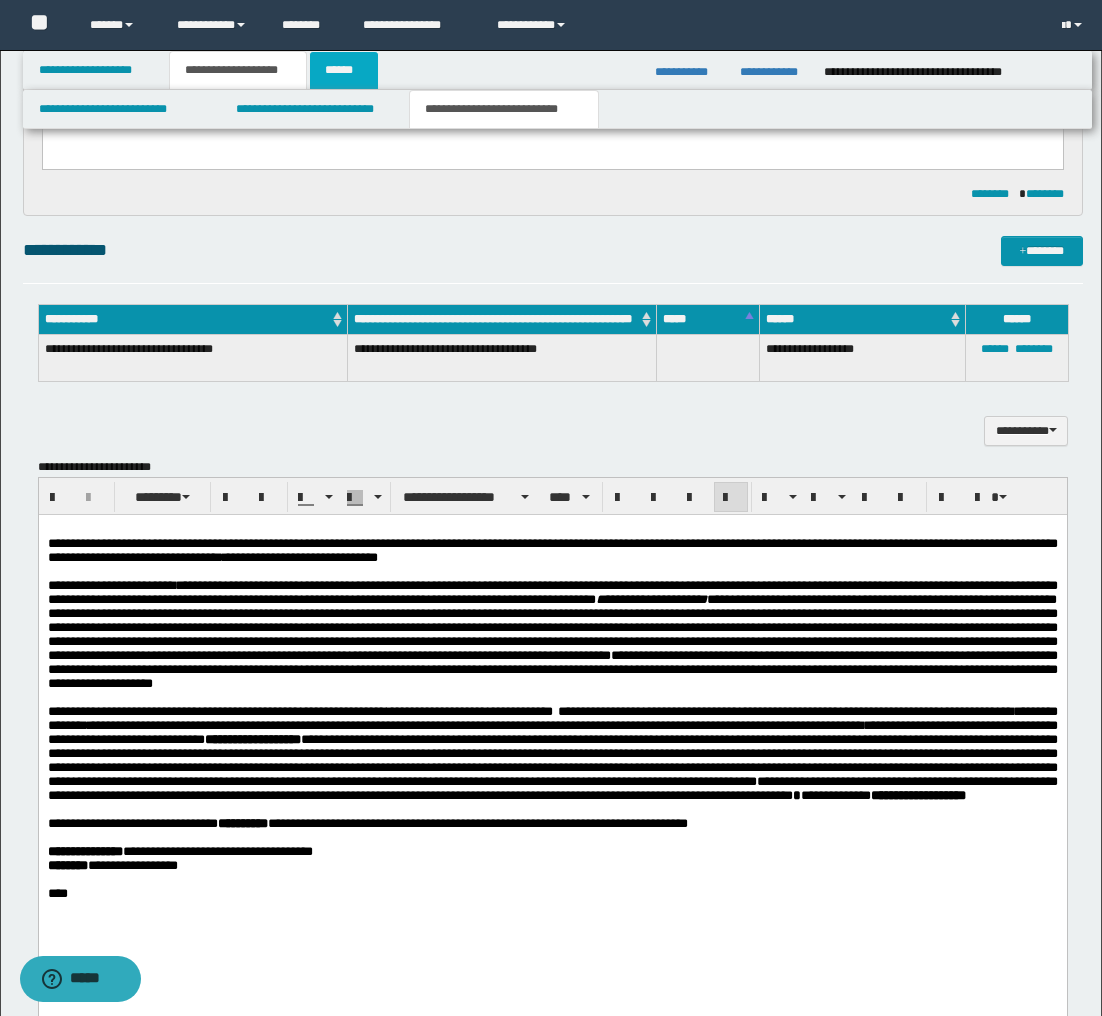 click on "******" at bounding box center [344, 70] 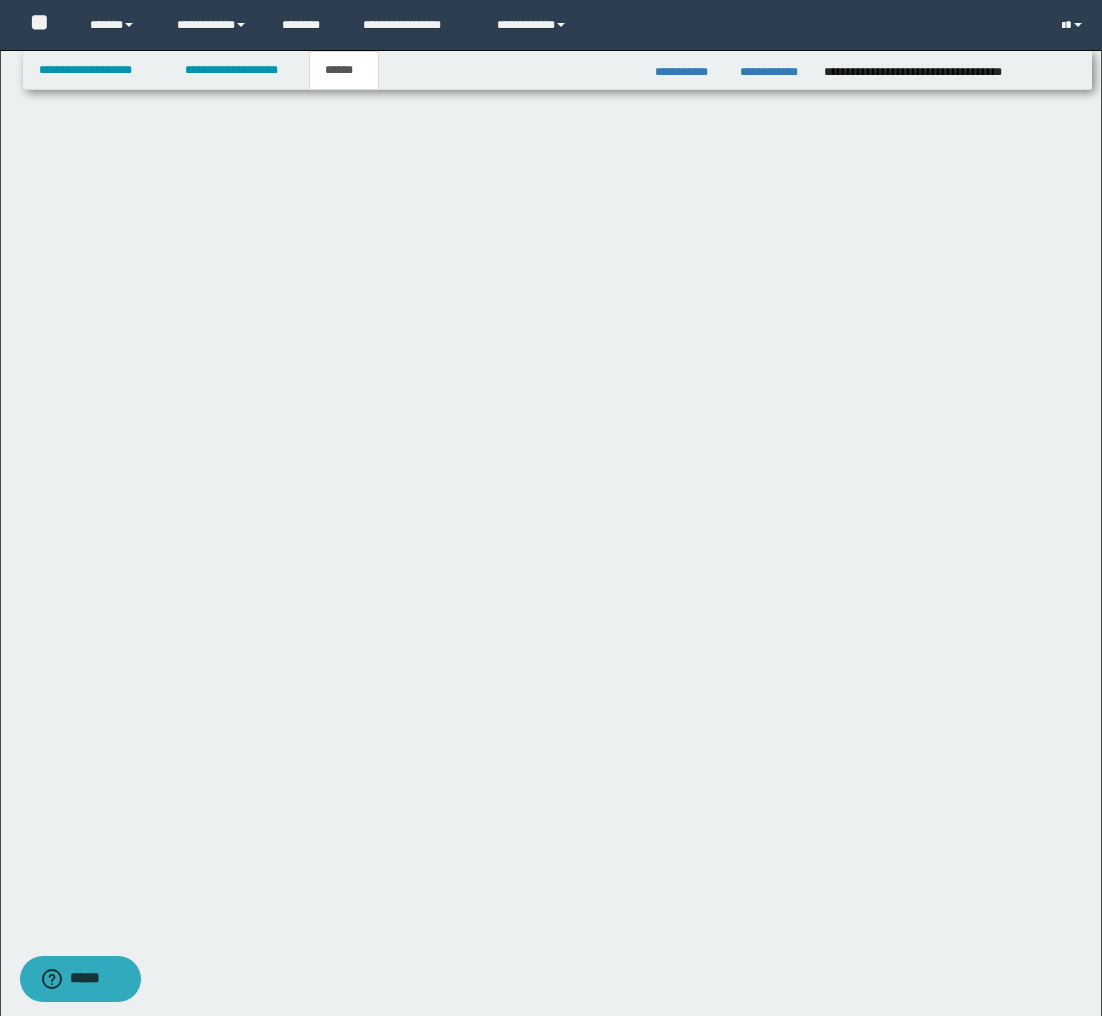 scroll, scrollTop: 0, scrollLeft: 0, axis: both 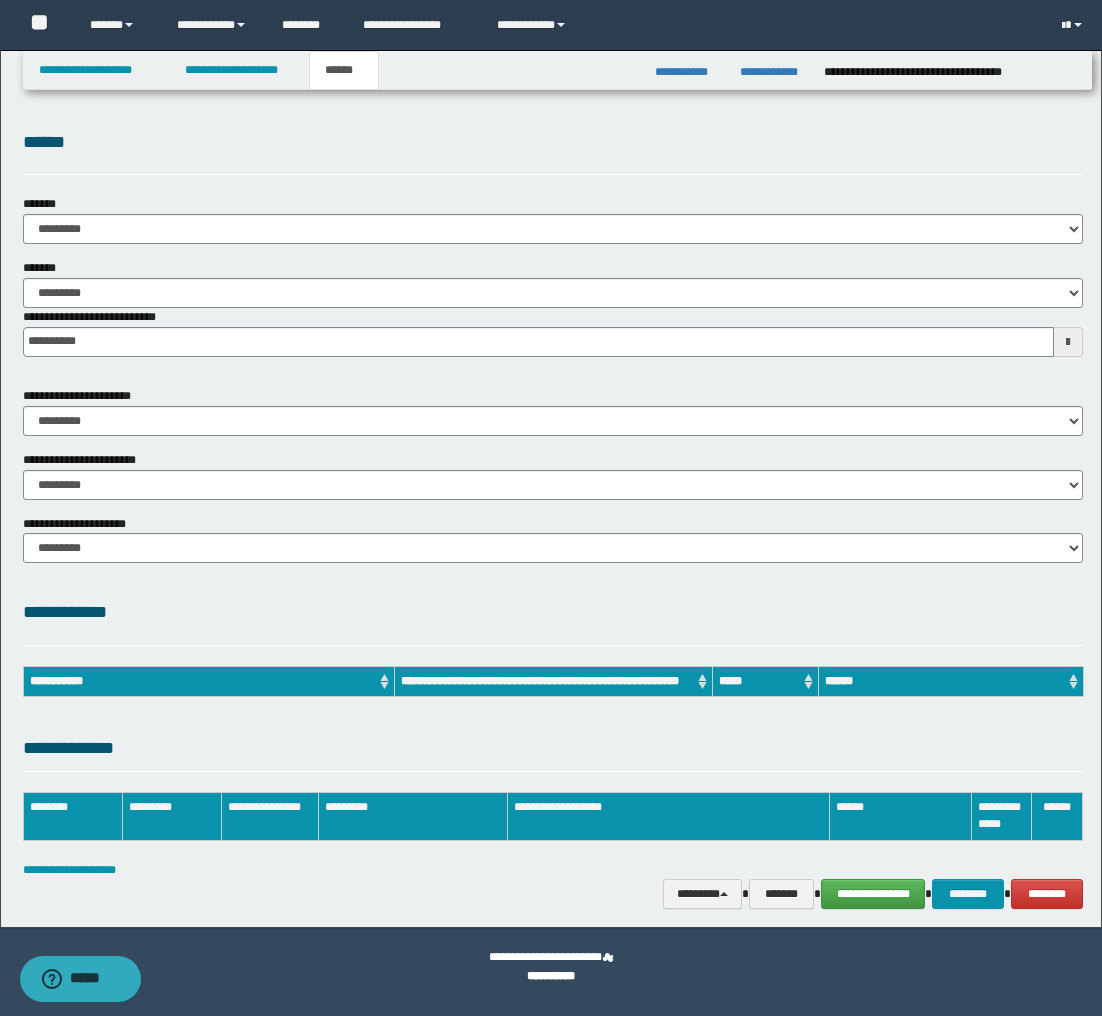 click on "**********" at bounding box center [551, 508] 